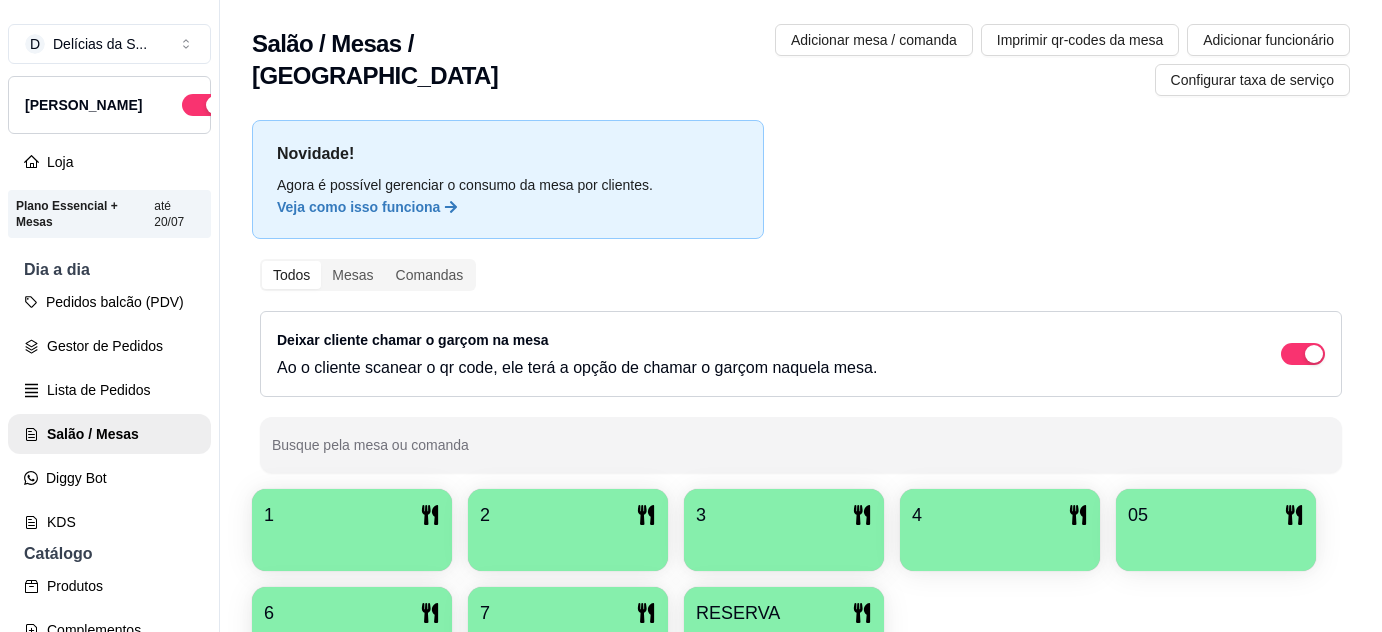 scroll, scrollTop: 0, scrollLeft: 0, axis: both 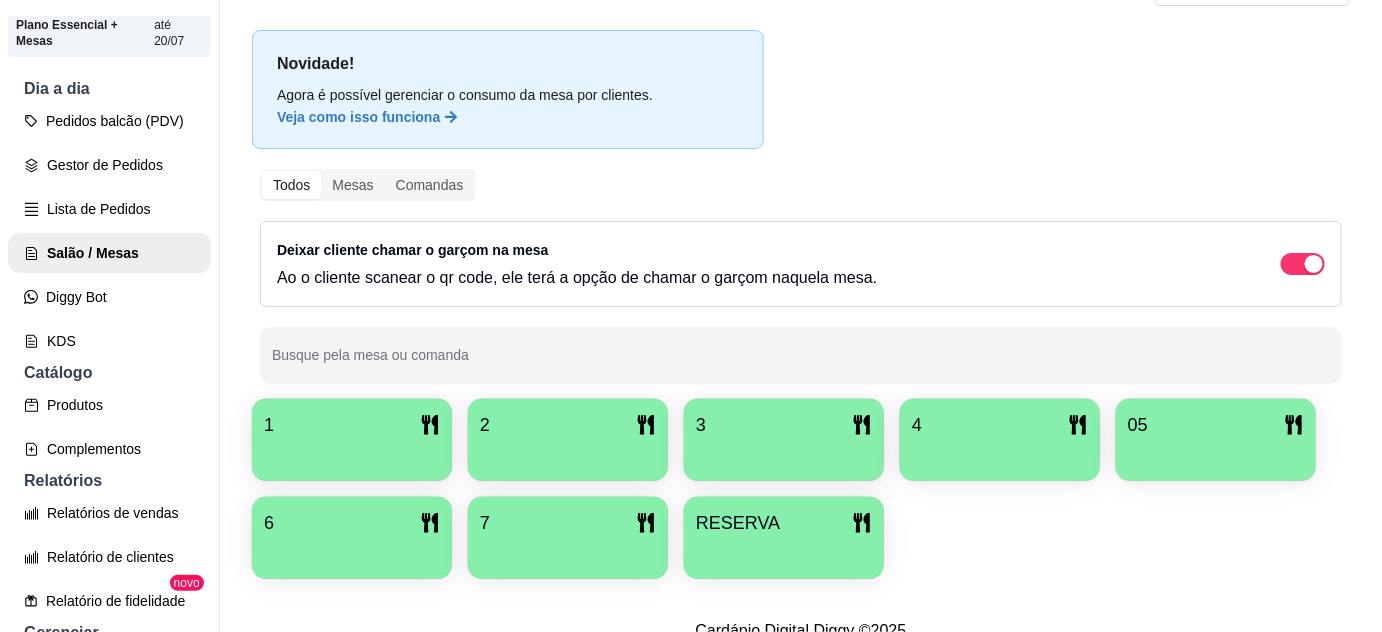 click at bounding box center (784, 552) 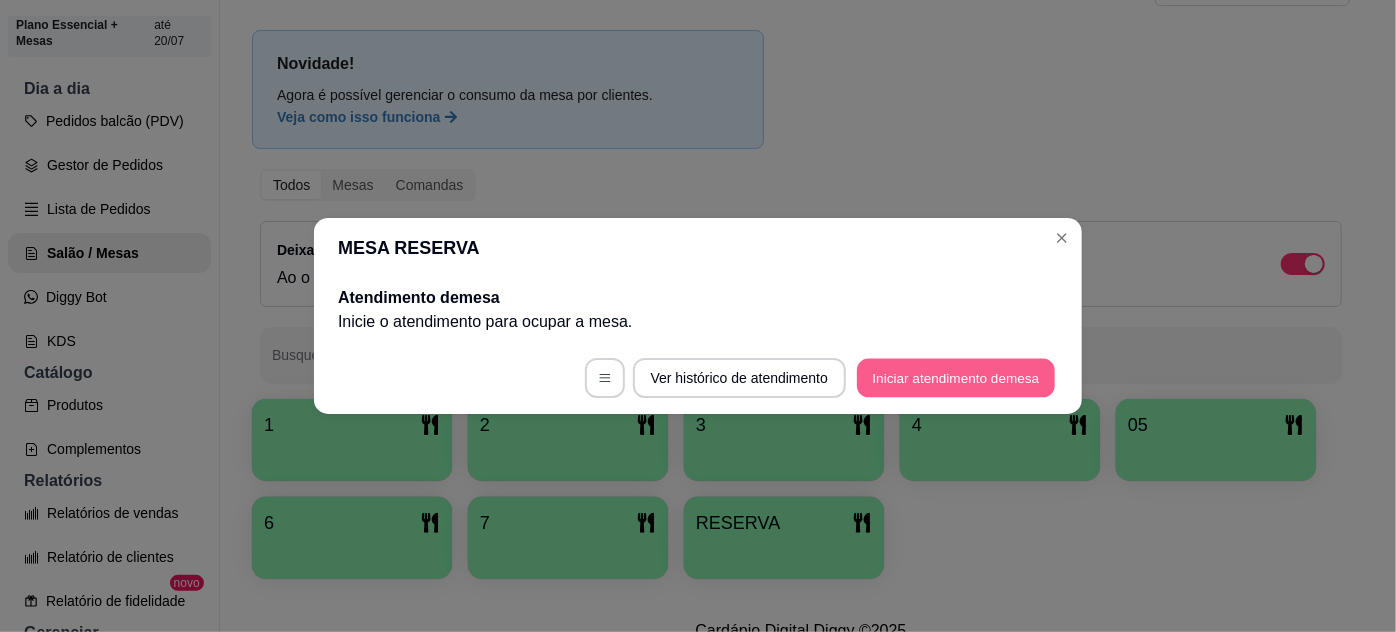 click on "Iniciar atendimento de  mesa" at bounding box center [956, 378] 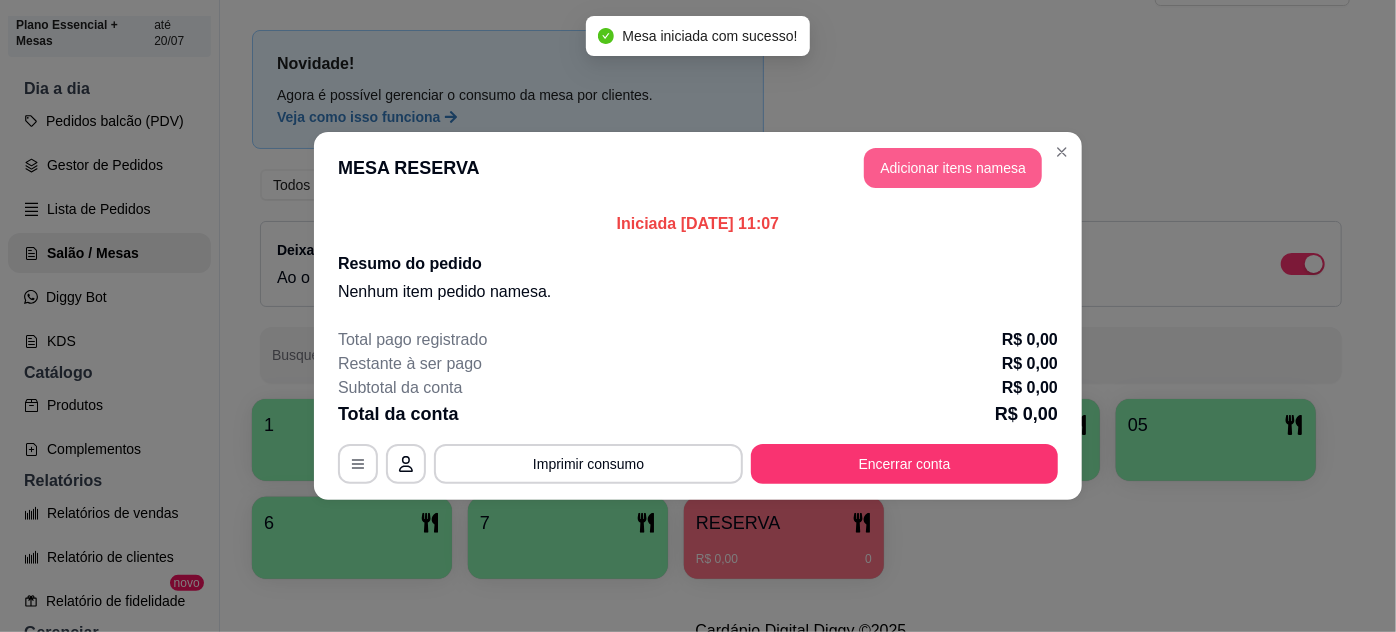 click on "Adicionar itens na  mesa" at bounding box center (953, 168) 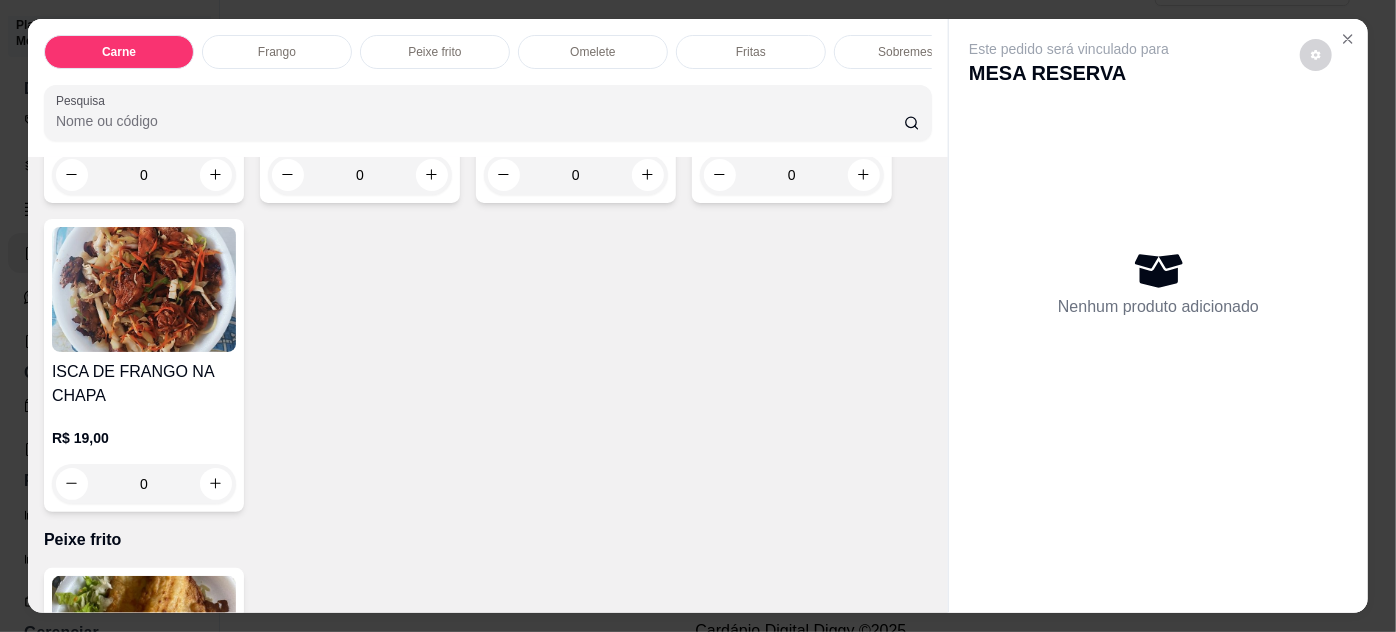 scroll, scrollTop: 1636, scrollLeft: 0, axis: vertical 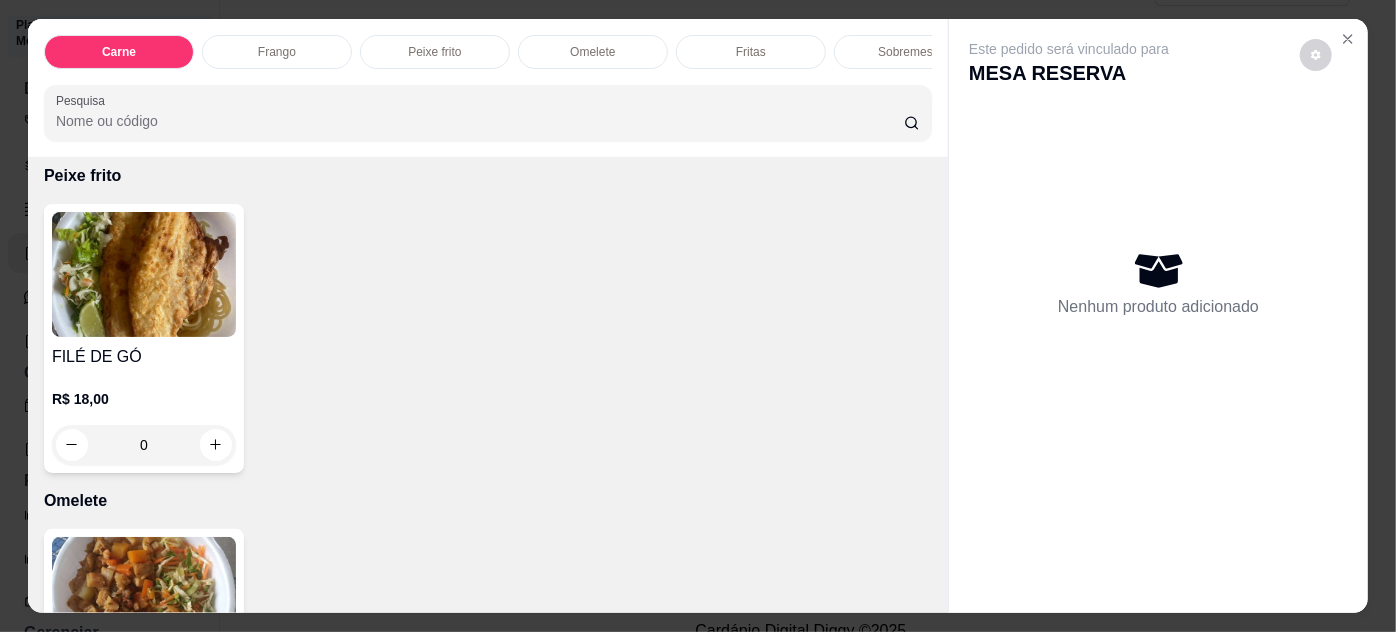click at bounding box center [144, 274] 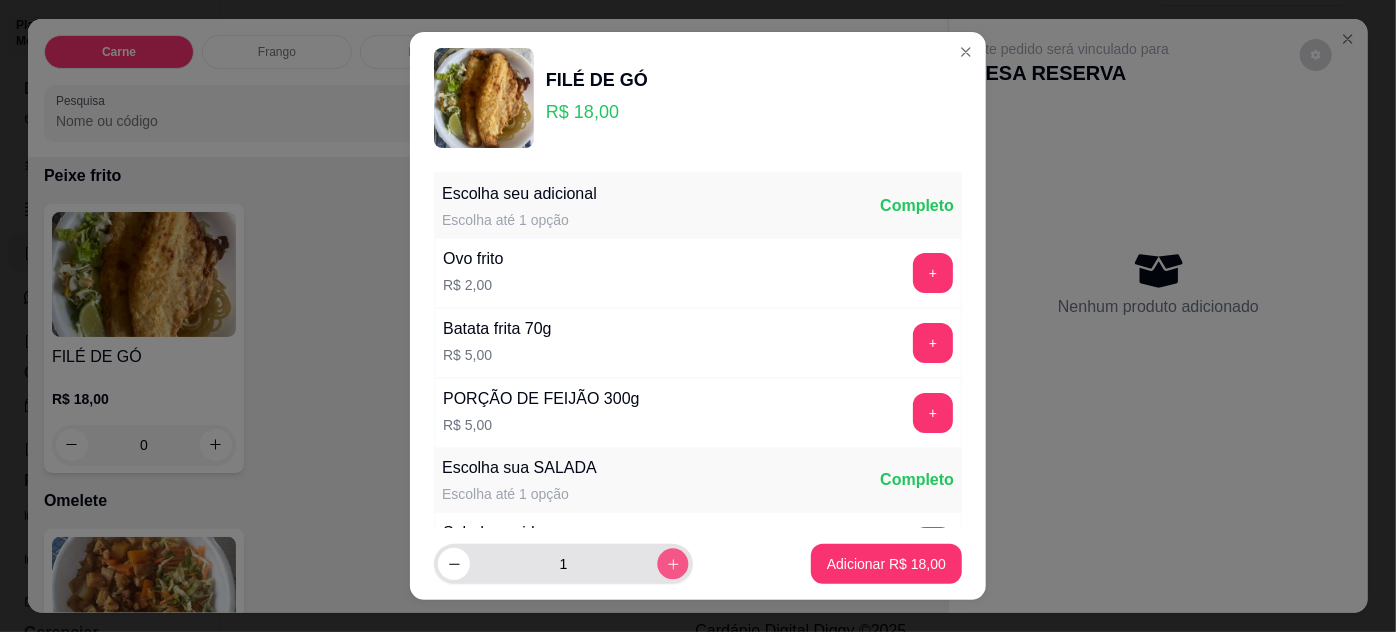 click 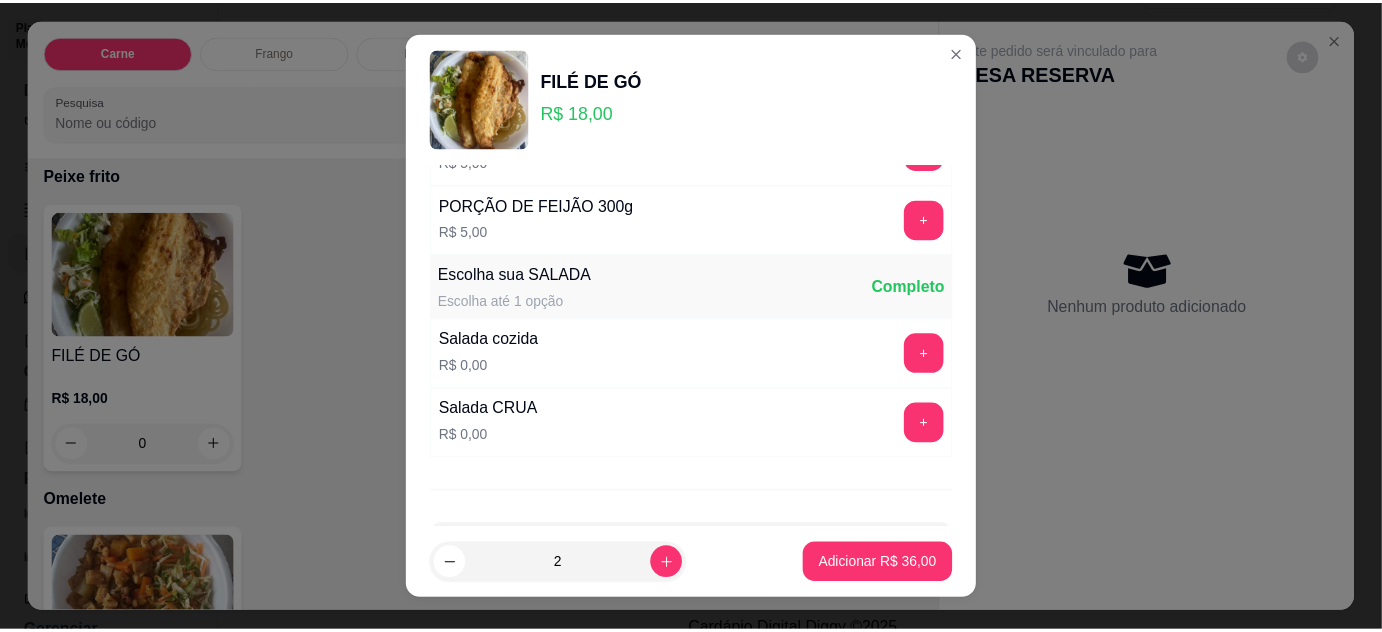 scroll, scrollTop: 269, scrollLeft: 0, axis: vertical 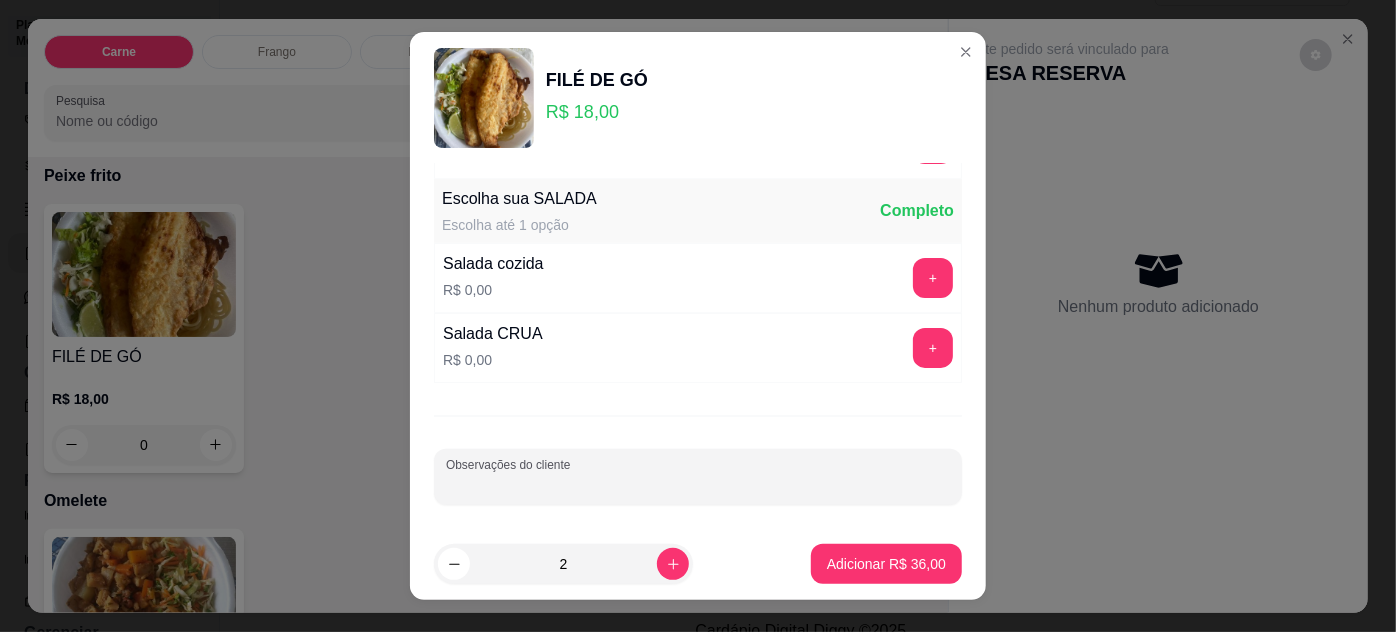 click on "Observações do cliente" at bounding box center (698, 485) 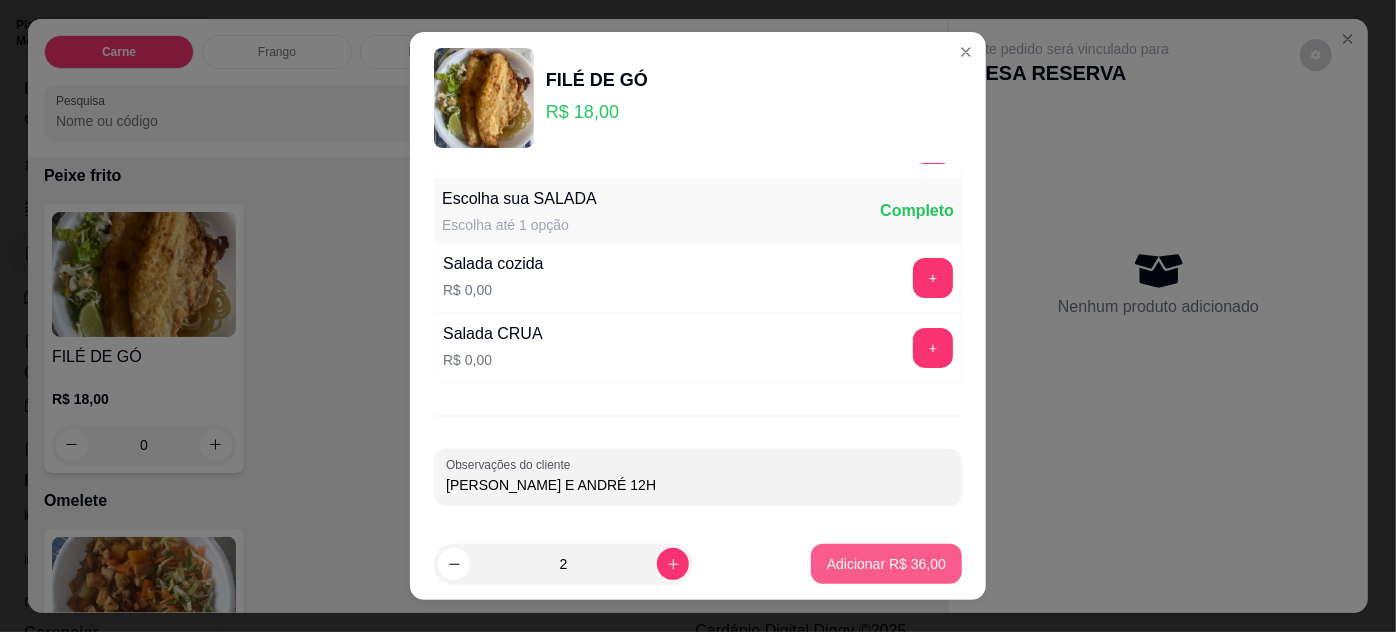 type on "[PERSON_NAME] E ANDRÉ 12H" 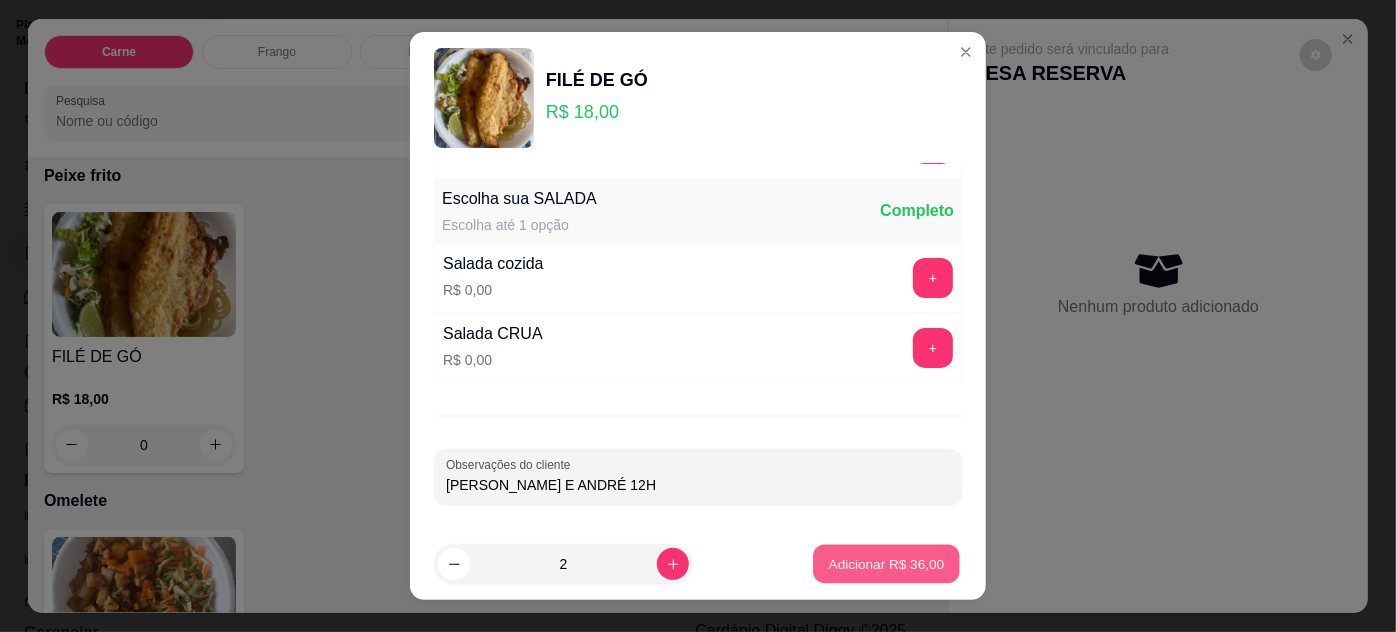 click on "Adicionar   R$ 36,00" at bounding box center [887, 564] 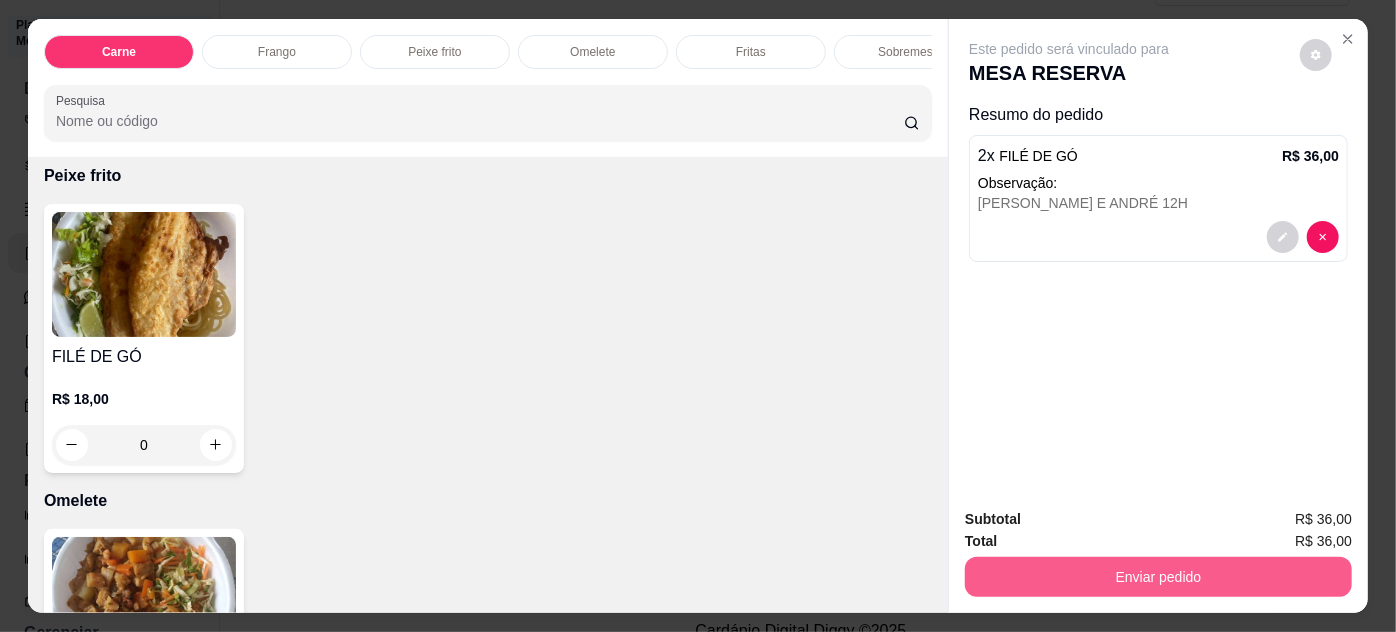 click on "Enviar pedido" at bounding box center [1158, 577] 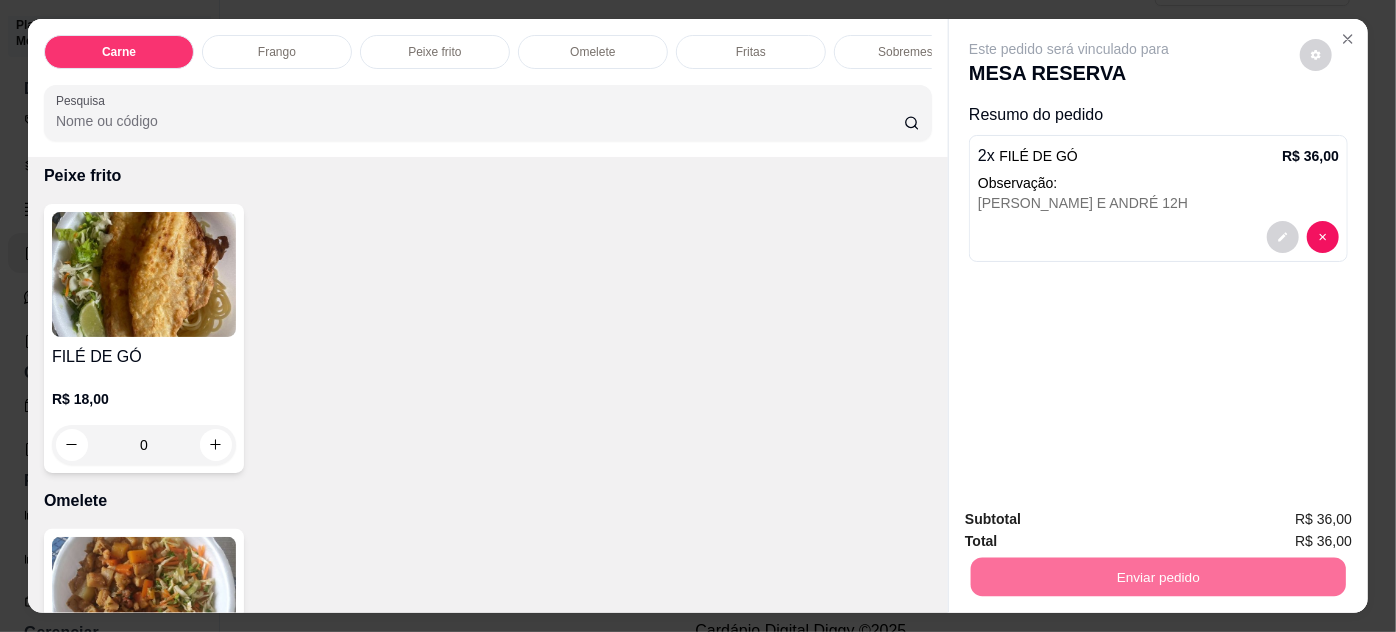 click on "Não registrar e enviar pedido" at bounding box center [1093, 521] 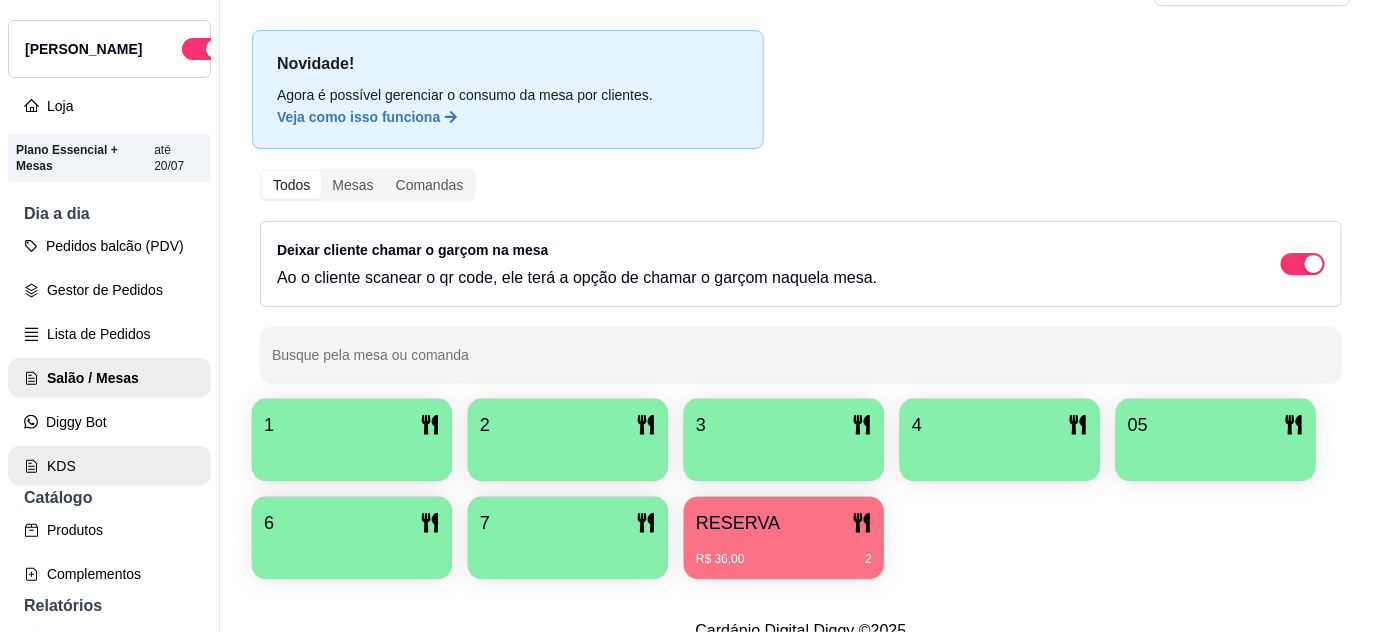 scroll, scrollTop: 0, scrollLeft: 0, axis: both 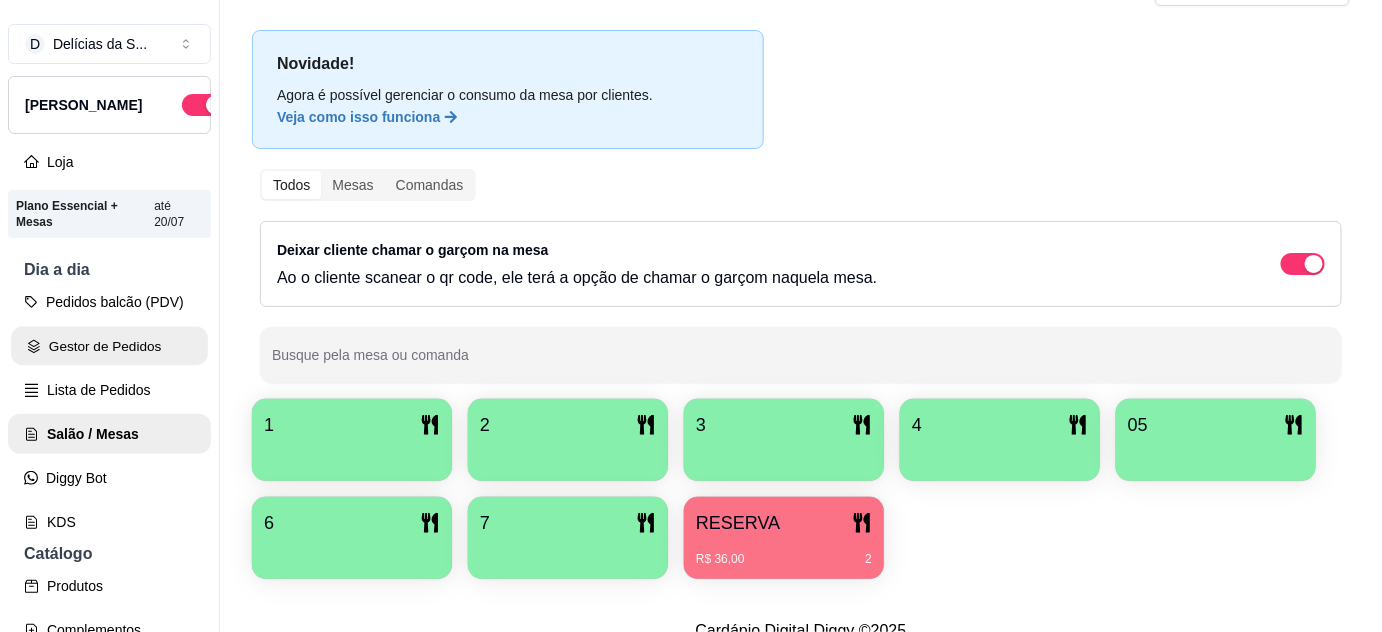 click on "Gestor de Pedidos" at bounding box center (109, 346) 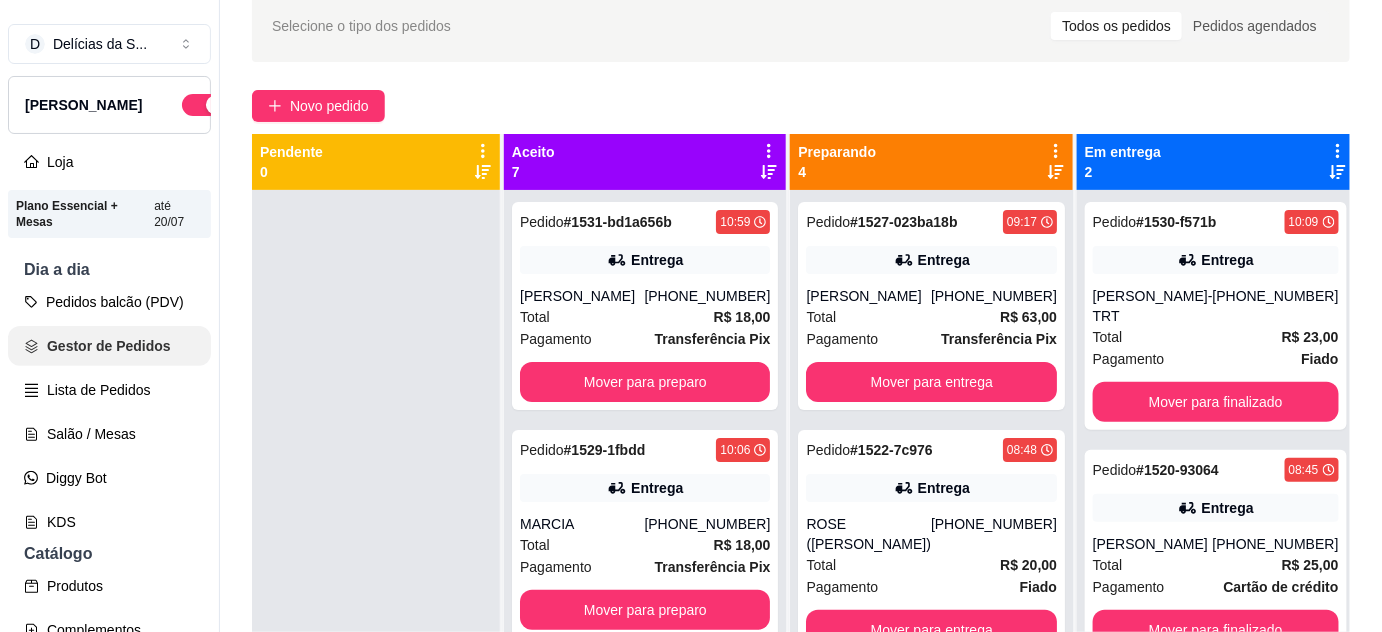 scroll, scrollTop: 0, scrollLeft: 0, axis: both 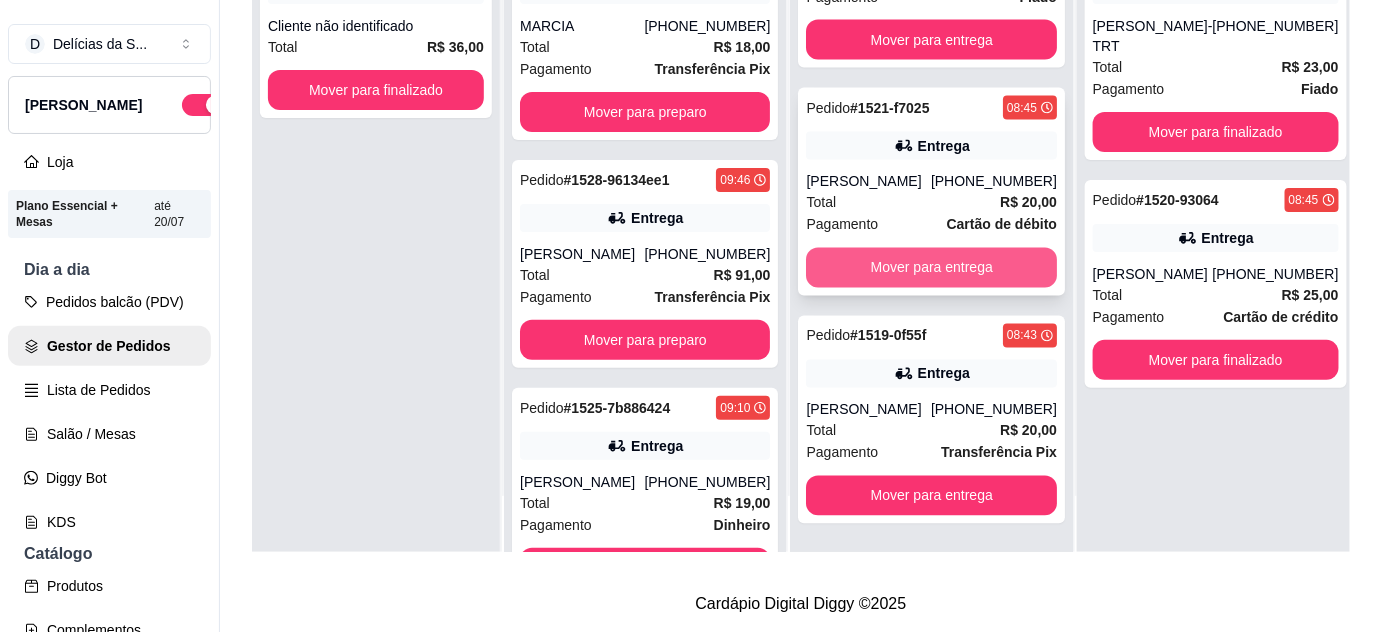 click on "Mover para entrega" at bounding box center [931, 268] 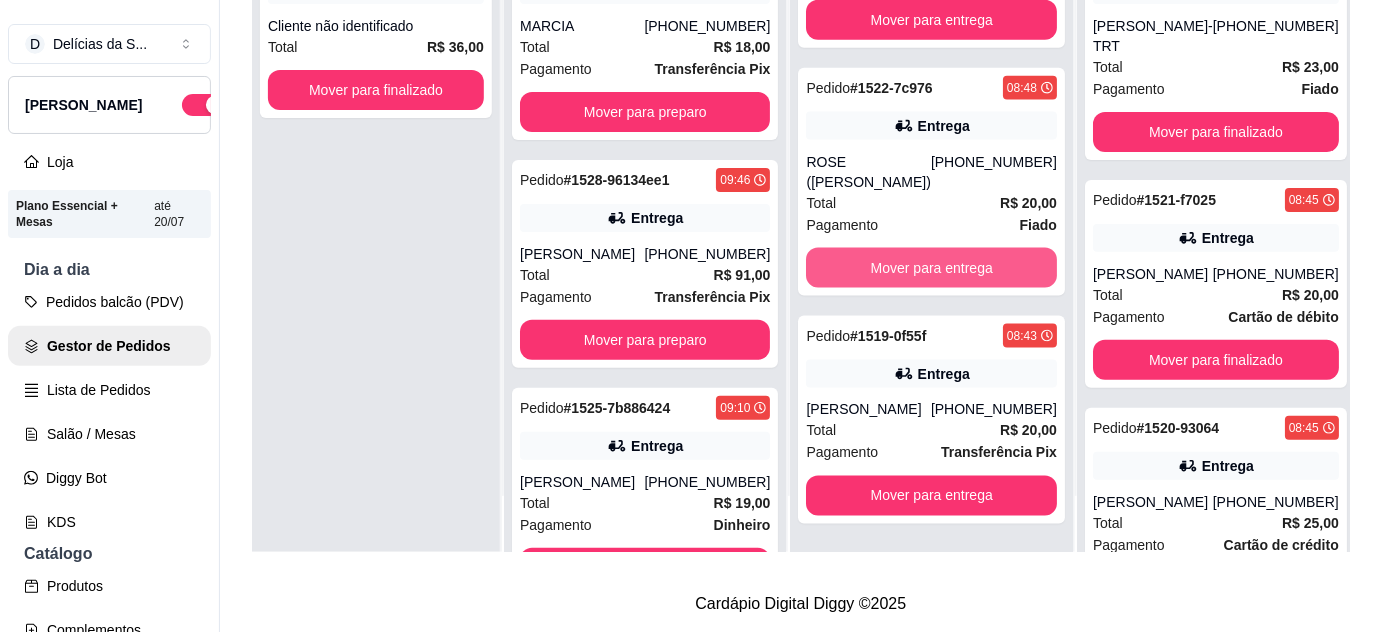 scroll, scrollTop: 776, scrollLeft: 0, axis: vertical 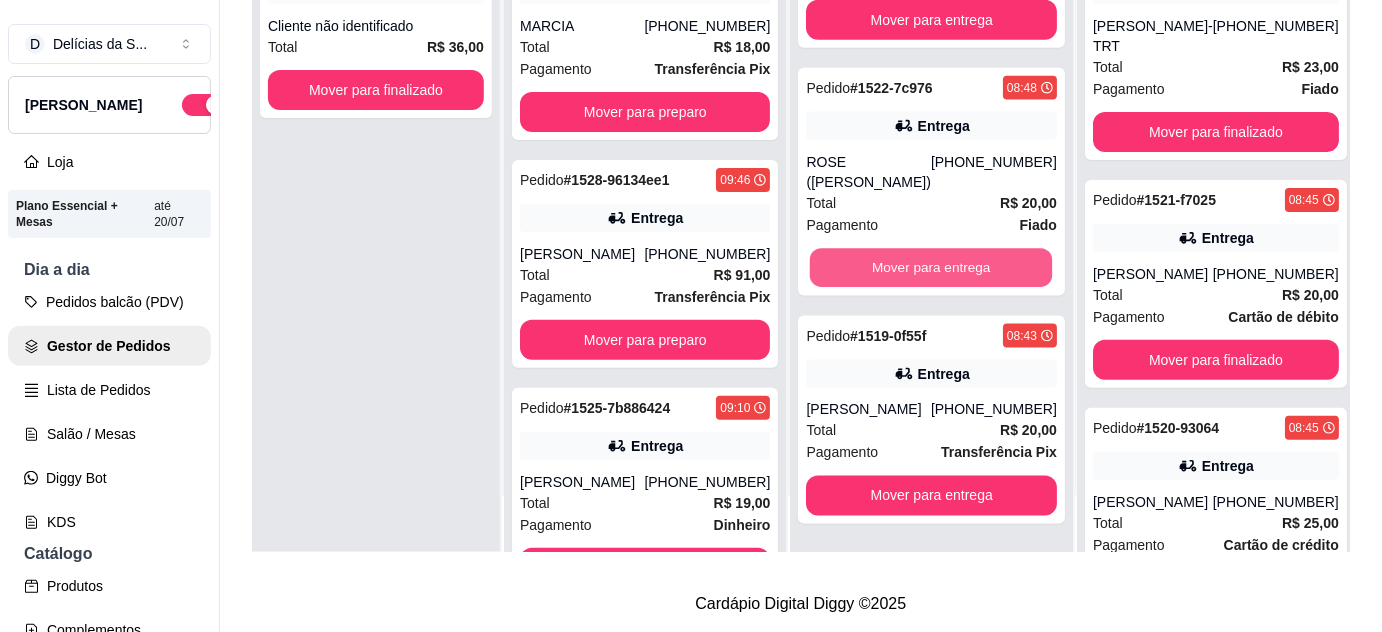 click on "Mover para entrega" at bounding box center (931, 268) 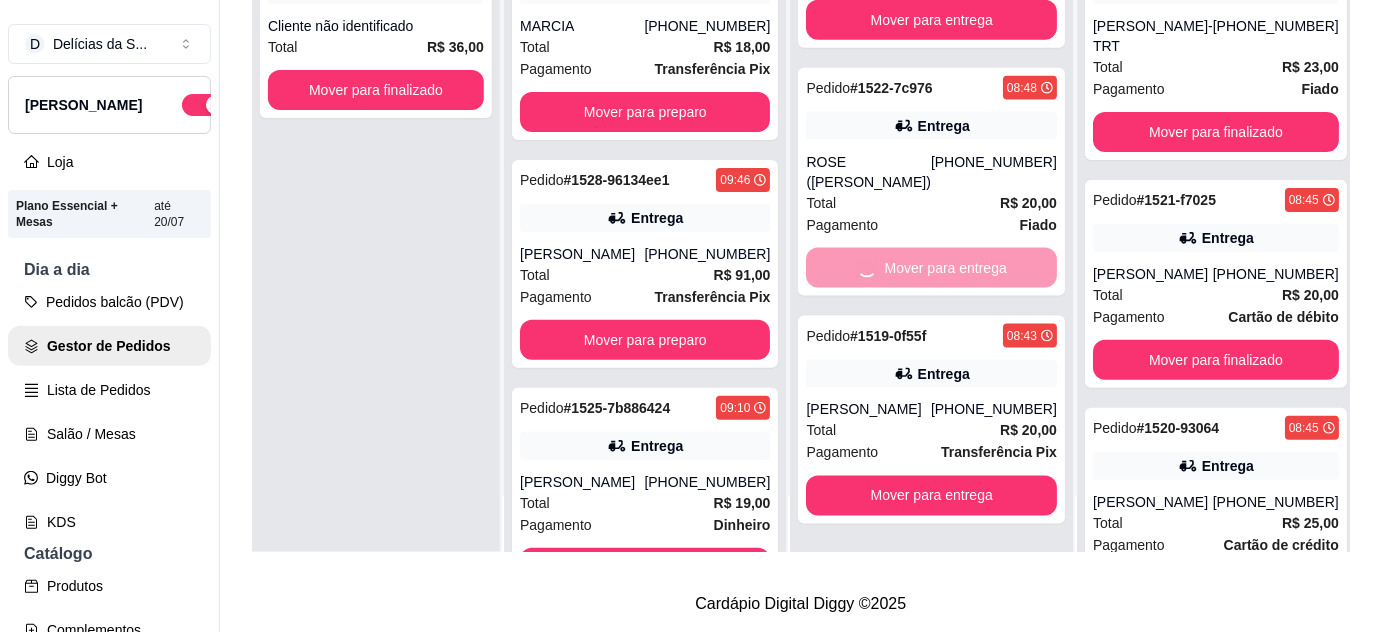 scroll, scrollTop: 528, scrollLeft: 0, axis: vertical 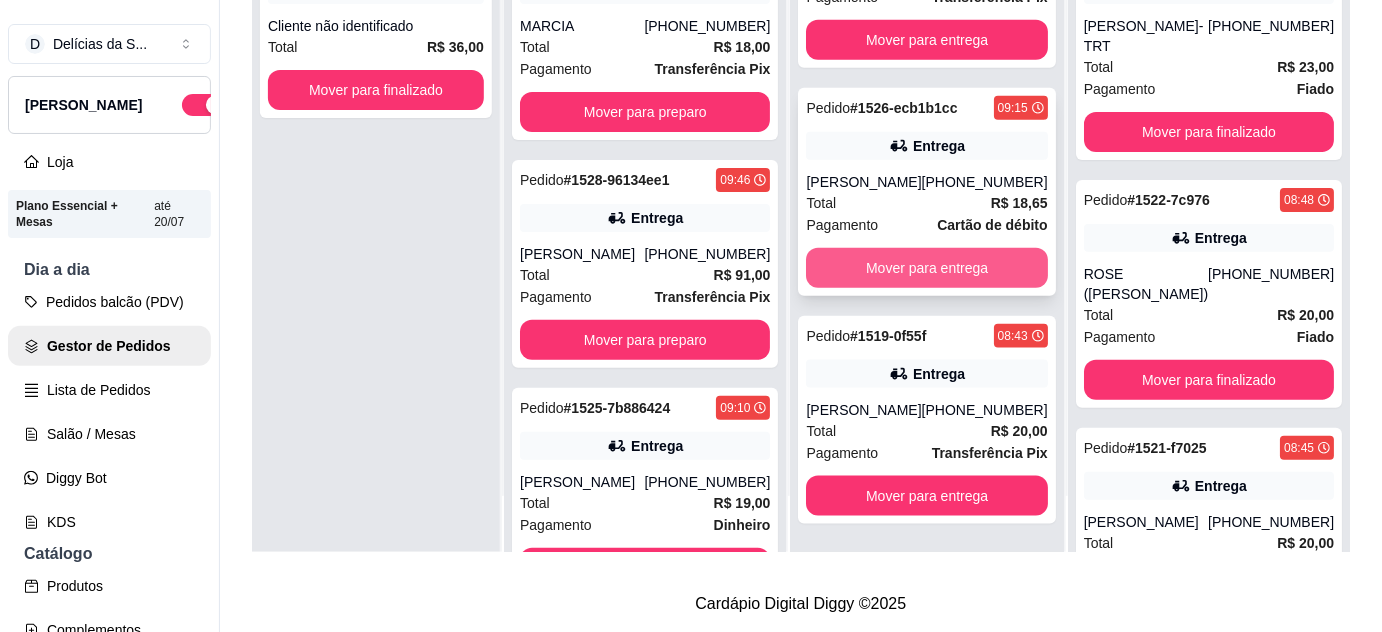 click on "Mover para entrega" at bounding box center (926, 268) 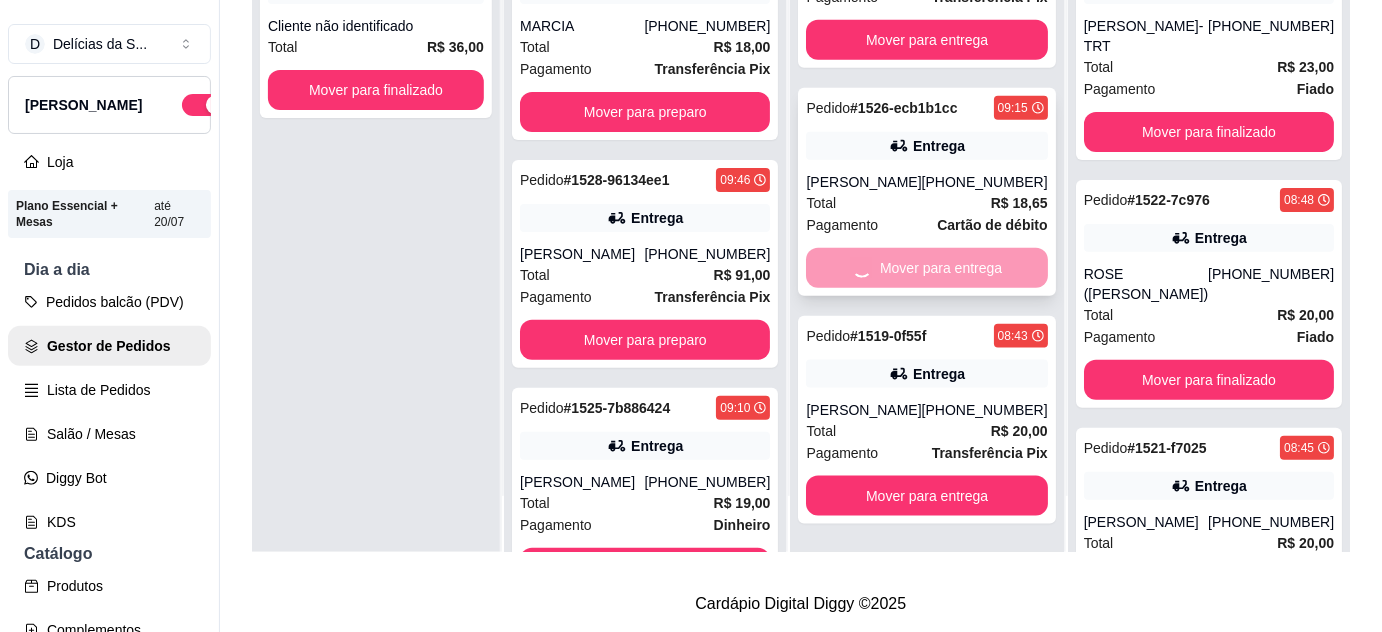 scroll, scrollTop: 300, scrollLeft: 0, axis: vertical 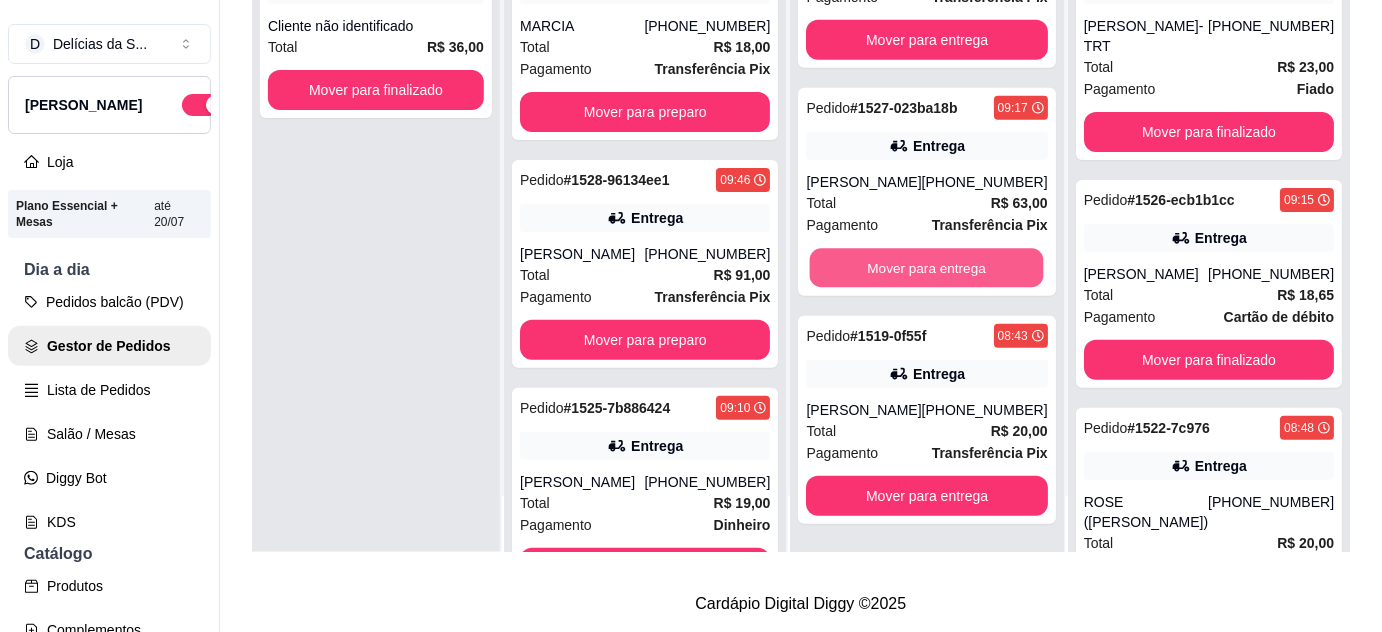 click on "Mover para entrega" at bounding box center [927, 268] 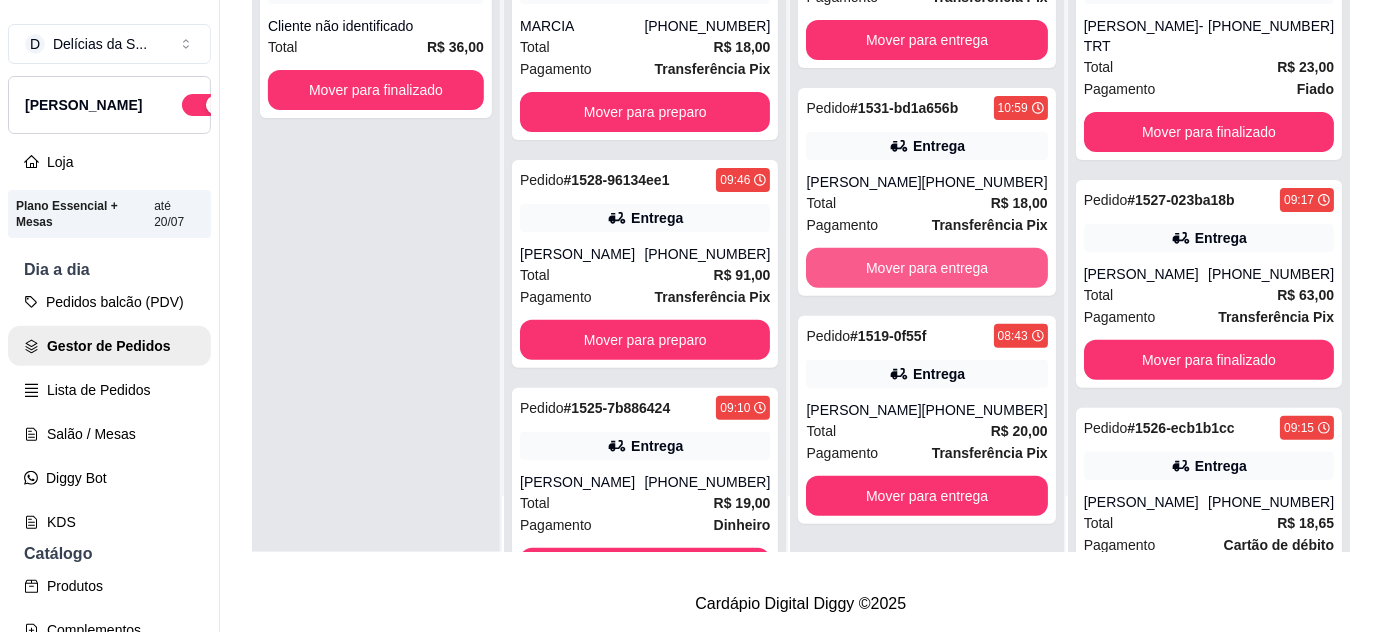 scroll, scrollTop: 72, scrollLeft: 0, axis: vertical 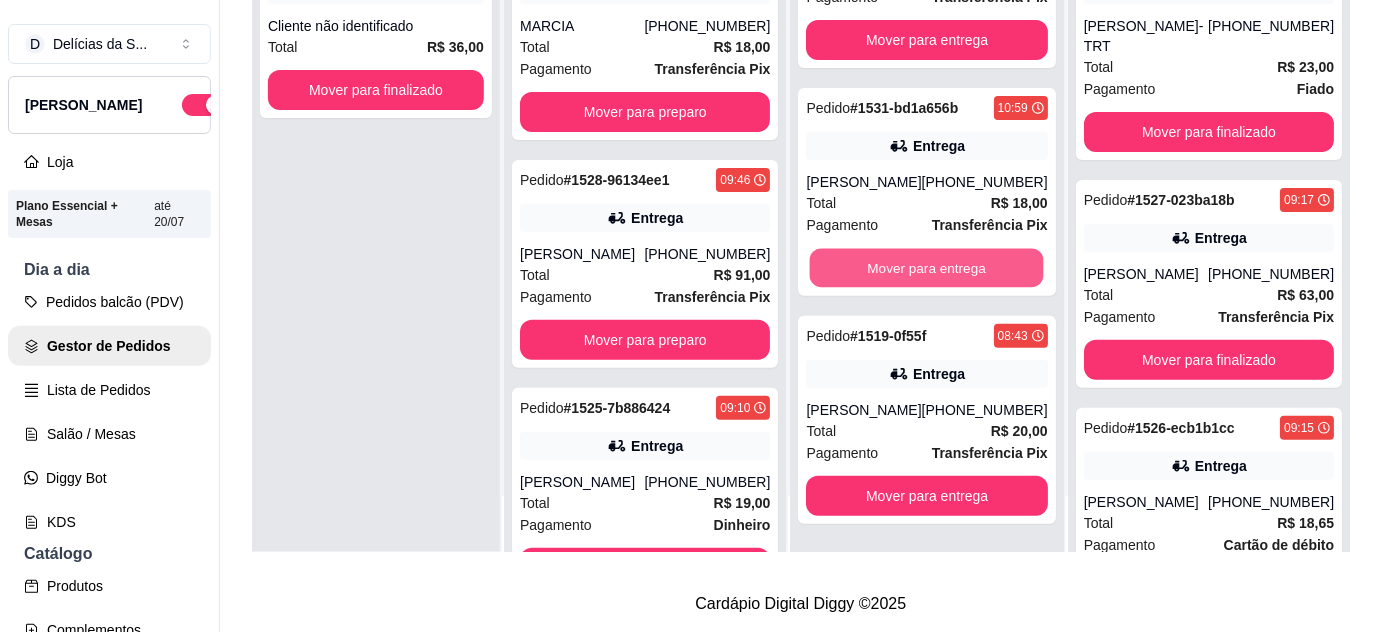 click on "Mover para entrega" at bounding box center [927, 268] 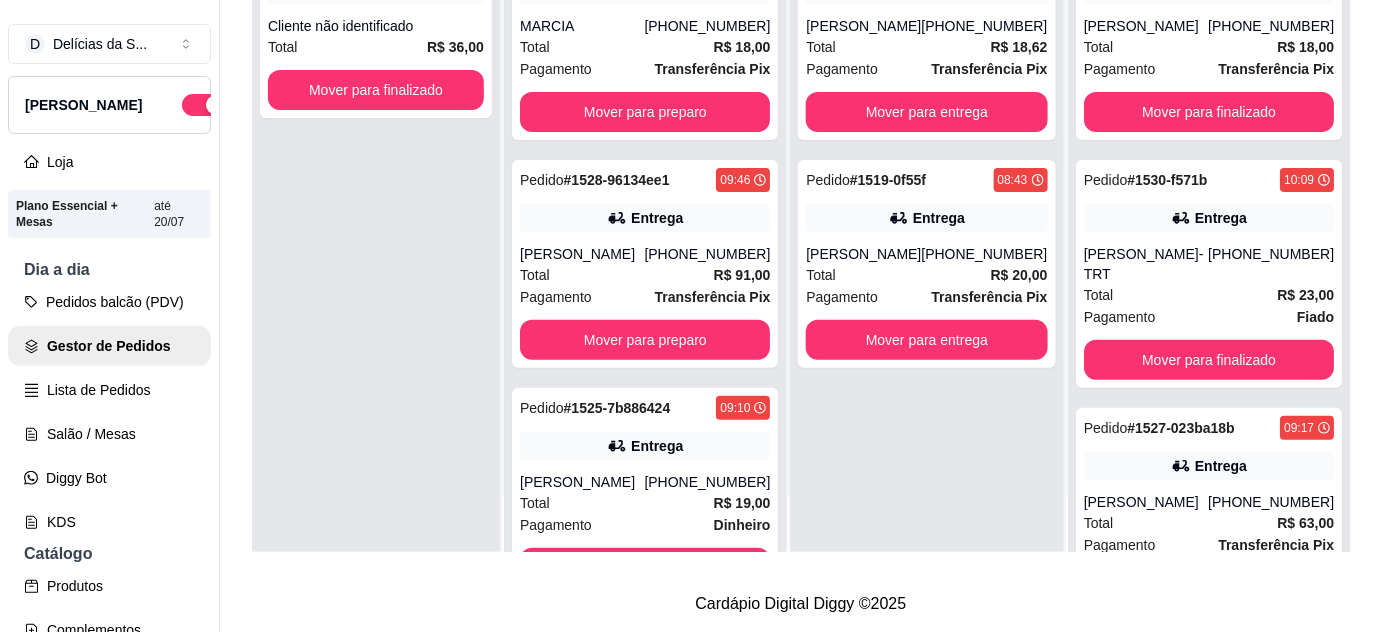 scroll, scrollTop: 0, scrollLeft: 0, axis: both 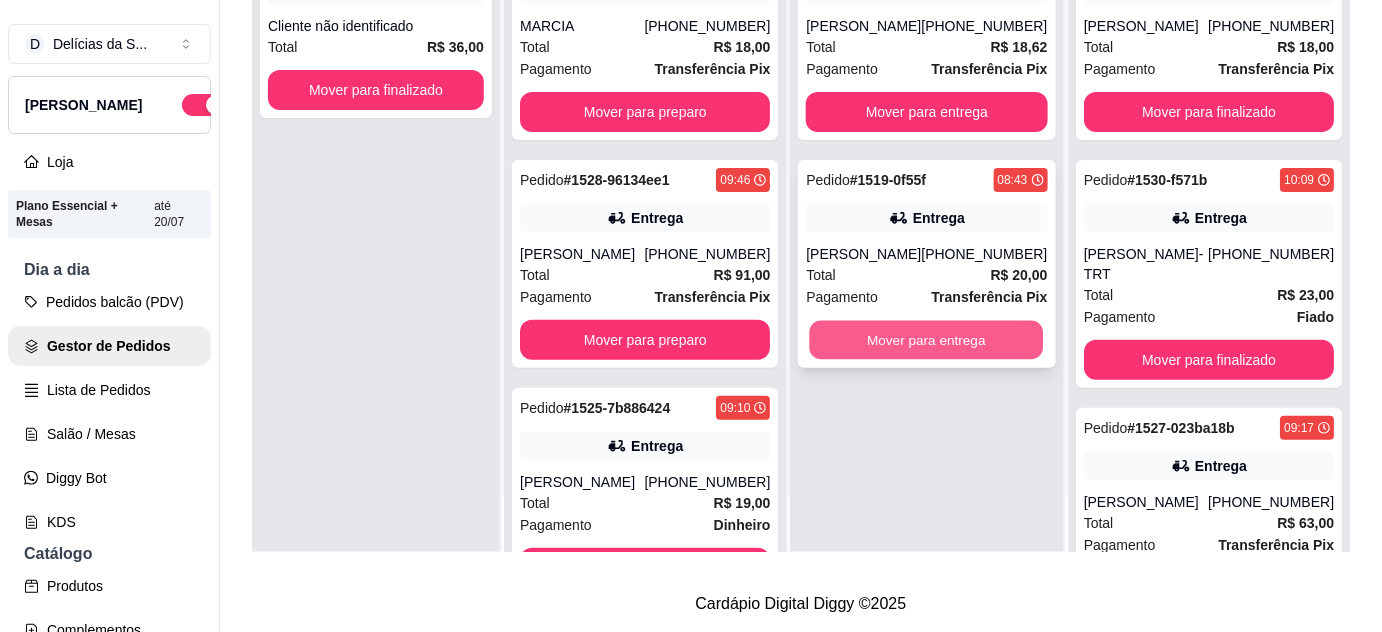 click on "Mover para entrega" at bounding box center (927, 340) 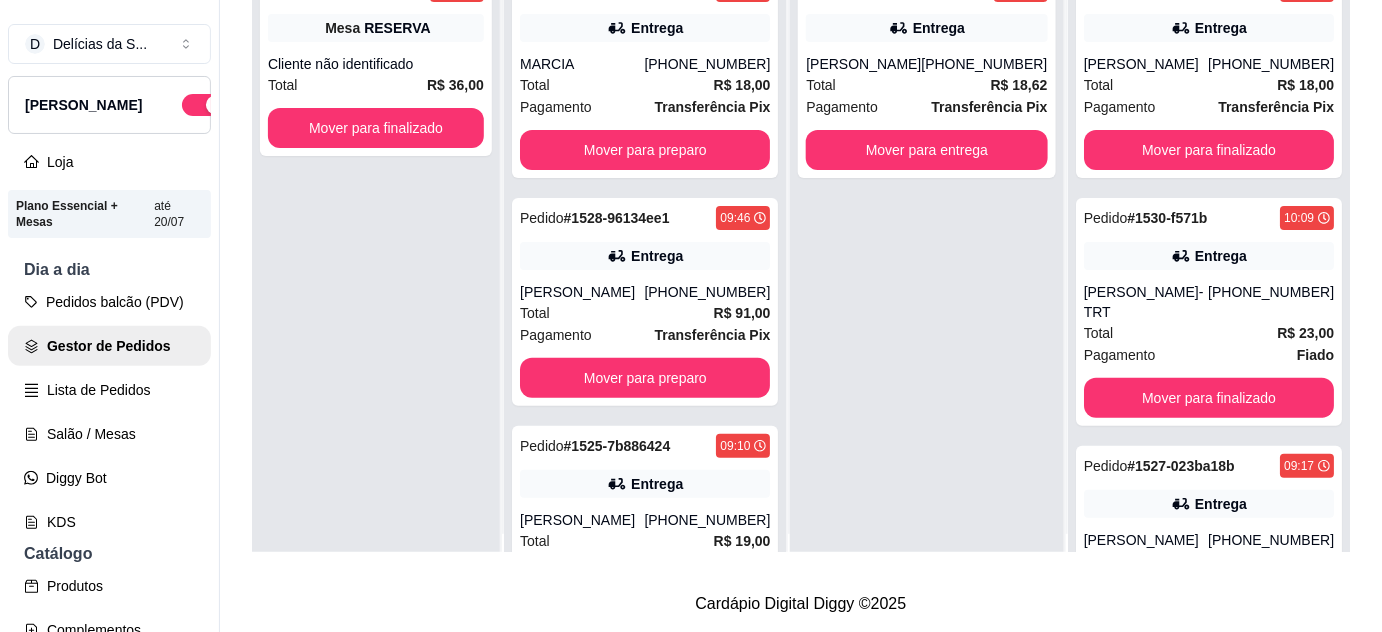 scroll, scrollTop: 0, scrollLeft: 0, axis: both 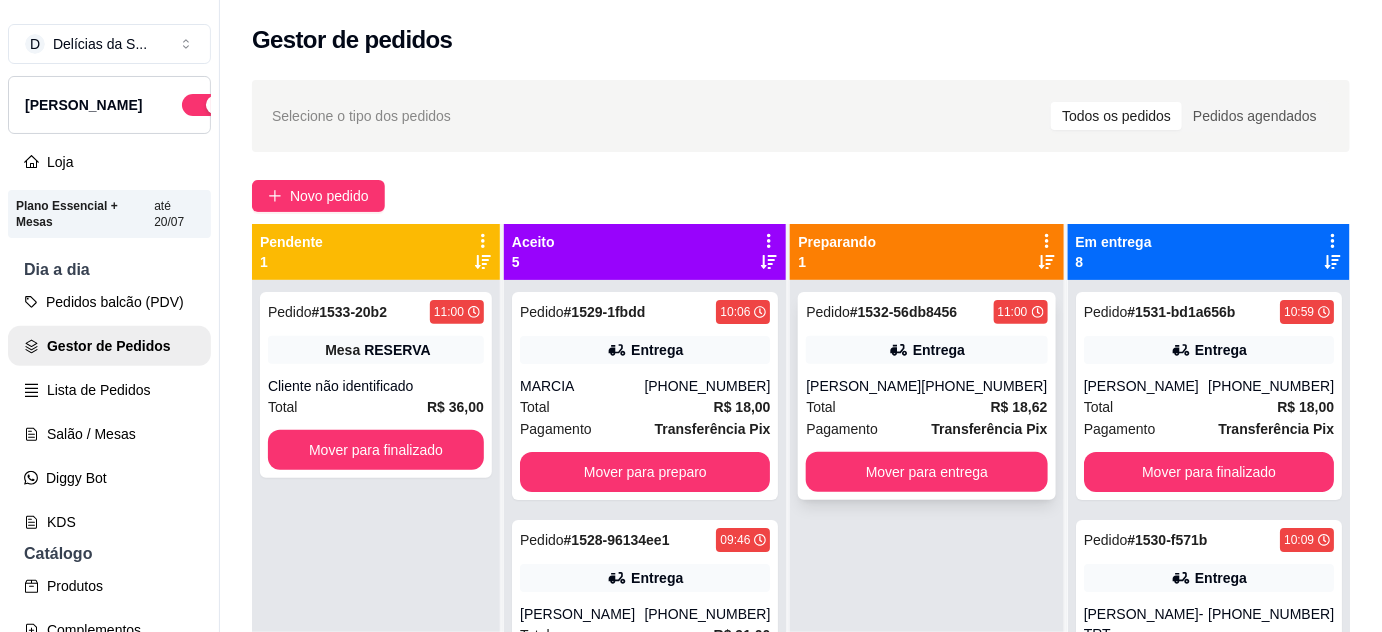 click on "Pedido  # 1532-56db8456 11:00 Entrega Raquel Oliveira  (91) 98401-8435 Total R$ 18,62 Pagamento Transferência Pix Mover para entrega" at bounding box center [926, 396] 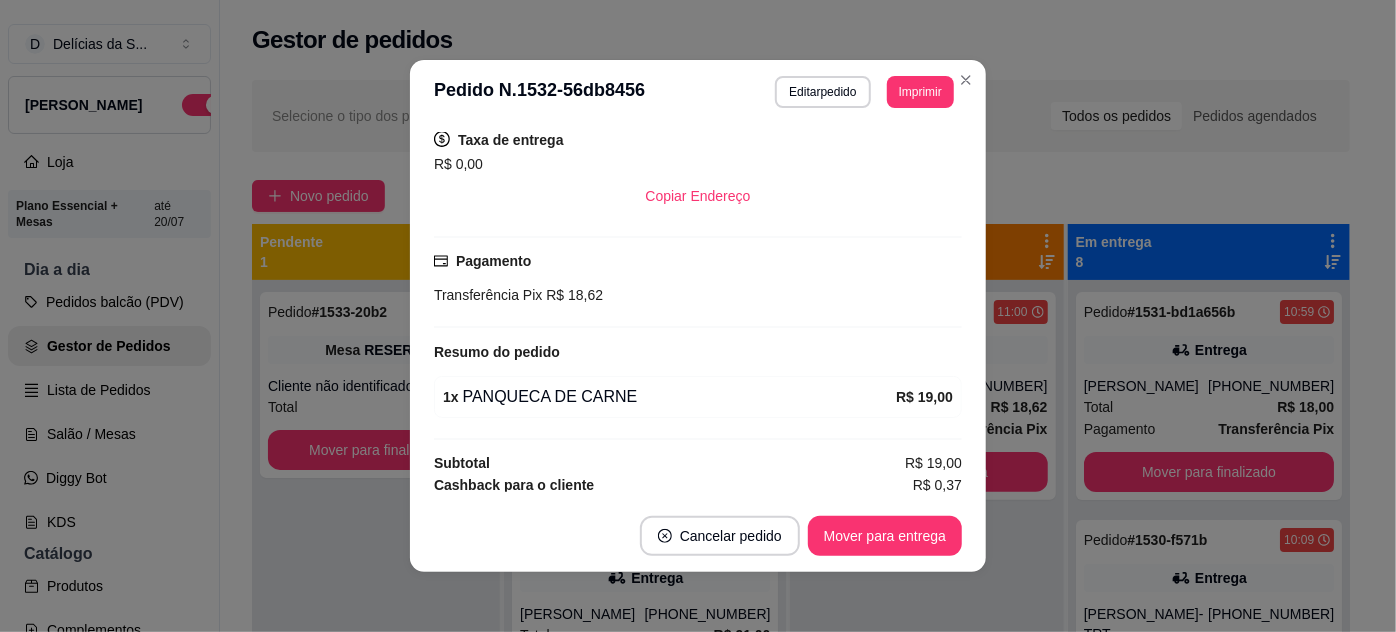 scroll, scrollTop: 457, scrollLeft: 0, axis: vertical 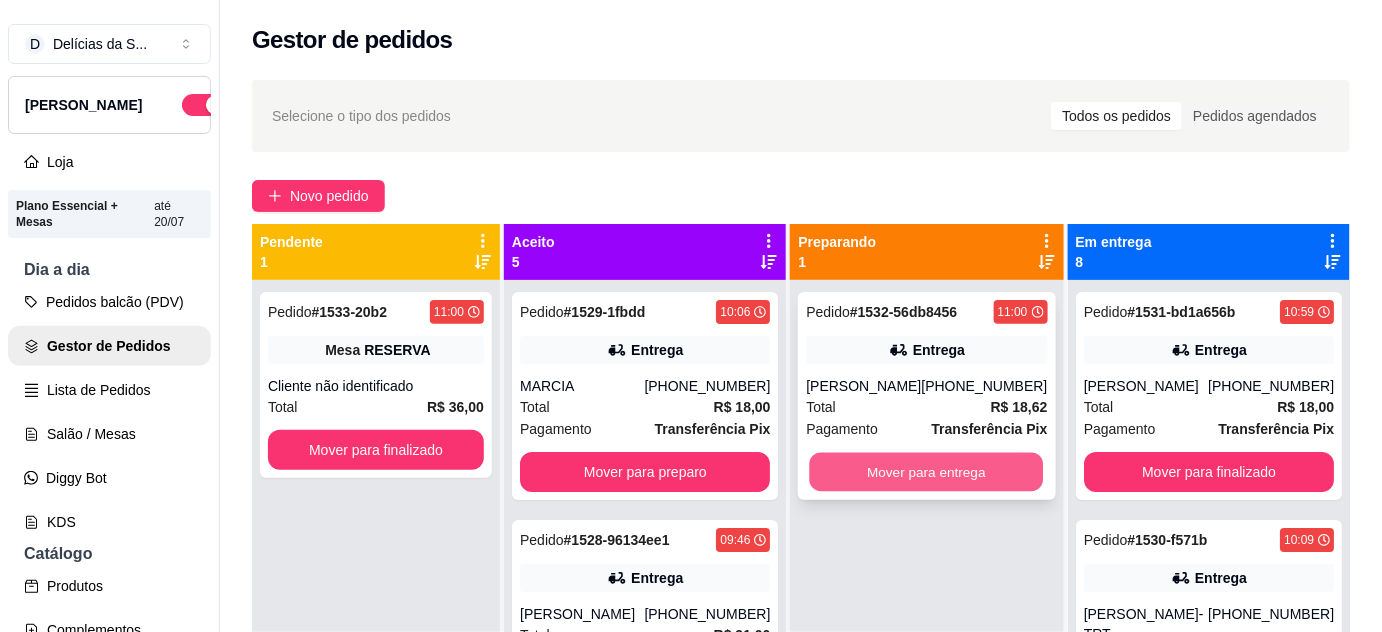 click on "Mover para entrega" at bounding box center [927, 472] 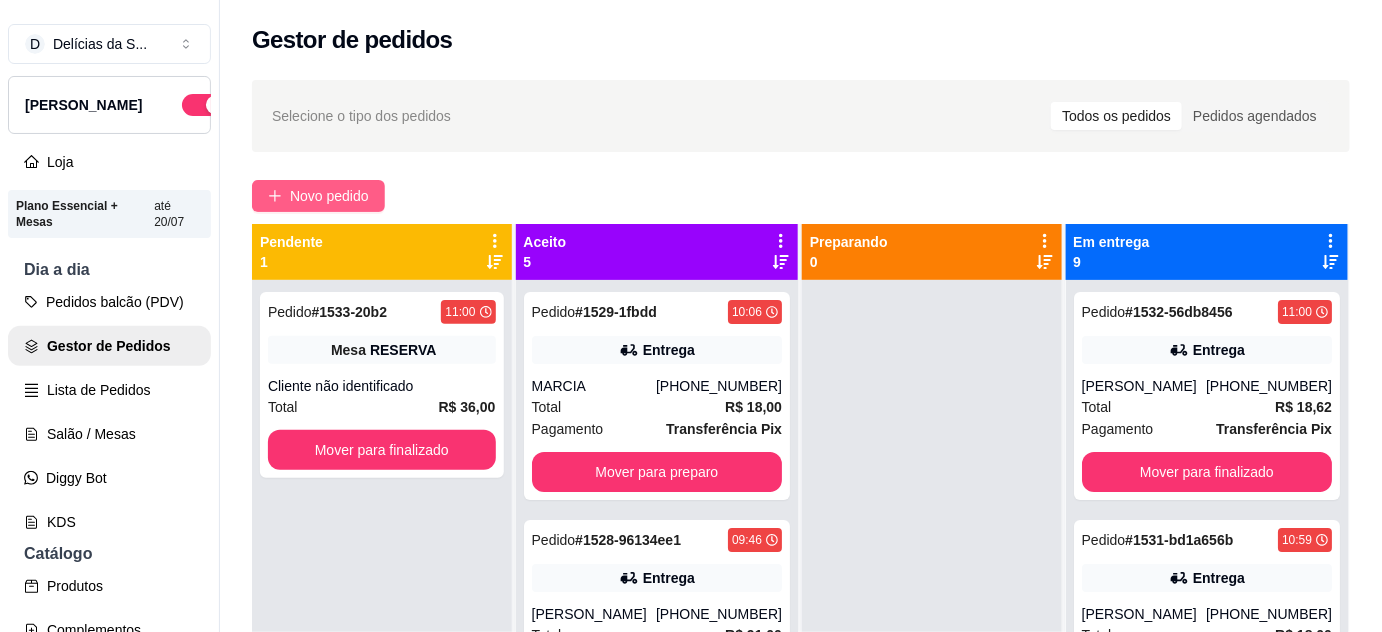 click on "Novo pedido" at bounding box center (318, 196) 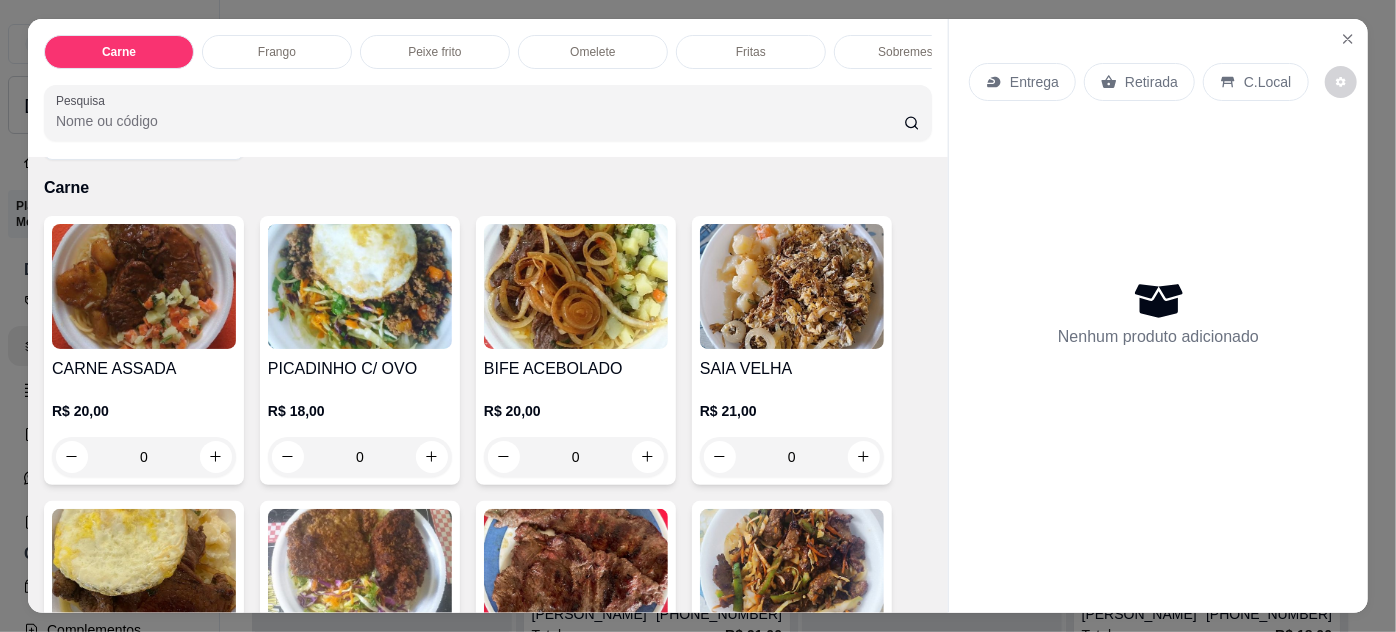 scroll, scrollTop: 181, scrollLeft: 0, axis: vertical 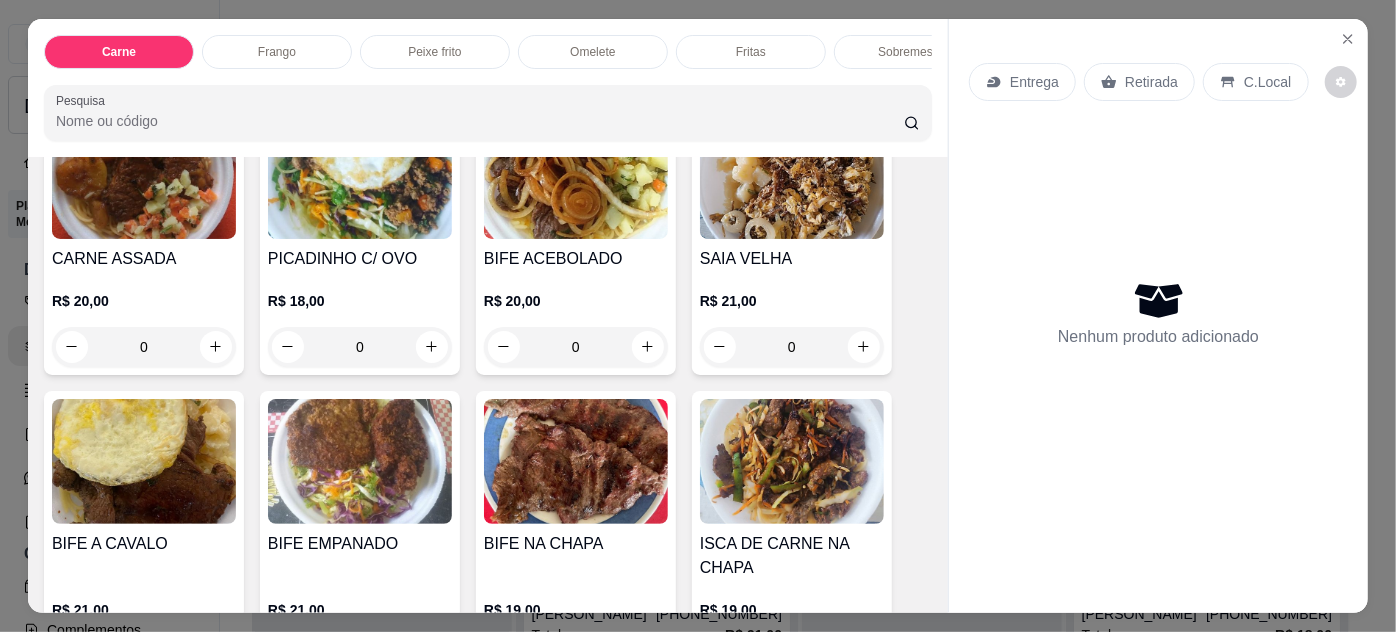 click at bounding box center (576, 461) 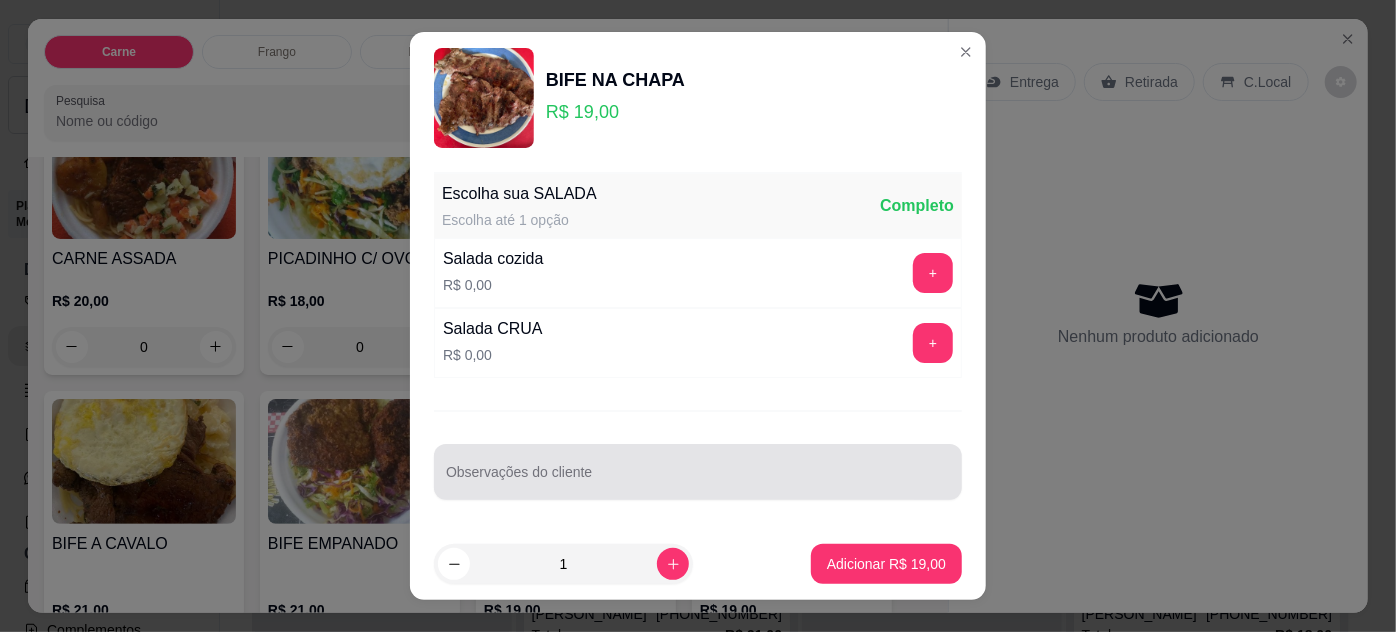 scroll, scrollTop: 31, scrollLeft: 0, axis: vertical 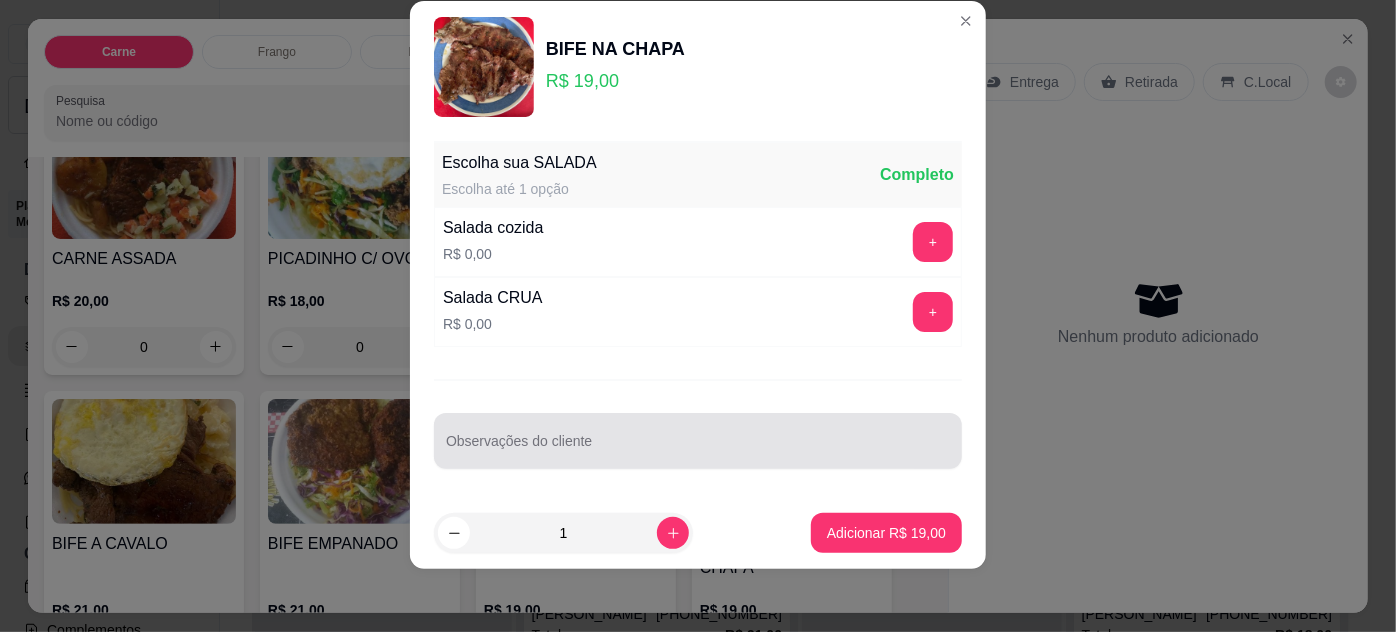 click on "Observações do cliente" at bounding box center [698, 449] 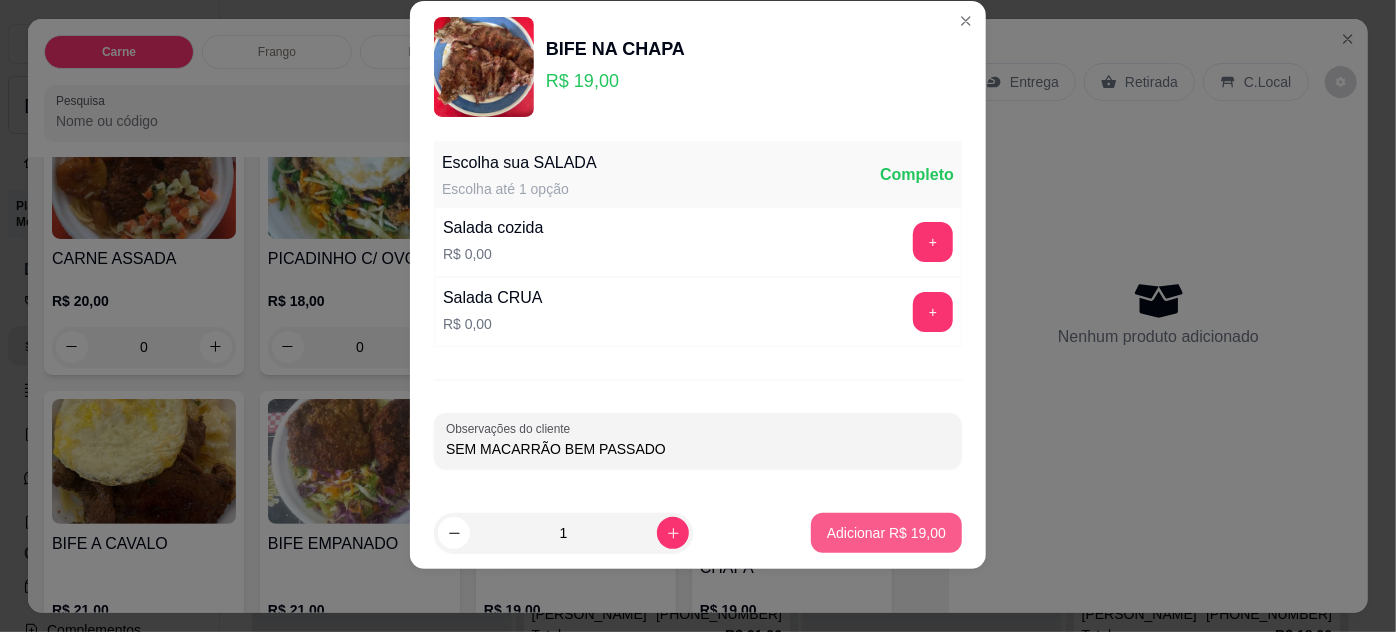type on "SEM MACARRÃO BEM PASSADO" 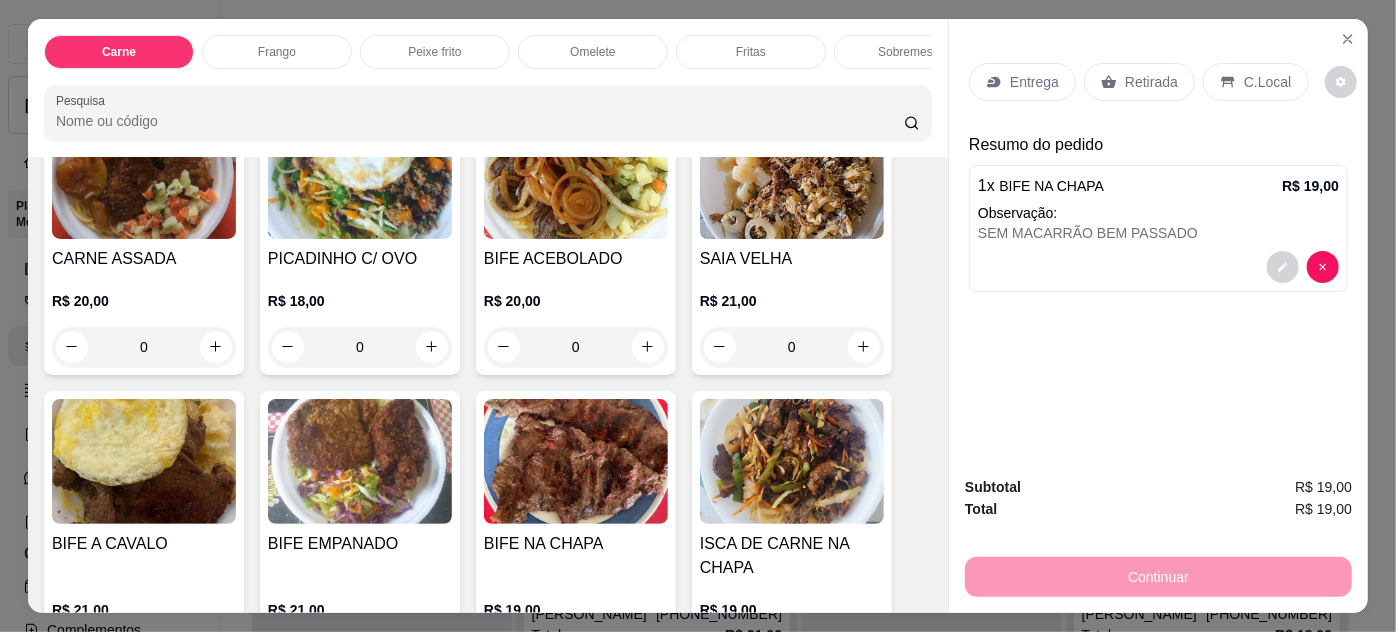 click on "Entrega" at bounding box center [1034, 82] 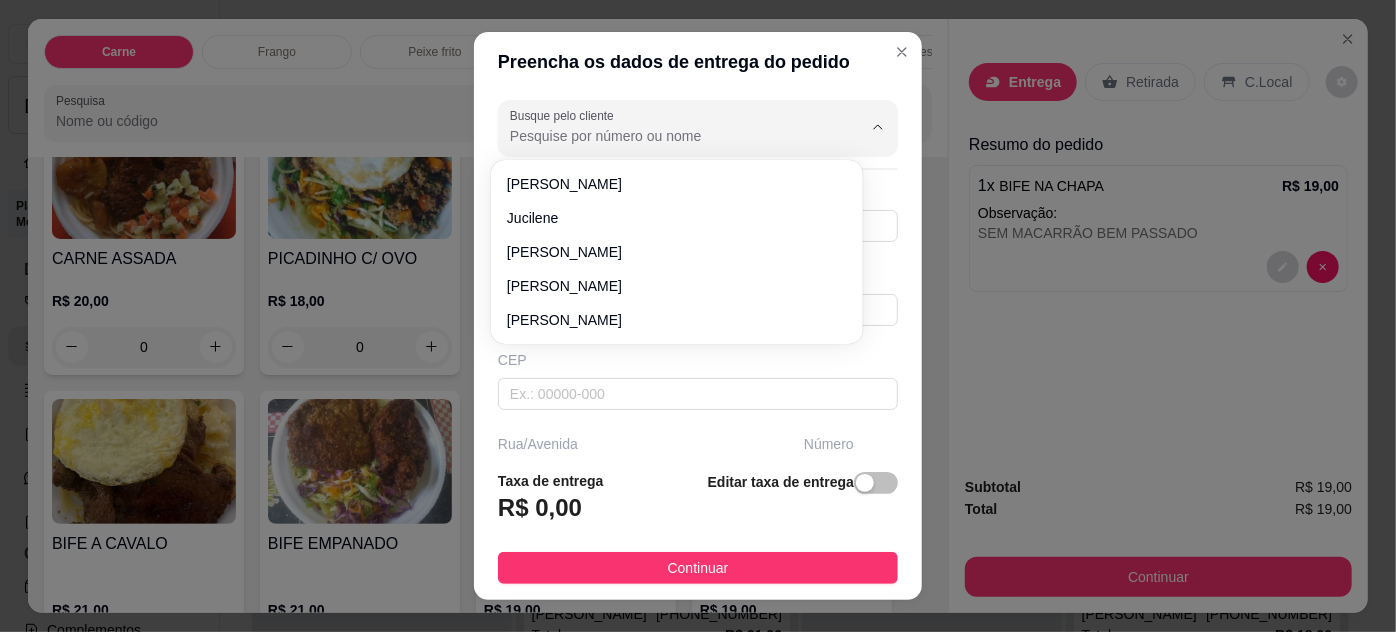 click on "Busque pelo cliente" at bounding box center [670, 136] 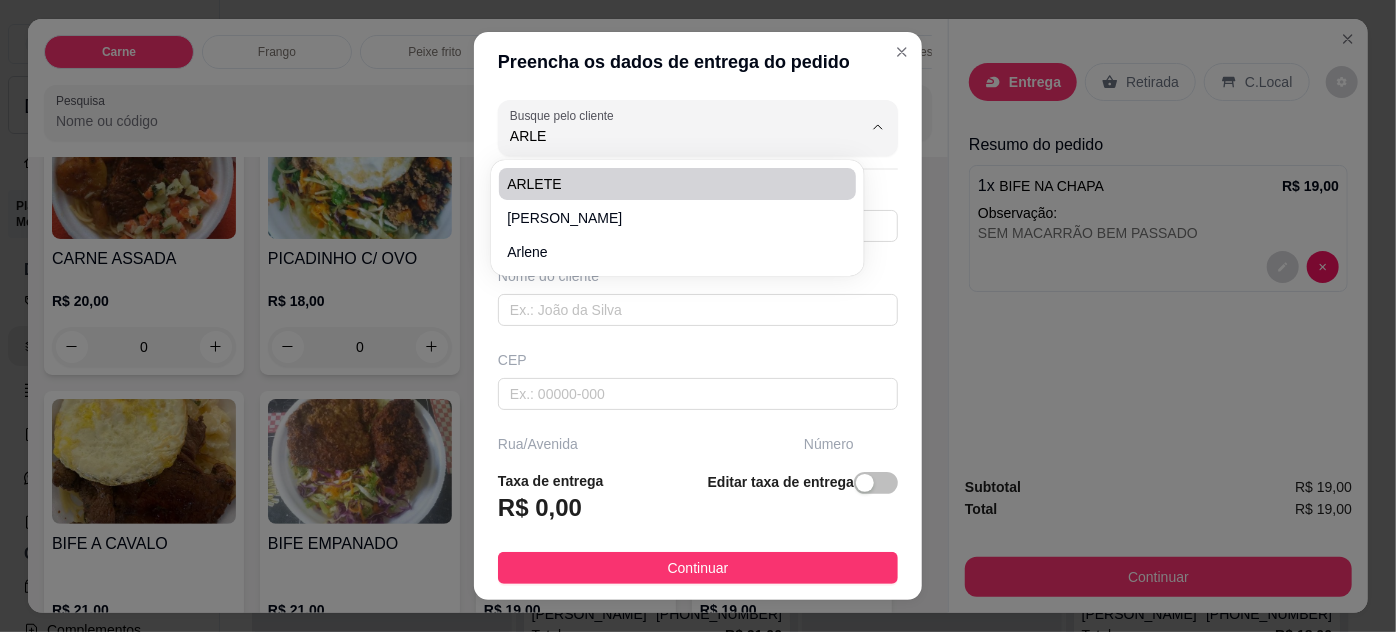 click on "ARLETE" at bounding box center (667, 184) 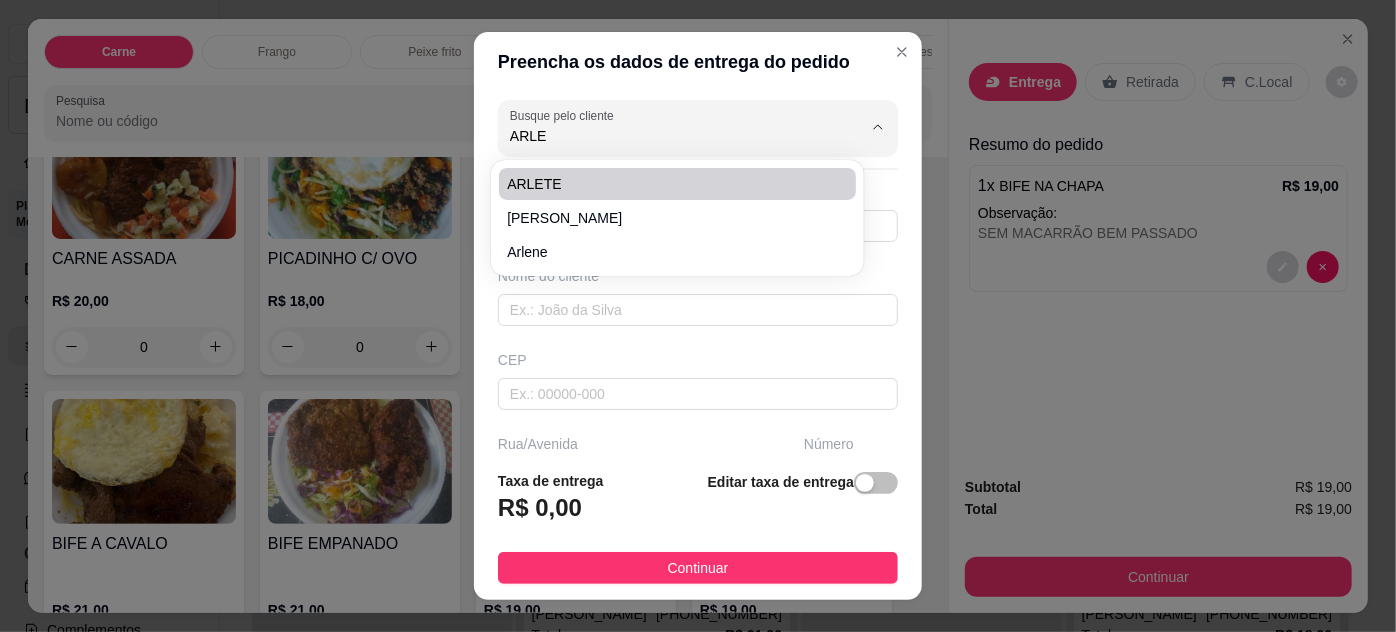 type on "ARLETE" 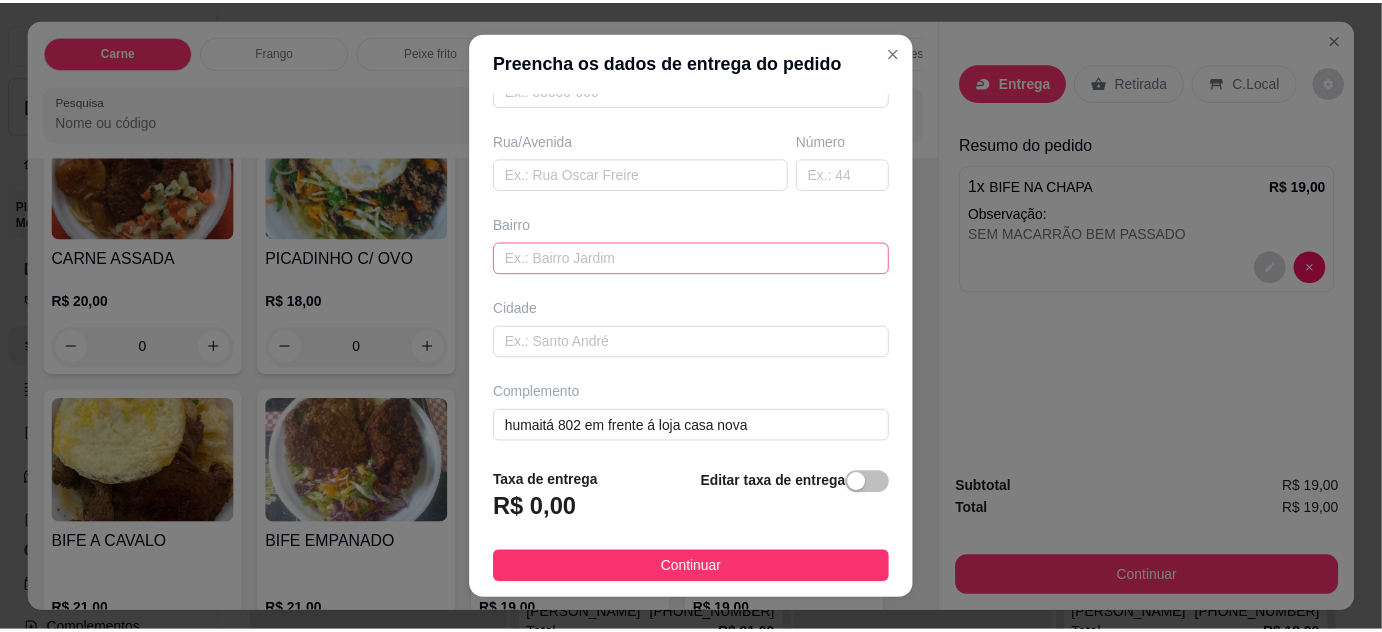 scroll, scrollTop: 306, scrollLeft: 0, axis: vertical 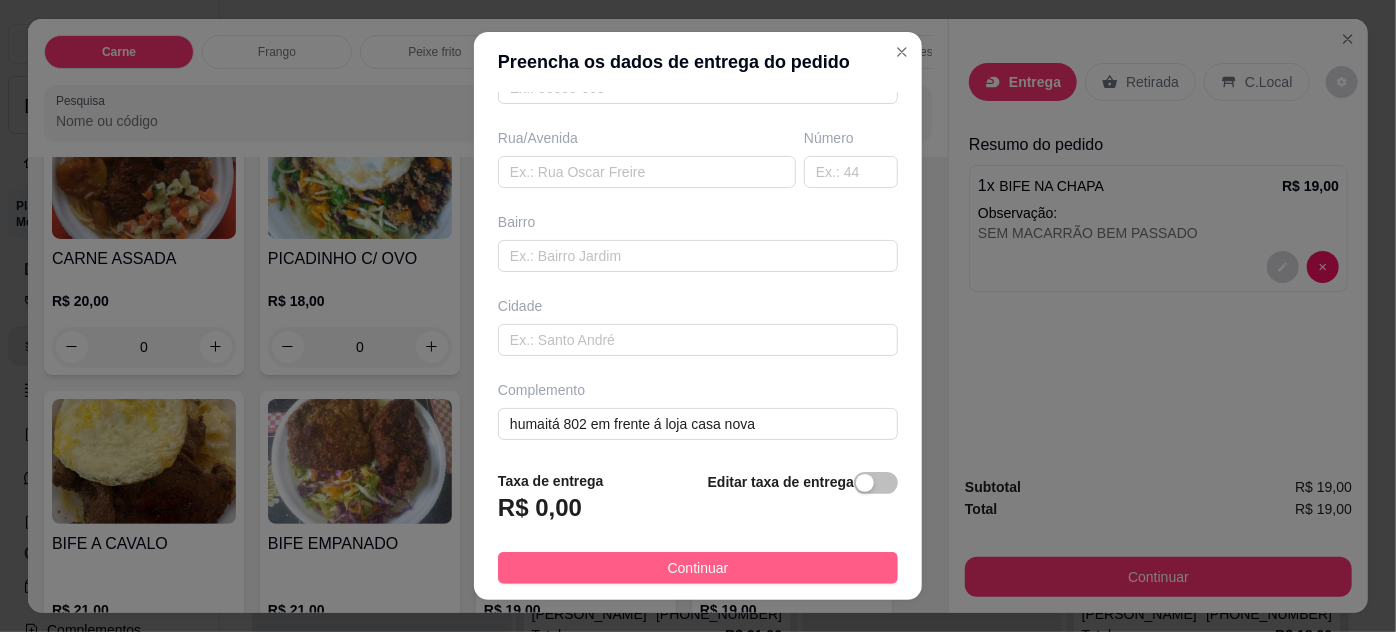 type on "ARLETE" 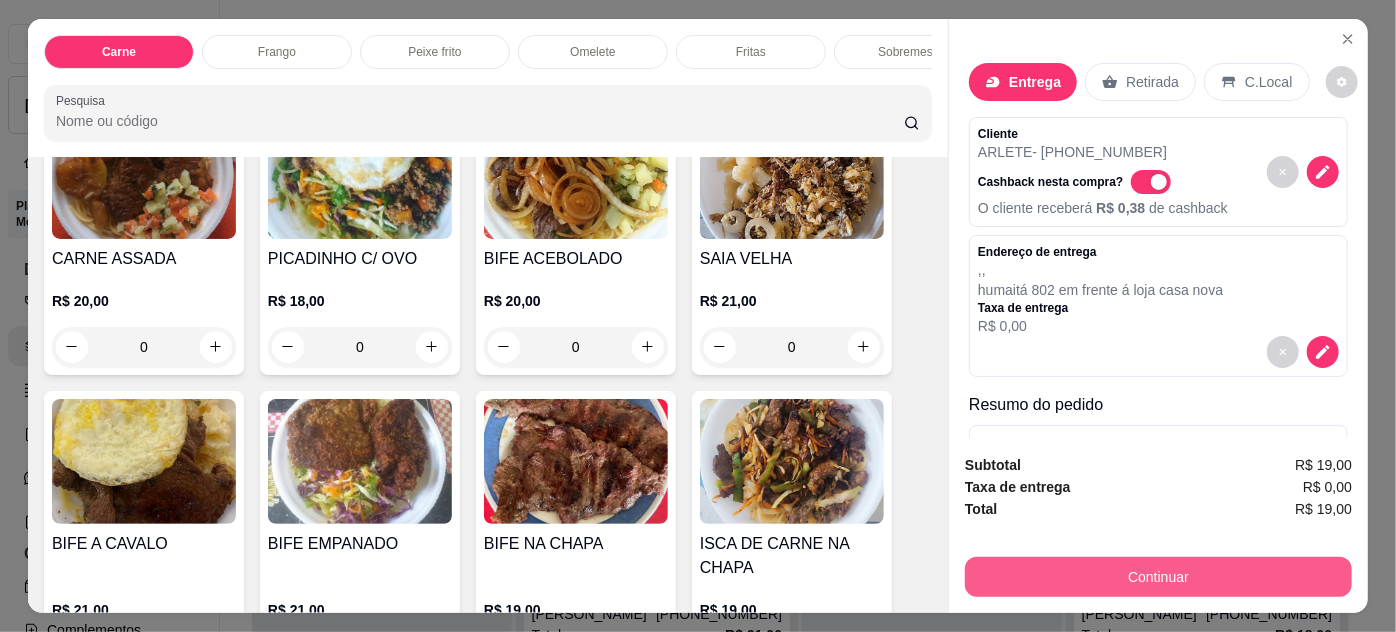 click on "Continuar" at bounding box center (1158, 577) 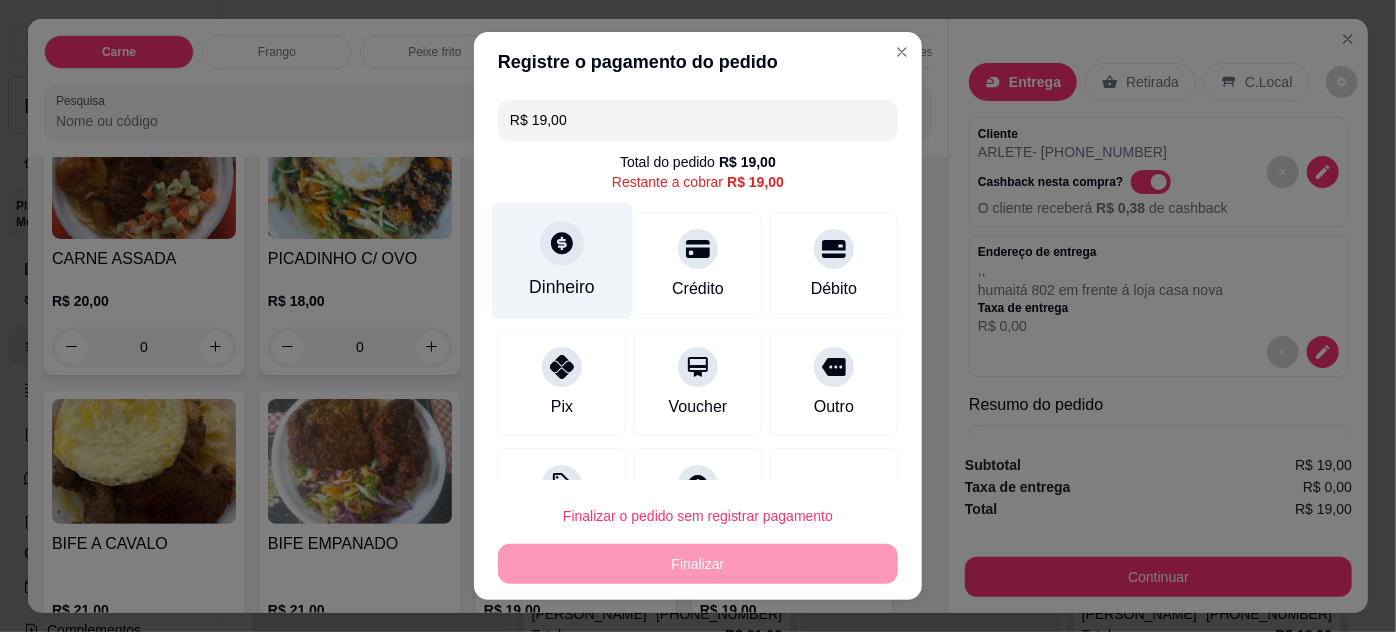 click 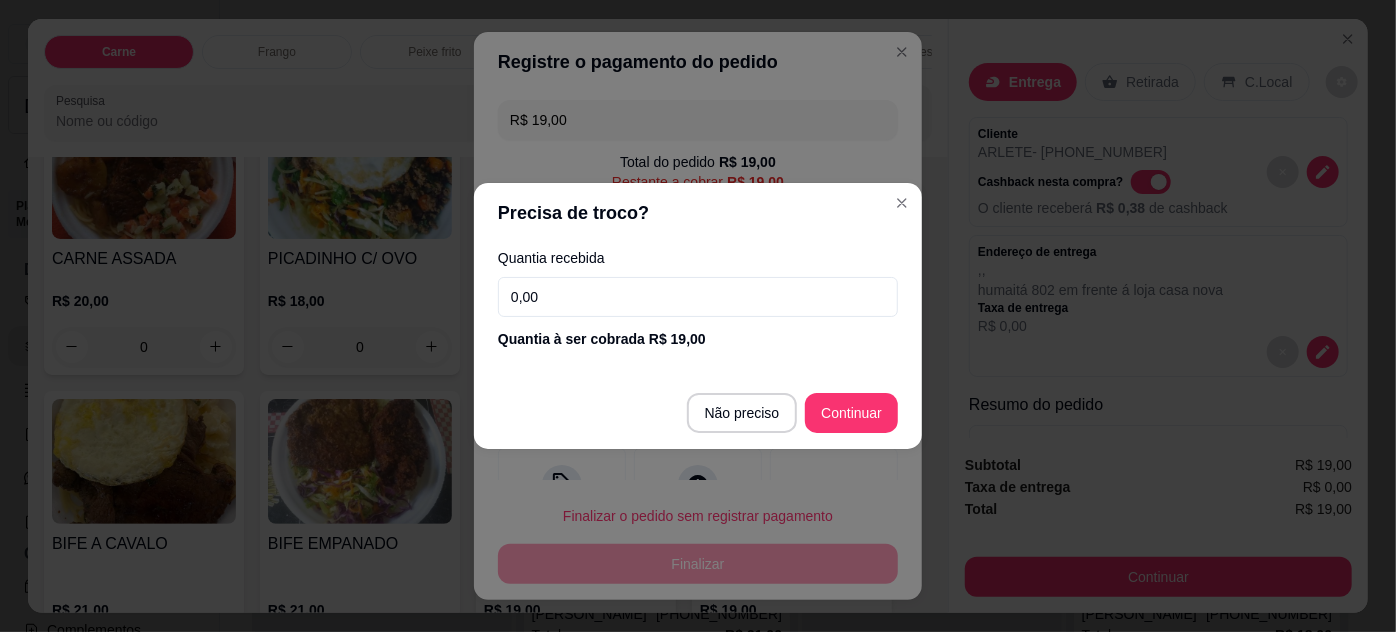 click on "0,00" at bounding box center [698, 297] 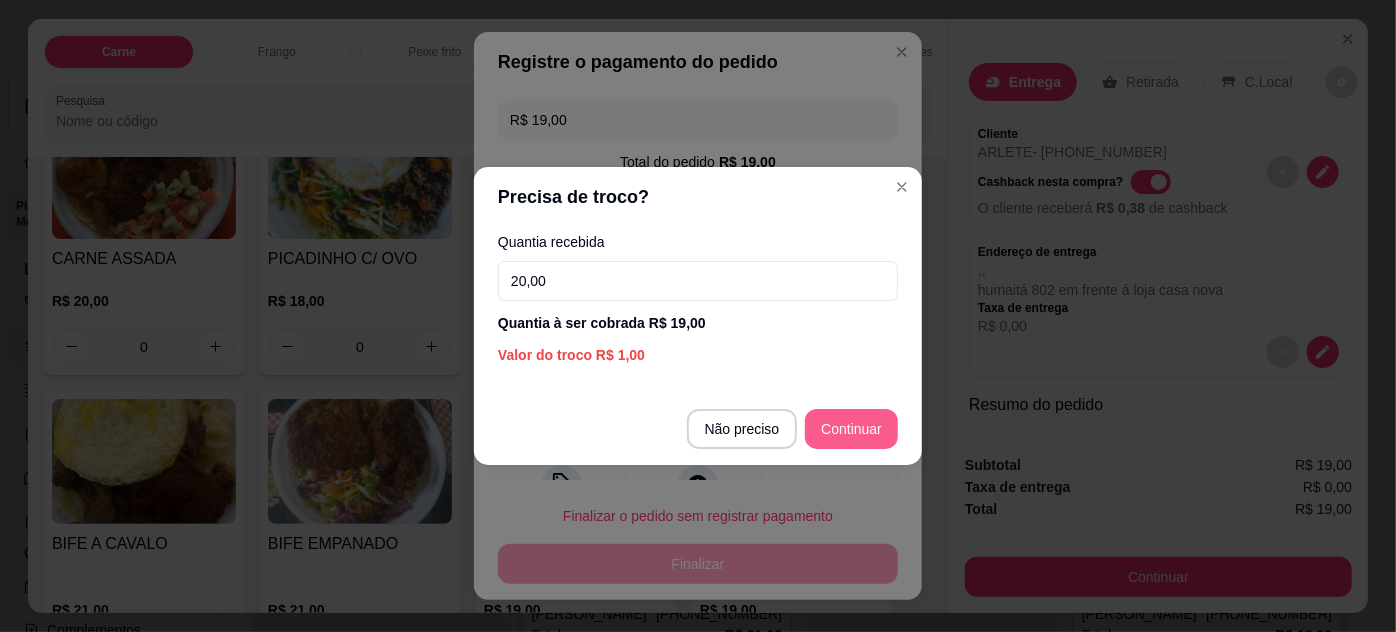 type on "20,00" 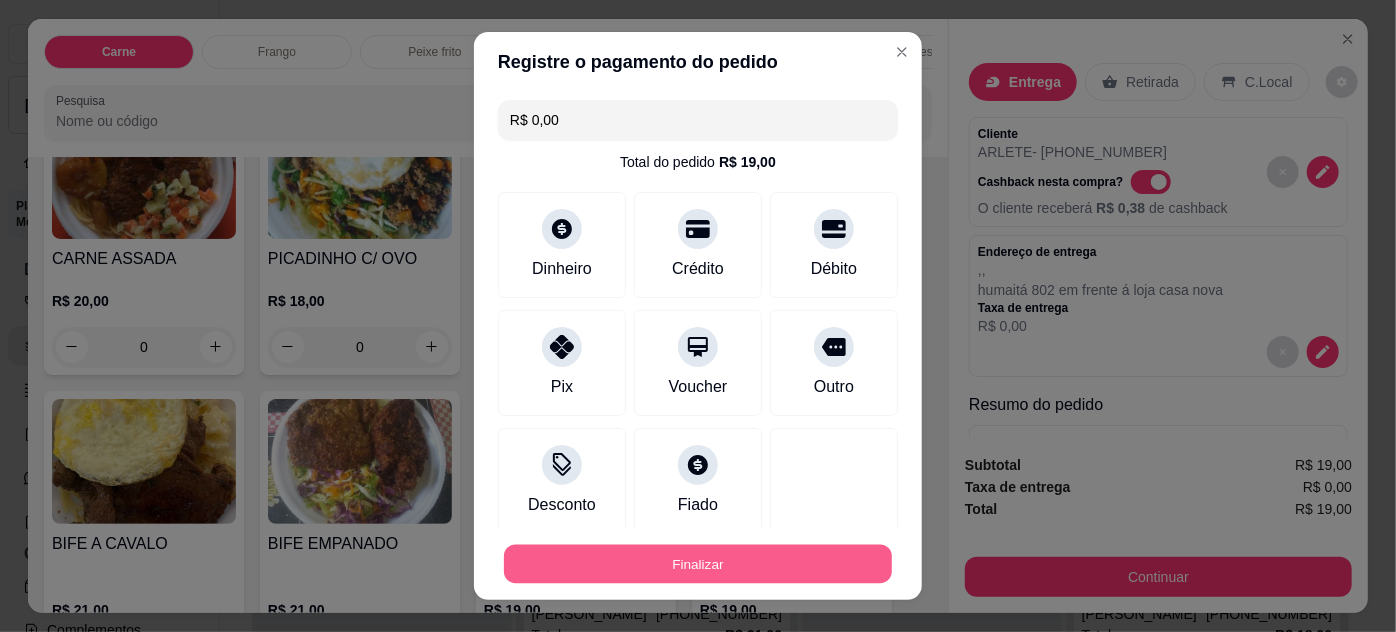 click on "Finalizar" at bounding box center [698, 564] 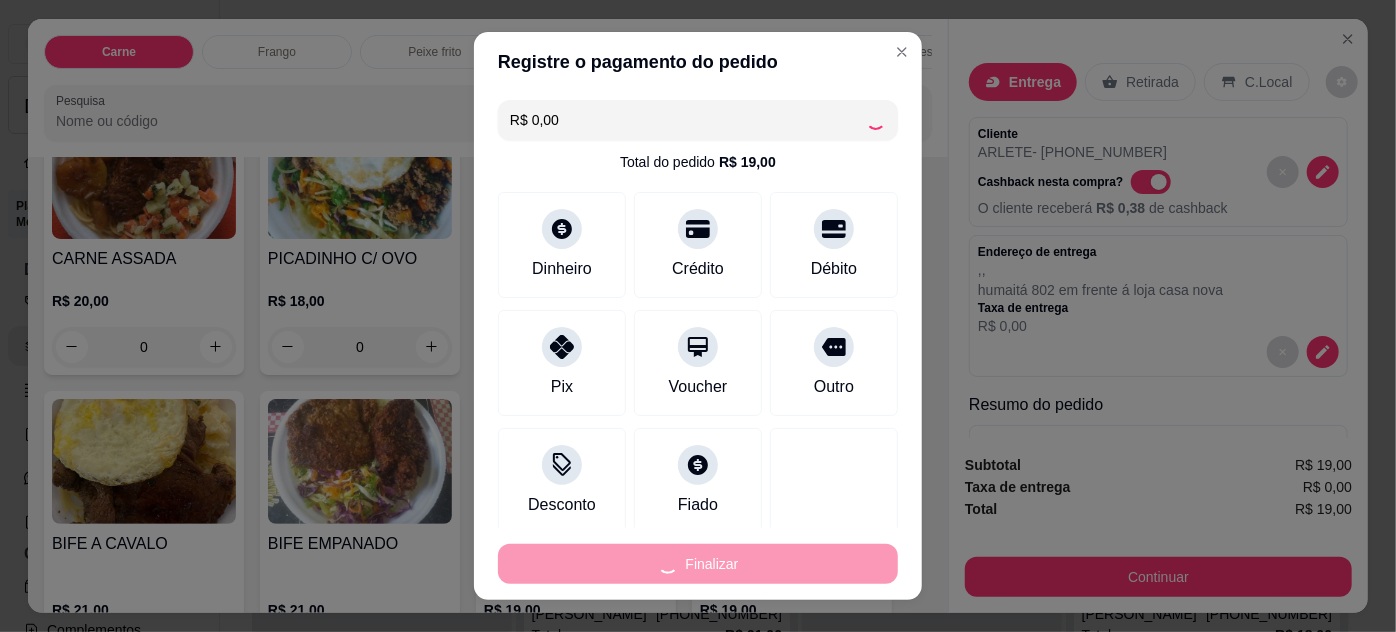 type on "-R$ 19,00" 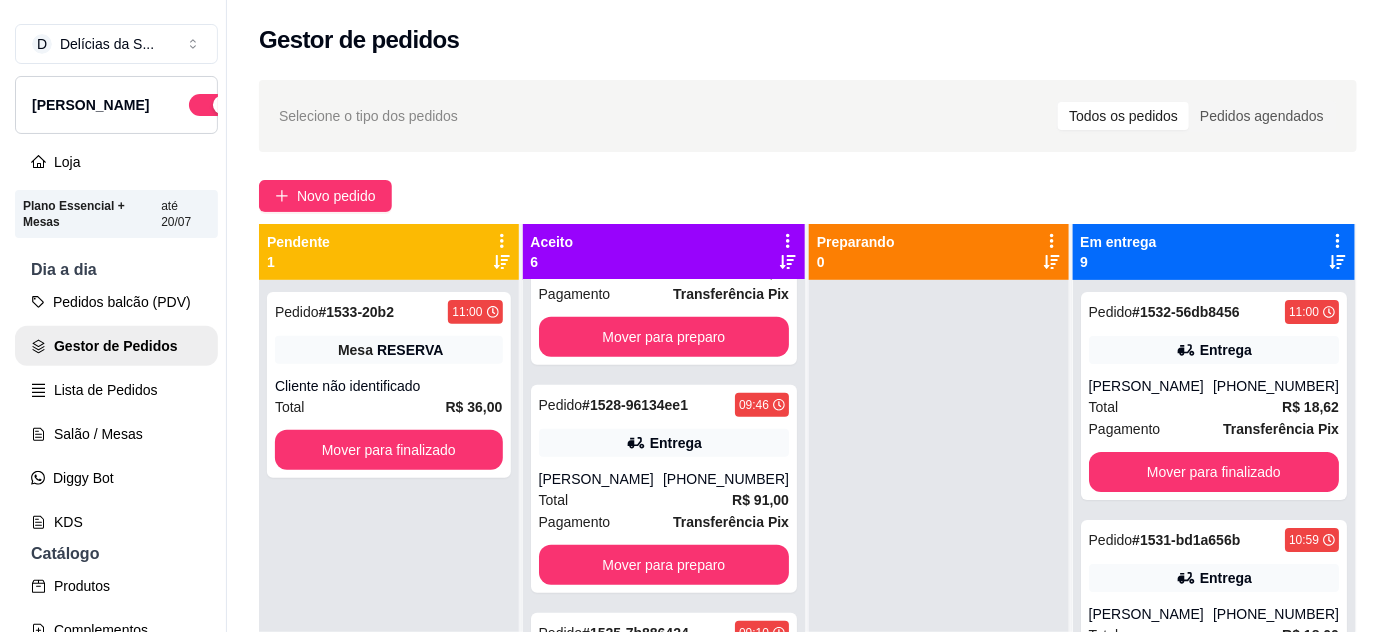 scroll, scrollTop: 0, scrollLeft: 0, axis: both 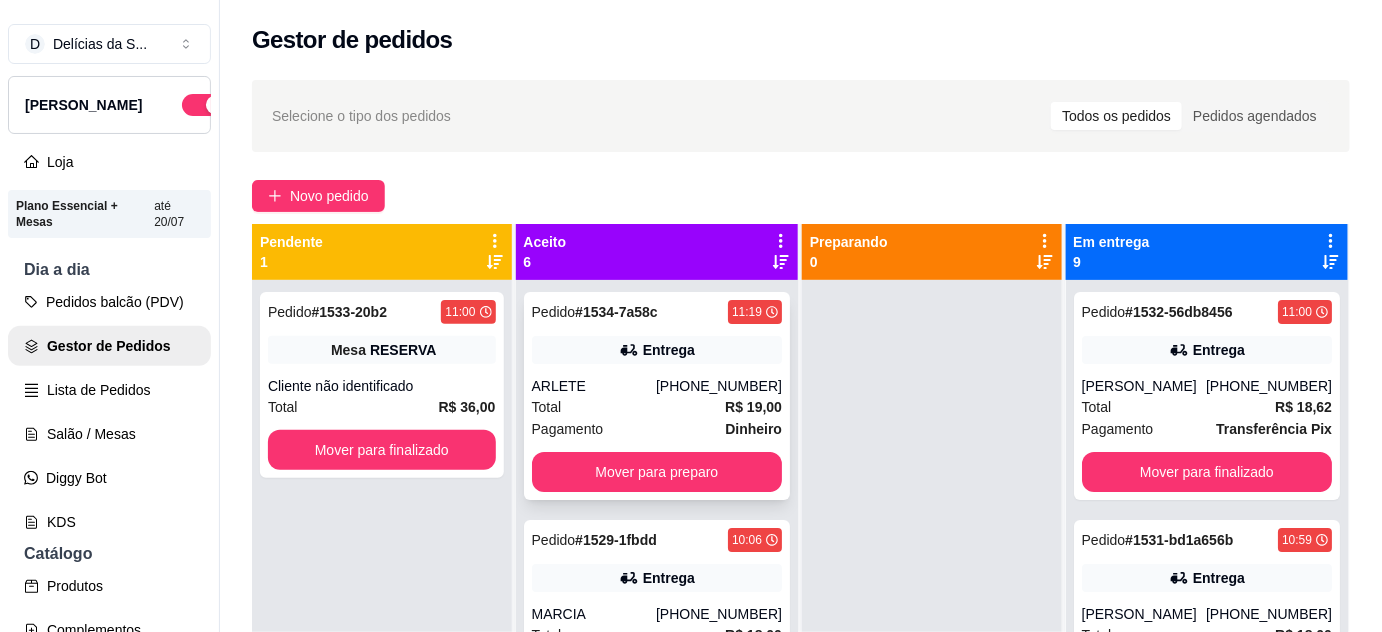 click on "(91) 9882-5542" at bounding box center [719, 386] 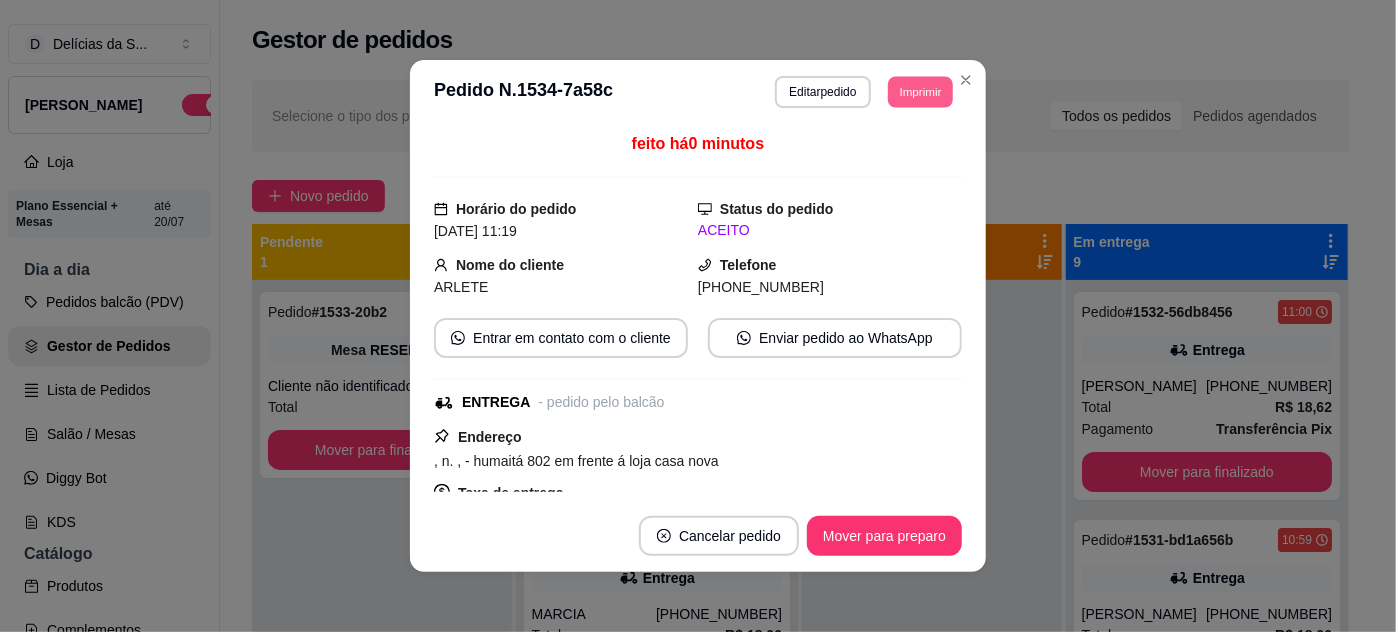click on "Imprimir" at bounding box center (920, 91) 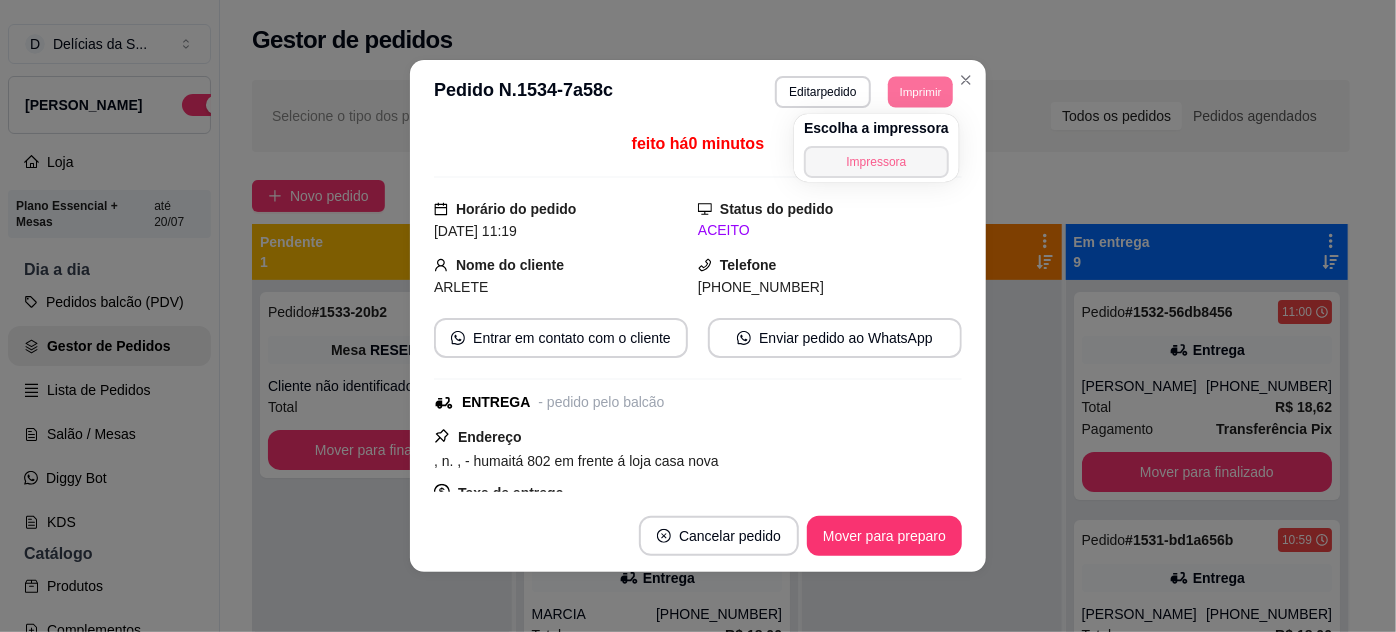 click on "Impressora" at bounding box center [876, 162] 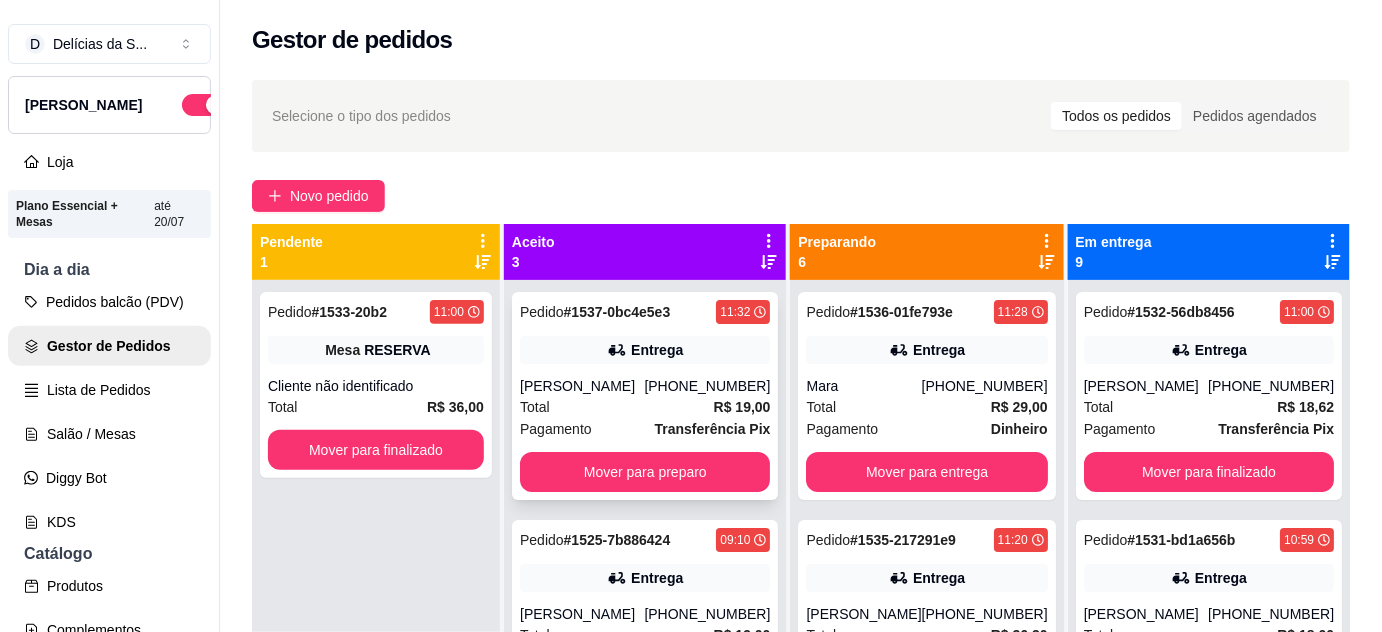 click on "[PERSON_NAME]" at bounding box center [582, 386] 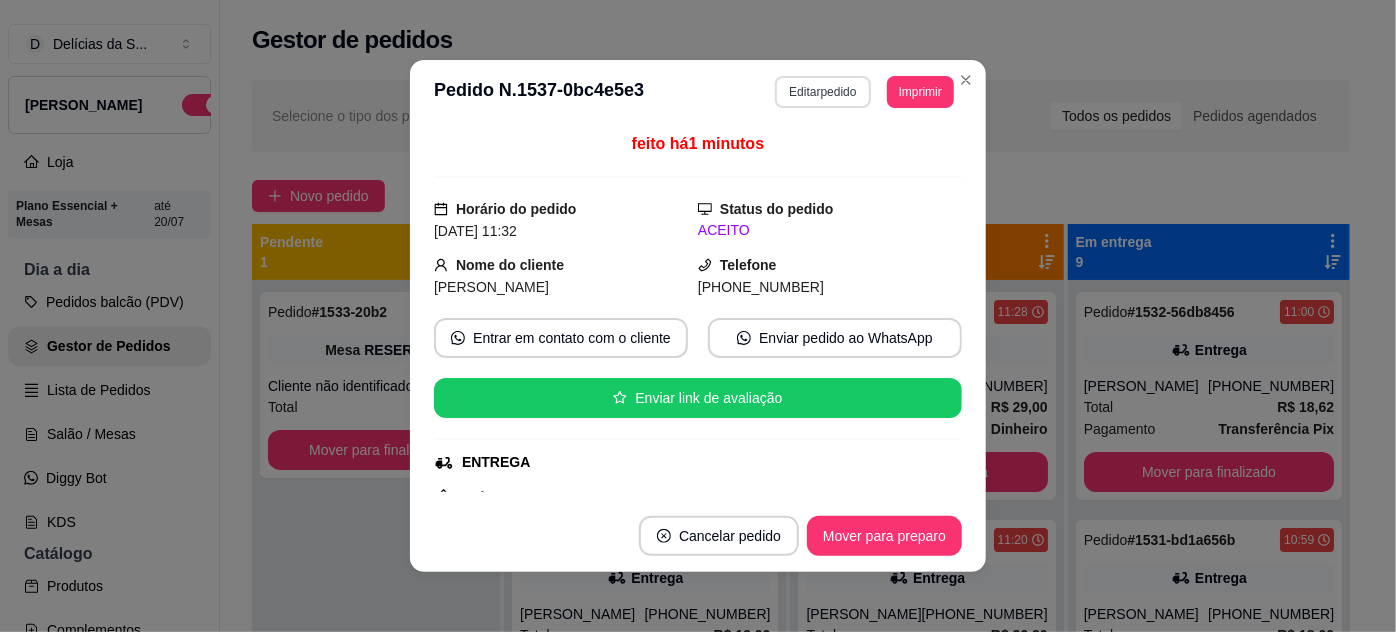 click on "Editar  pedido" at bounding box center [822, 92] 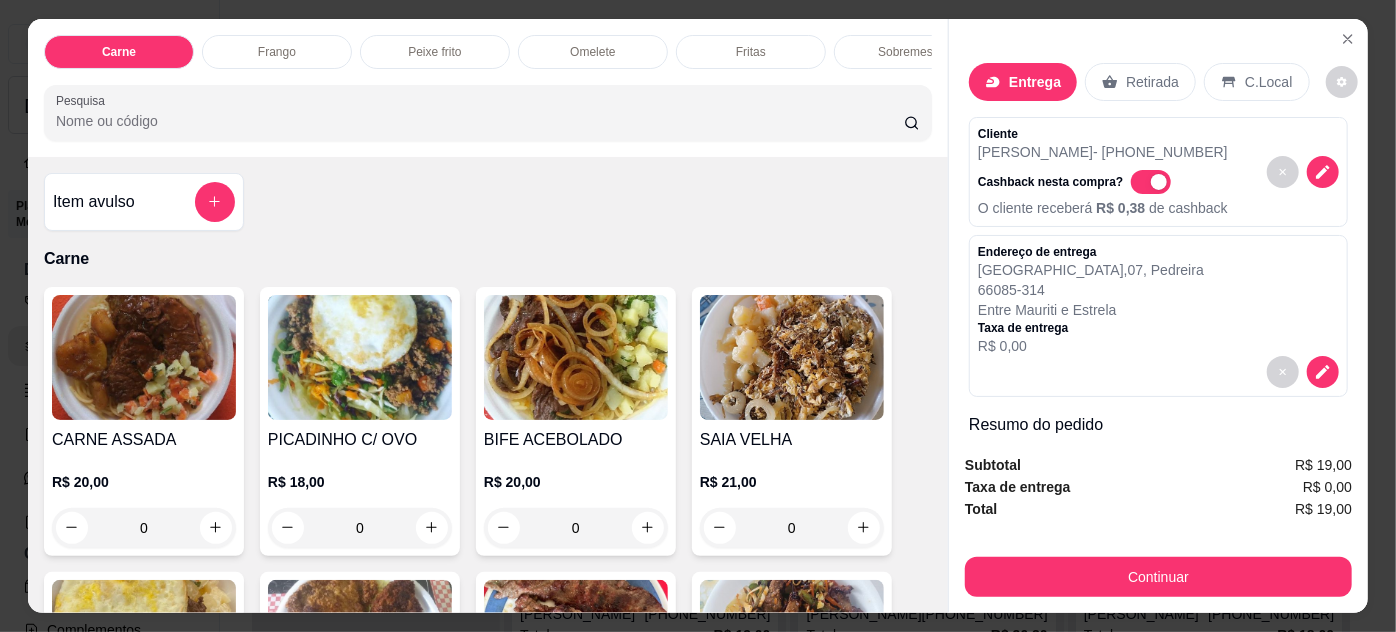 click on "Item avulso" at bounding box center [144, 202] 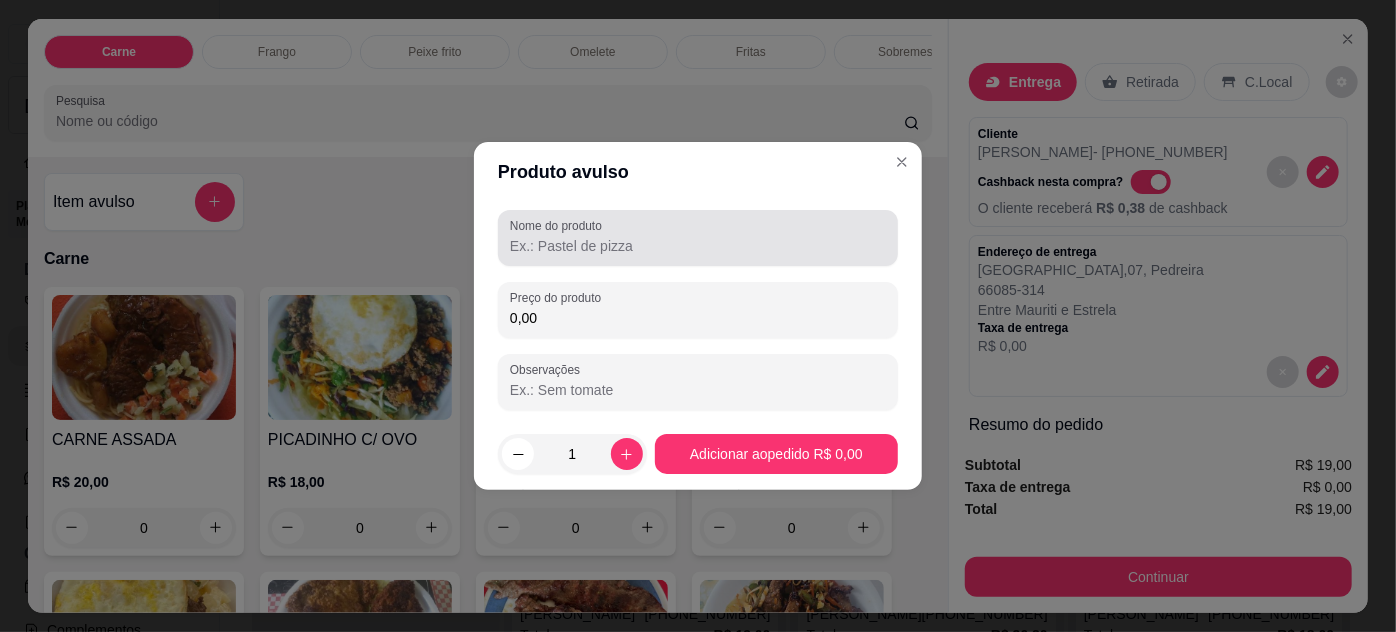 click on "Nome do produto" at bounding box center [698, 246] 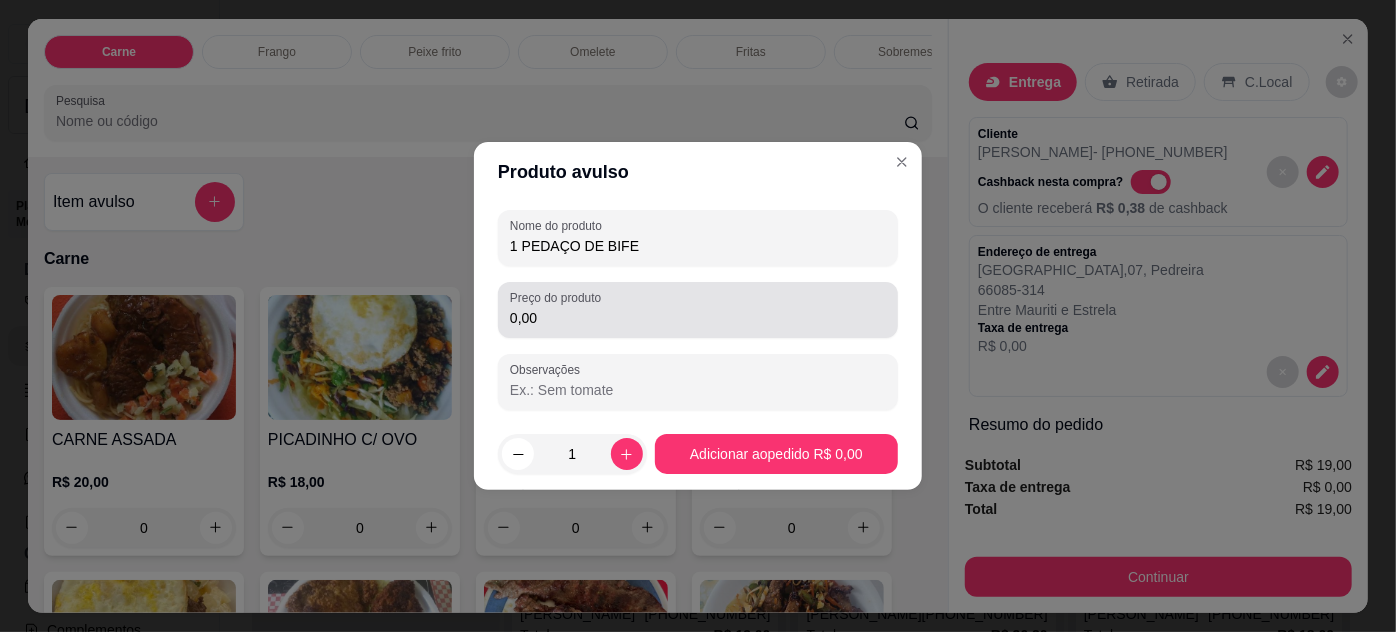 type on "1 PEDAÇO DE BIFE" 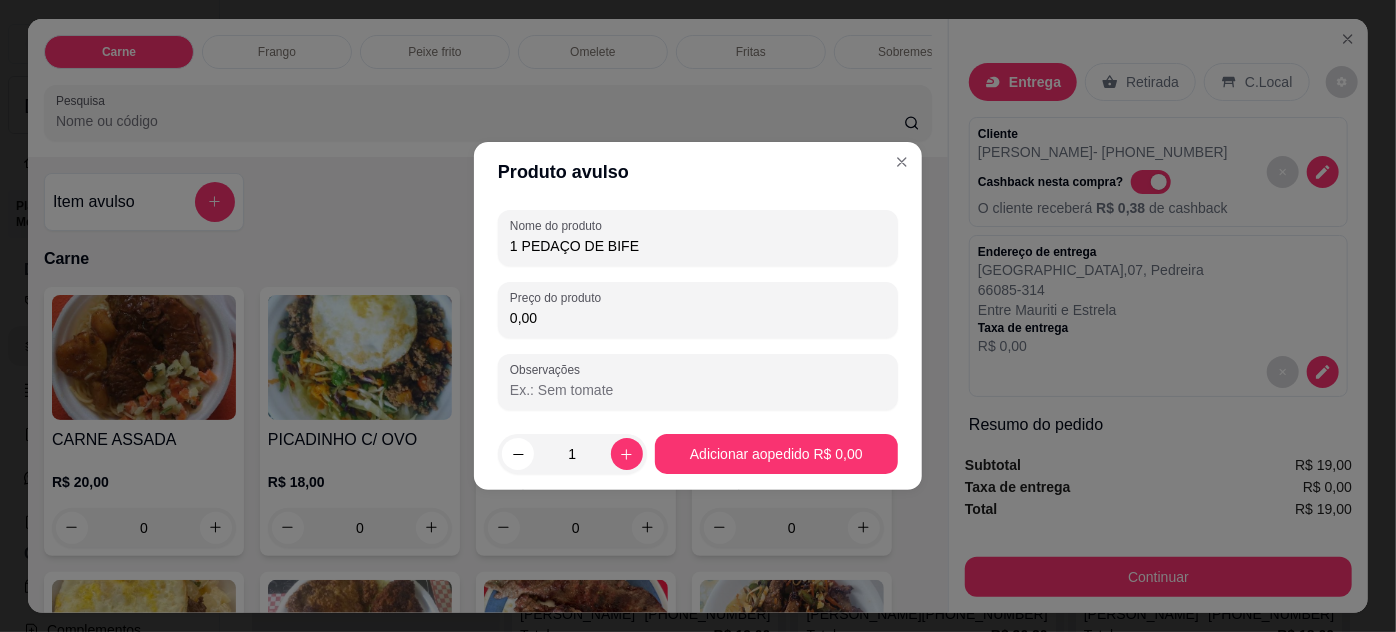 click on "0,00" at bounding box center [698, 318] 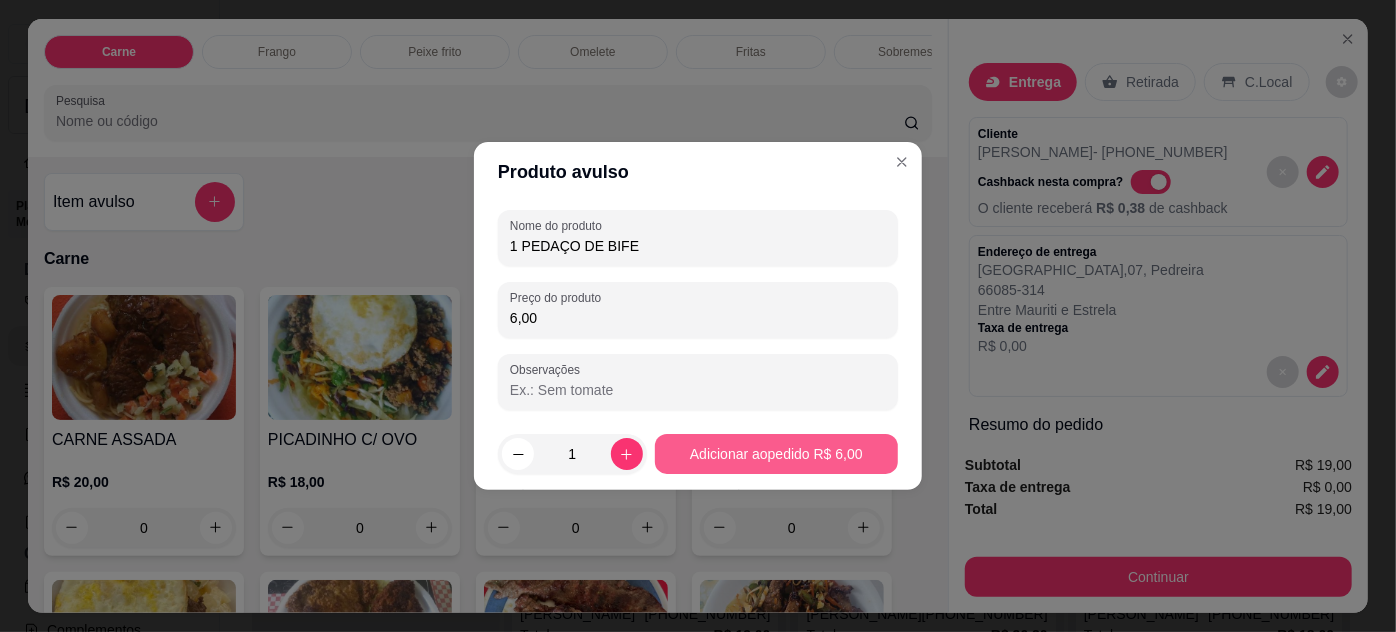 type on "6,00" 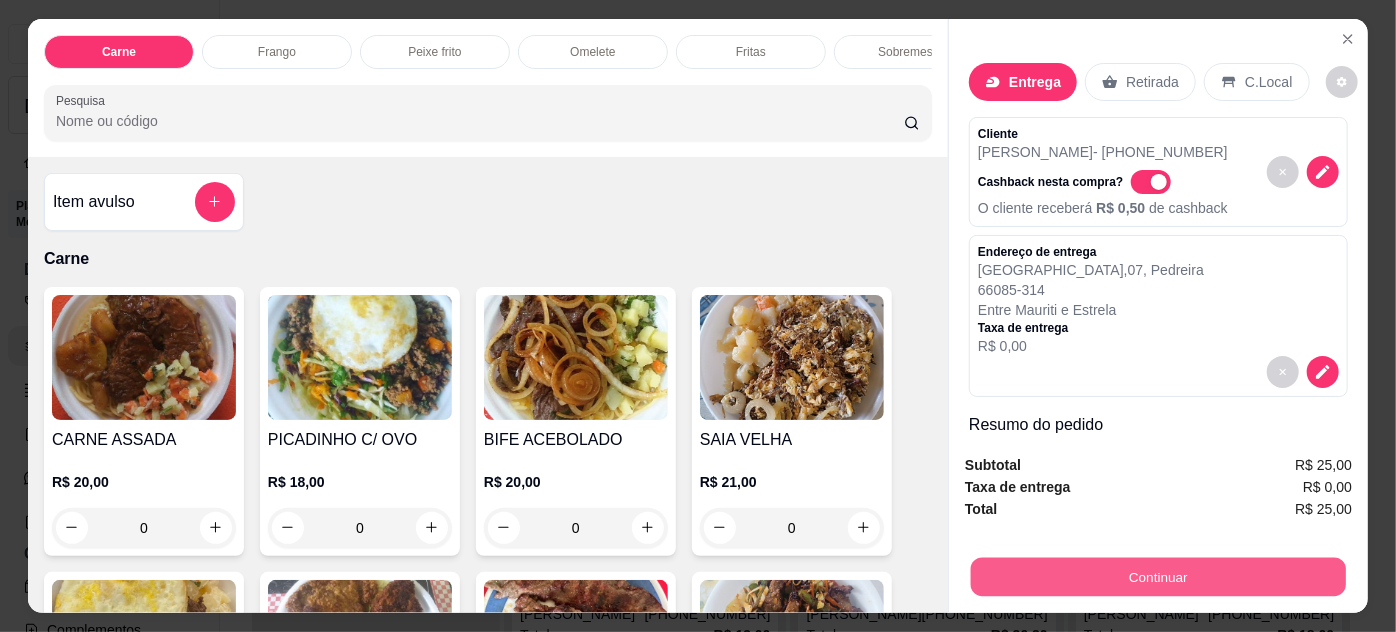 click on "Continuar" at bounding box center (1158, 577) 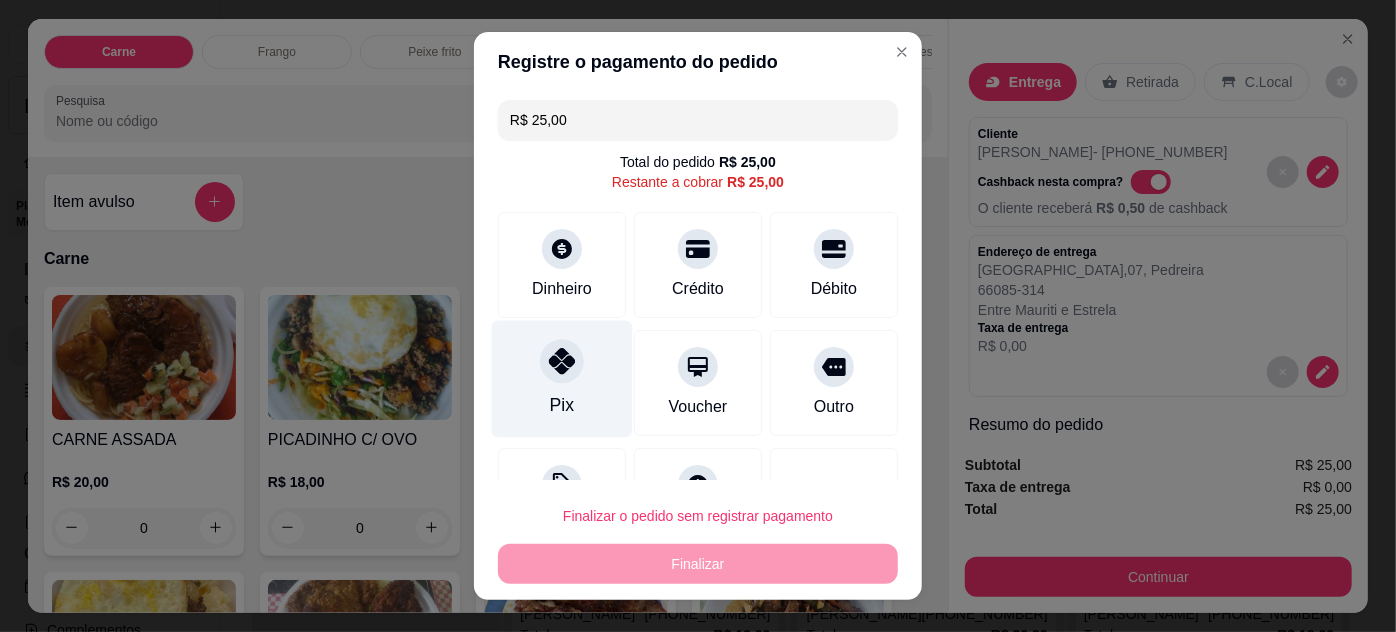 click 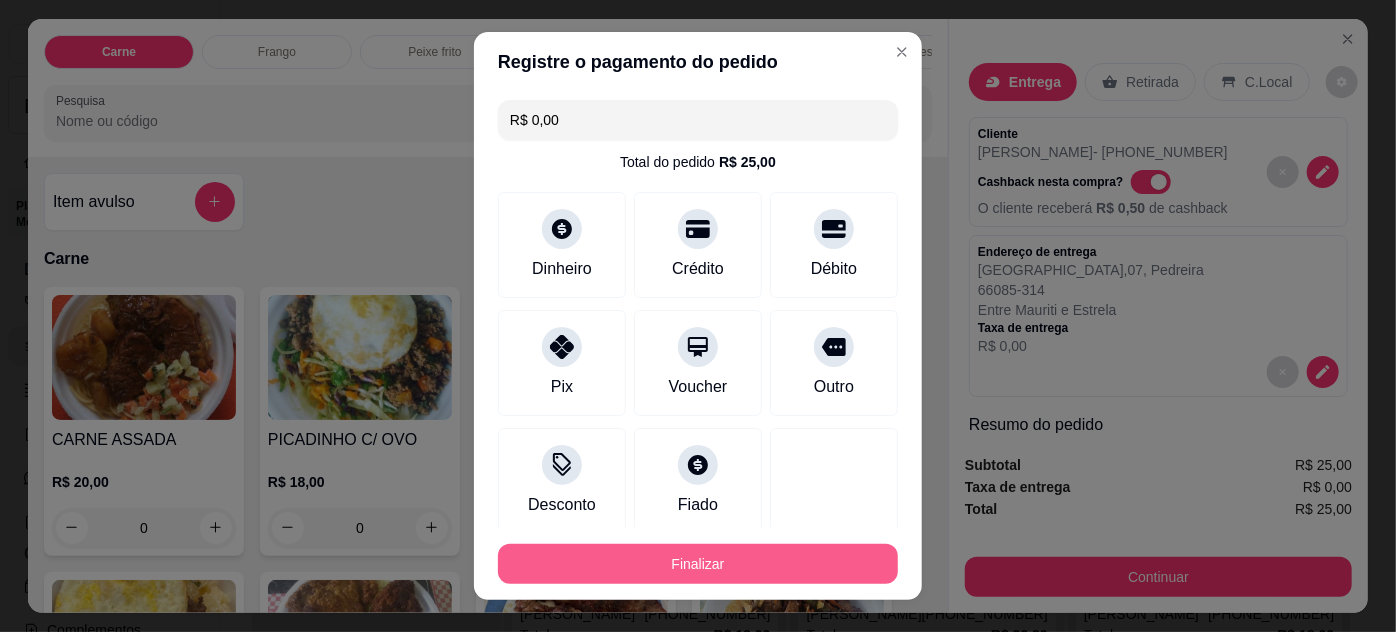 click on "Finalizar" at bounding box center (698, 564) 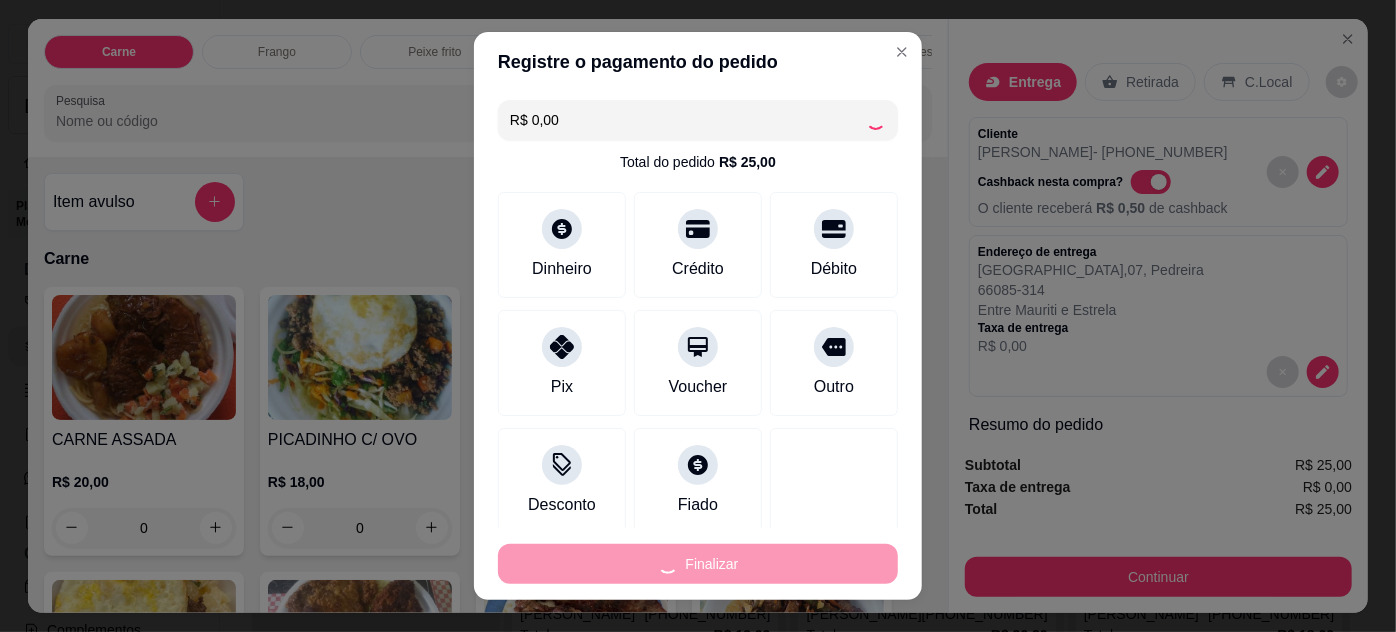type on "-R$ 25,00" 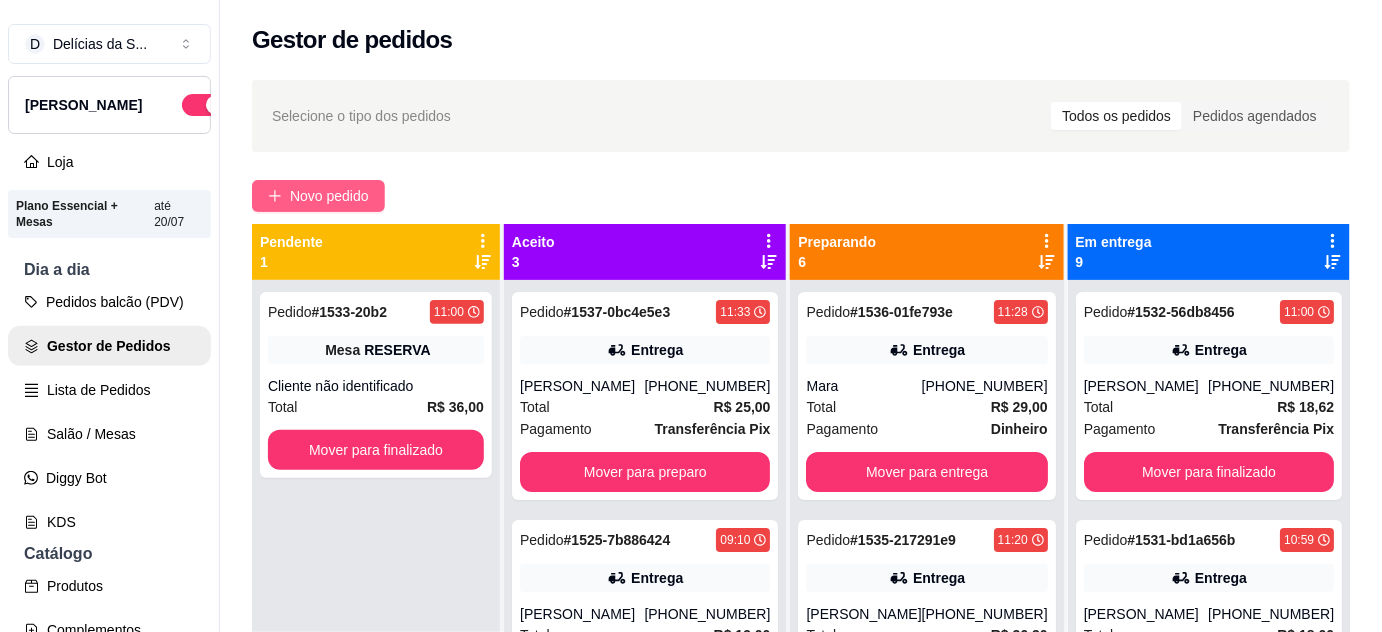 click on "Novo pedido" at bounding box center [329, 196] 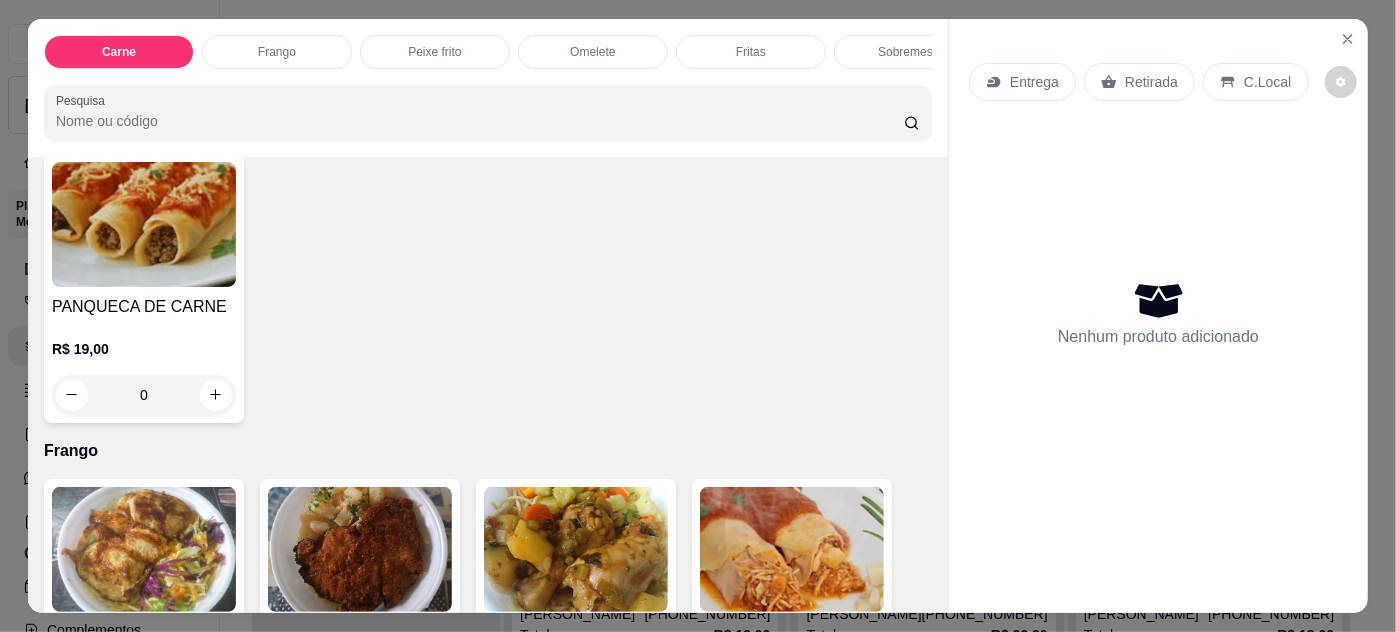 scroll, scrollTop: 909, scrollLeft: 0, axis: vertical 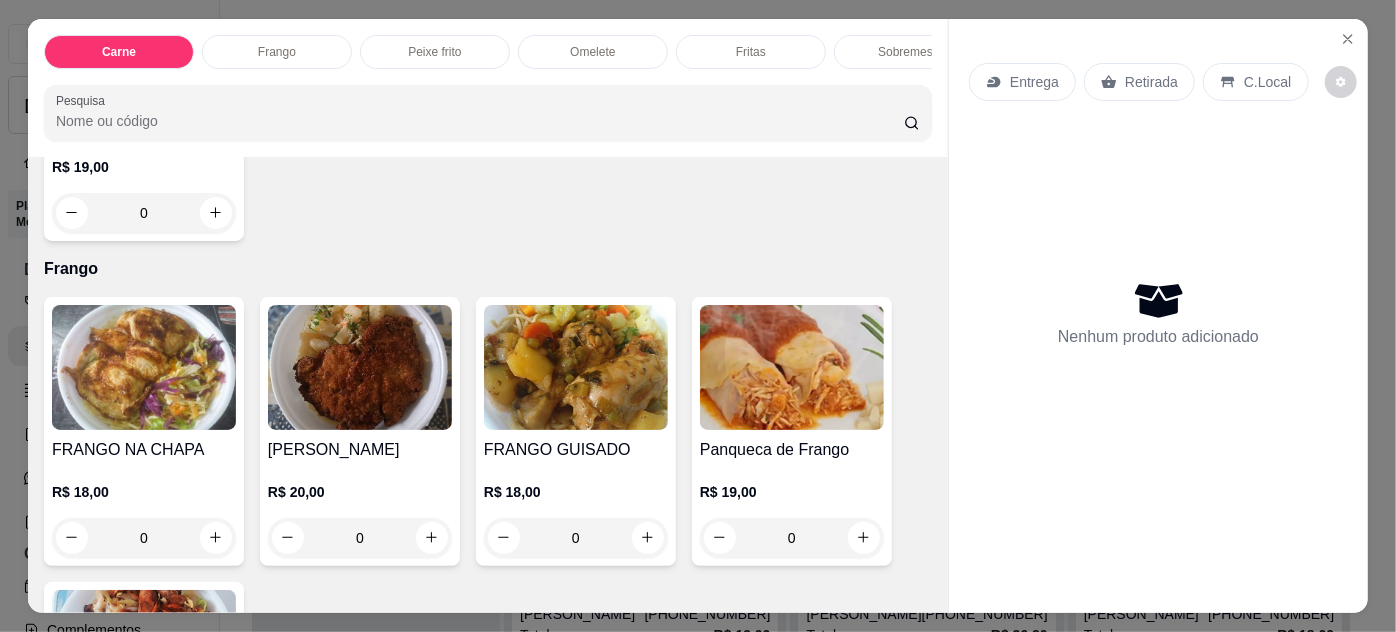 click at bounding box center (360, 367) 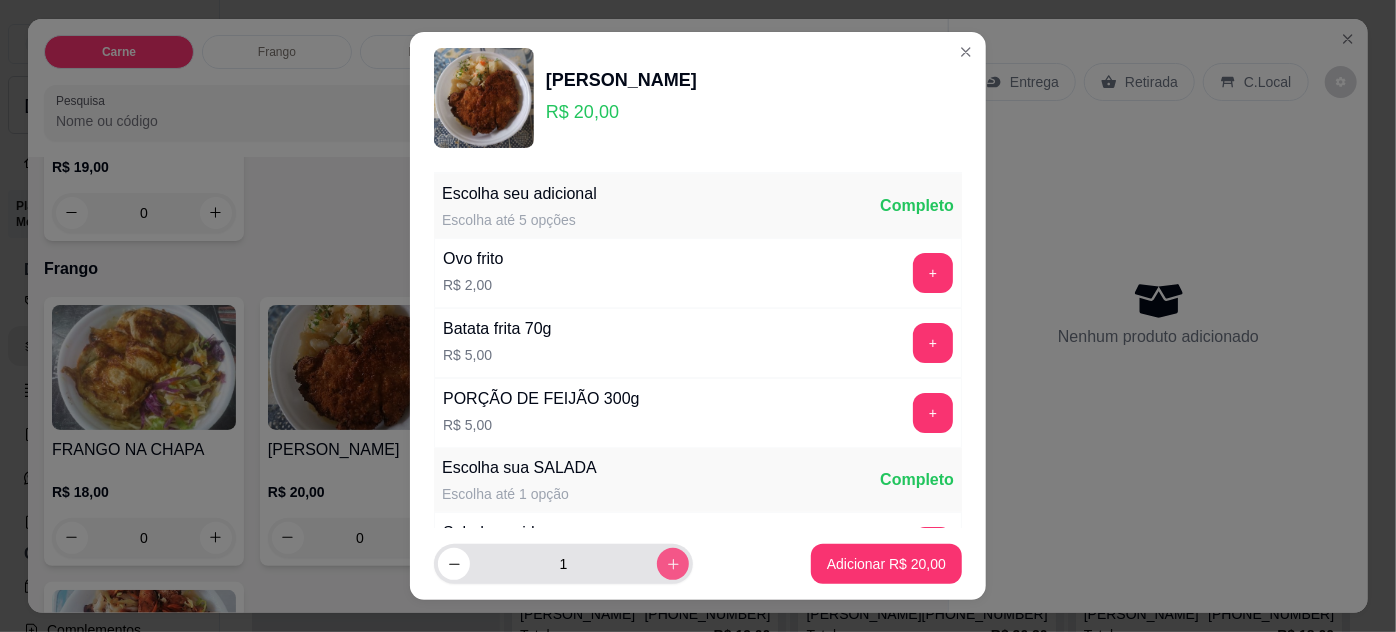 click 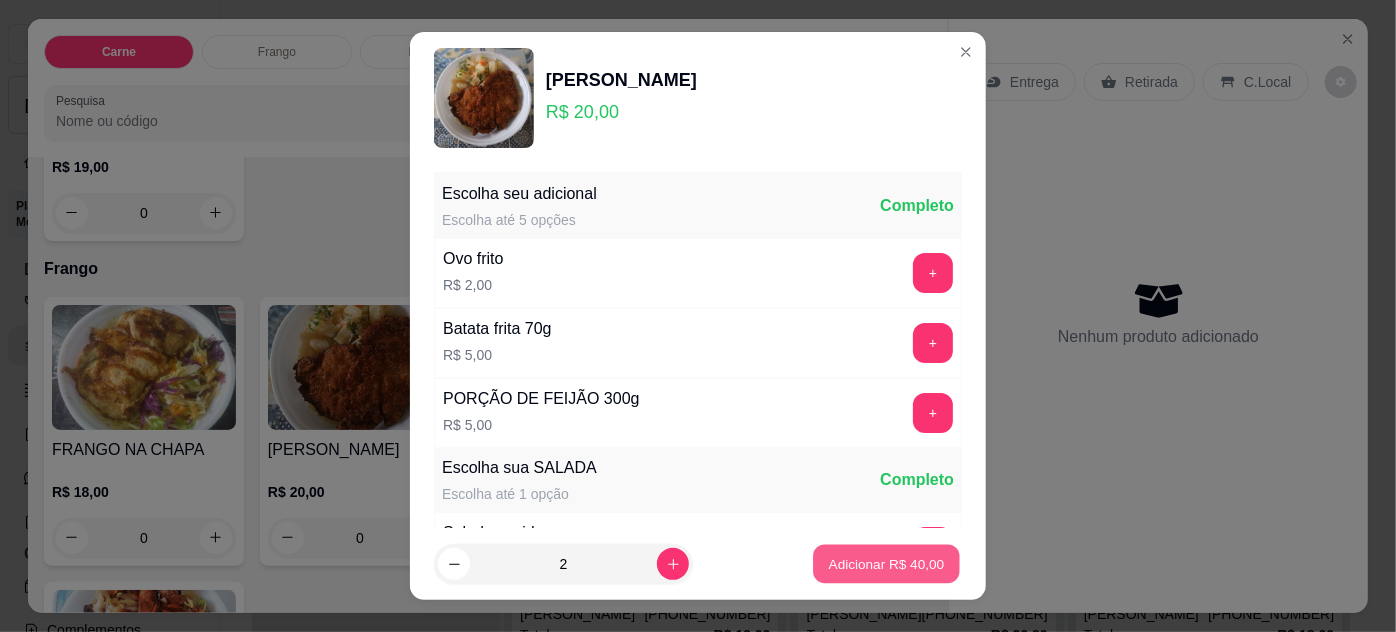click on "Adicionar   R$ 40,00" at bounding box center [887, 564] 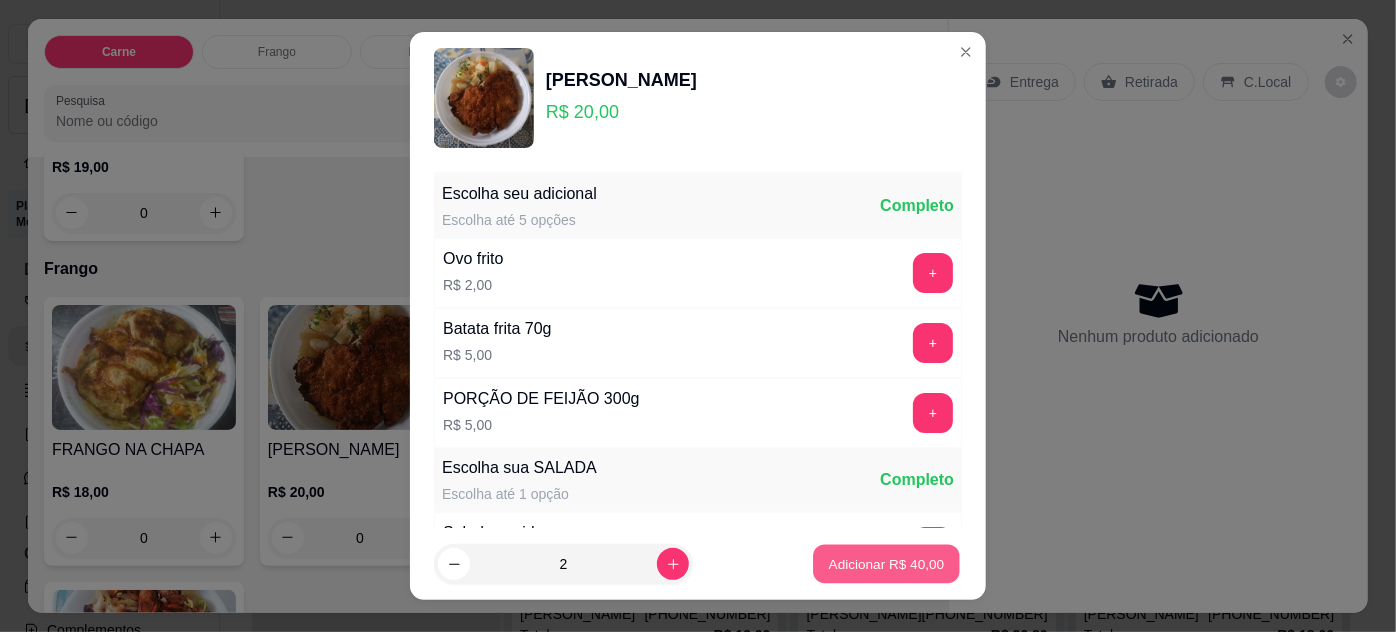 type on "2" 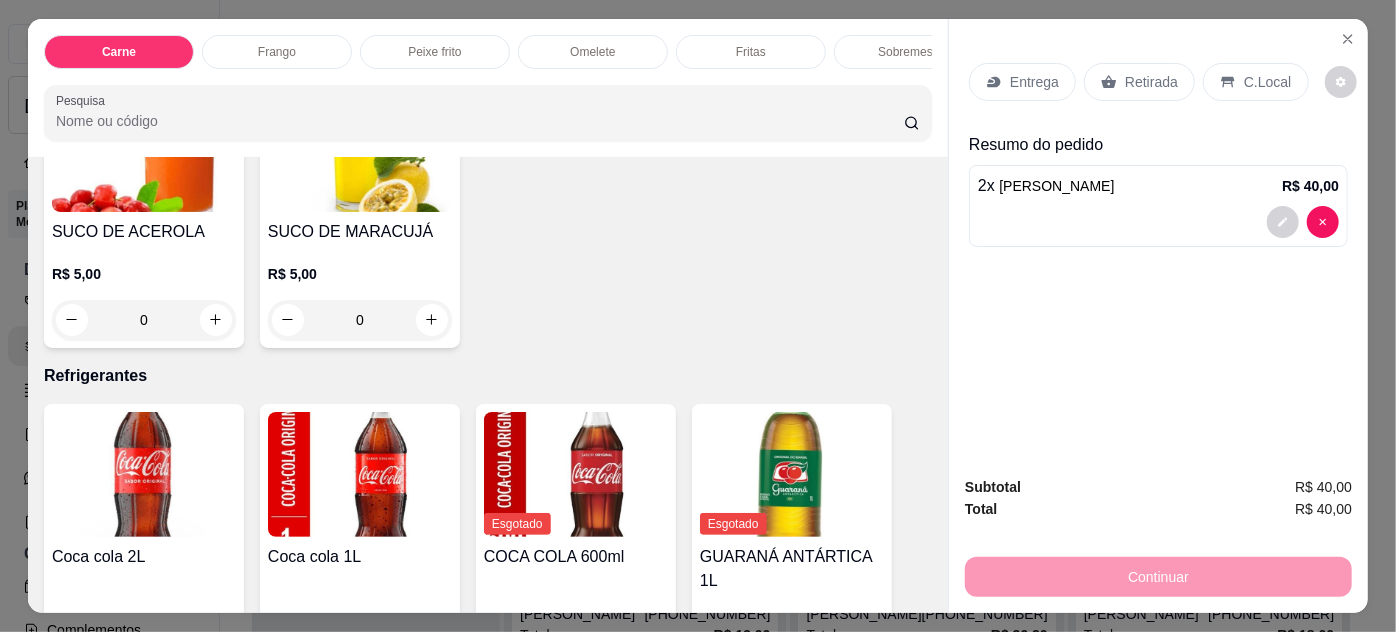 scroll, scrollTop: 3090, scrollLeft: 0, axis: vertical 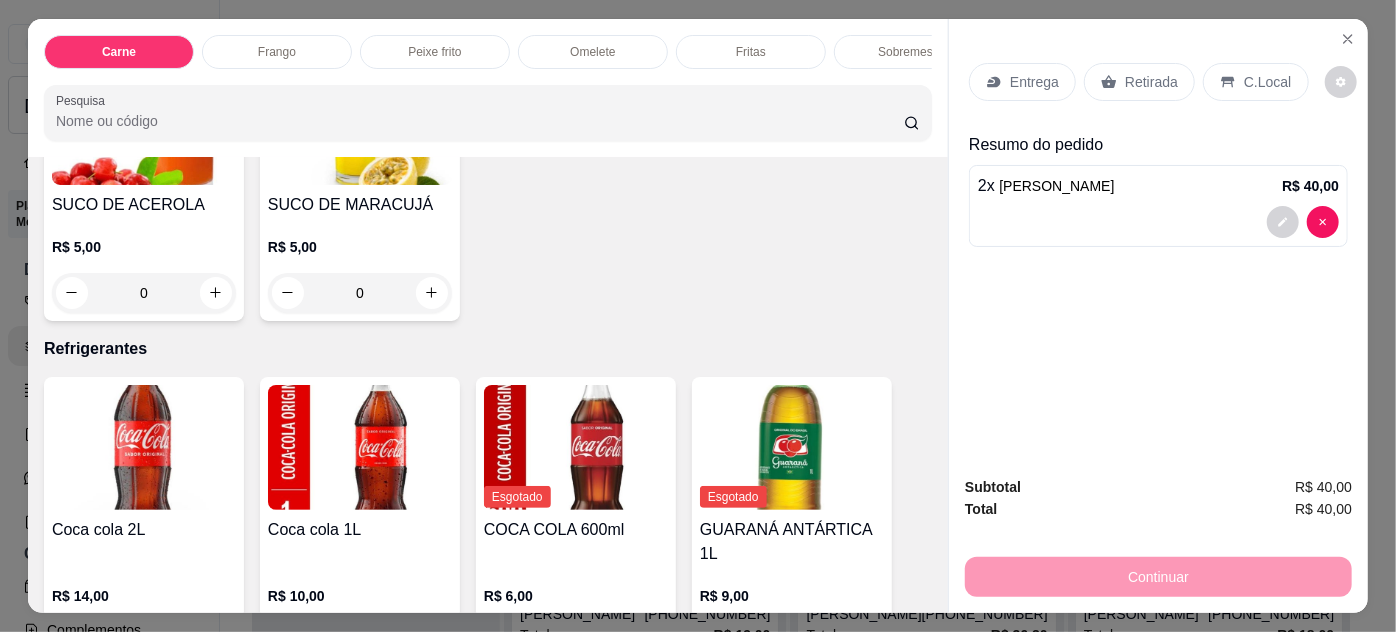 click on "0" at bounding box center [144, 293] 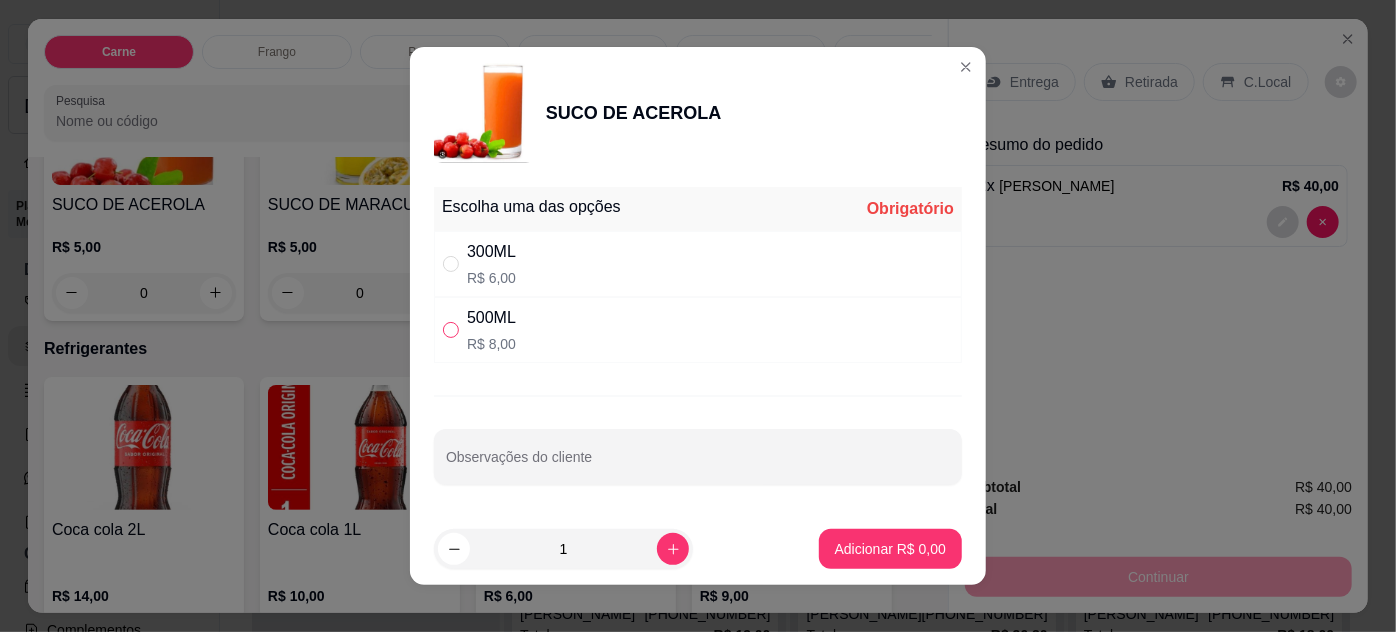 click at bounding box center [451, 330] 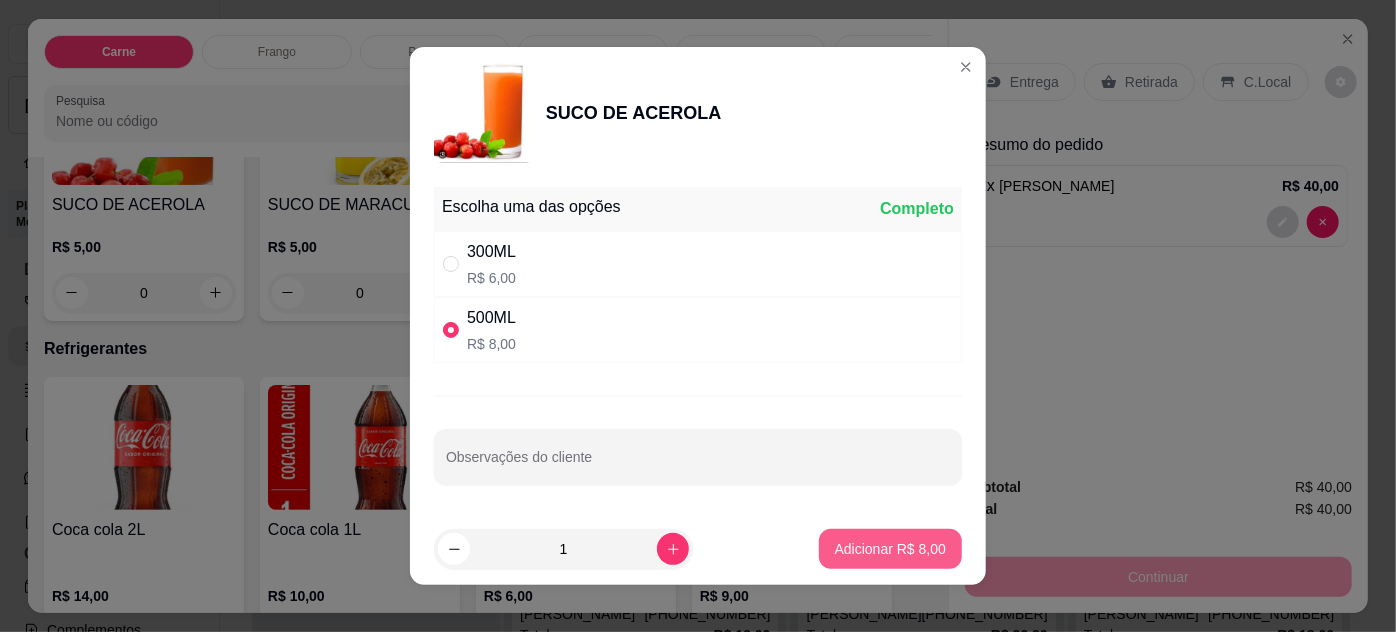 click on "Adicionar   R$ 8,00" at bounding box center [890, 549] 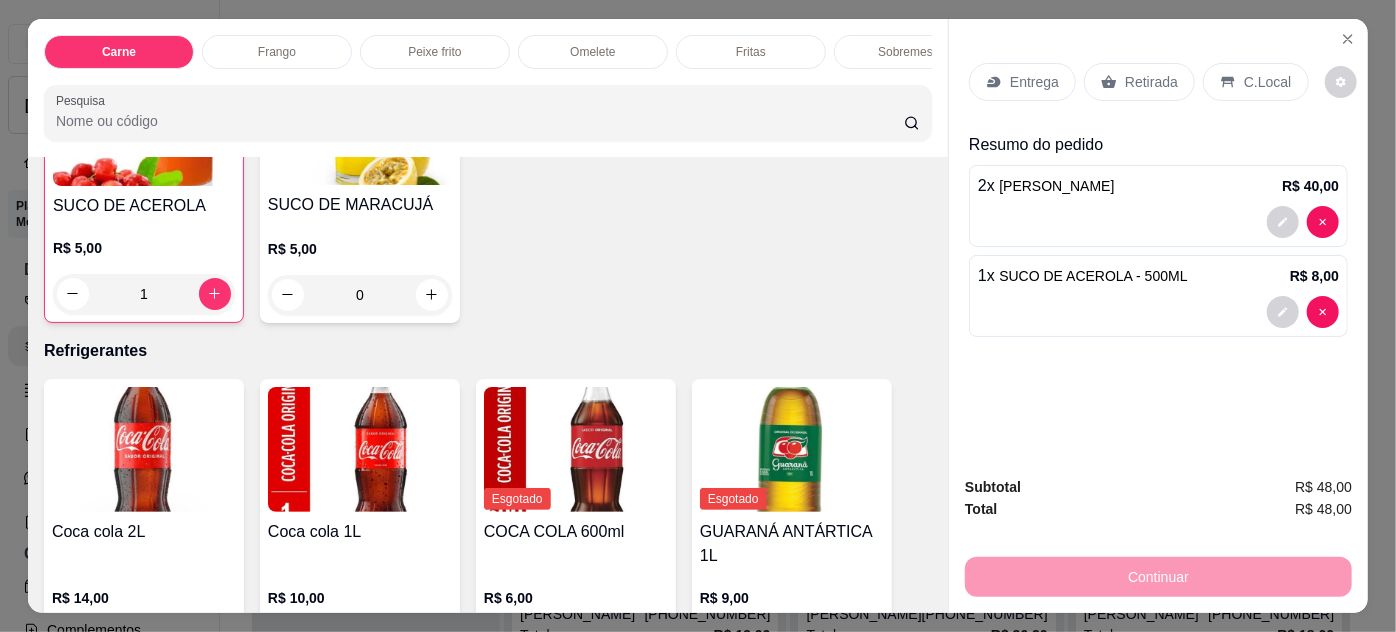 scroll, scrollTop: 3091, scrollLeft: 0, axis: vertical 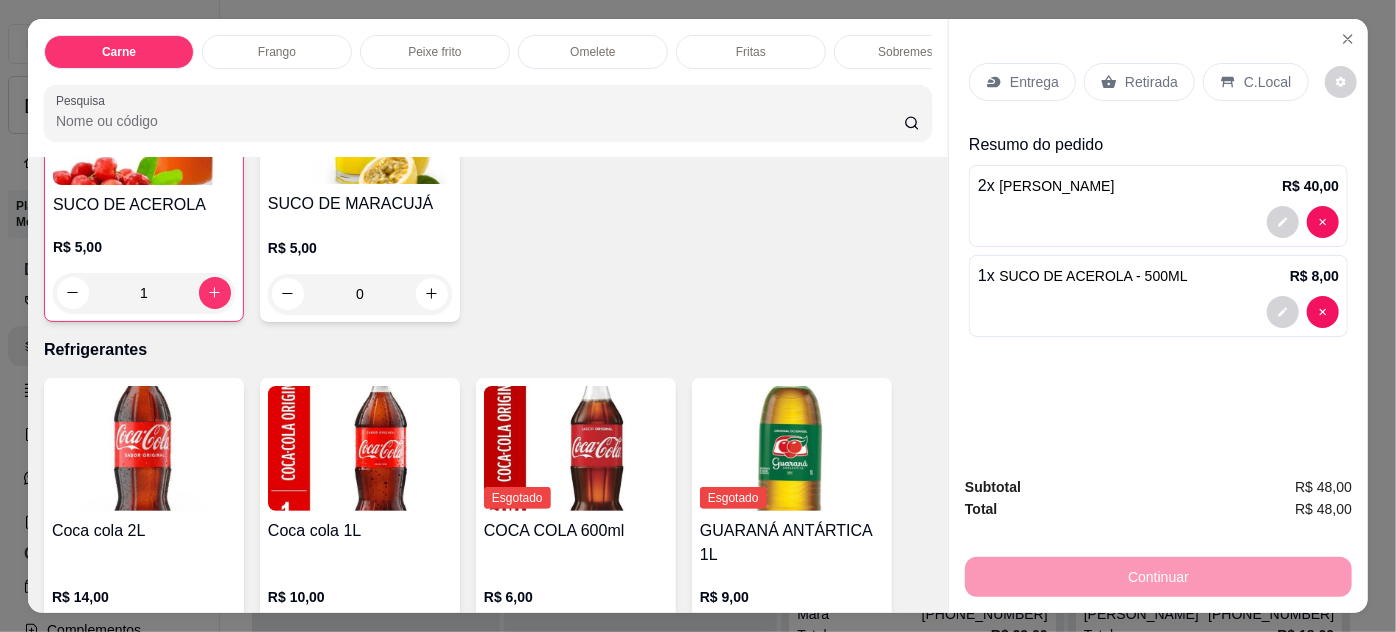 click on "Retirada" at bounding box center (1151, 82) 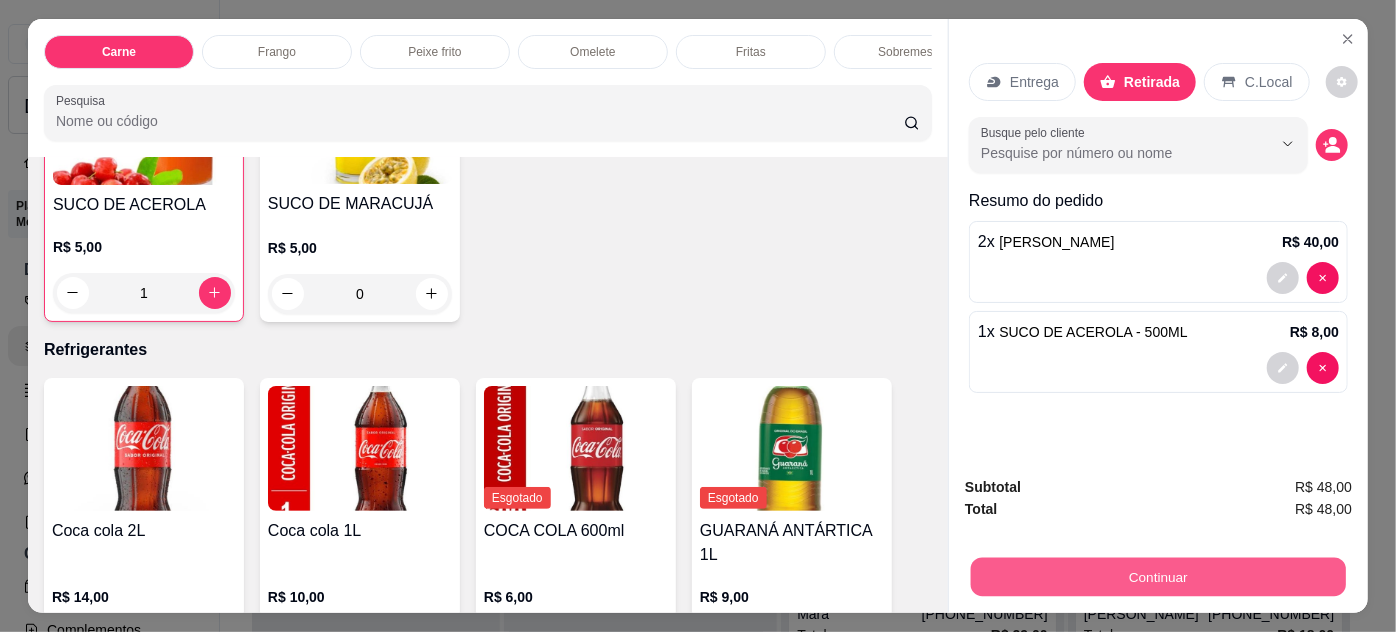 click on "Continuar" at bounding box center [1158, 577] 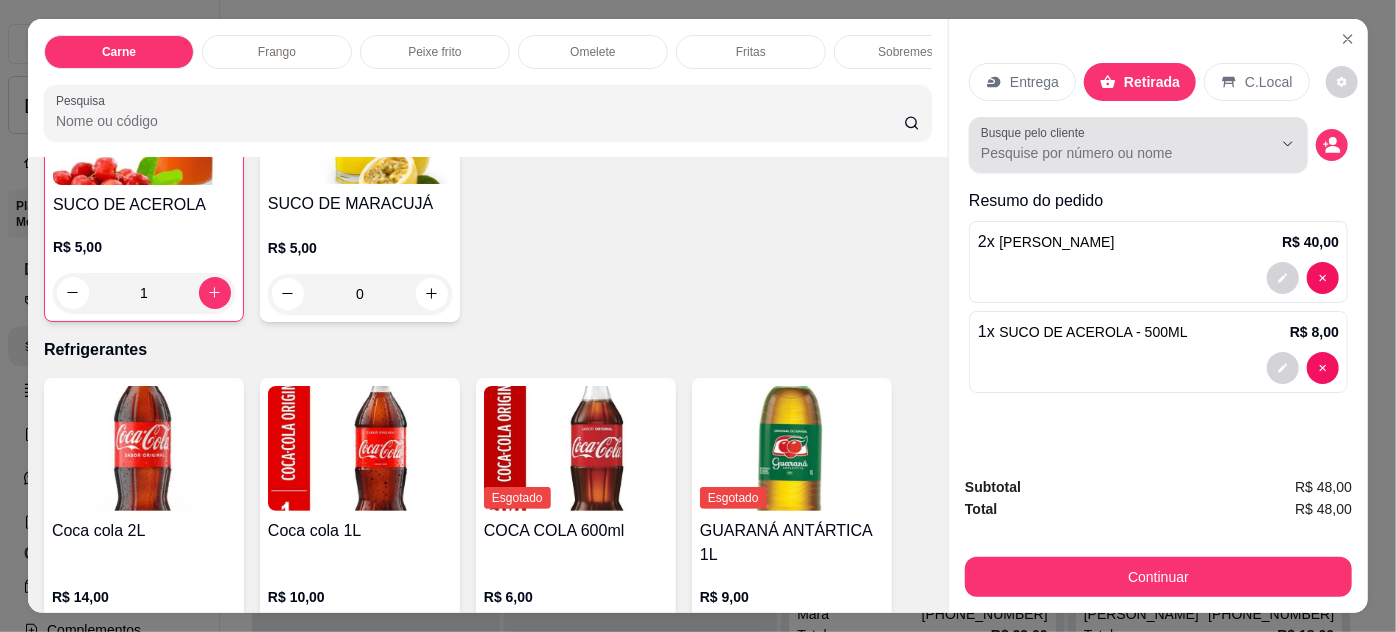 click 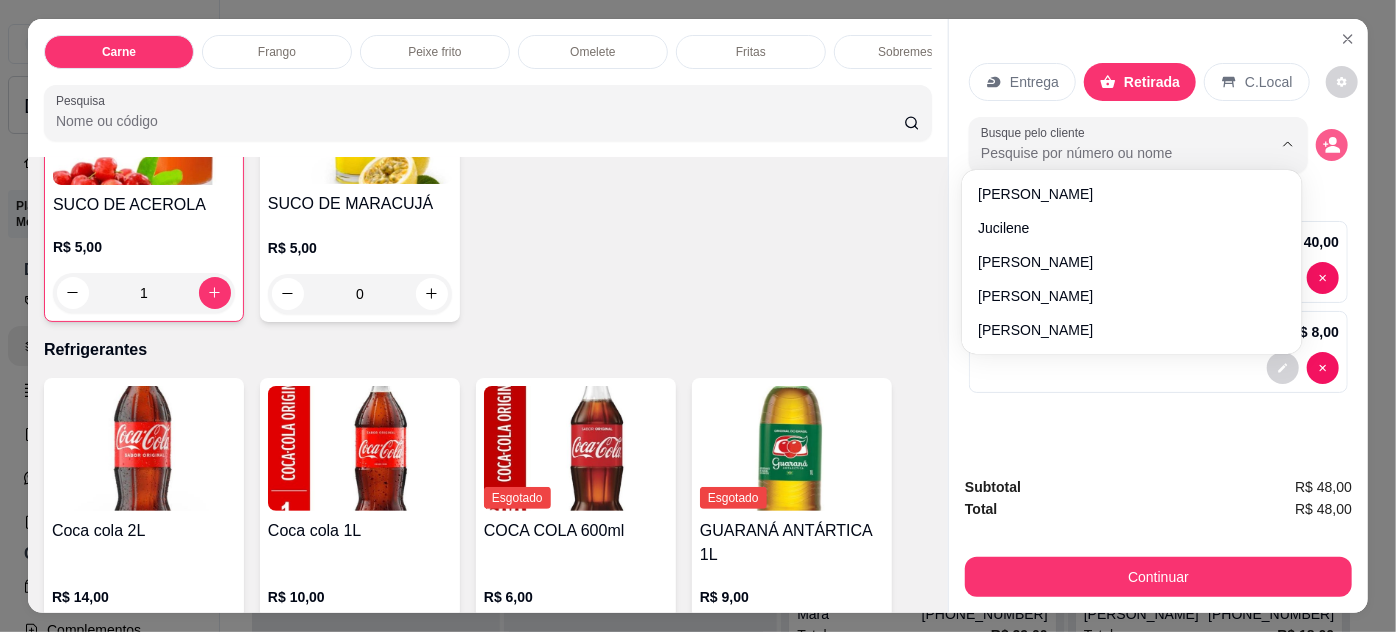 click 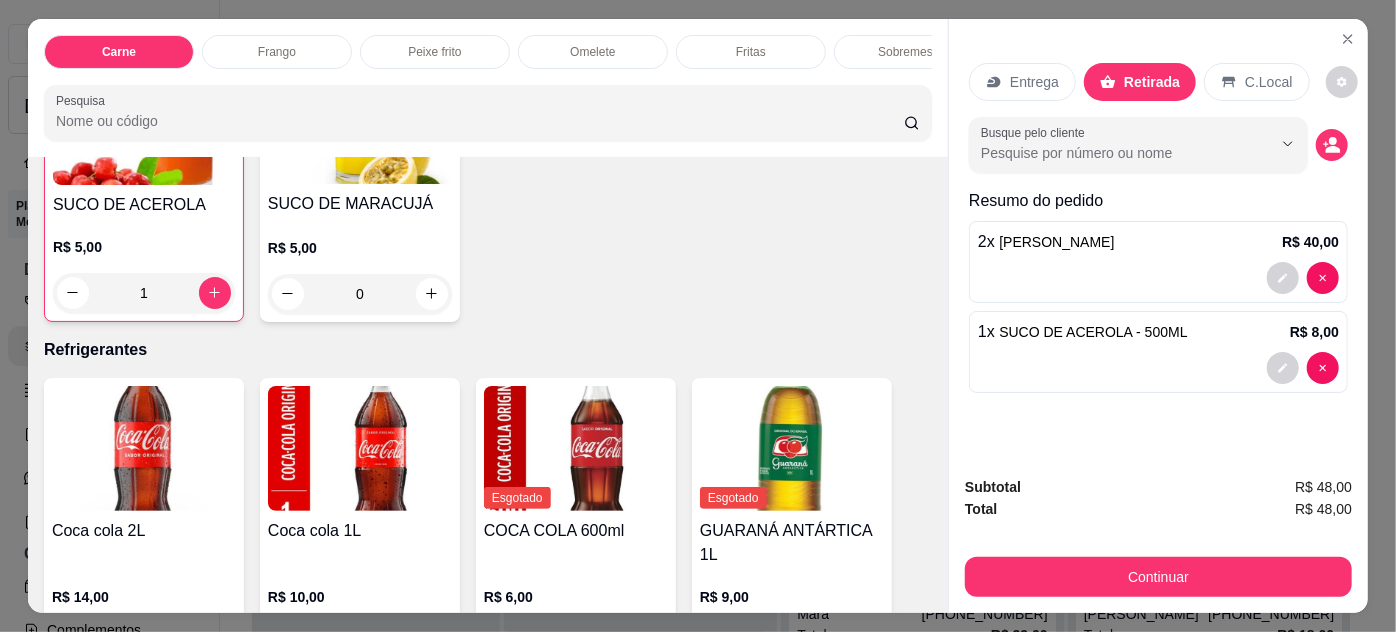 click on "Busque pelo cliente" at bounding box center (1110, 153) 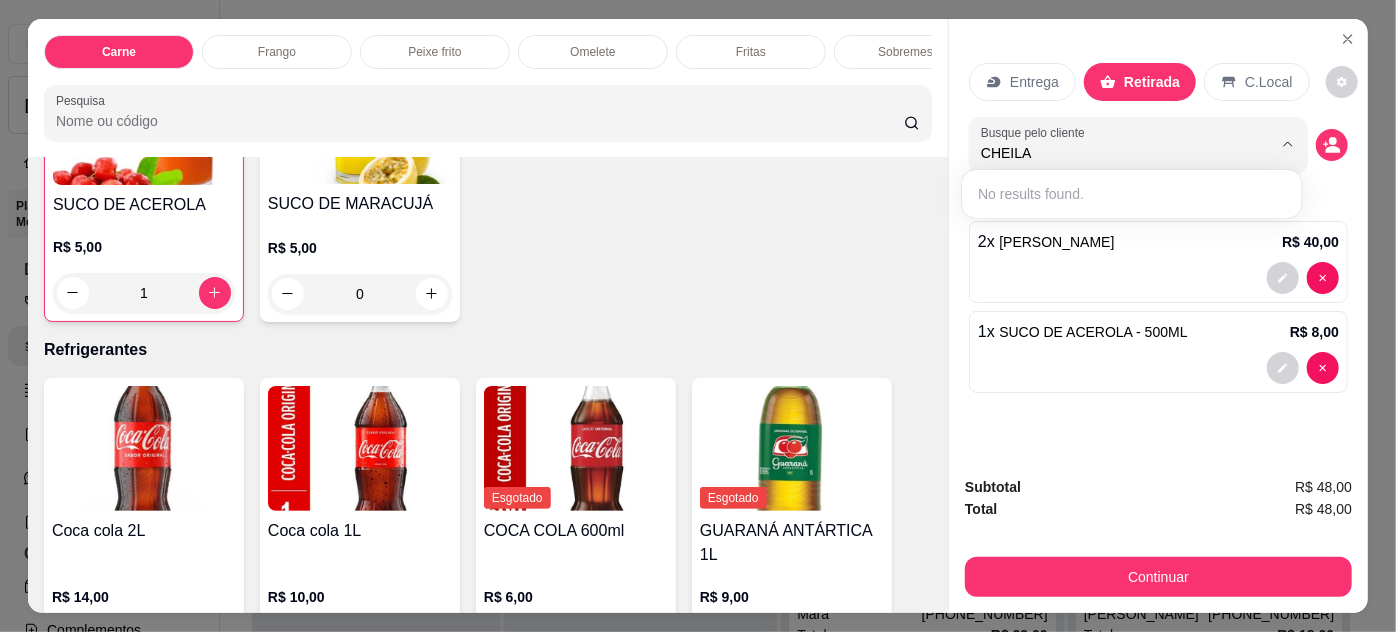 type on "CHEILA" 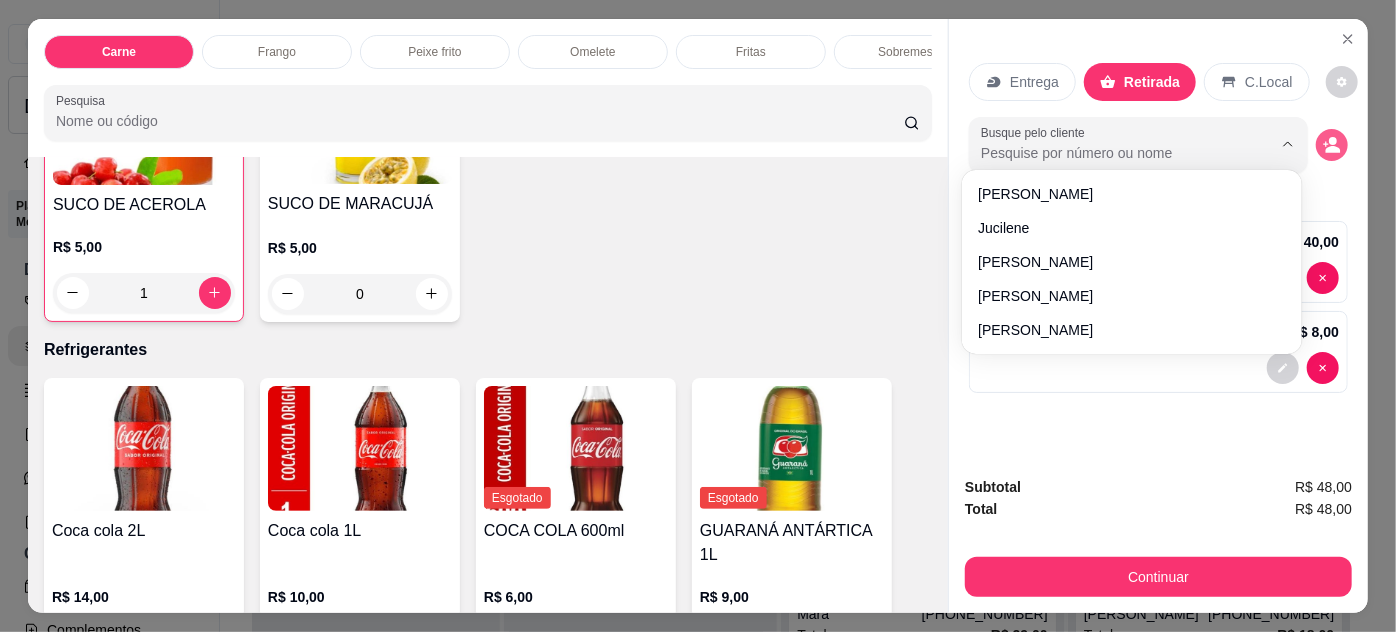 click 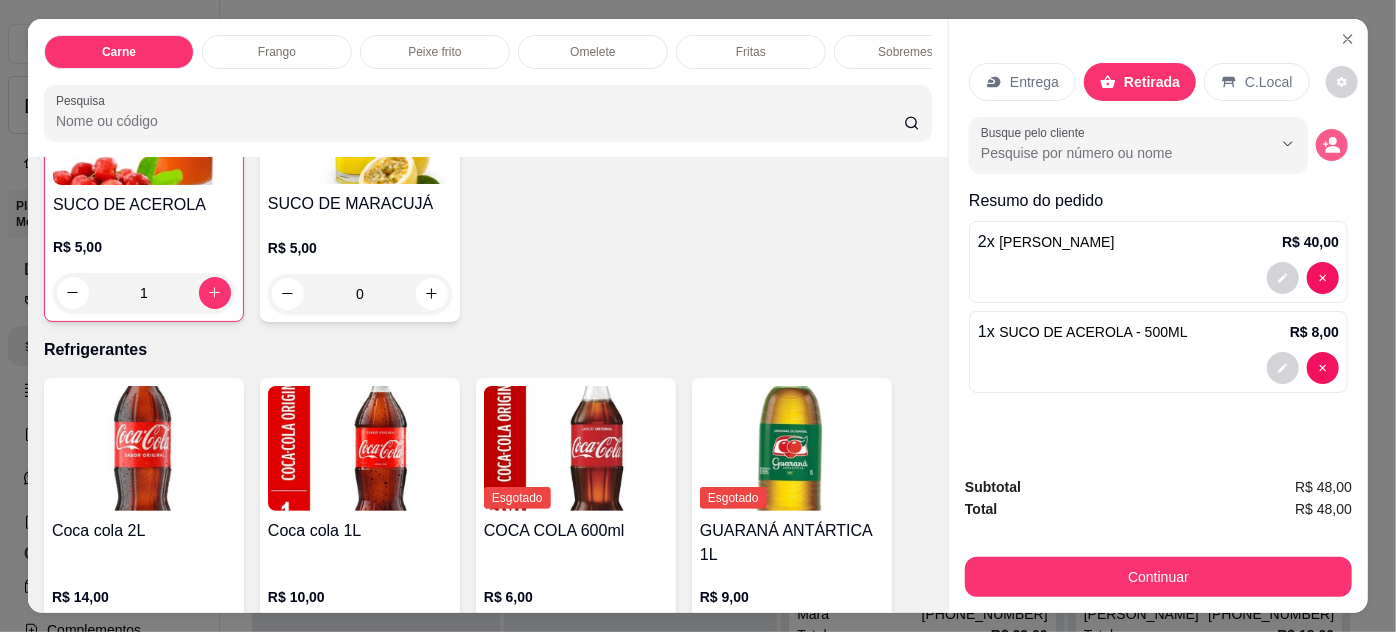 click 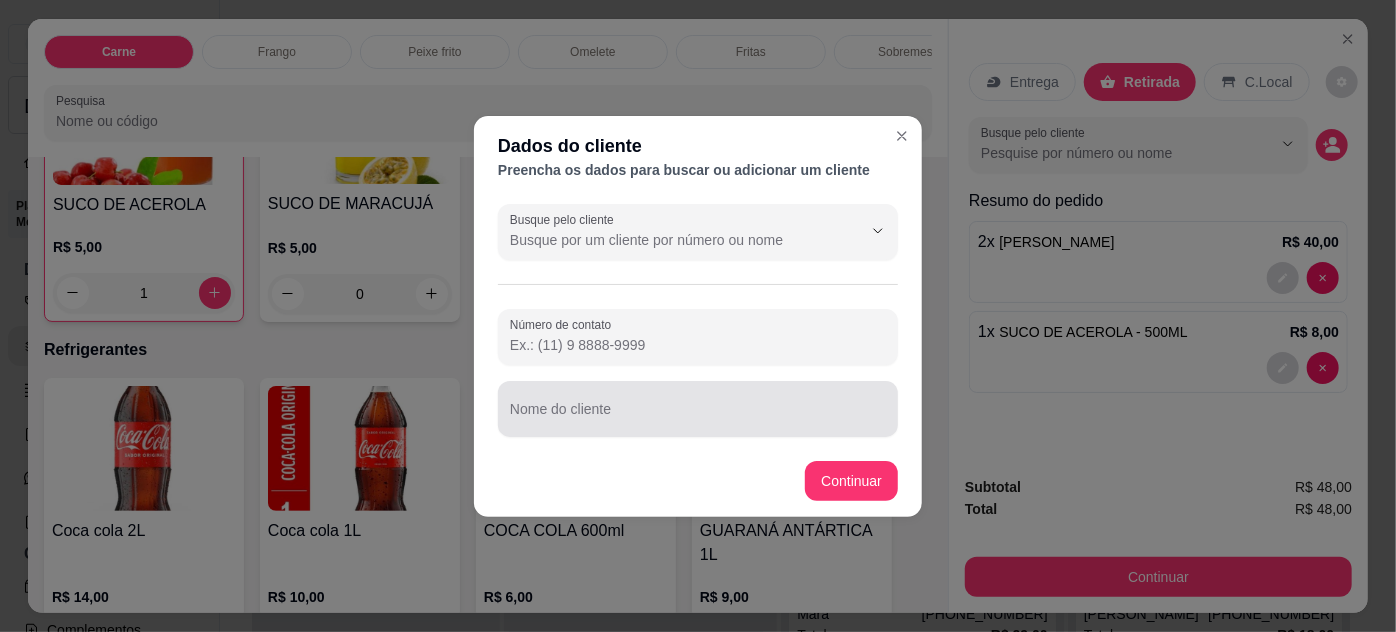 click on "Nome do cliente" at bounding box center (698, 417) 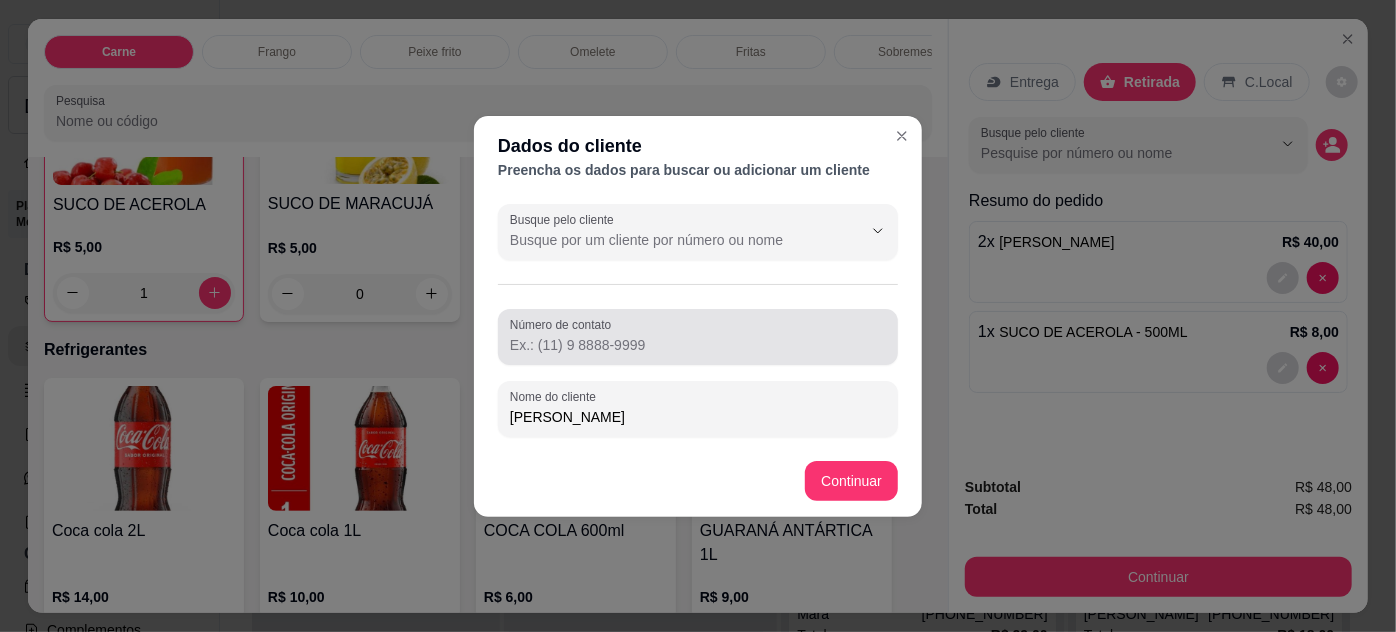 type on "[PERSON_NAME]" 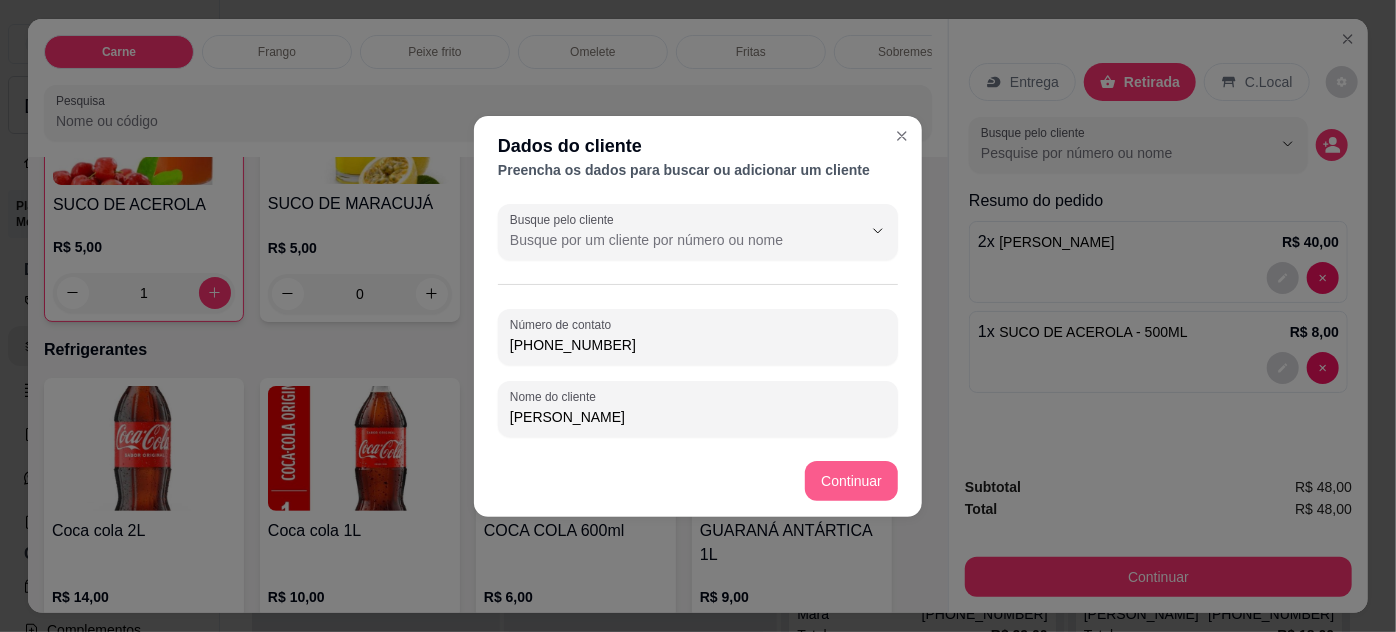 type on "[PHONE_NUMBER]" 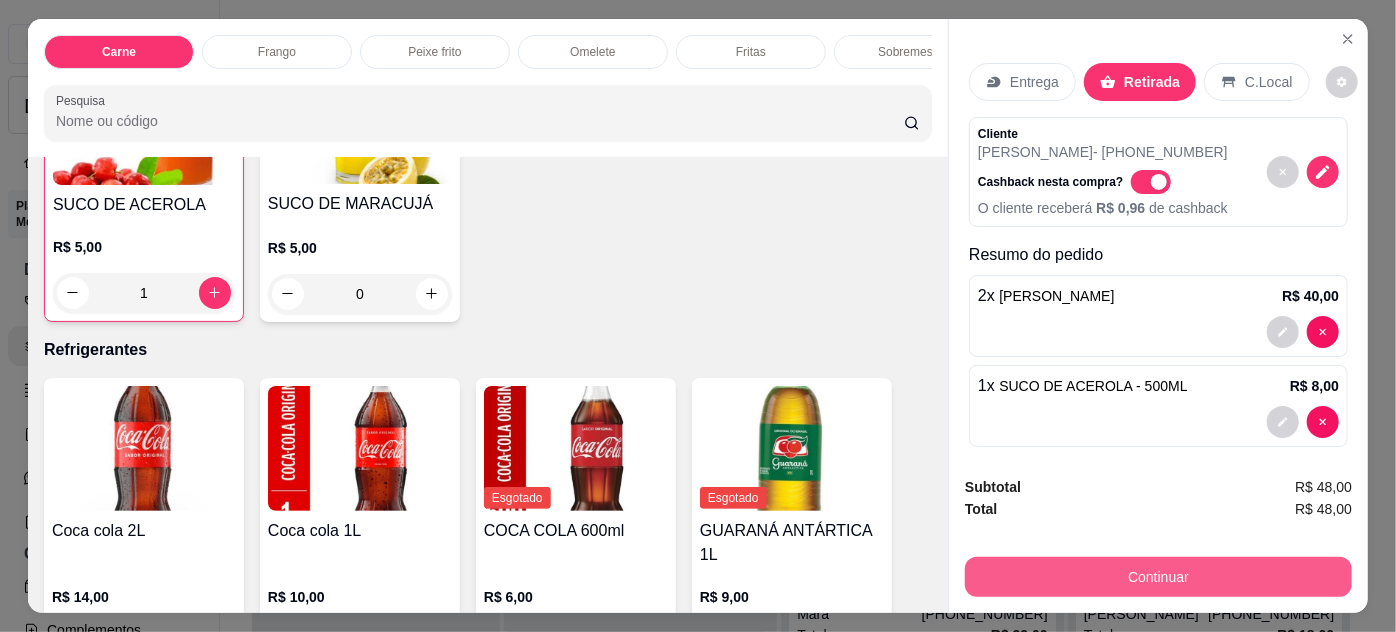 click on "Continuar" at bounding box center [1158, 577] 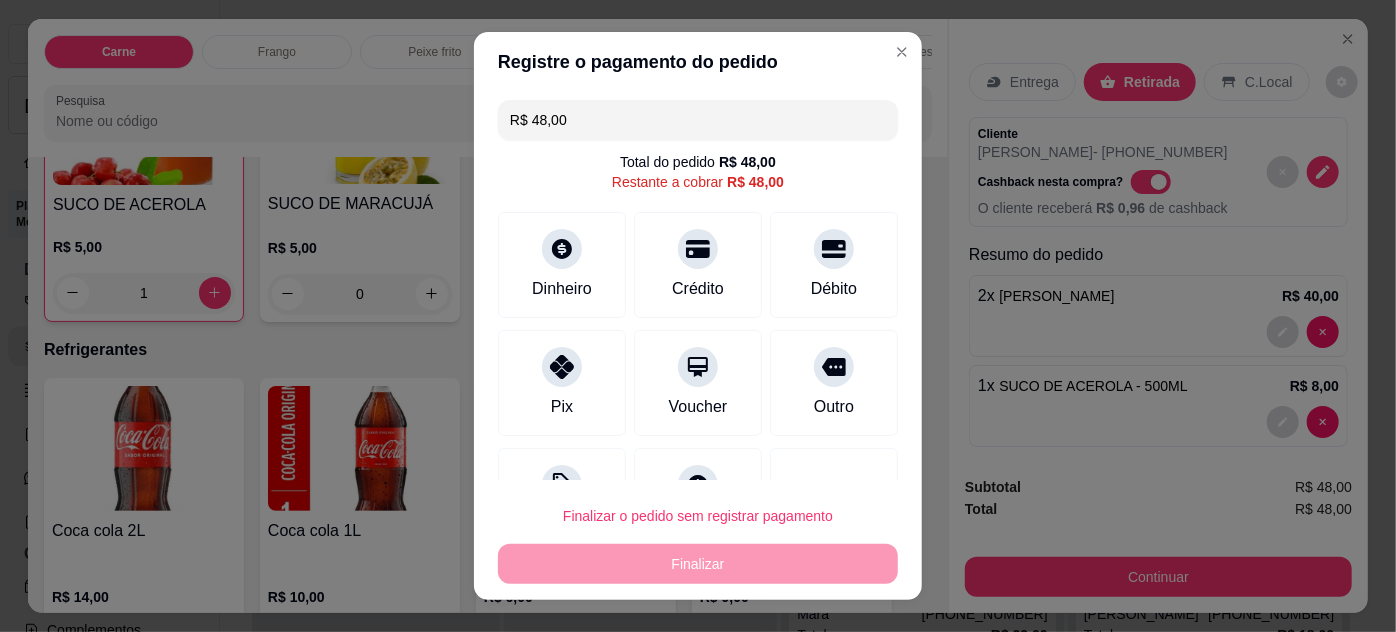 scroll, scrollTop: 79, scrollLeft: 0, axis: vertical 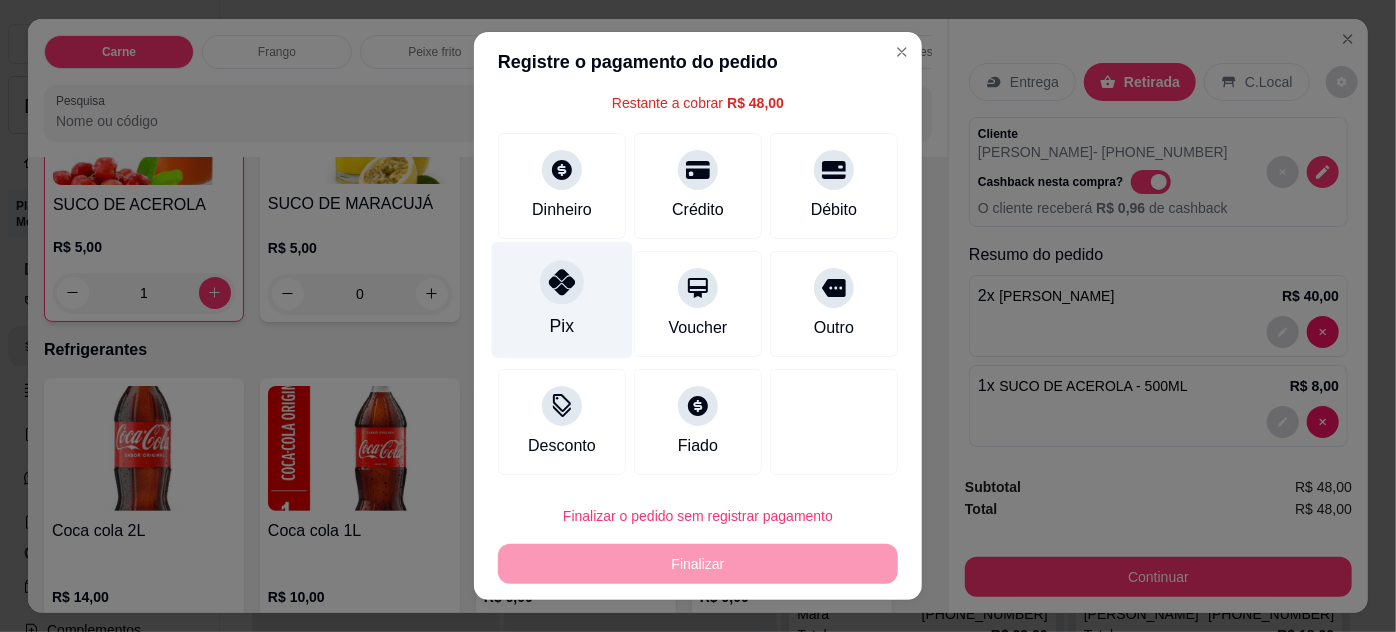 click on "Pix" at bounding box center [562, 299] 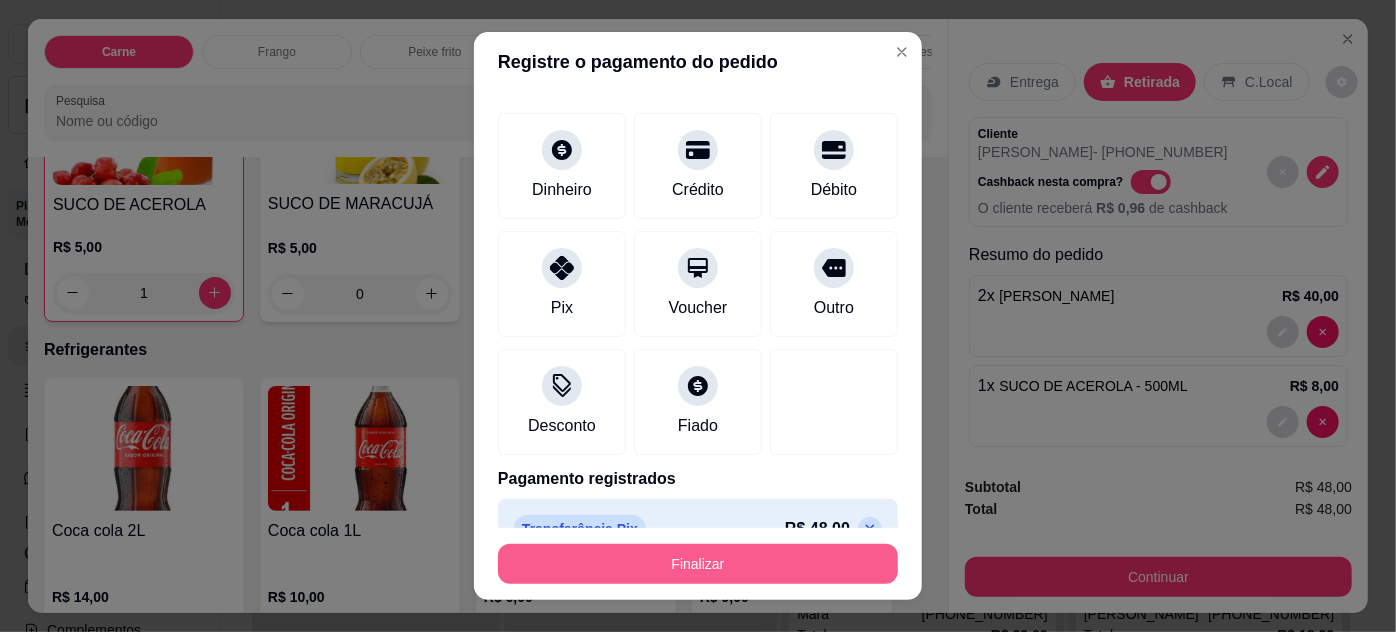 click on "Finalizar" at bounding box center [698, 564] 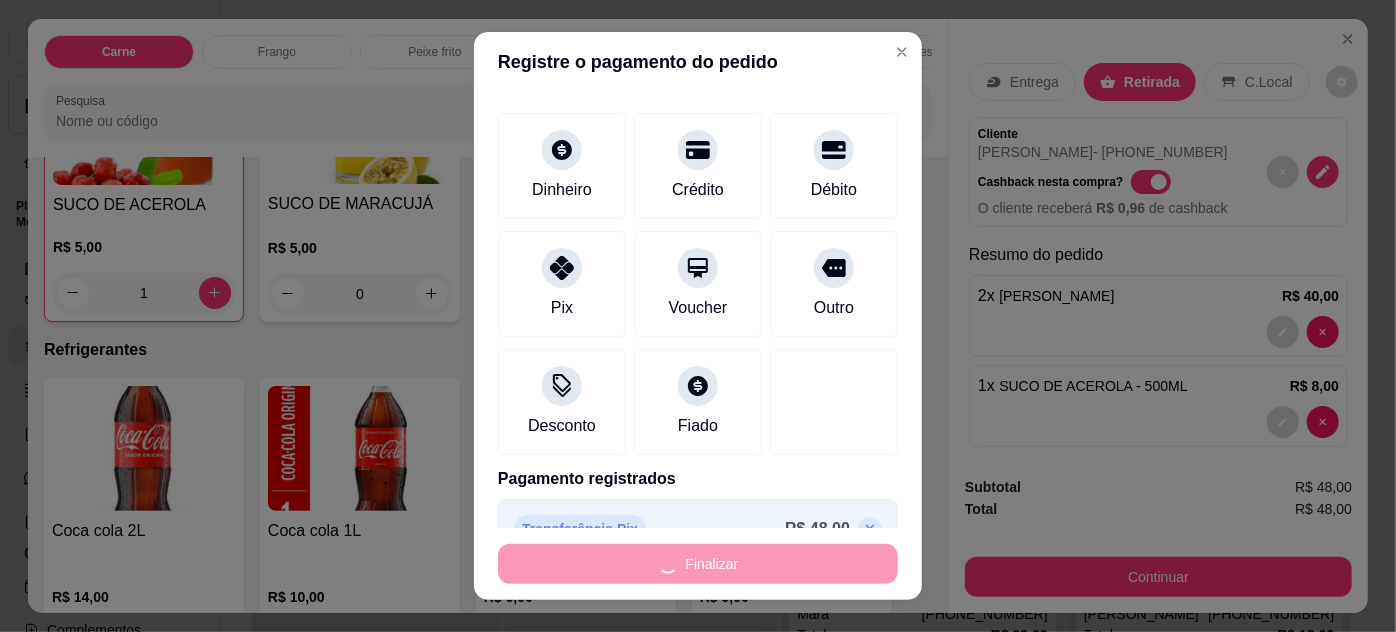 type on "0" 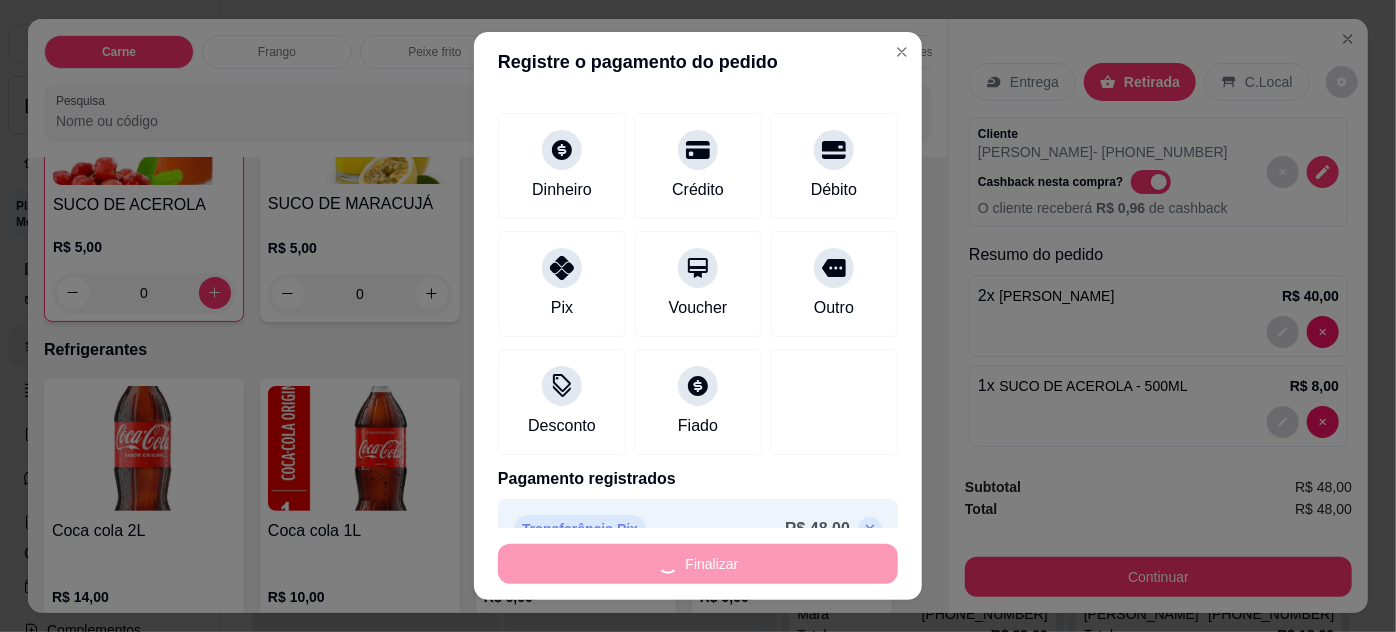 type on "-R$ 48,00" 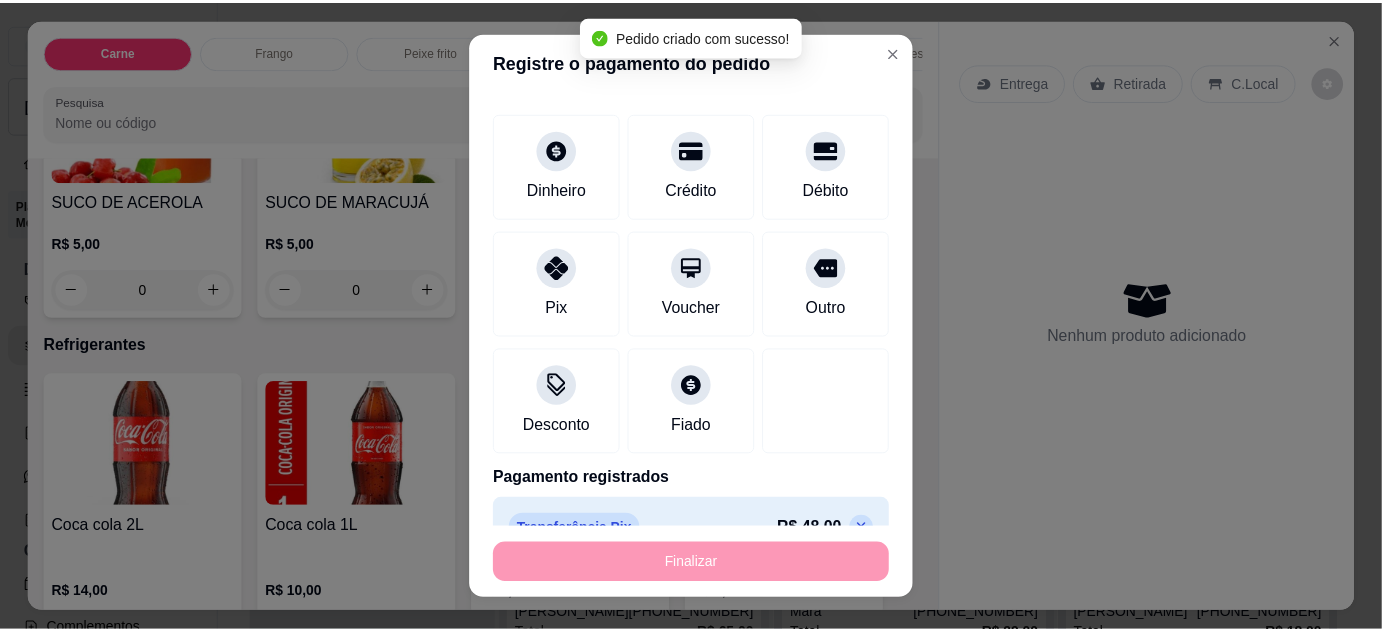 scroll, scrollTop: 3089, scrollLeft: 0, axis: vertical 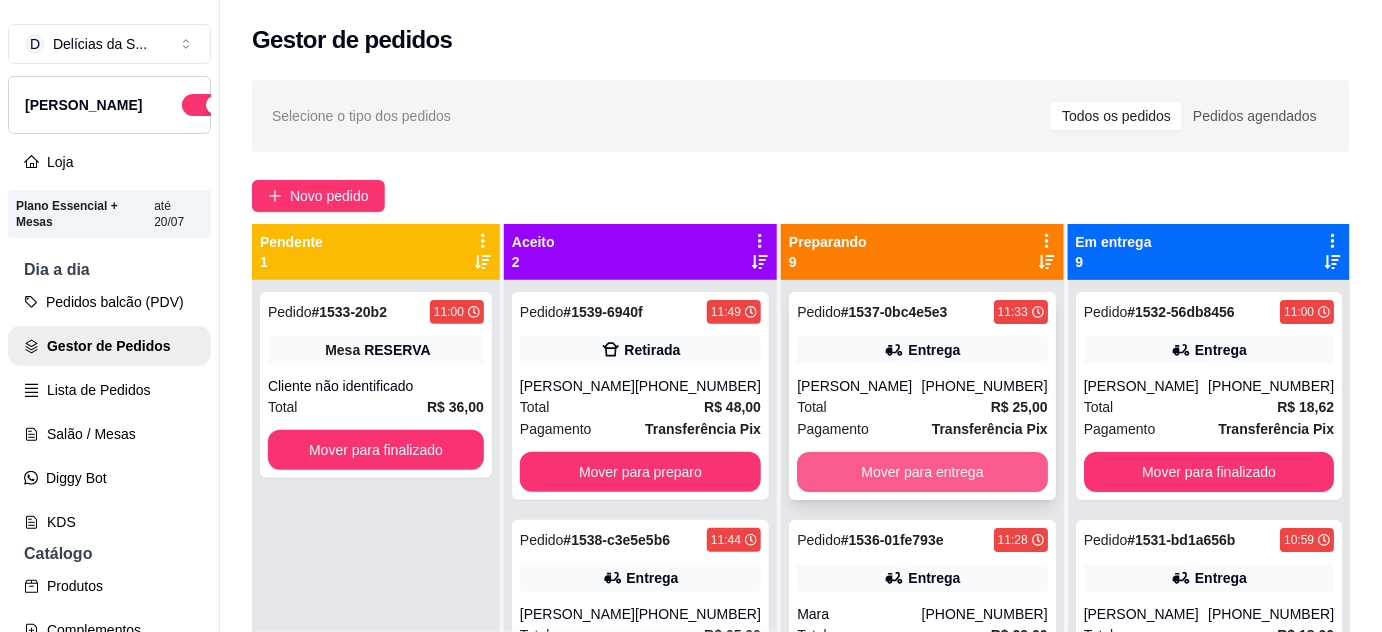 click on "Mover para entrega" at bounding box center [922, 472] 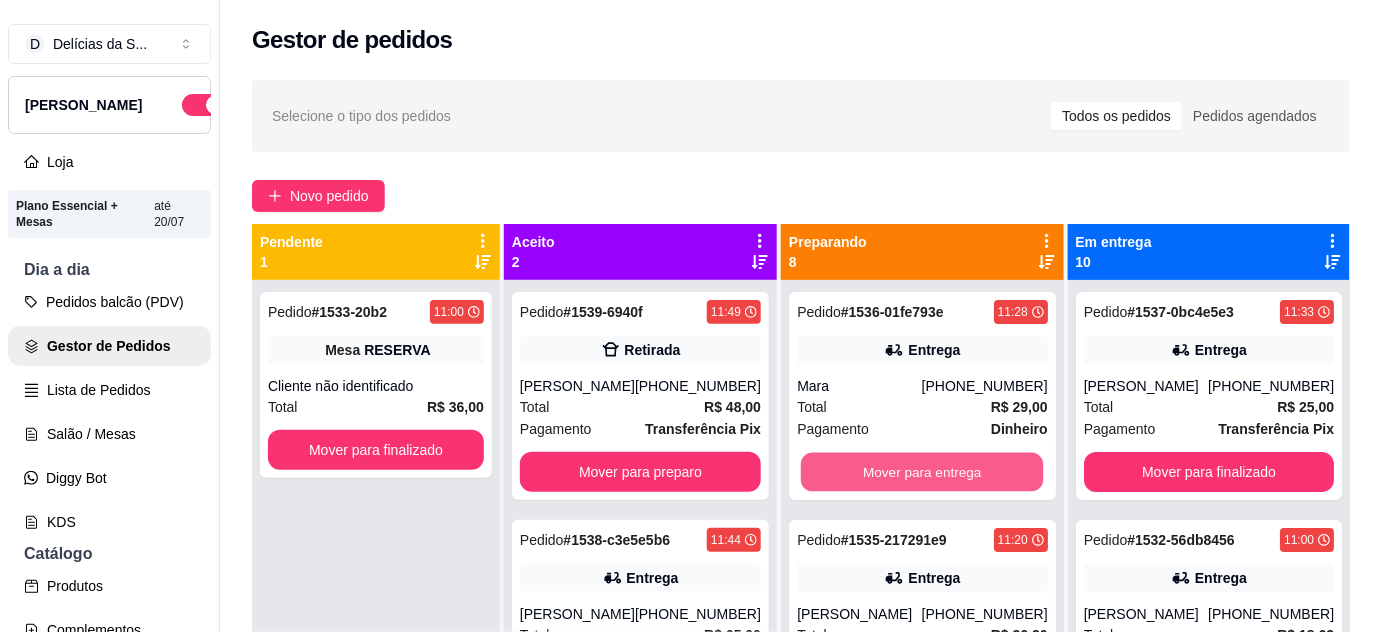 click on "Mover para entrega" at bounding box center (922, 472) 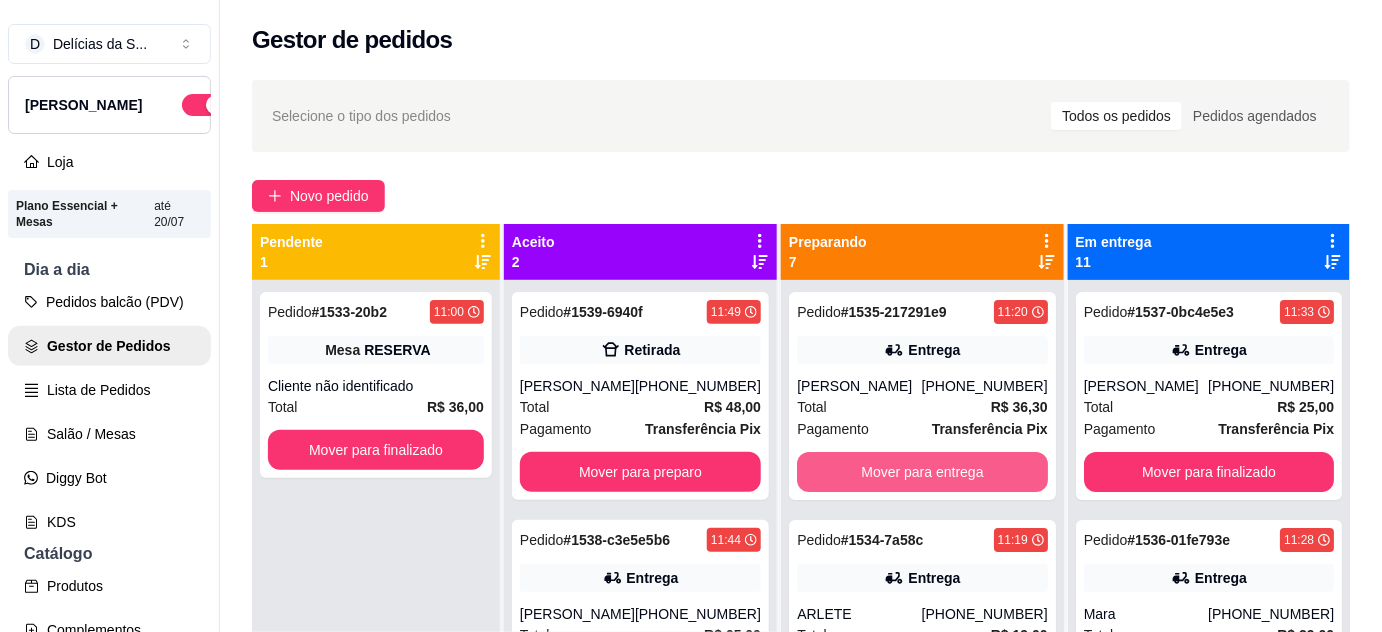 click on "Mover para entrega" at bounding box center (922, 472) 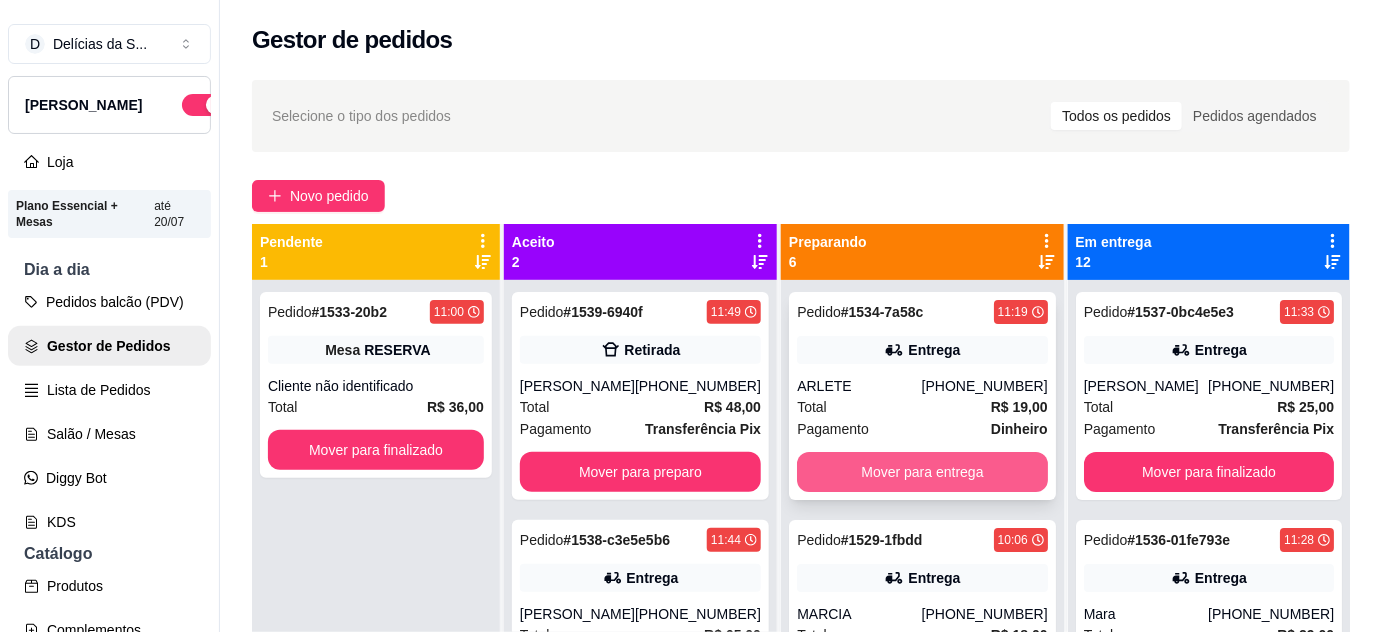 click on "Mover para entrega" at bounding box center (922, 472) 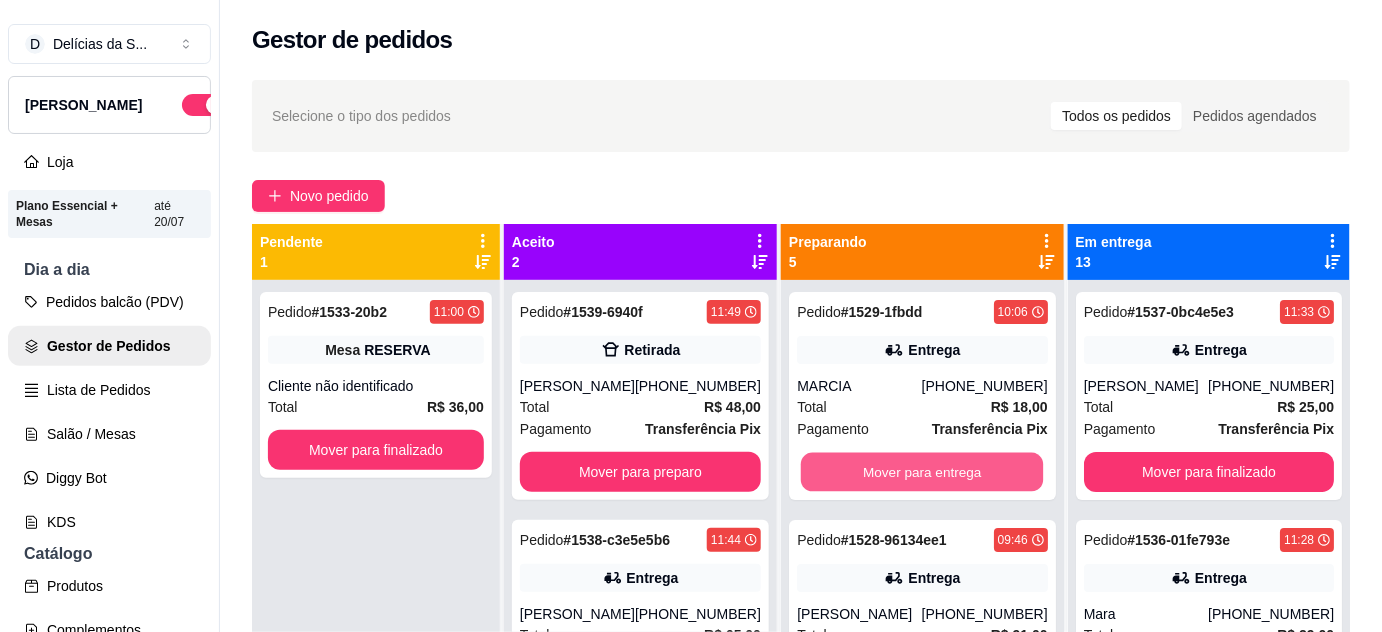 click on "Mover para entrega" at bounding box center (922, 472) 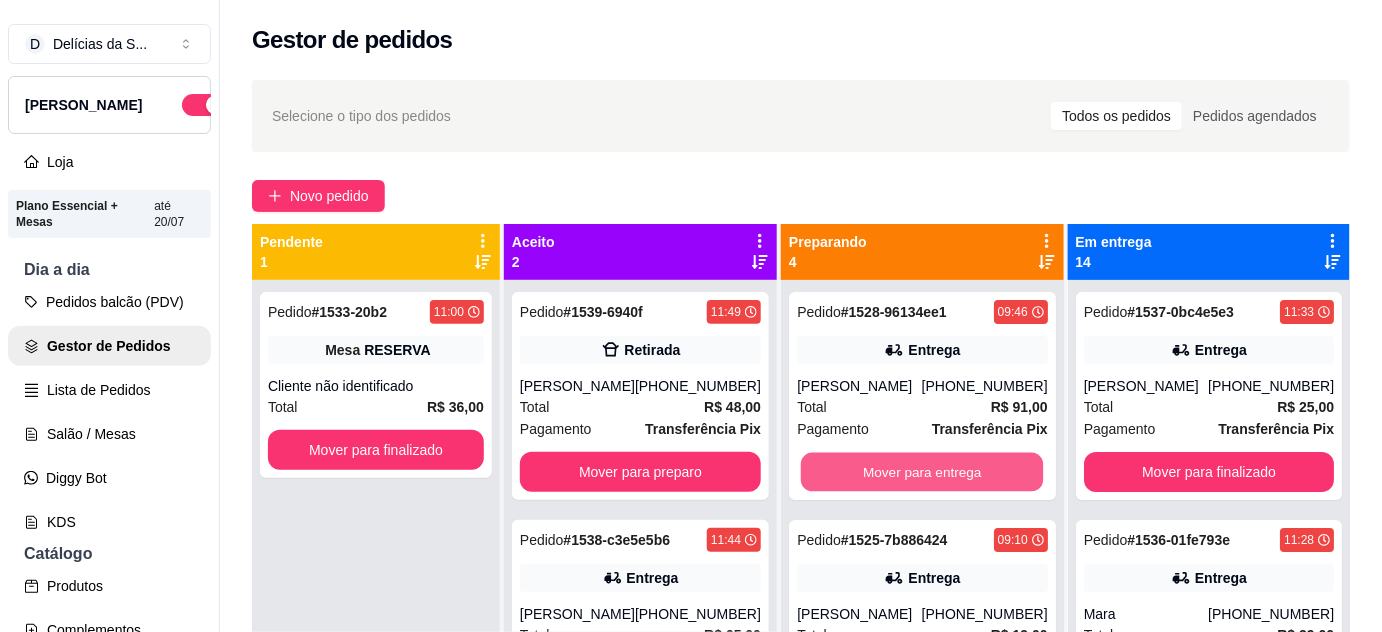 click on "Mover para entrega" at bounding box center [922, 472] 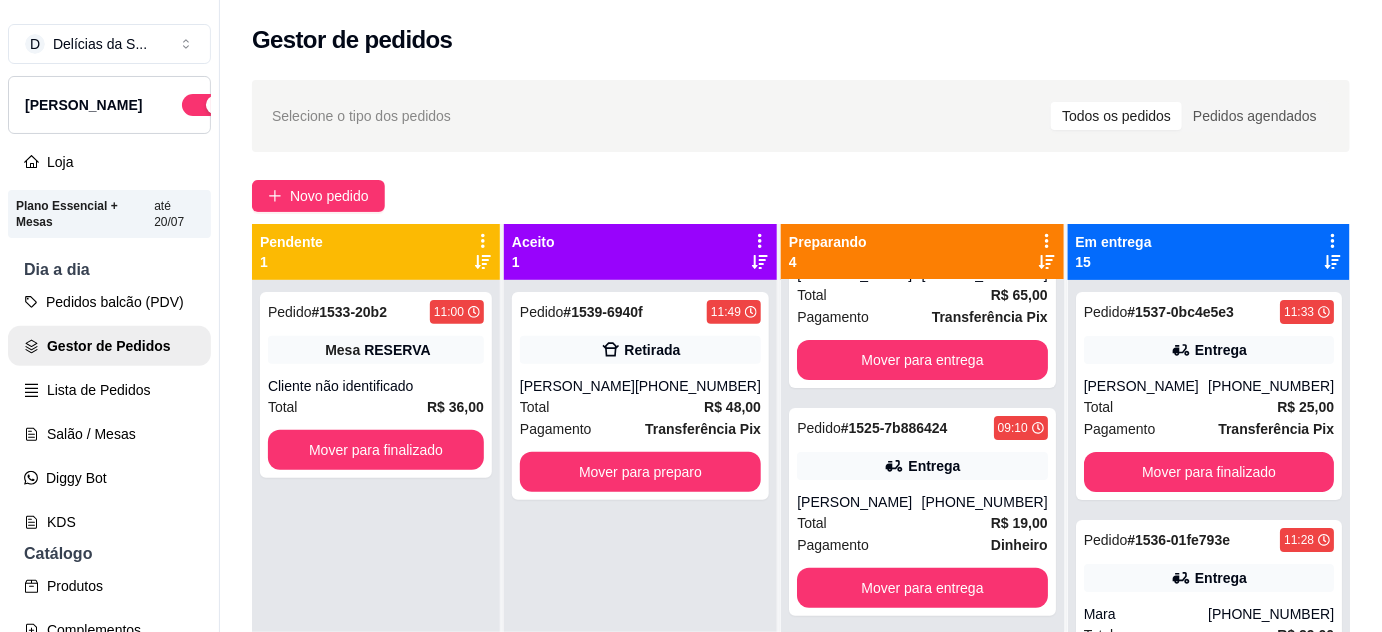 scroll, scrollTop: 340, scrollLeft: 0, axis: vertical 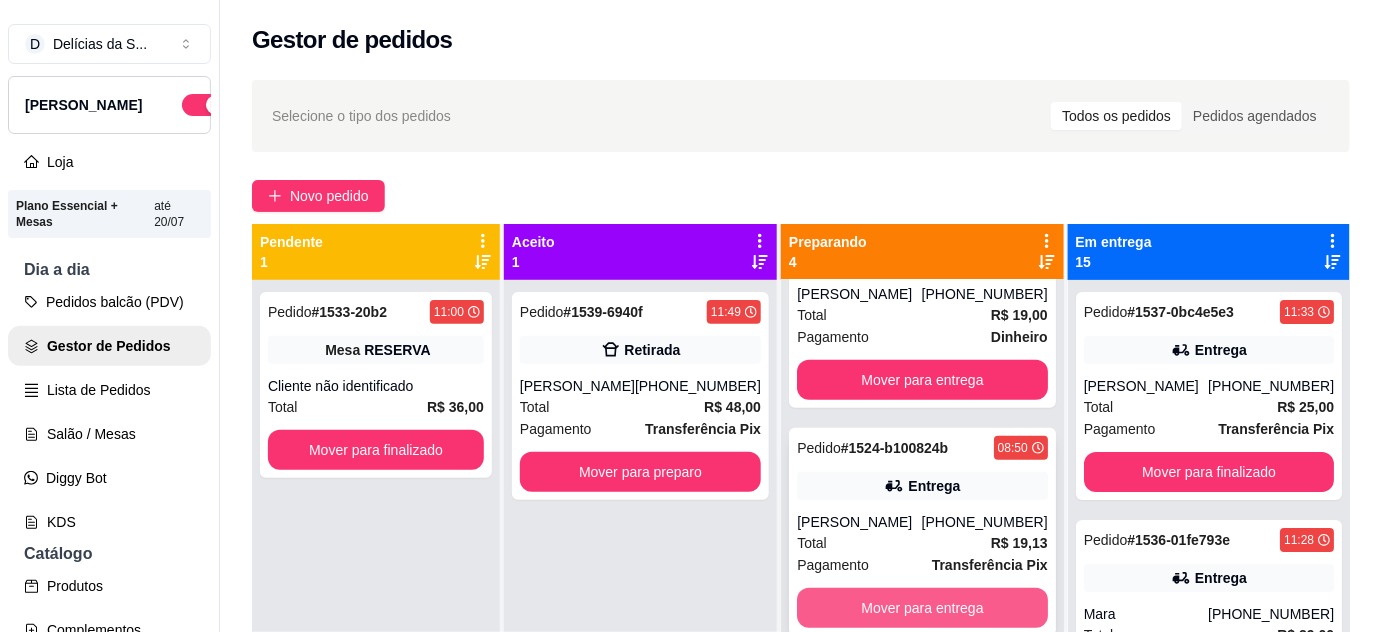 click on "Mover para entrega" at bounding box center [922, 608] 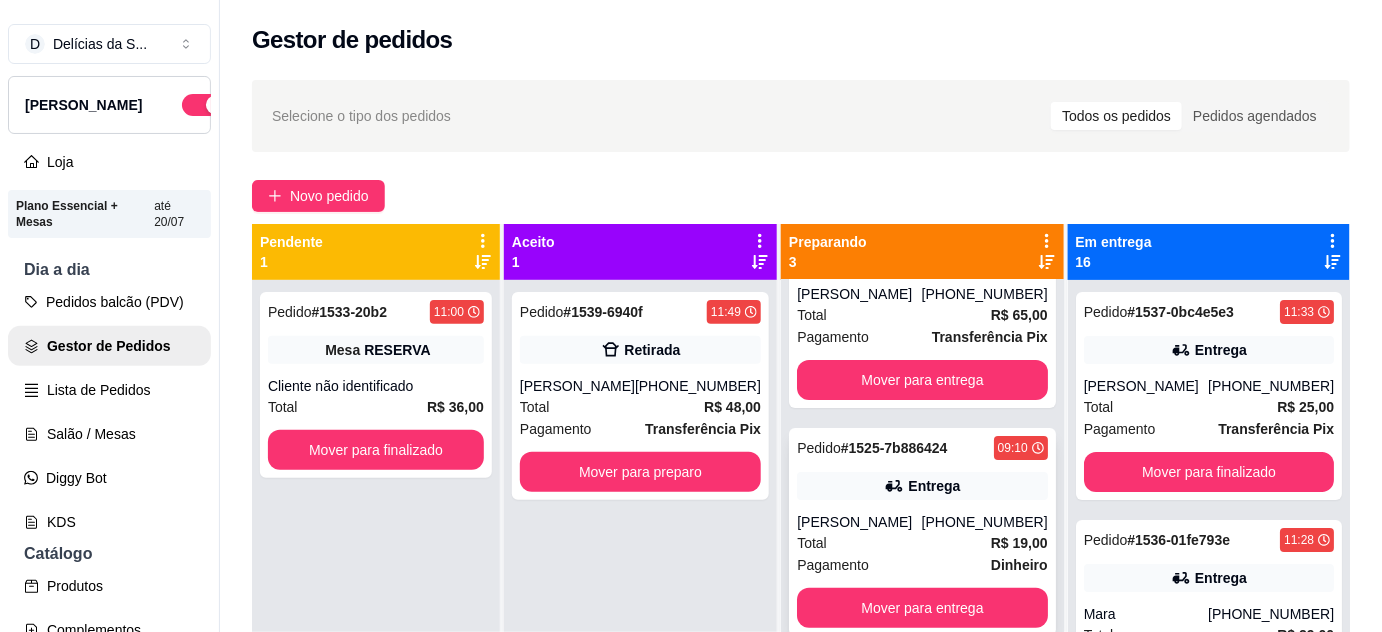 scroll, scrollTop: 92, scrollLeft: 0, axis: vertical 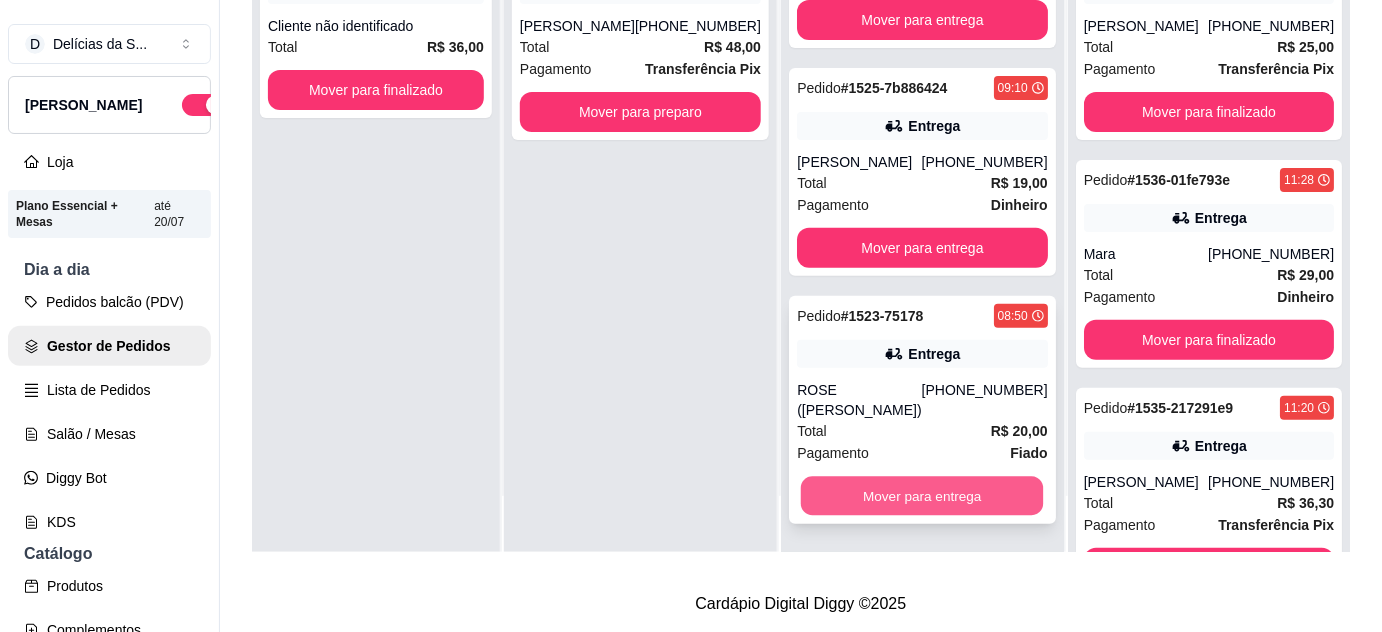 click on "Mover para entrega" at bounding box center (922, 496) 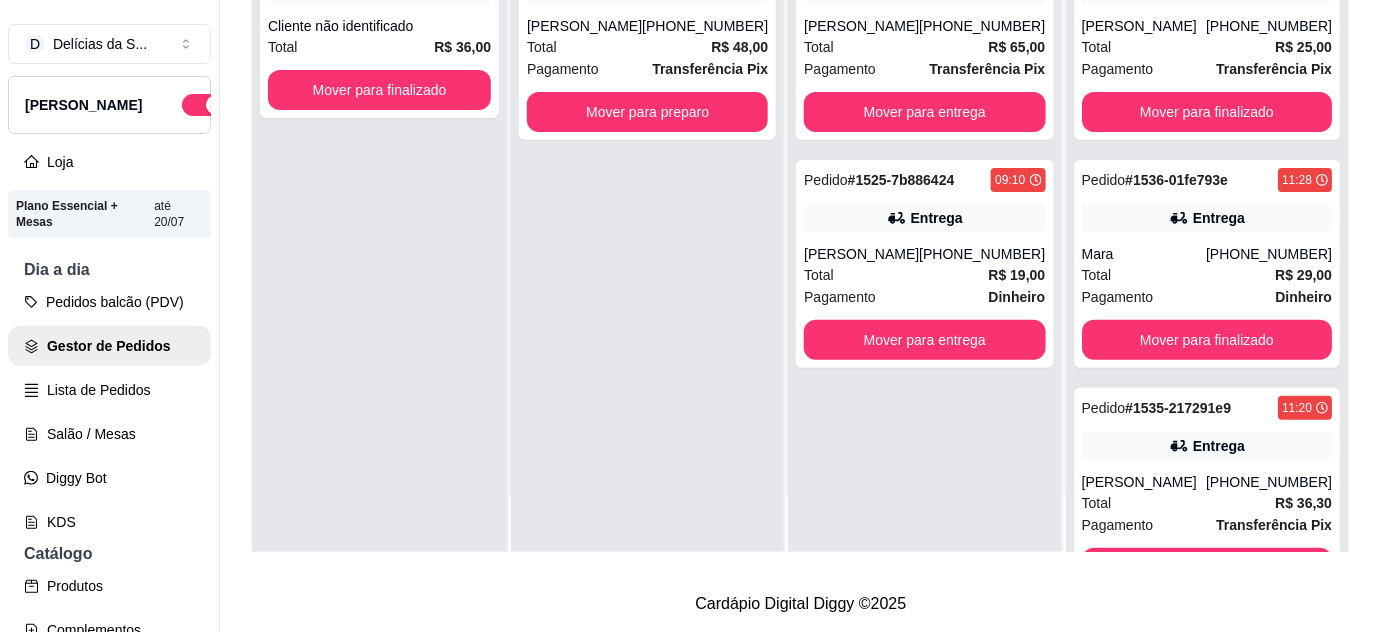 scroll, scrollTop: 0, scrollLeft: 0, axis: both 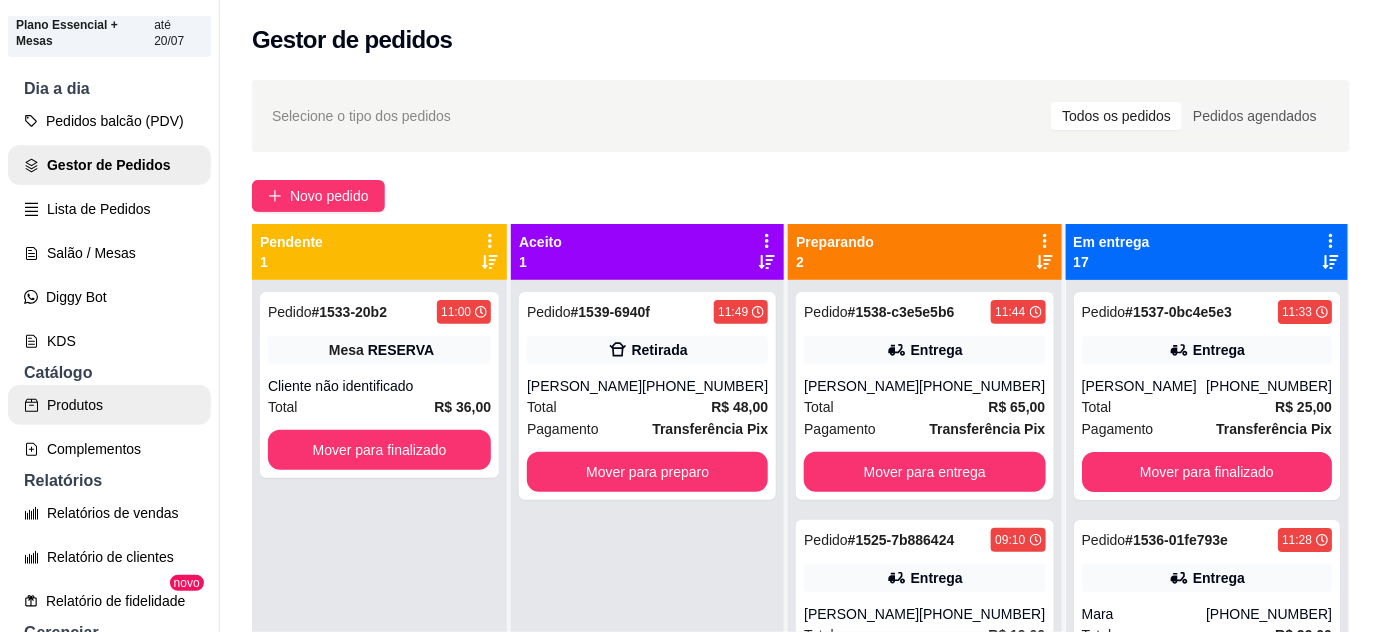 click on "Produtos" at bounding box center [109, 405] 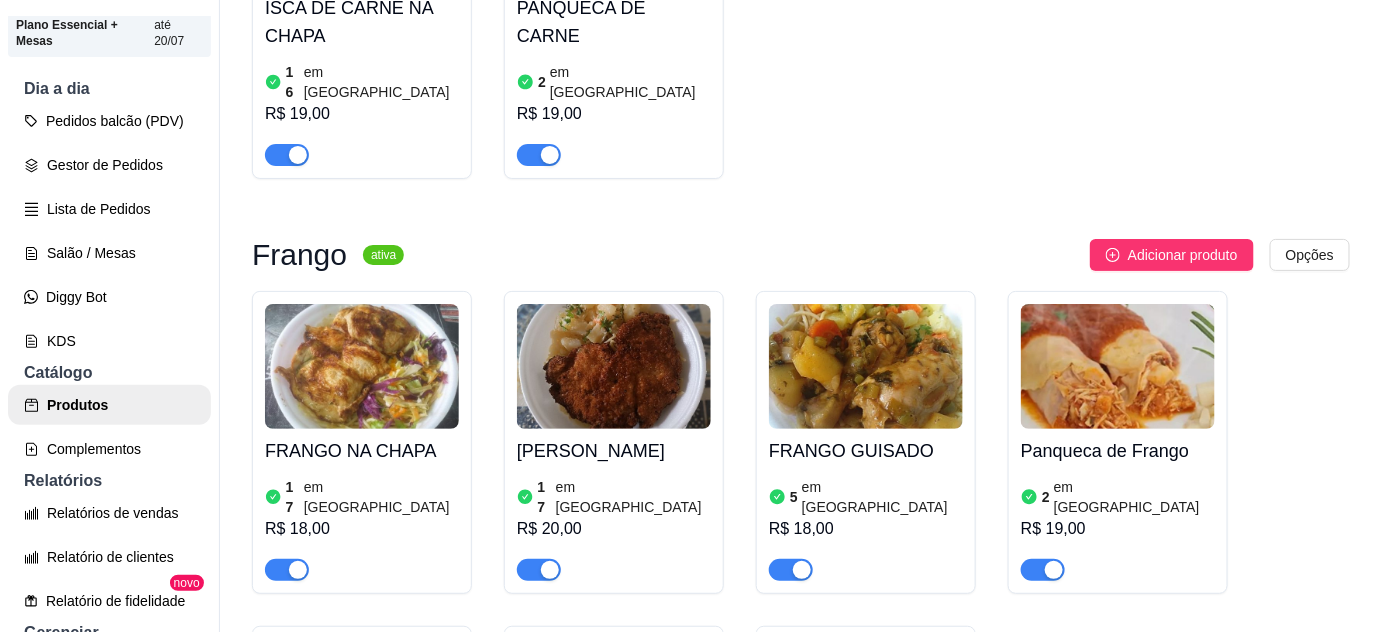 scroll, scrollTop: 1818, scrollLeft: 0, axis: vertical 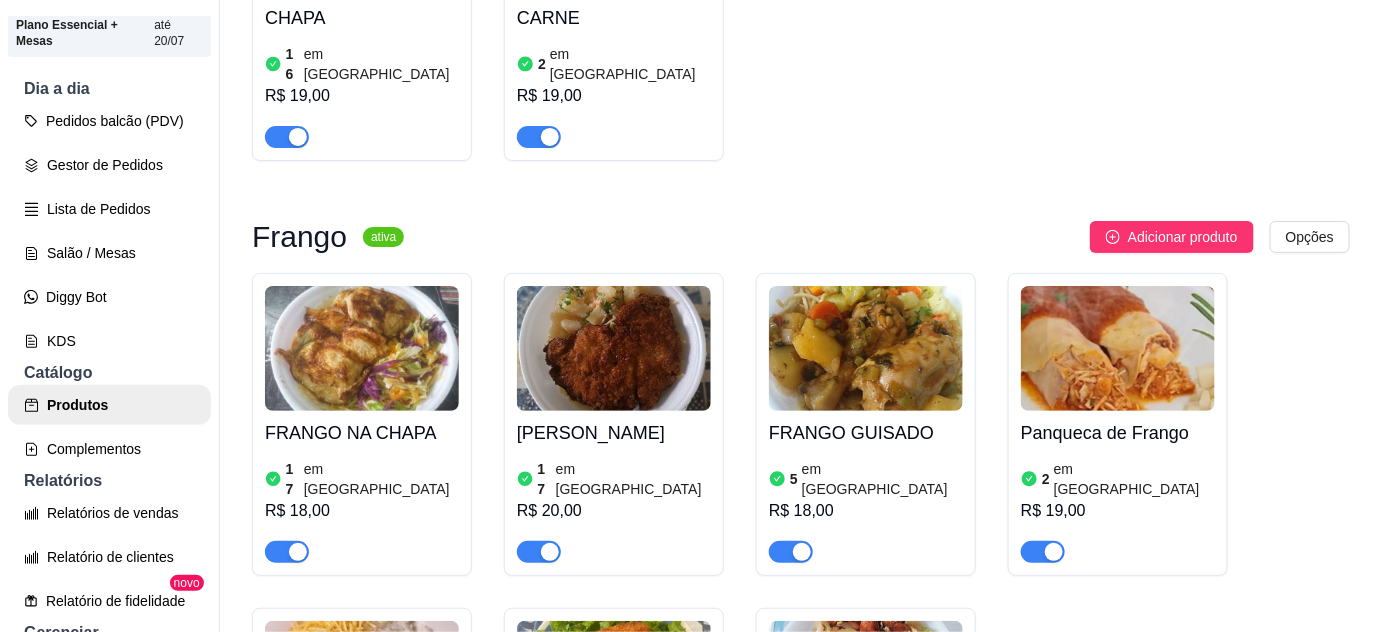 click at bounding box center [1118, 348] 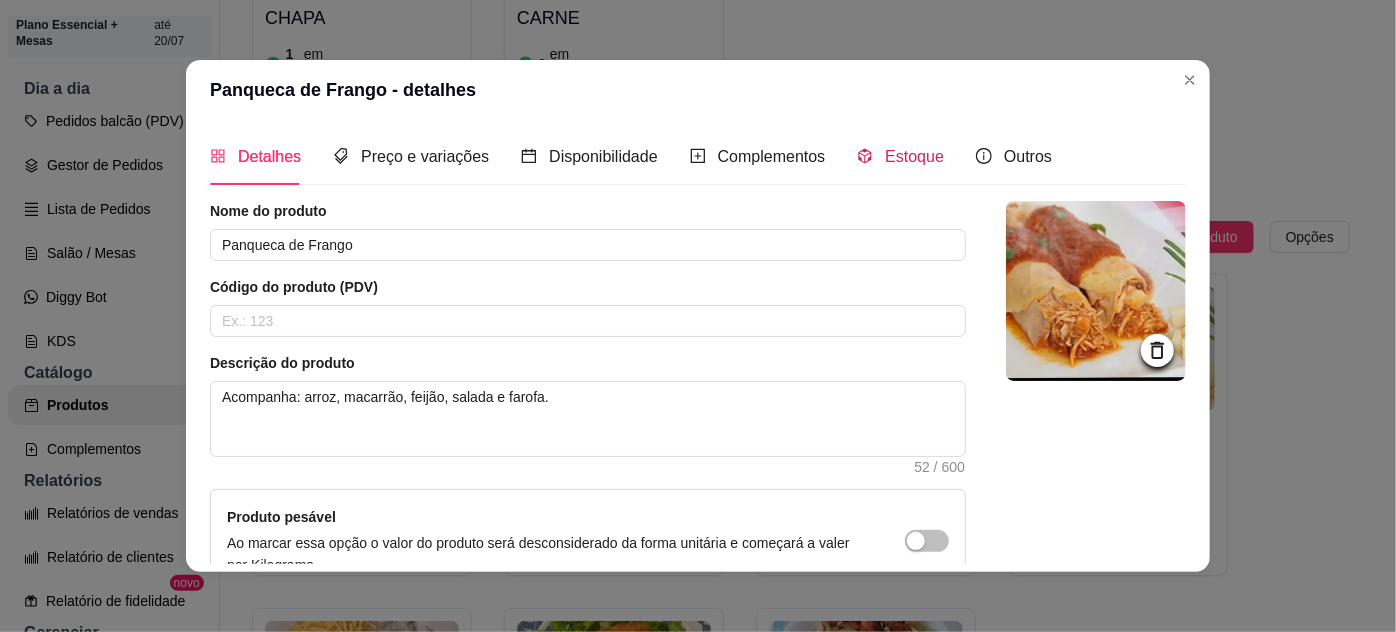 click on "Estoque" at bounding box center (900, 156) 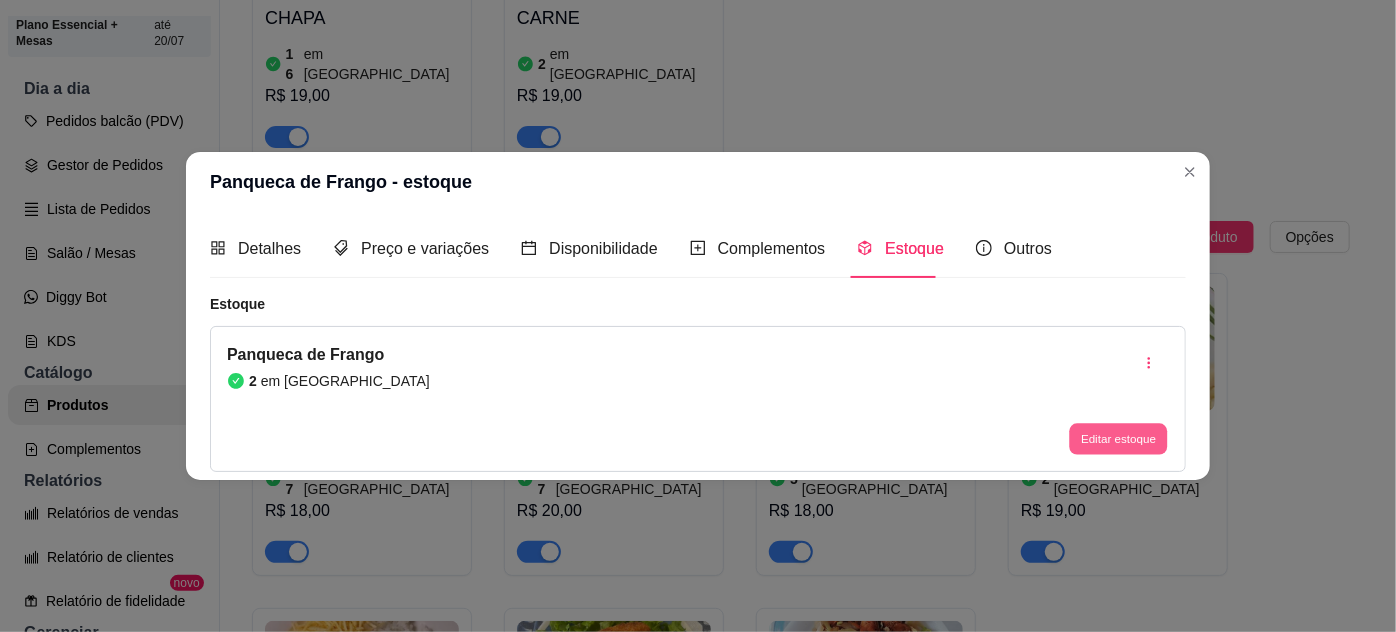 click on "Editar estoque" at bounding box center [1118, 438] 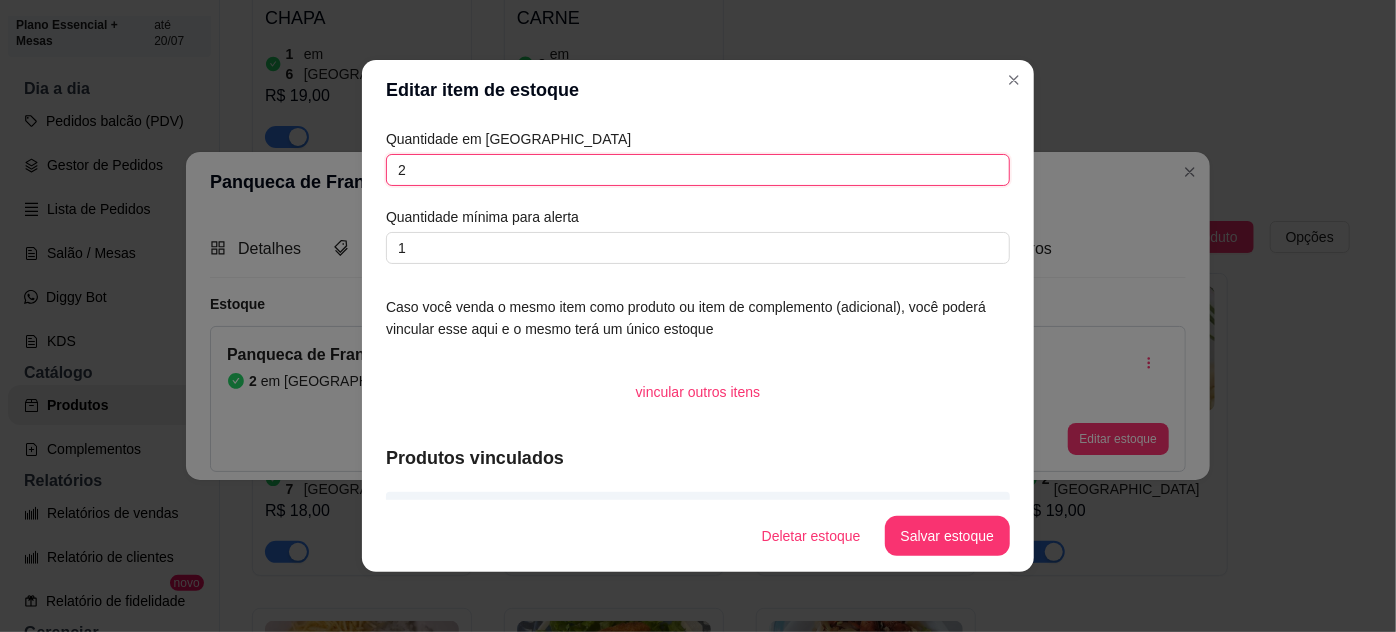 click on "2" at bounding box center [698, 170] 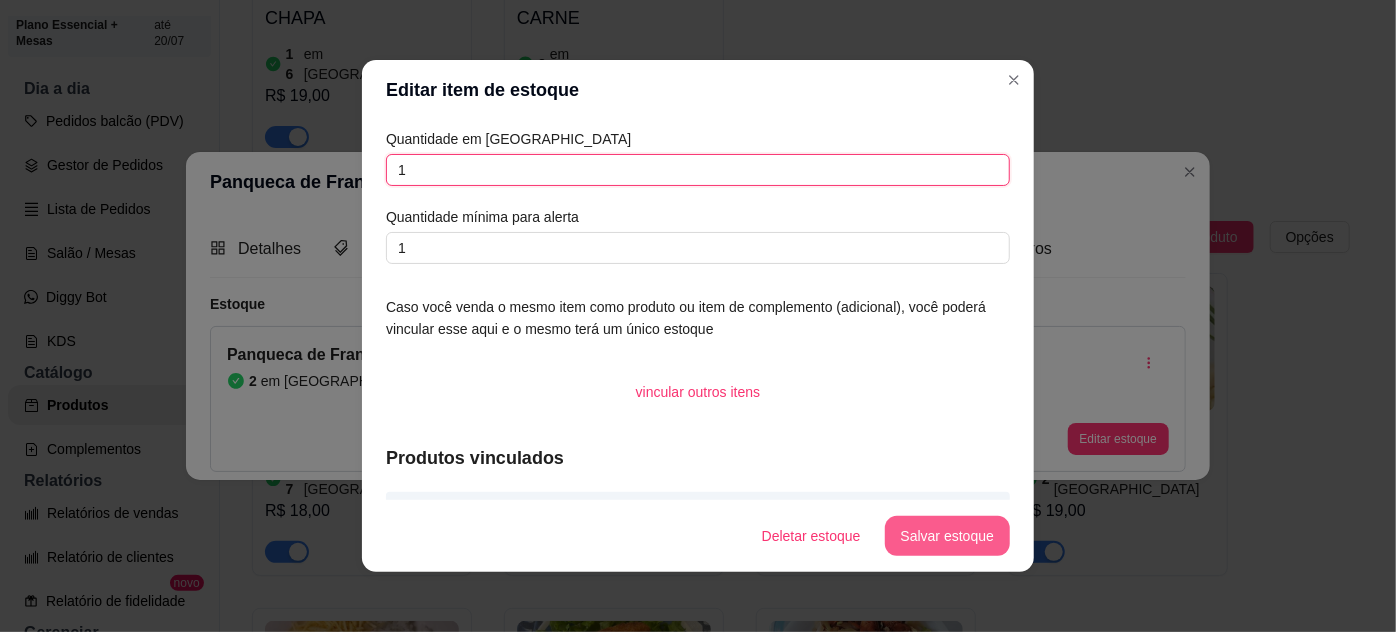 type on "1" 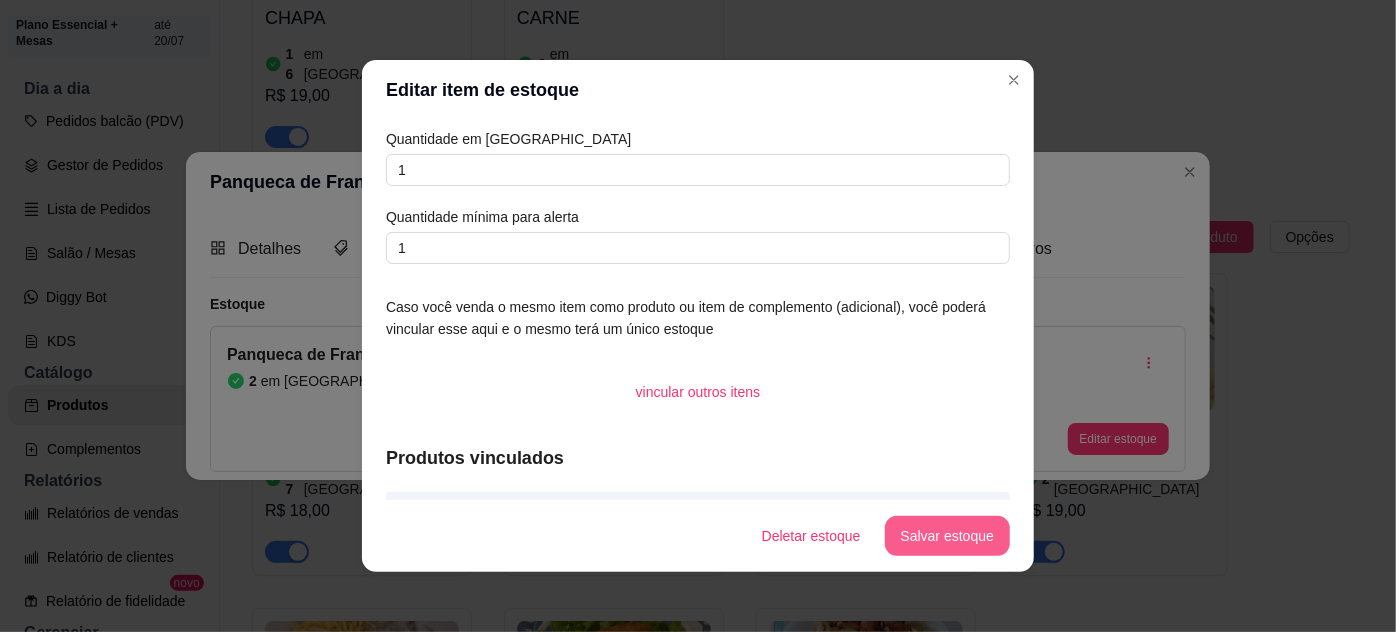 click on "Salvar estoque" at bounding box center (947, 536) 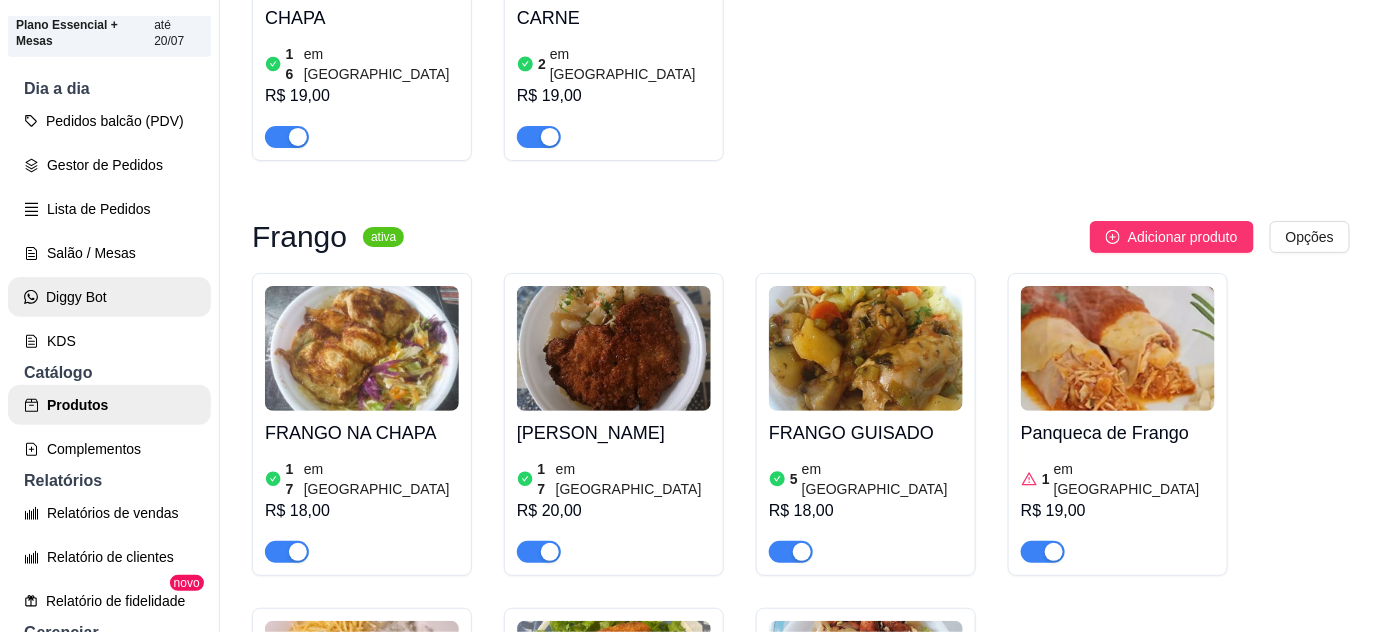 scroll, scrollTop: 0, scrollLeft: 0, axis: both 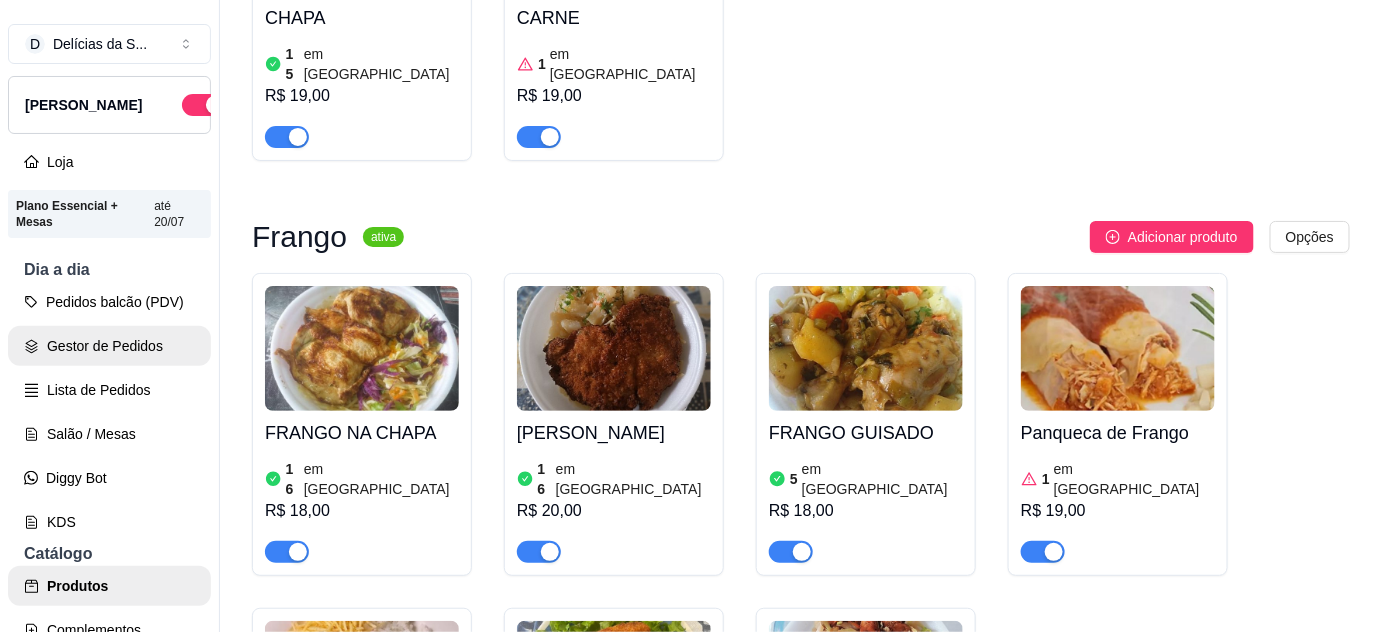 click on "Gestor de Pedidos" at bounding box center [109, 346] 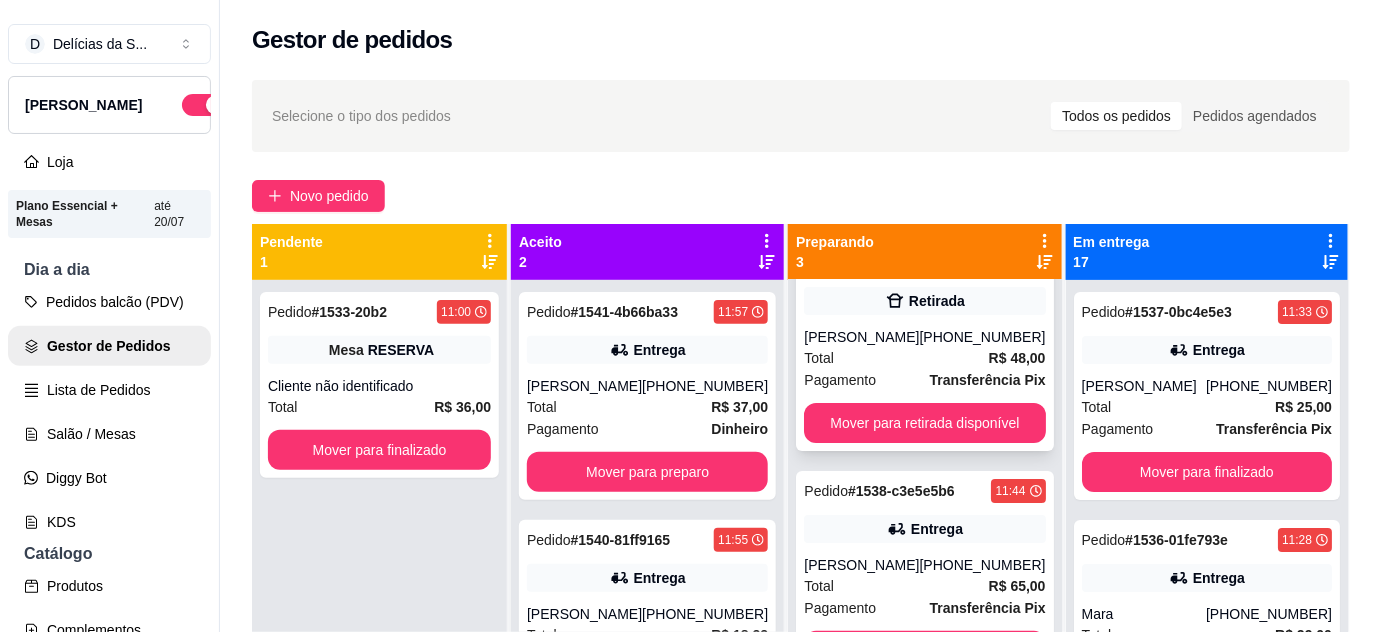 scroll, scrollTop: 72, scrollLeft: 0, axis: vertical 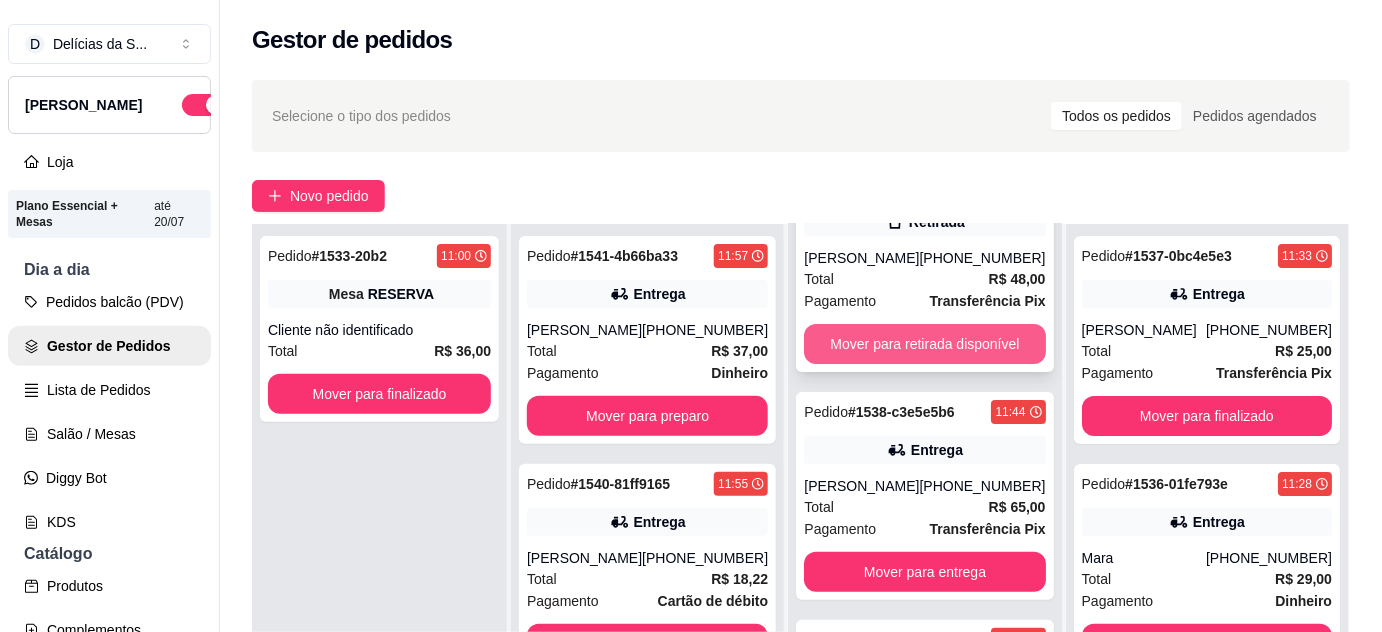 click on "Mover para retirada disponível" at bounding box center [924, 344] 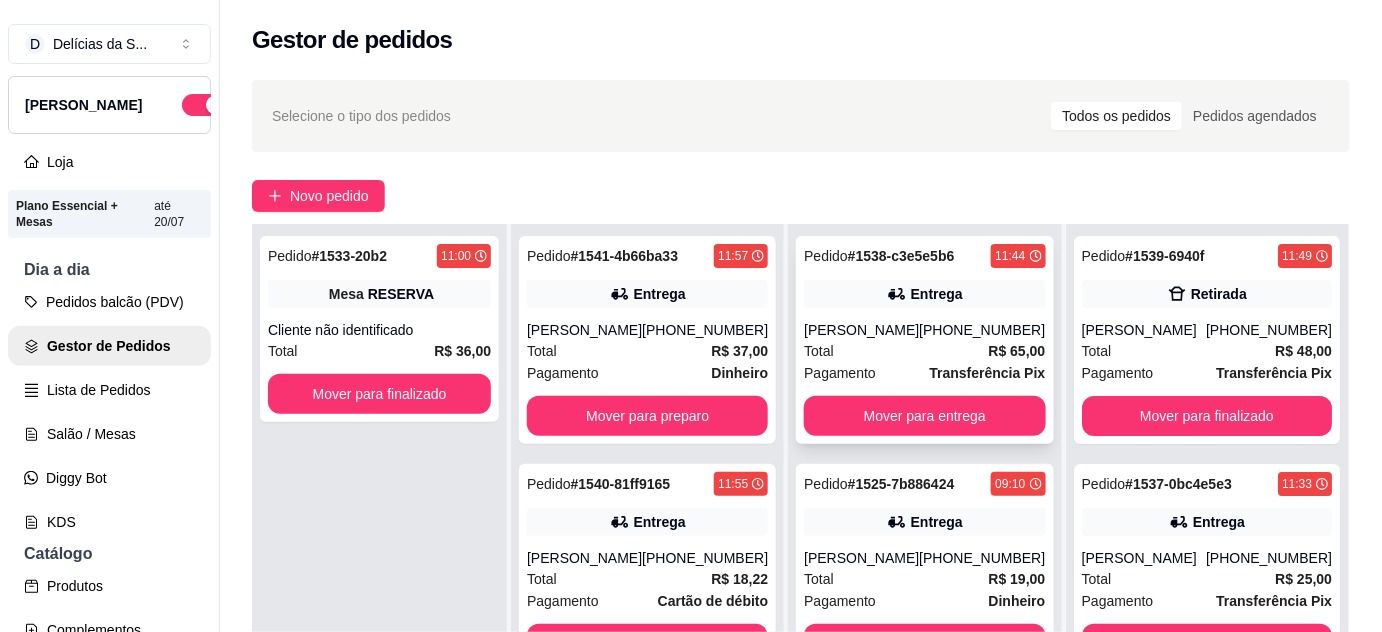 scroll, scrollTop: 0, scrollLeft: 0, axis: both 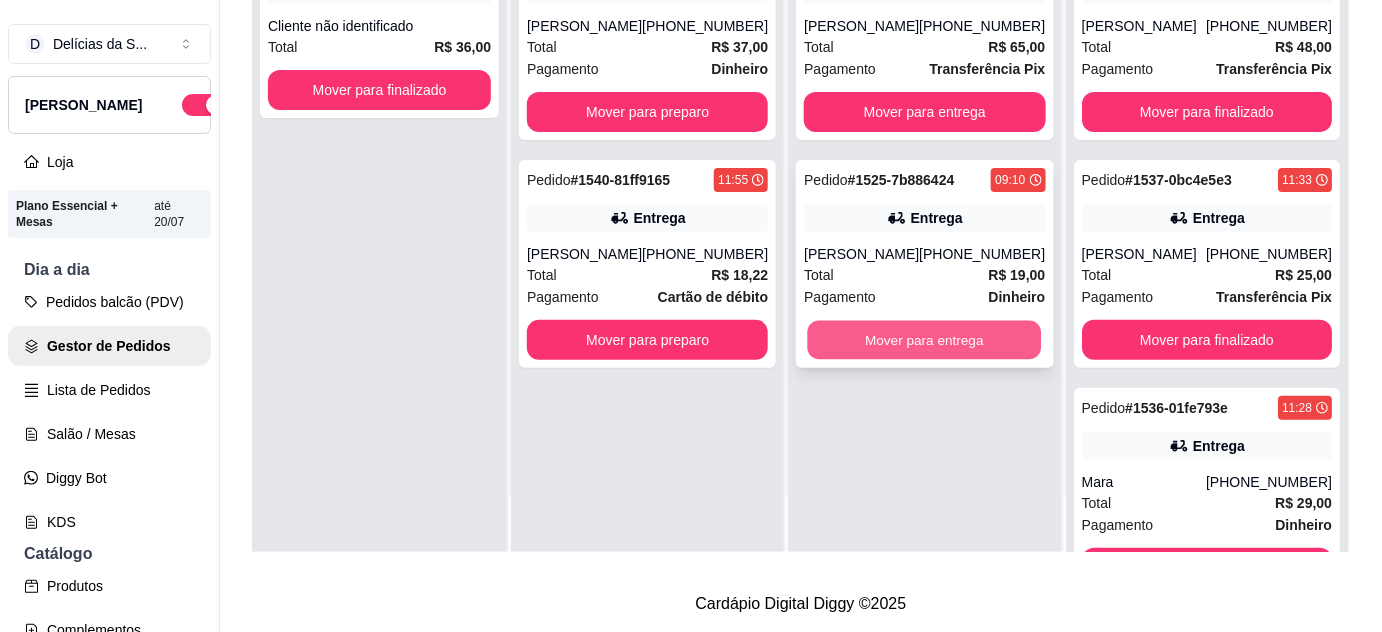 click on "Mover para entrega" at bounding box center (925, 340) 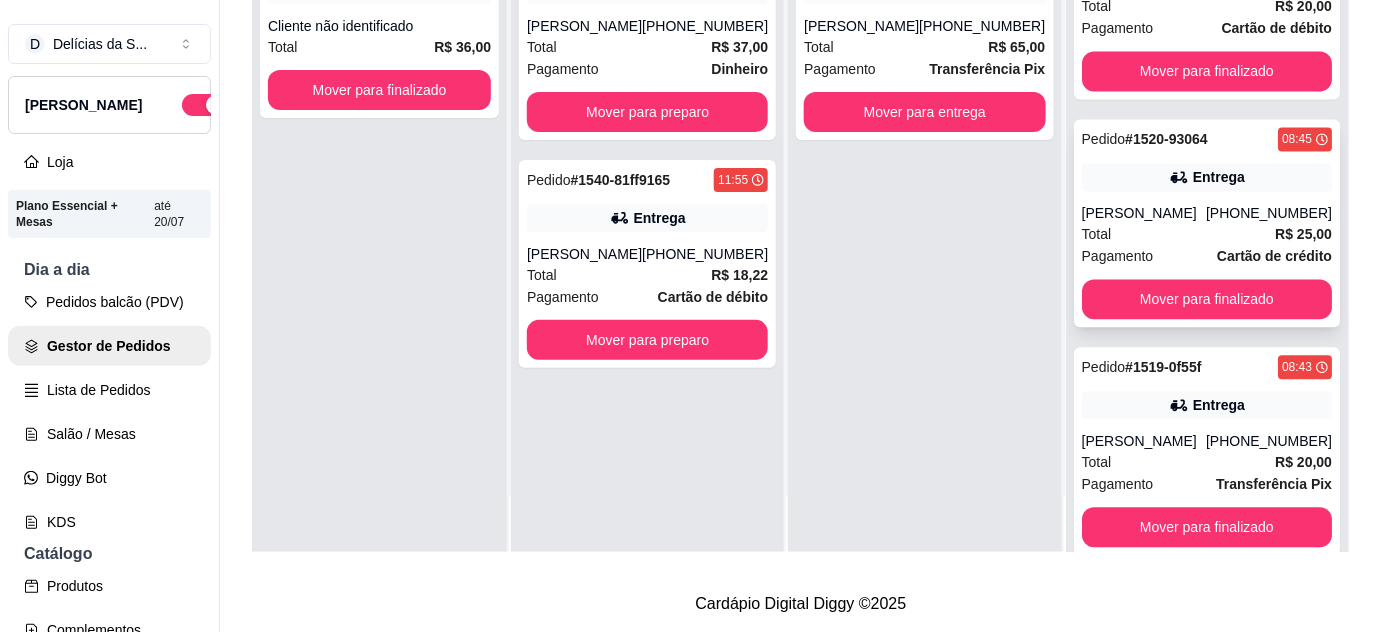 scroll, scrollTop: 3780, scrollLeft: 0, axis: vertical 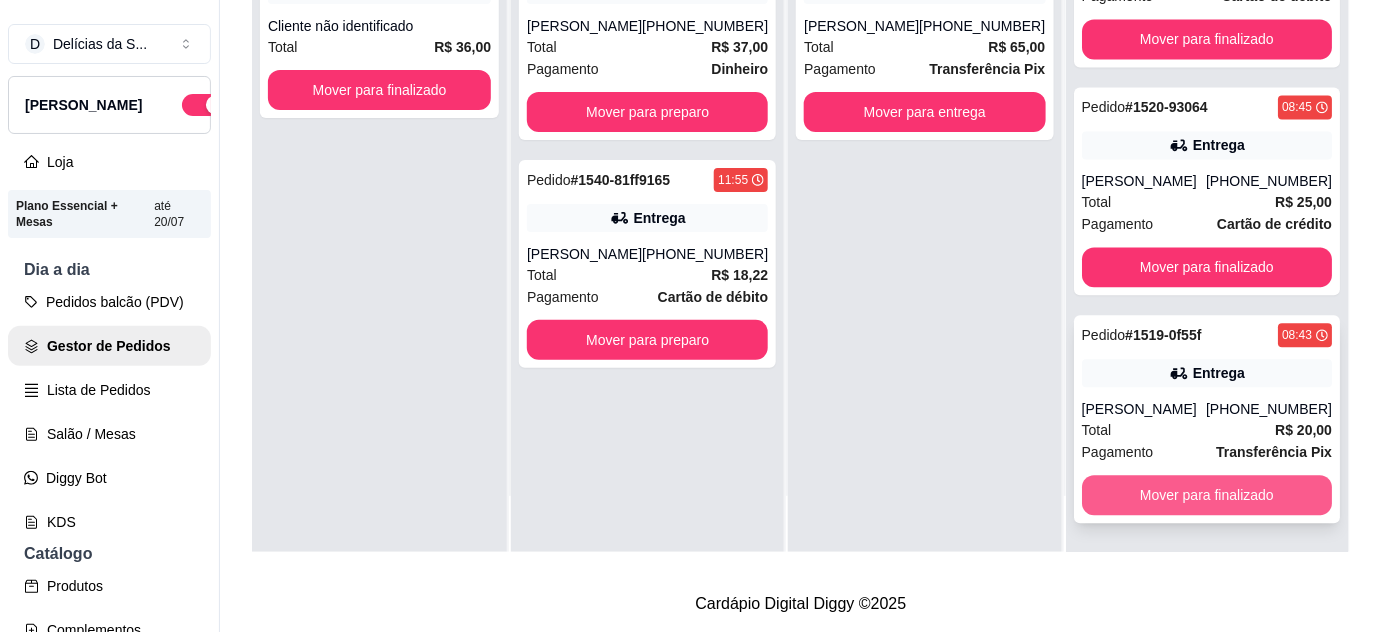 click on "Mover para finalizado" at bounding box center [1207, 496] 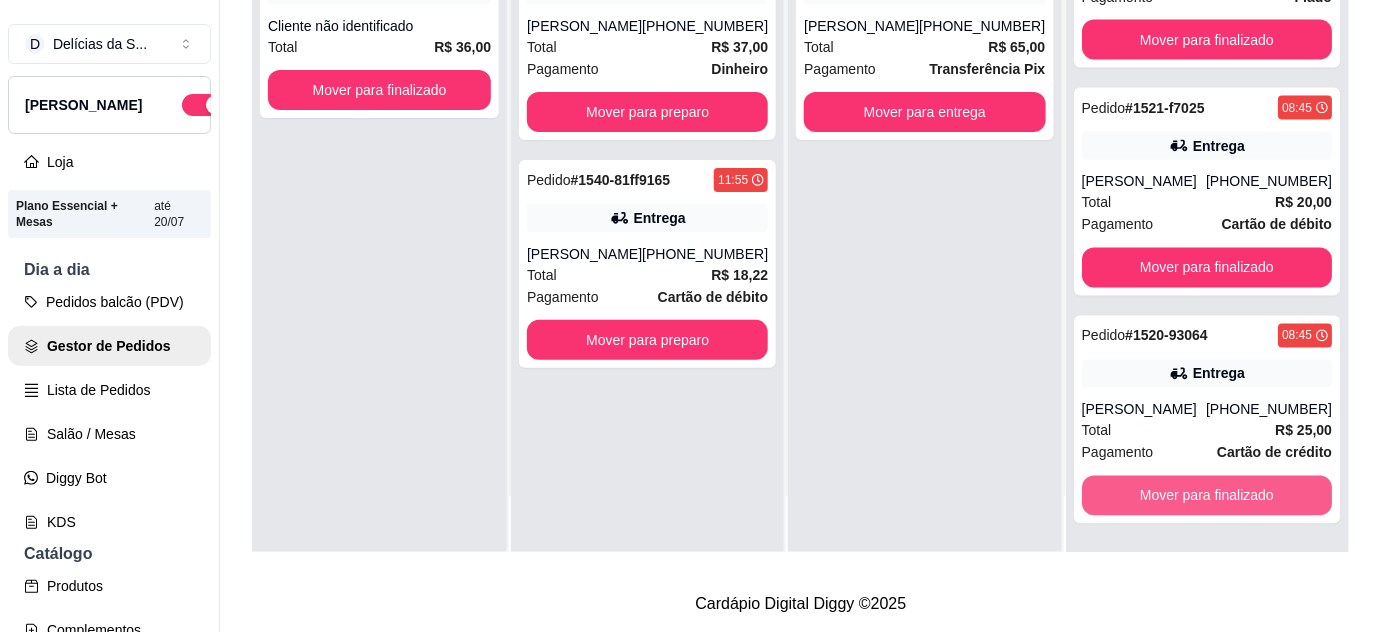 scroll, scrollTop: 3552, scrollLeft: 0, axis: vertical 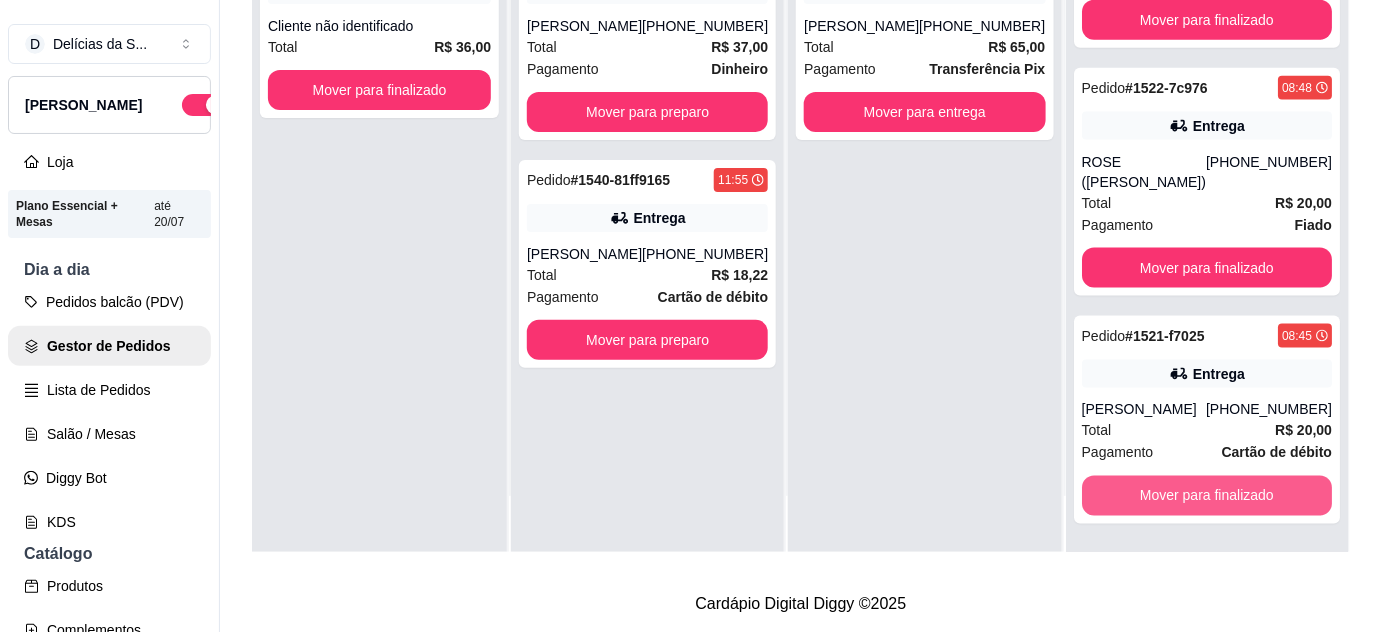 click on "Mover para finalizado" at bounding box center (1207, 496) 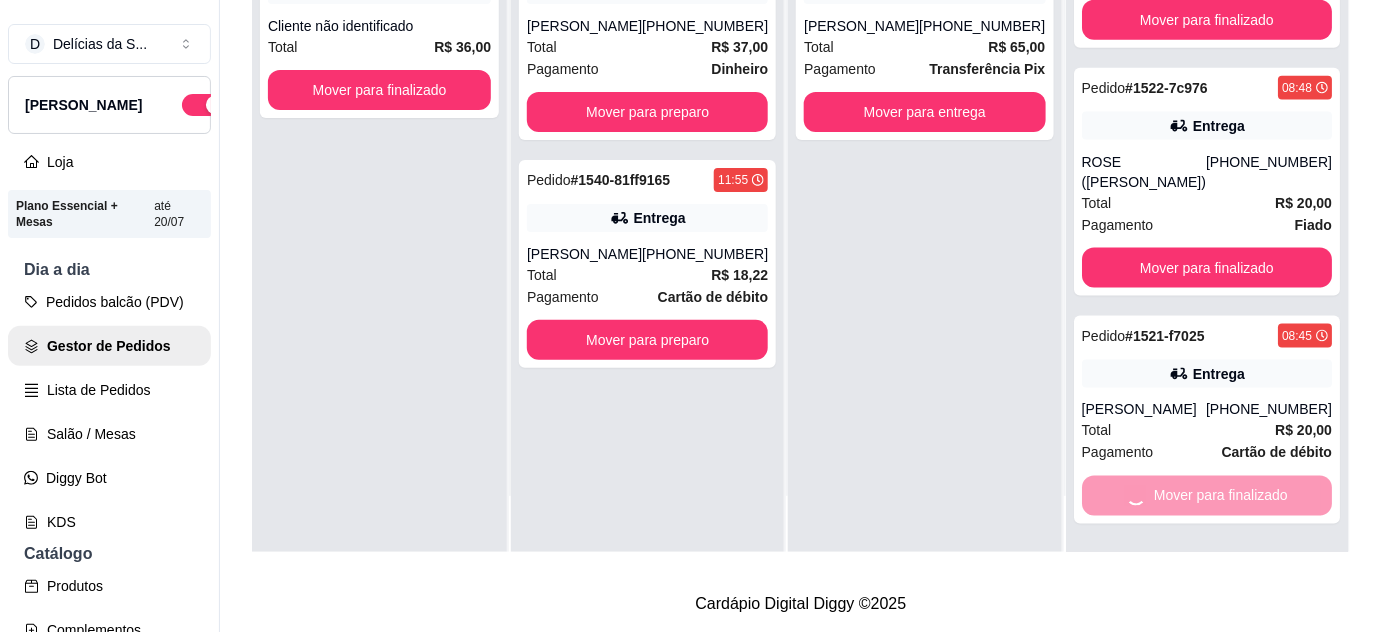 scroll, scrollTop: 3096, scrollLeft: 0, axis: vertical 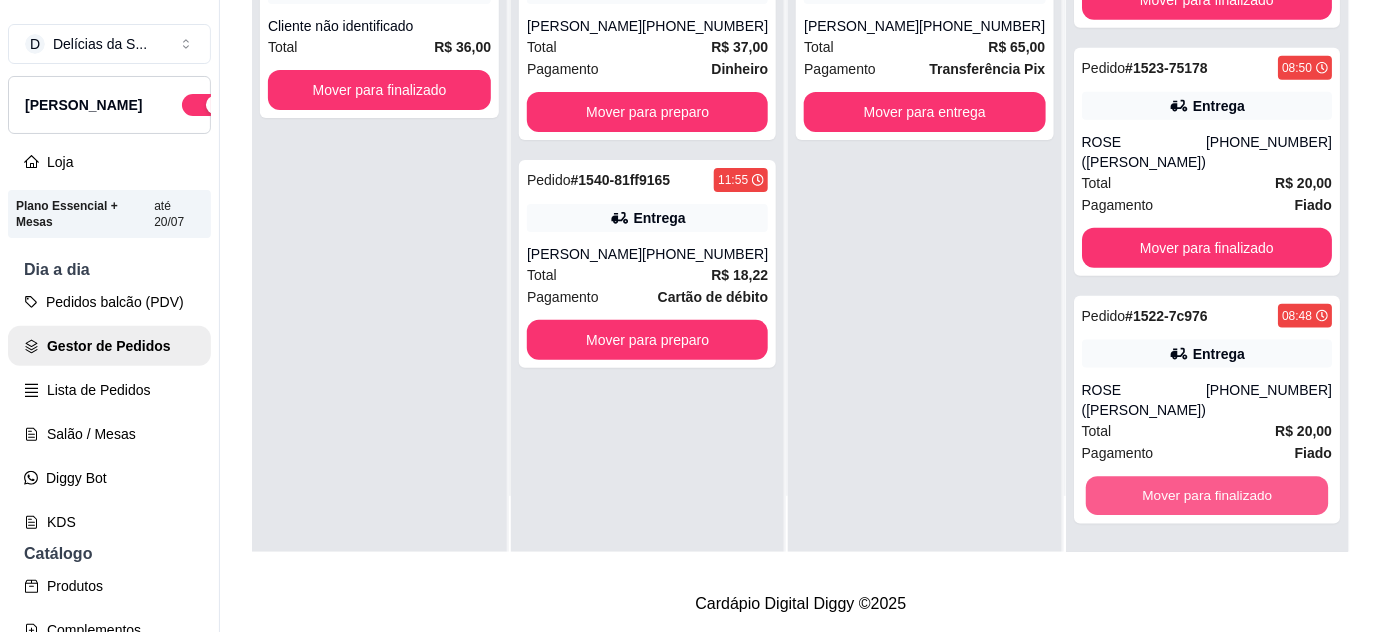 click on "Mover para finalizado" at bounding box center [1206, 496] 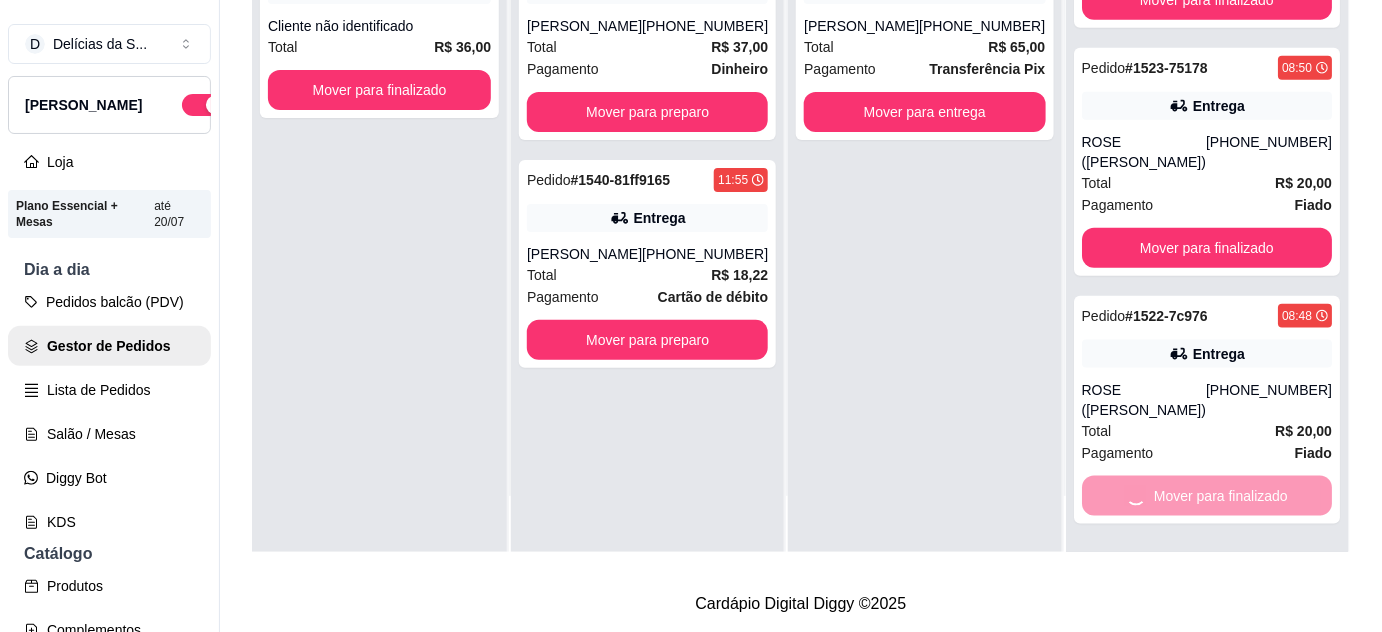 scroll, scrollTop: 2848, scrollLeft: 0, axis: vertical 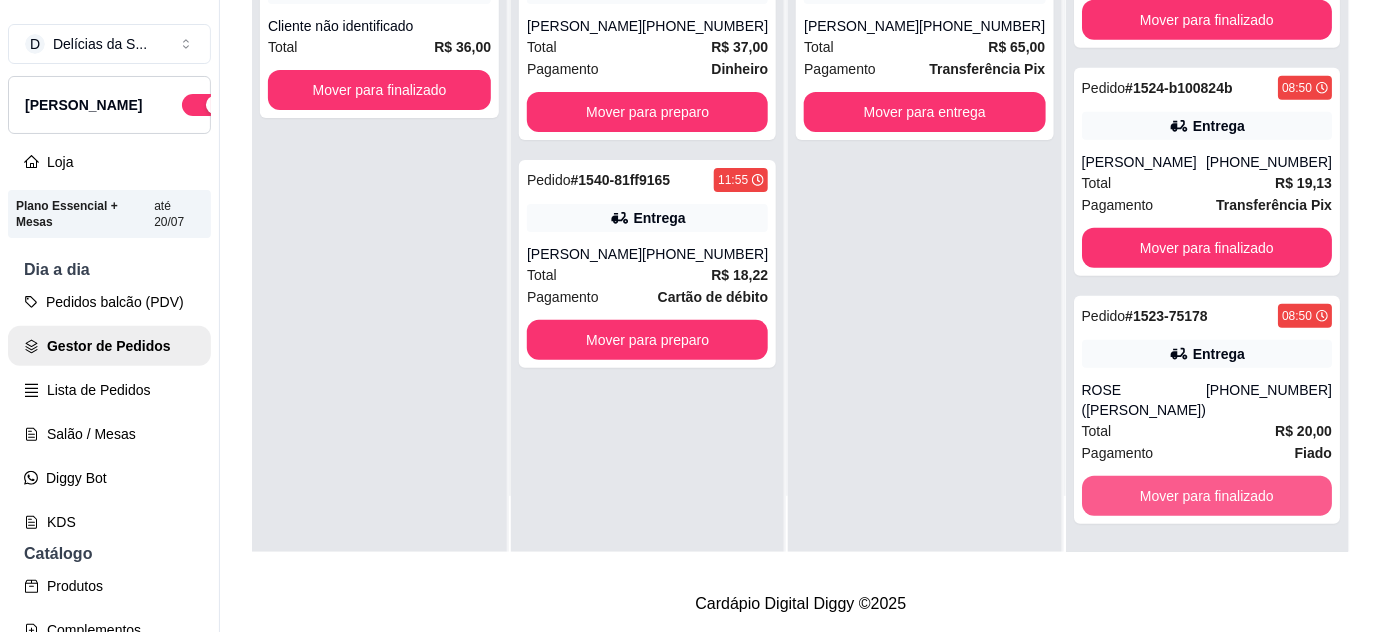 click on "Mover para finalizado" at bounding box center [1207, 496] 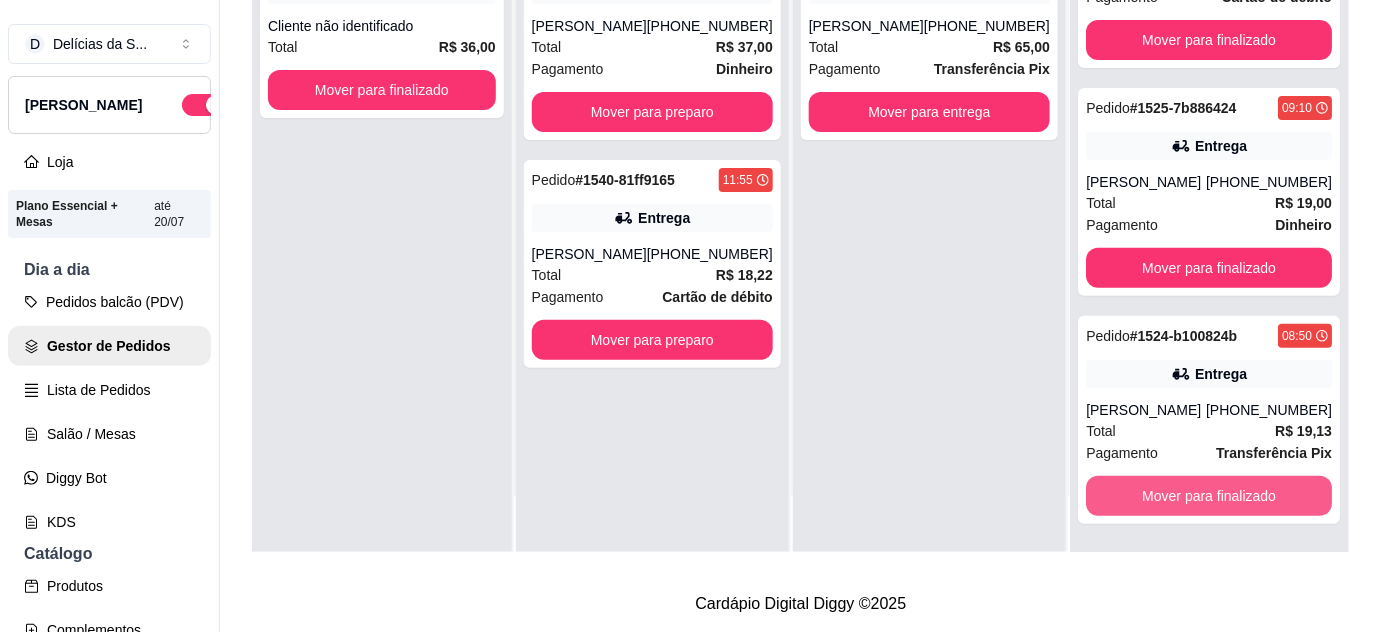 scroll, scrollTop: 2600, scrollLeft: 0, axis: vertical 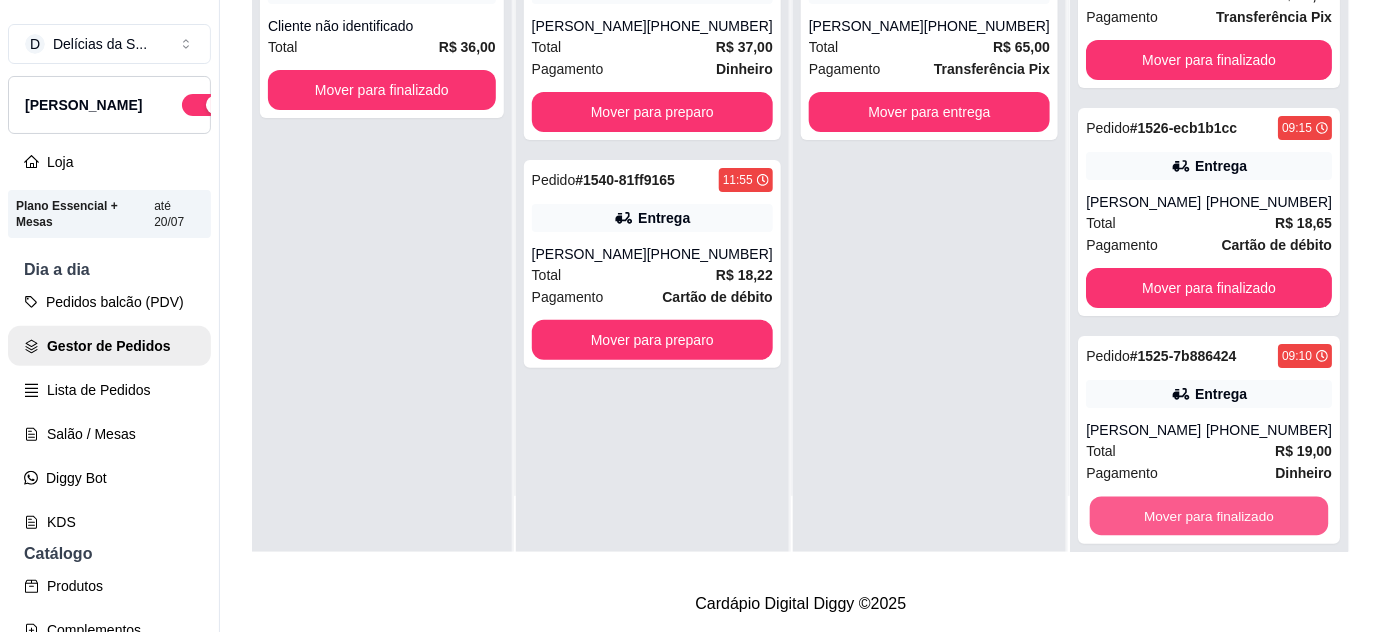 click on "Mover para finalizado" at bounding box center (1209, 516) 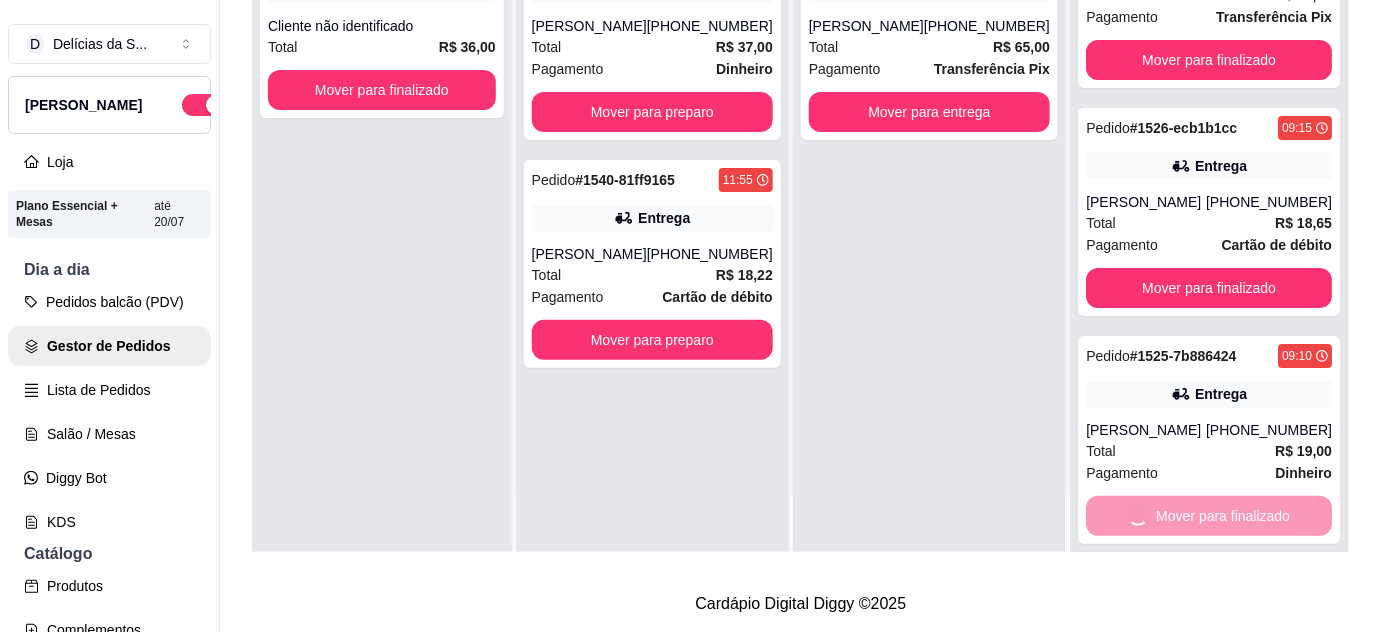 scroll, scrollTop: 2124, scrollLeft: 0, axis: vertical 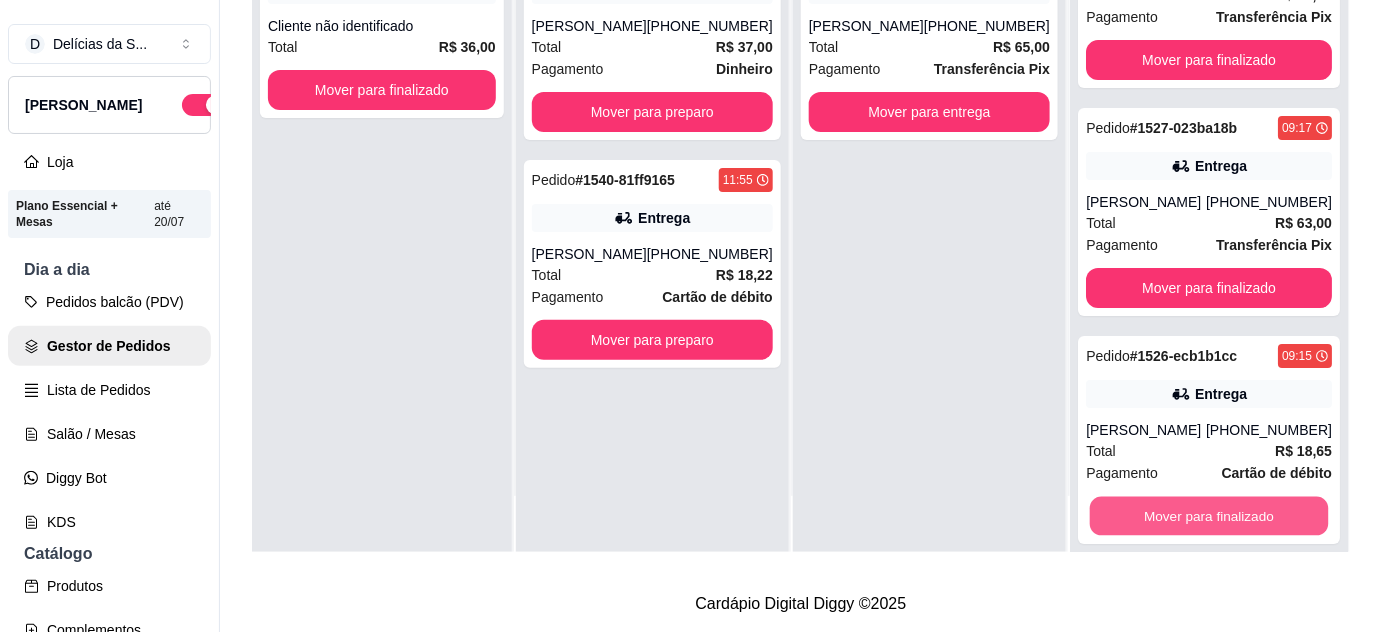 click on "Mover para finalizado" at bounding box center [1209, 516] 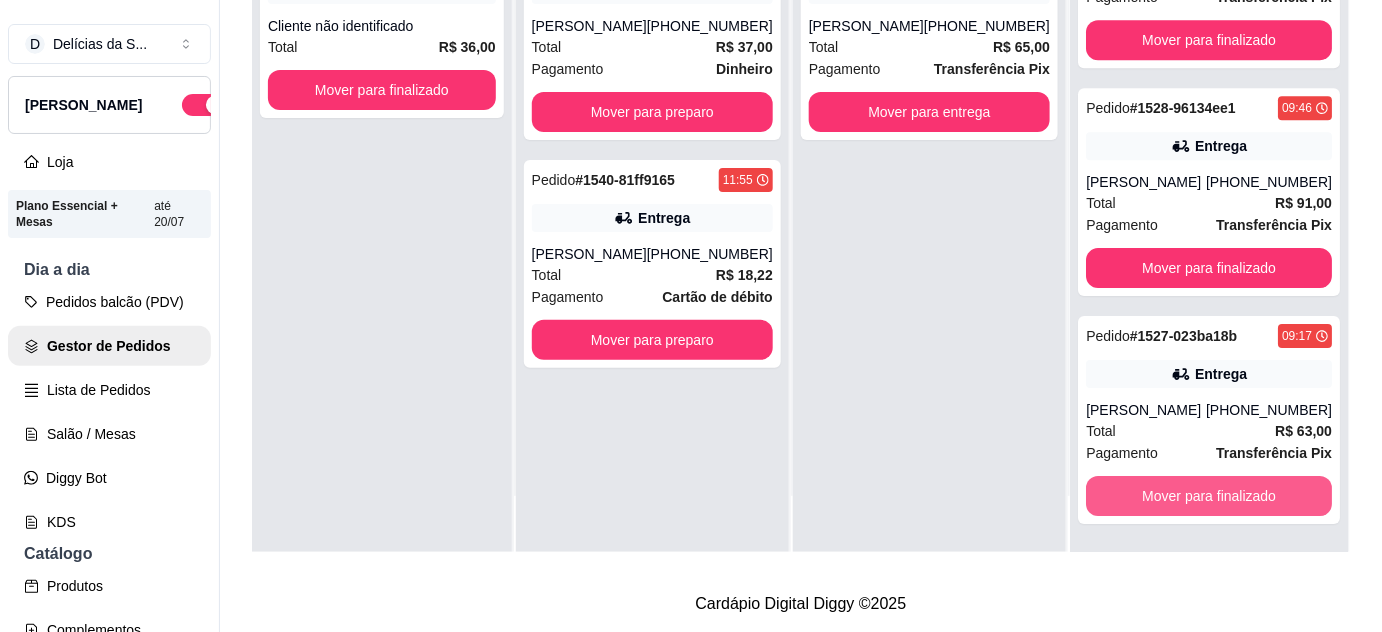 scroll, scrollTop: 1896, scrollLeft: 0, axis: vertical 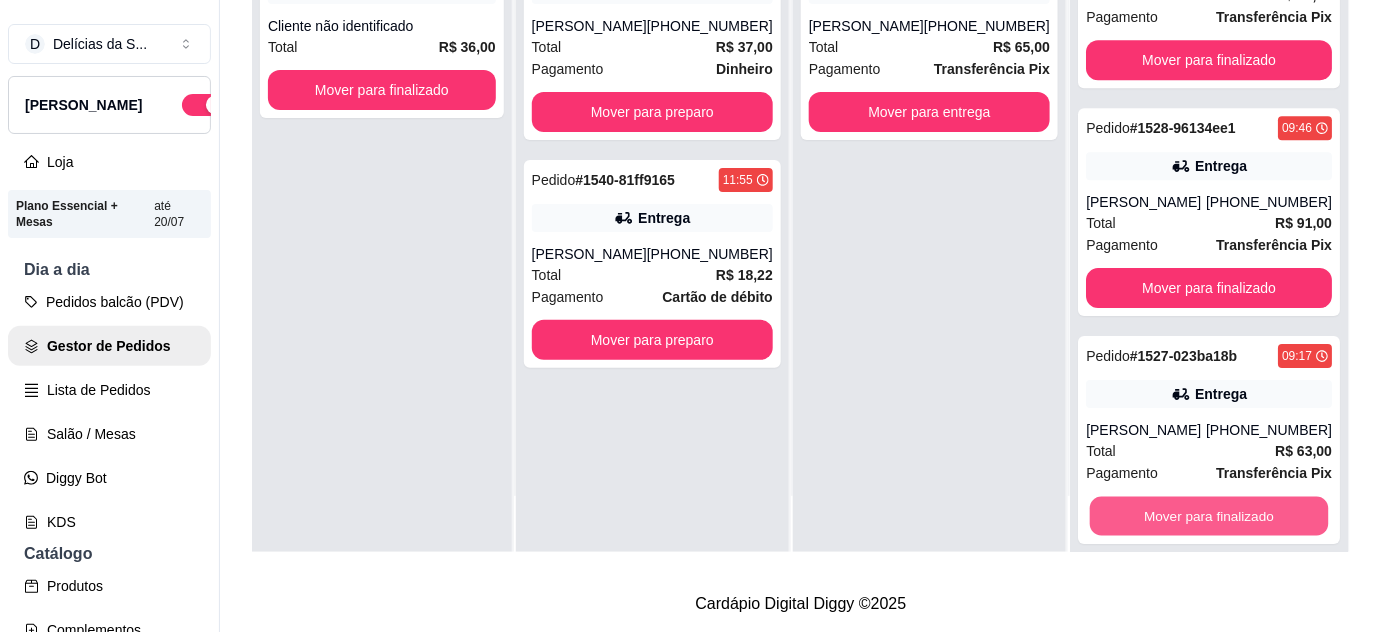 click on "Mover para finalizado" at bounding box center [1209, 516] 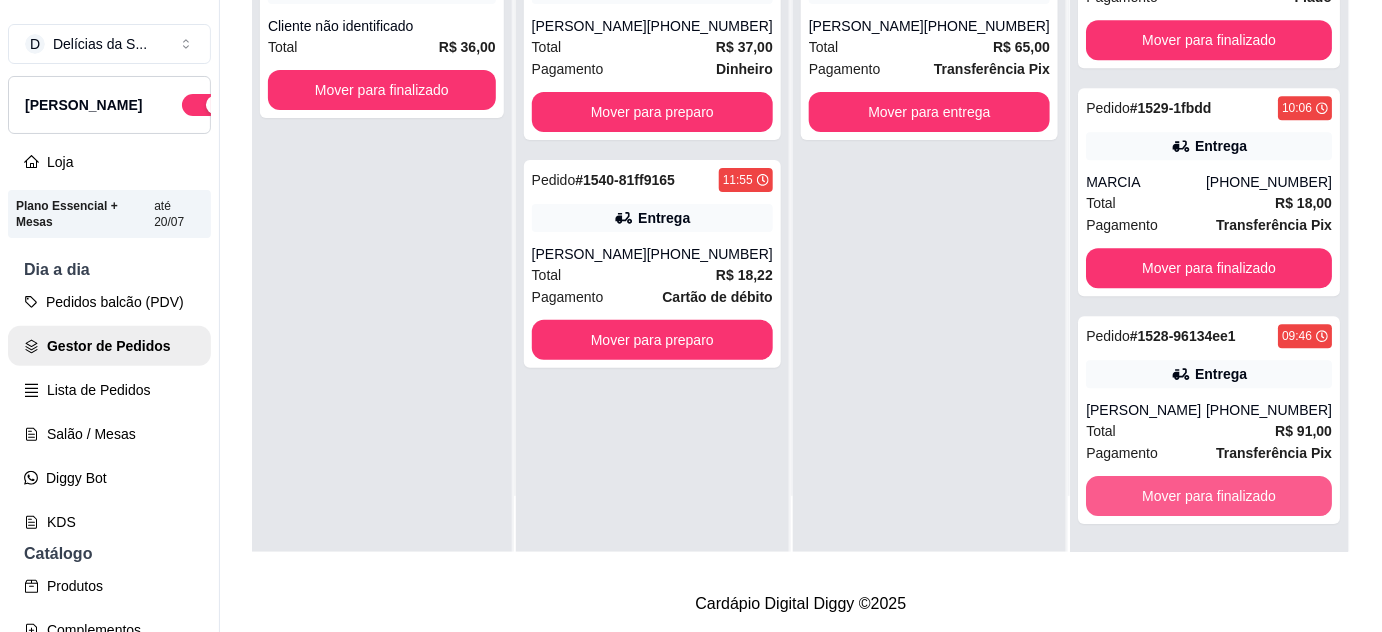 scroll, scrollTop: 1668, scrollLeft: 0, axis: vertical 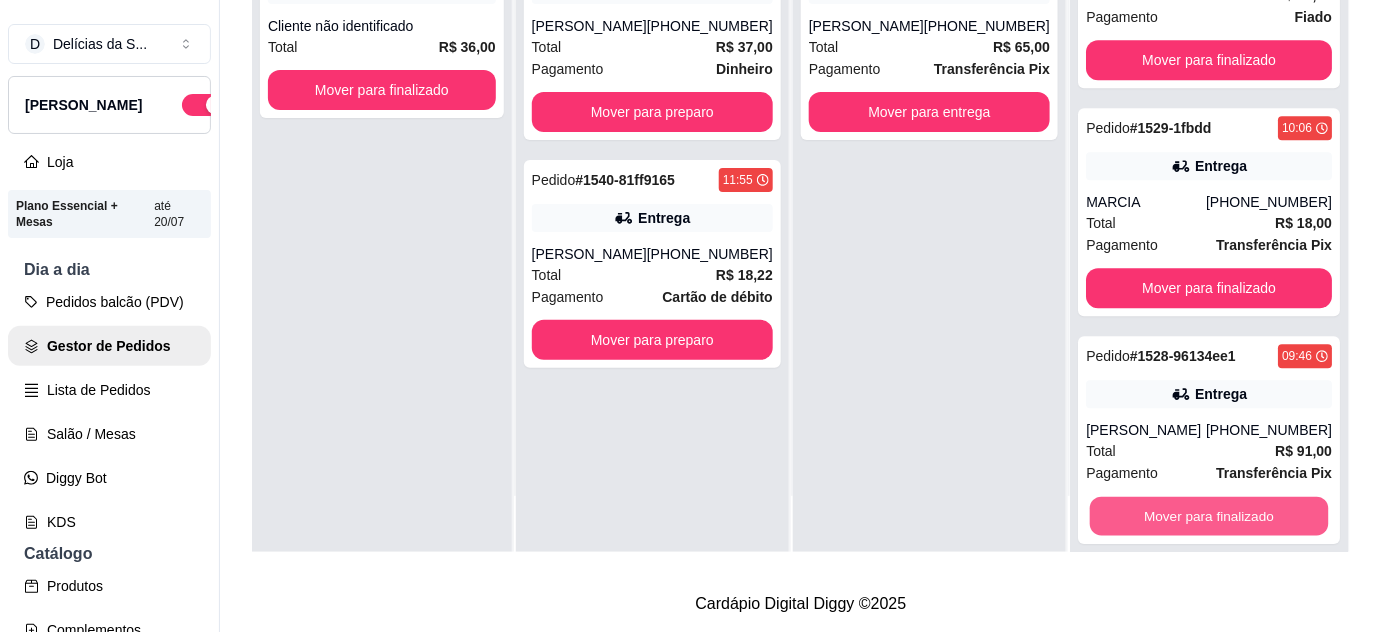 click on "Mover para finalizado" at bounding box center (1209, 516) 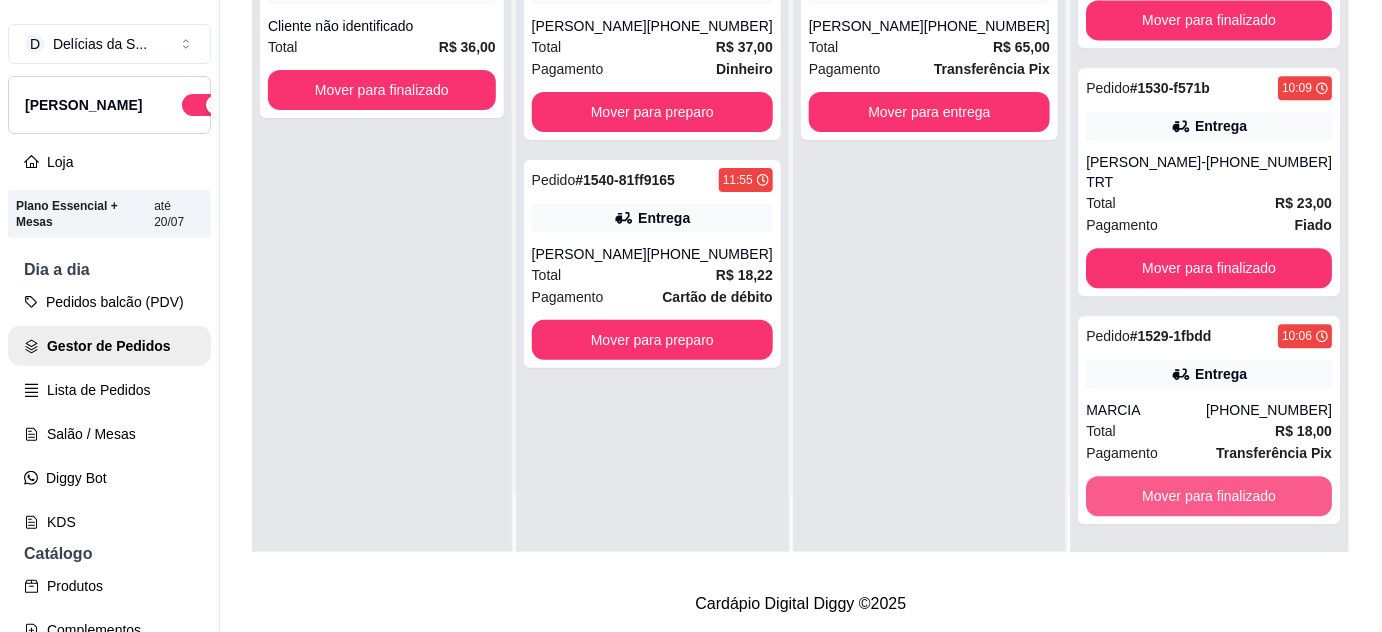 scroll, scrollTop: 1440, scrollLeft: 0, axis: vertical 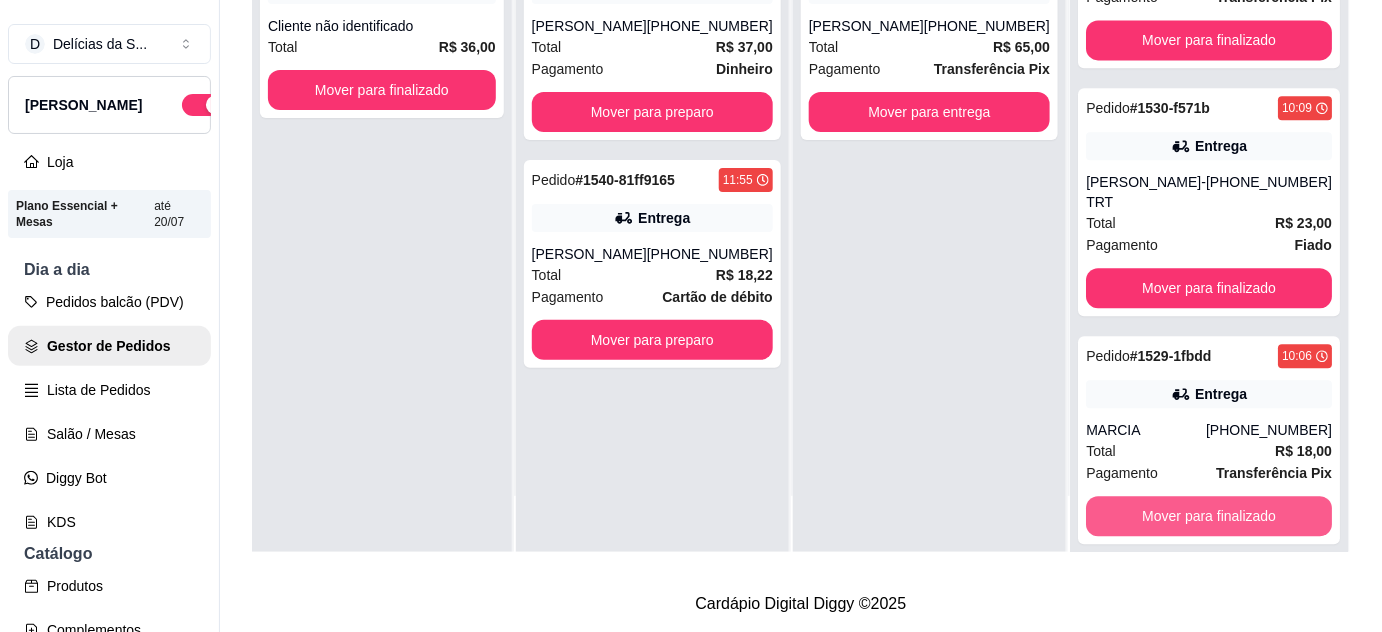 click on "Mover para finalizado" at bounding box center [1209, 516] 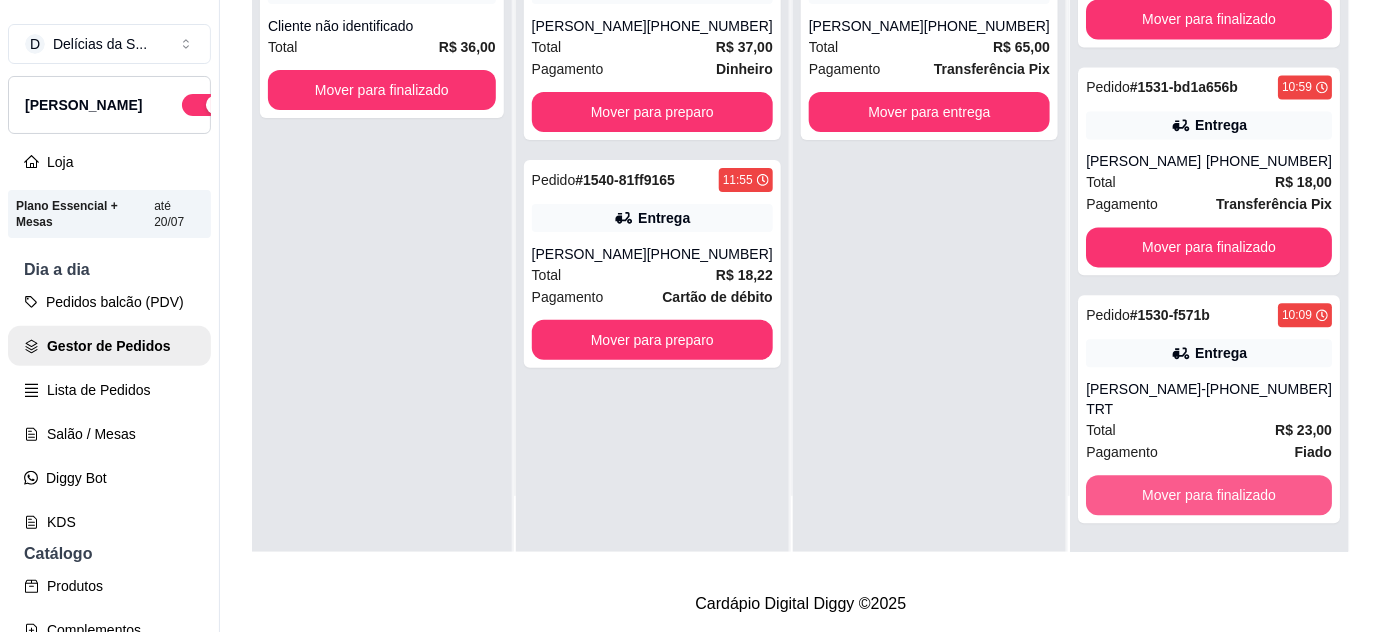 scroll, scrollTop: 1212, scrollLeft: 0, axis: vertical 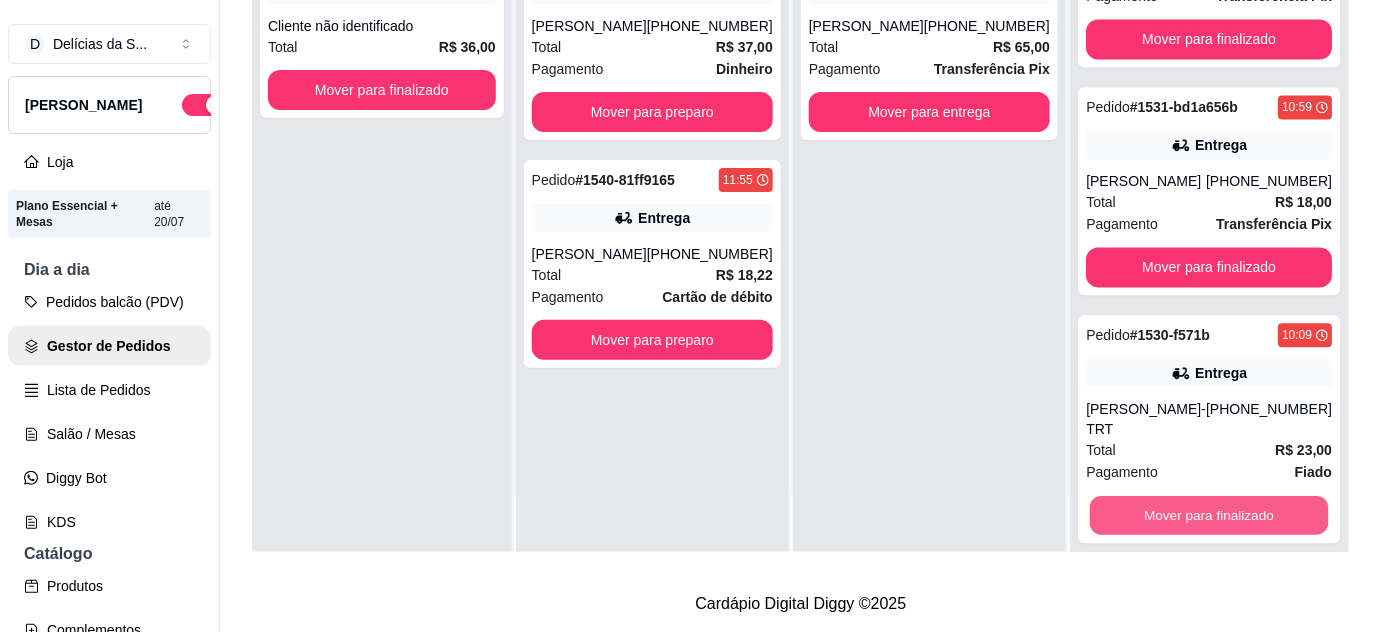 click on "Mover para finalizado" at bounding box center (1209, 516) 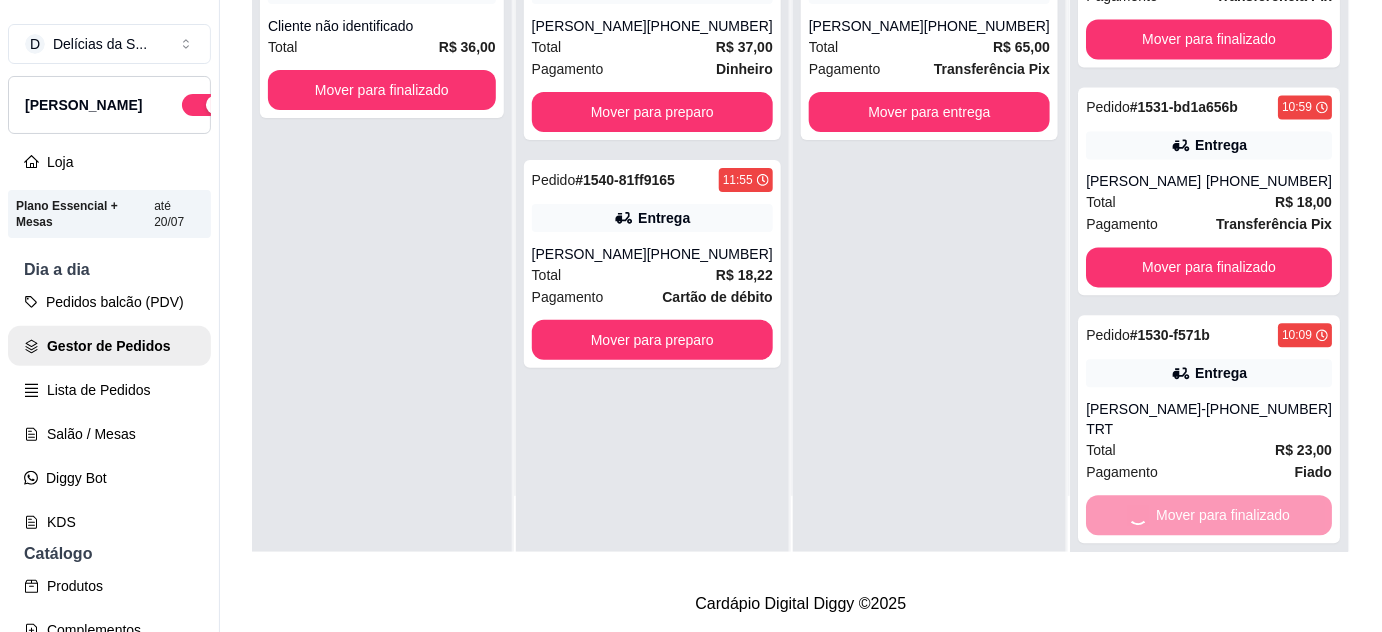 scroll, scrollTop: 984, scrollLeft: 0, axis: vertical 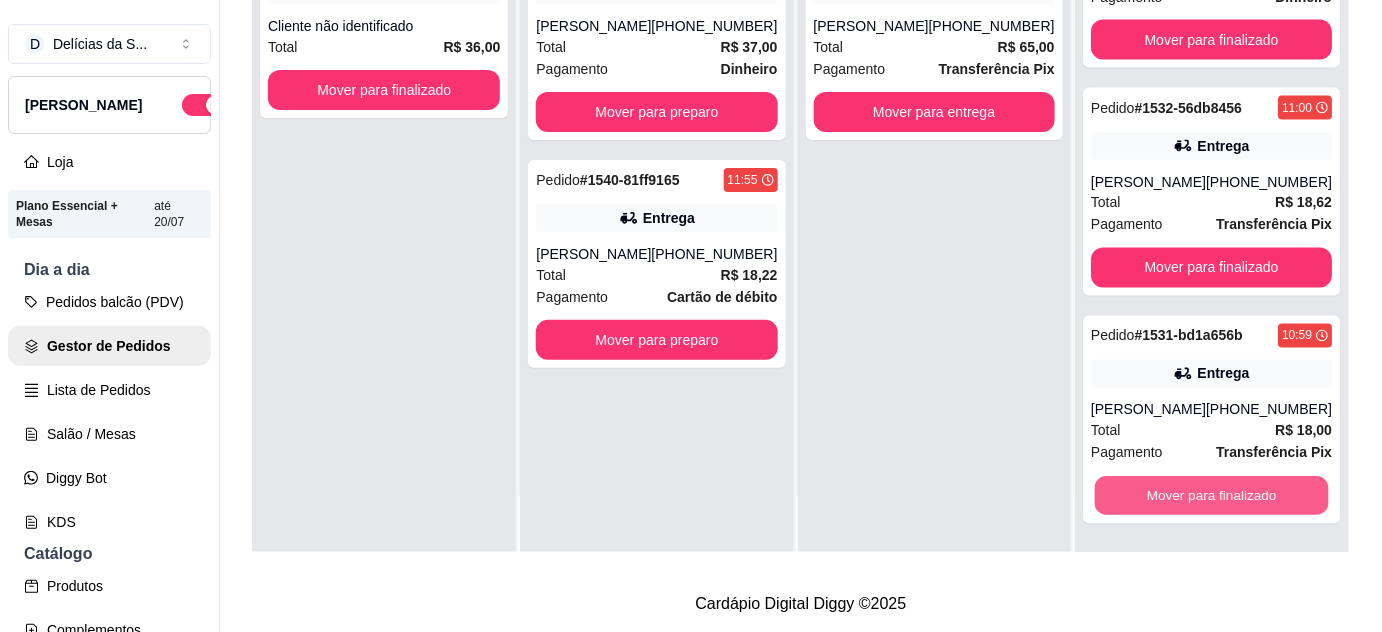 click on "Mover para finalizado" at bounding box center (1211, 496) 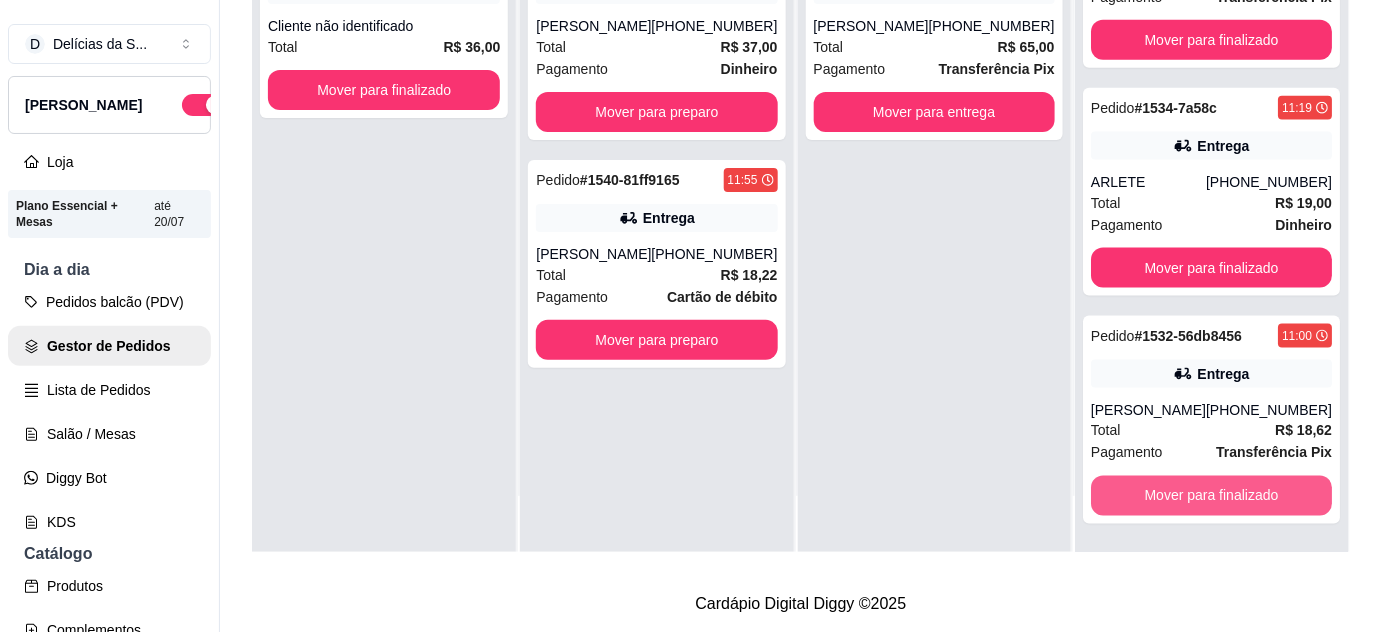 scroll, scrollTop: 756, scrollLeft: 0, axis: vertical 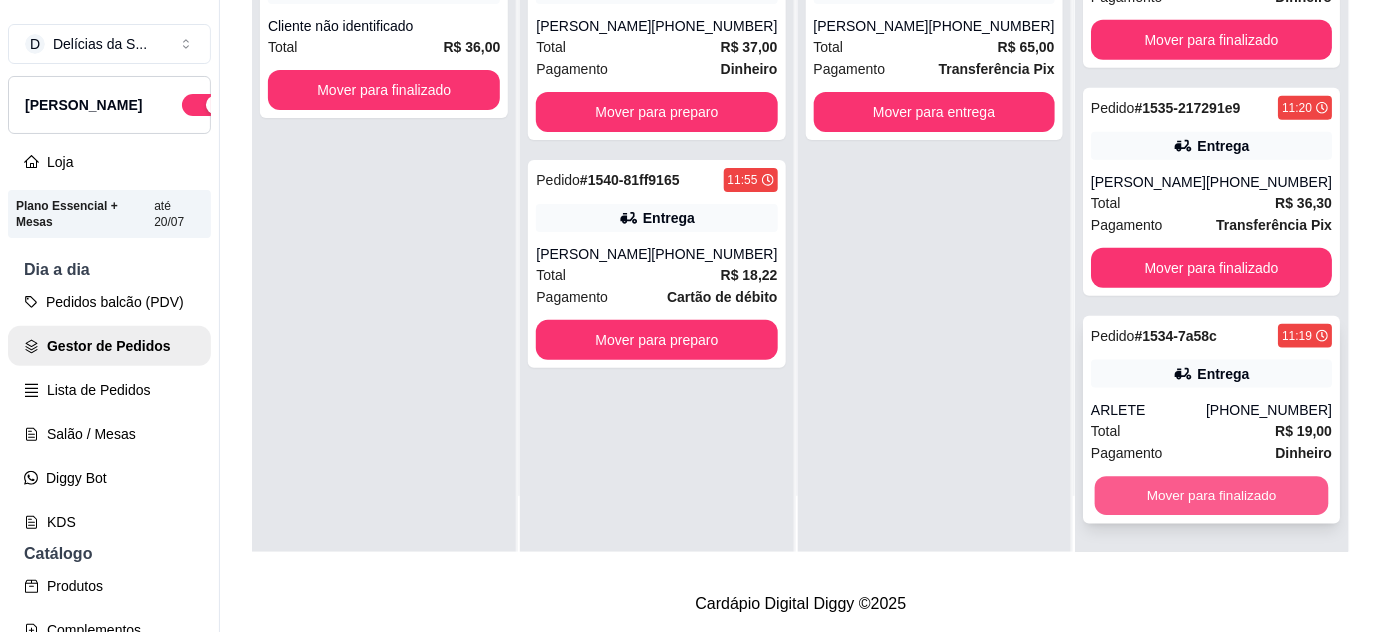 click on "Mover para finalizado" at bounding box center [1211, 496] 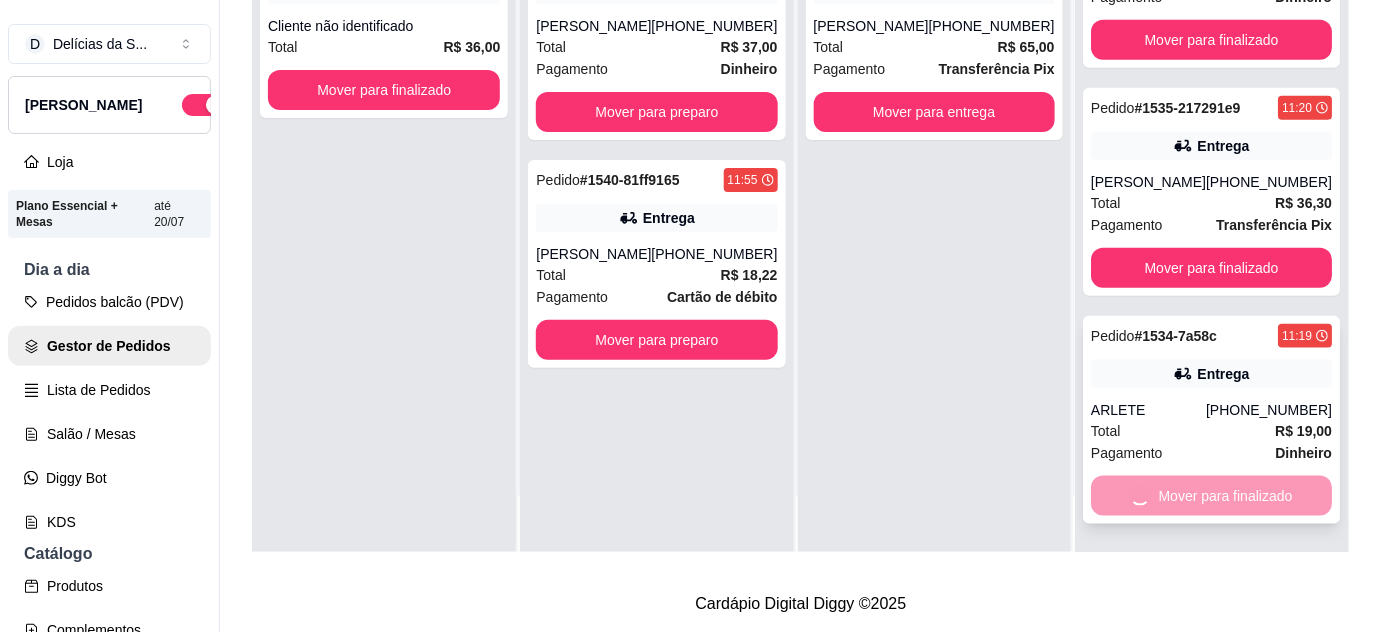 scroll, scrollTop: 300, scrollLeft: 0, axis: vertical 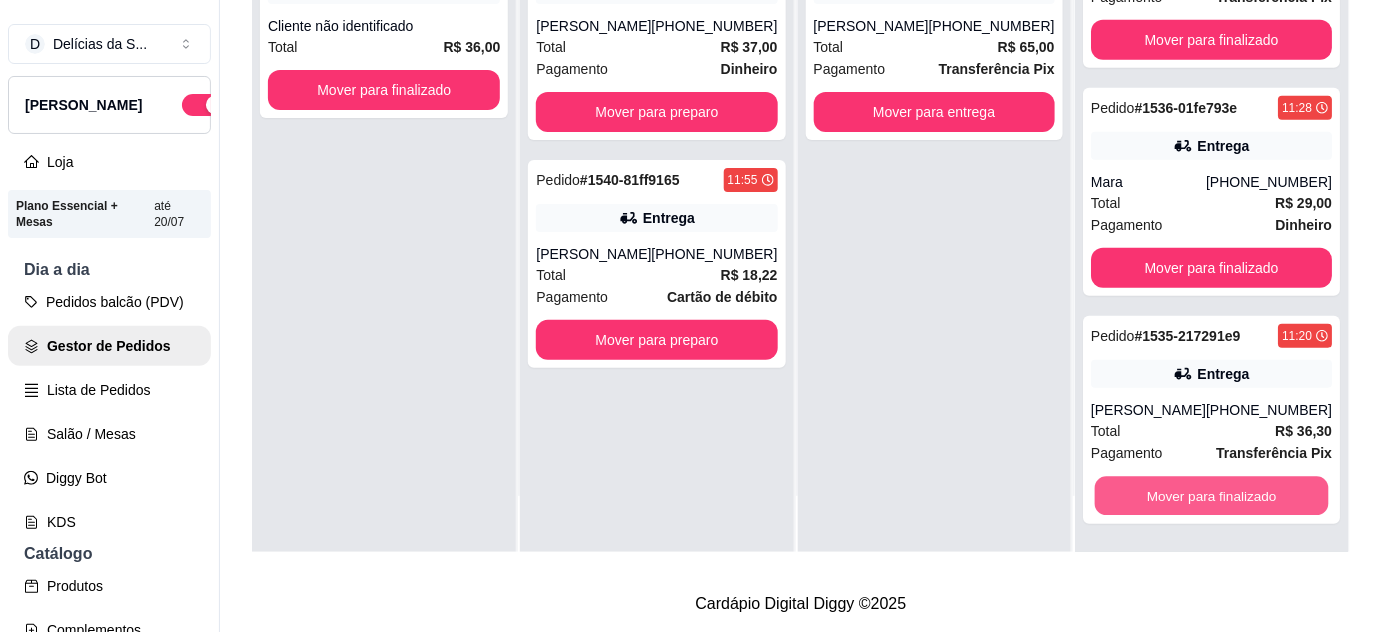 click on "Mover para finalizado" at bounding box center [1211, 496] 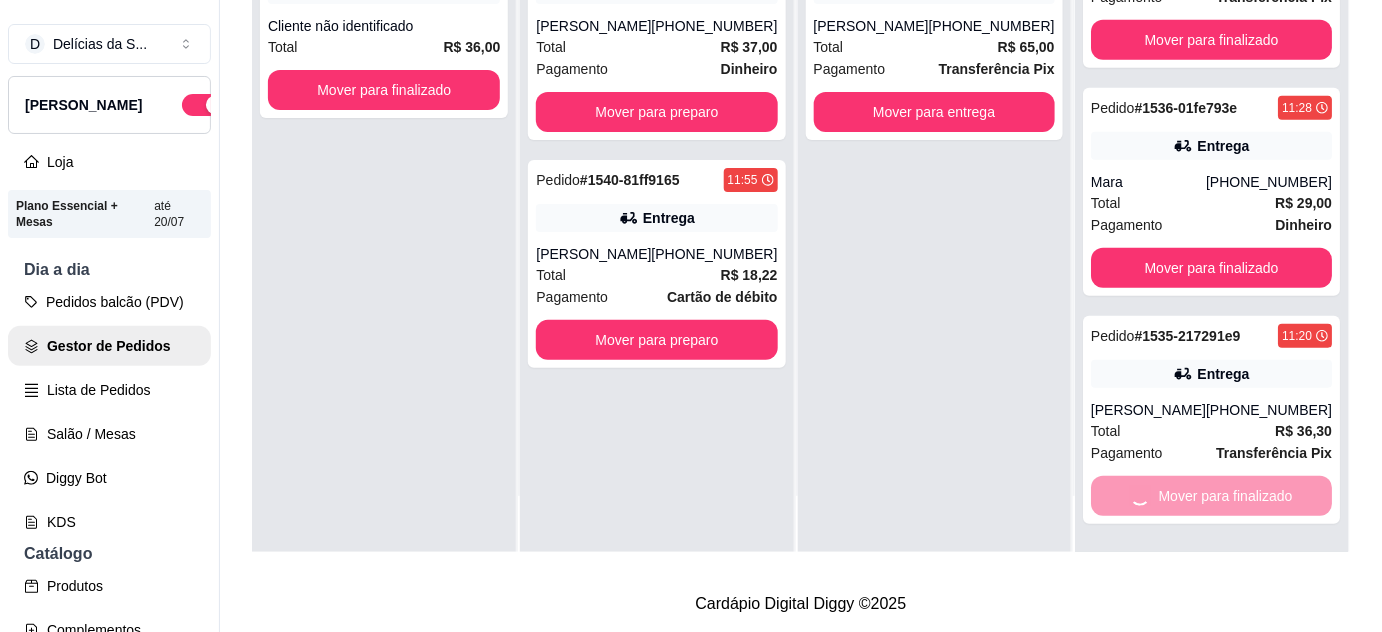 scroll, scrollTop: 72, scrollLeft: 0, axis: vertical 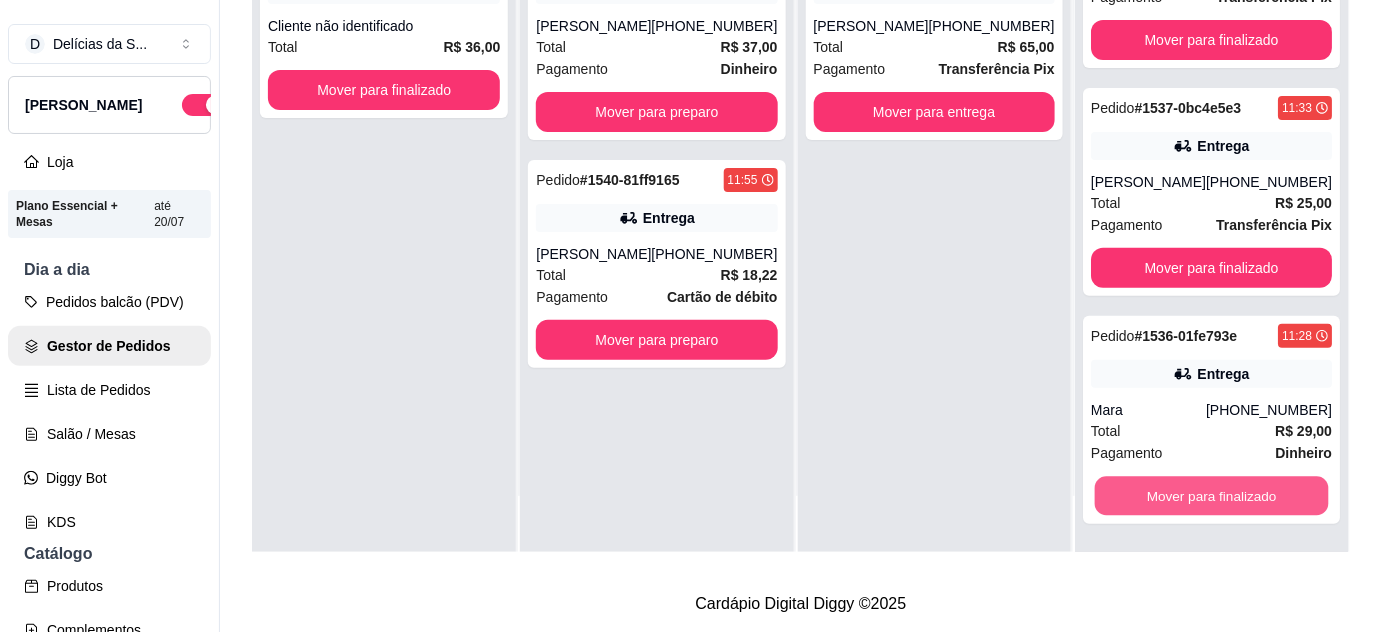 click on "Mover para finalizado" at bounding box center [1211, 496] 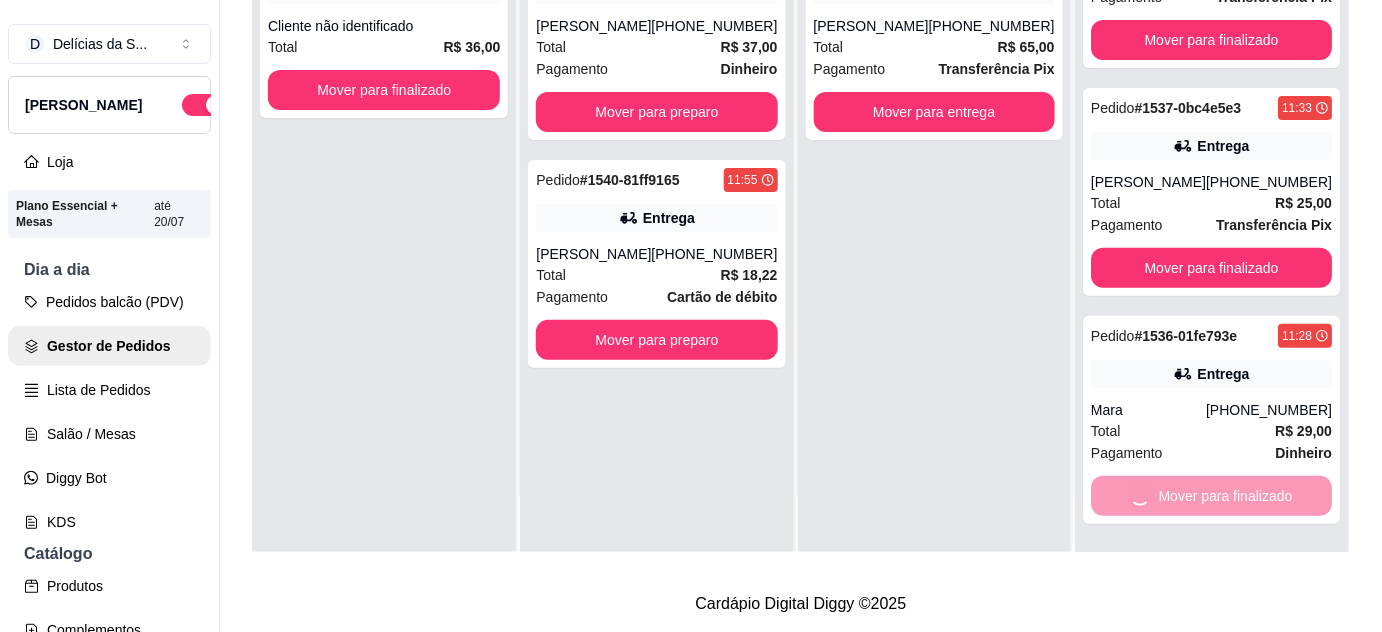 scroll, scrollTop: 0, scrollLeft: 0, axis: both 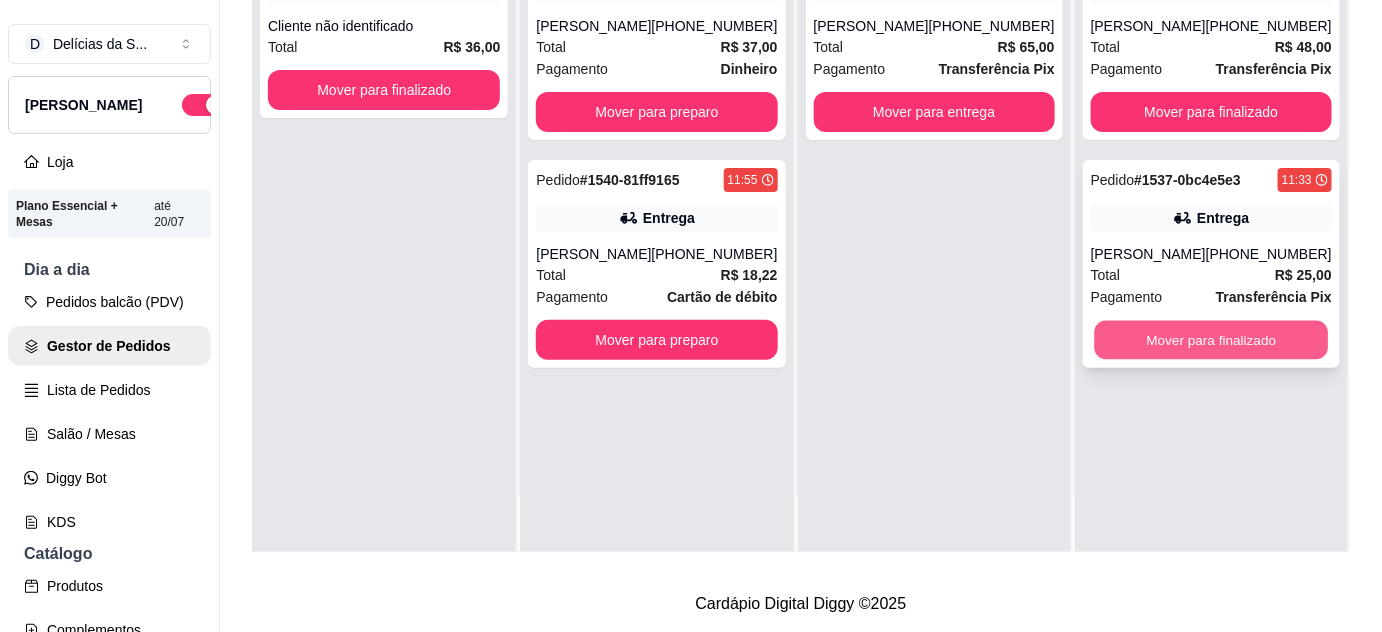 click on "Mover para finalizado" at bounding box center (1211, 340) 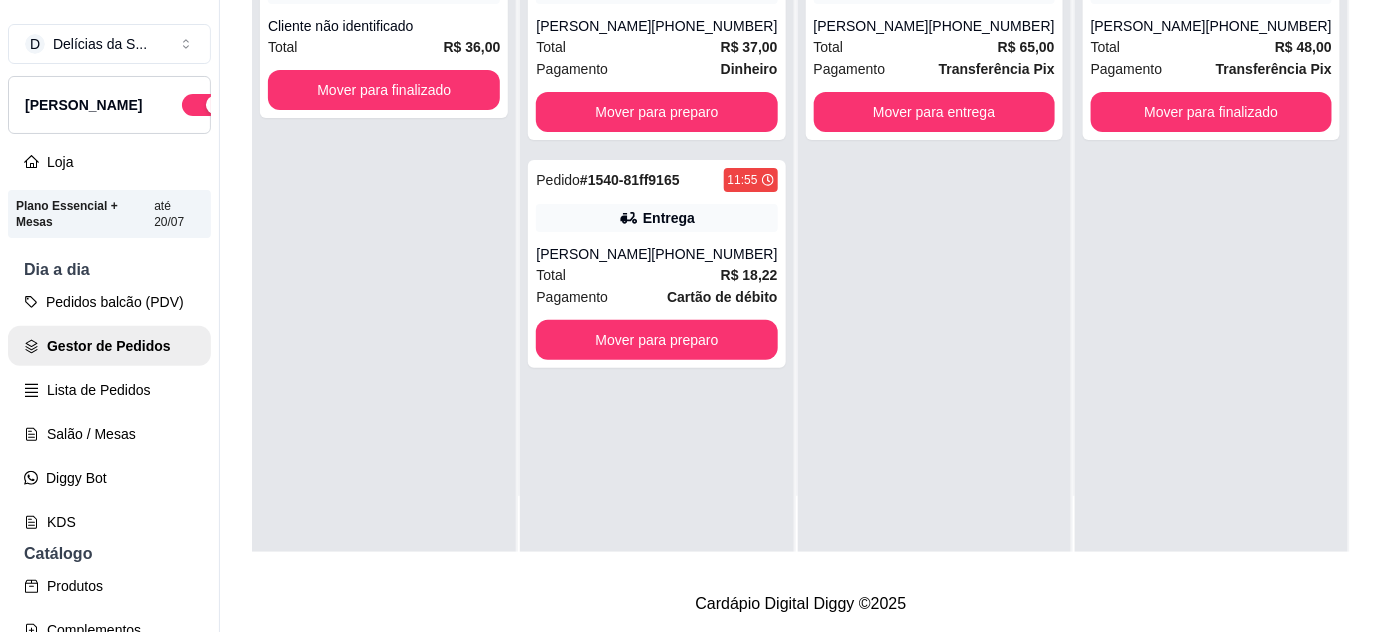 scroll, scrollTop: 0, scrollLeft: 0, axis: both 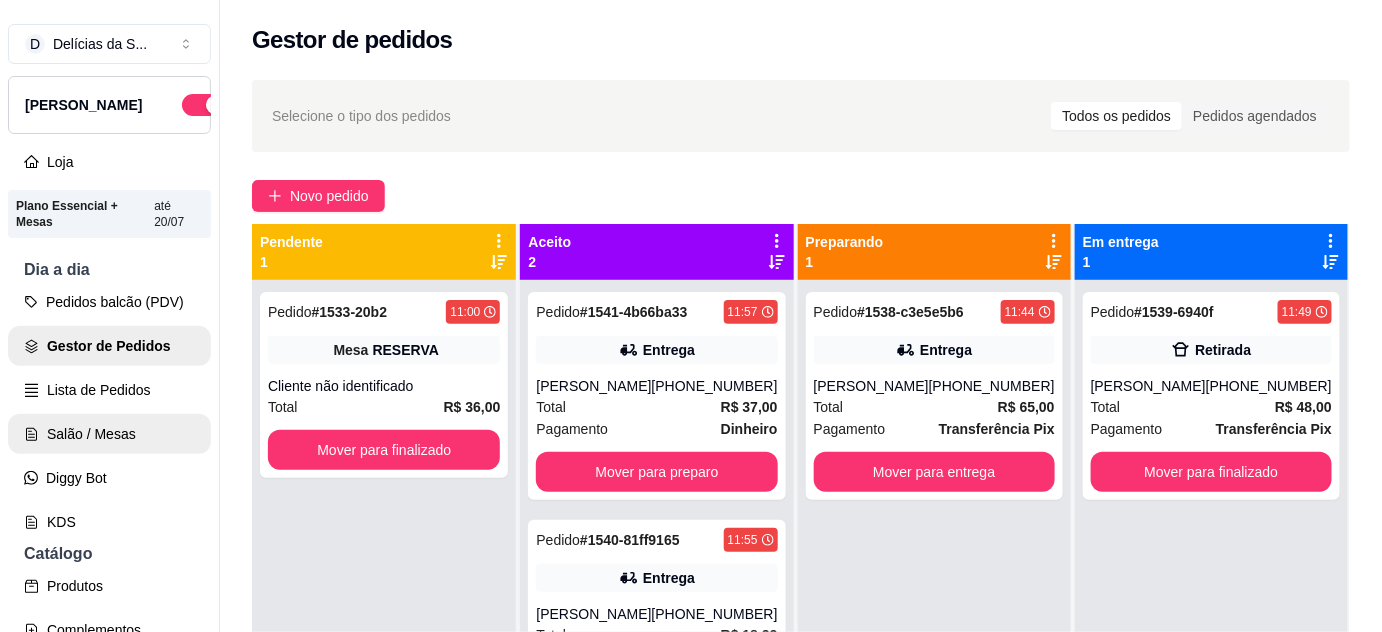 click on "Salão / Mesas" at bounding box center [109, 434] 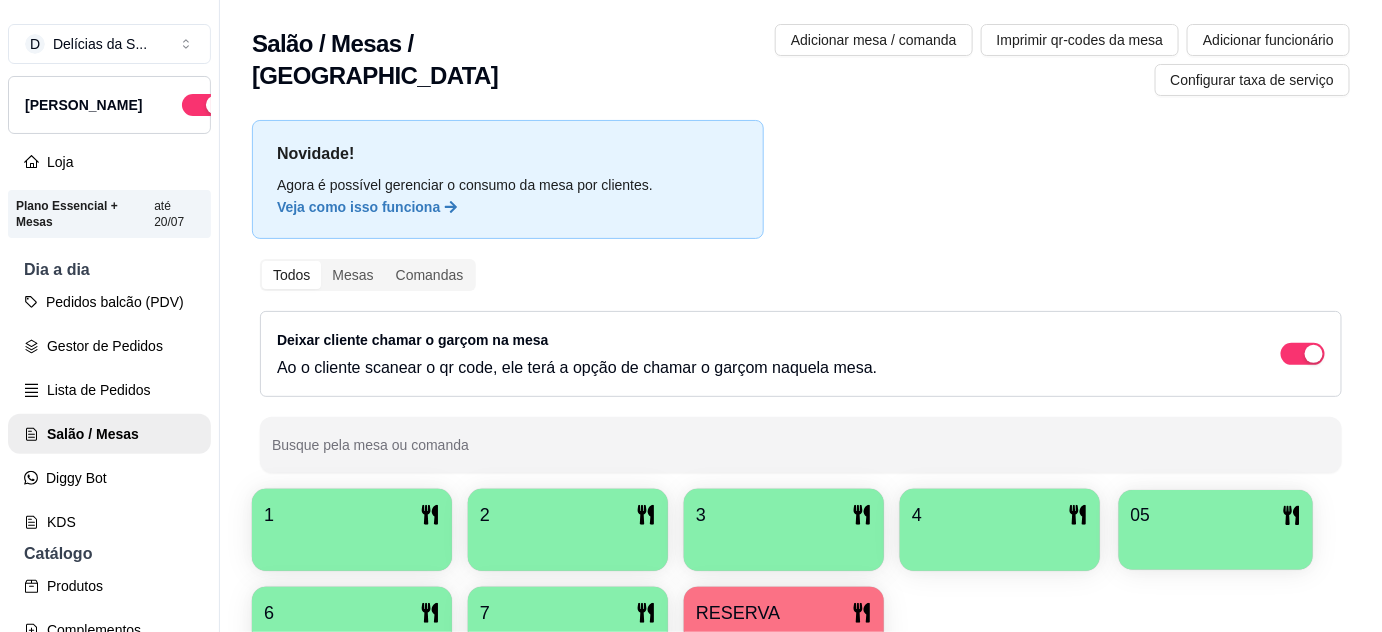 click on "05" at bounding box center (1216, 515) 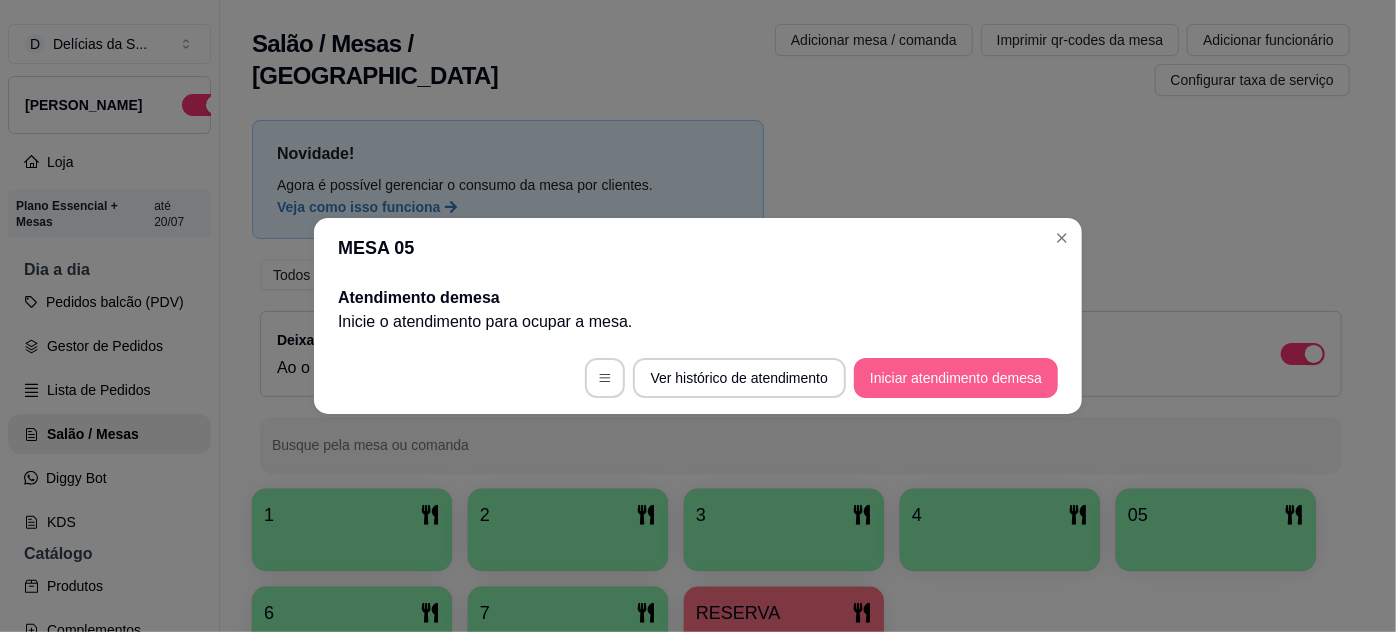 click on "Iniciar atendimento de  mesa" at bounding box center [956, 378] 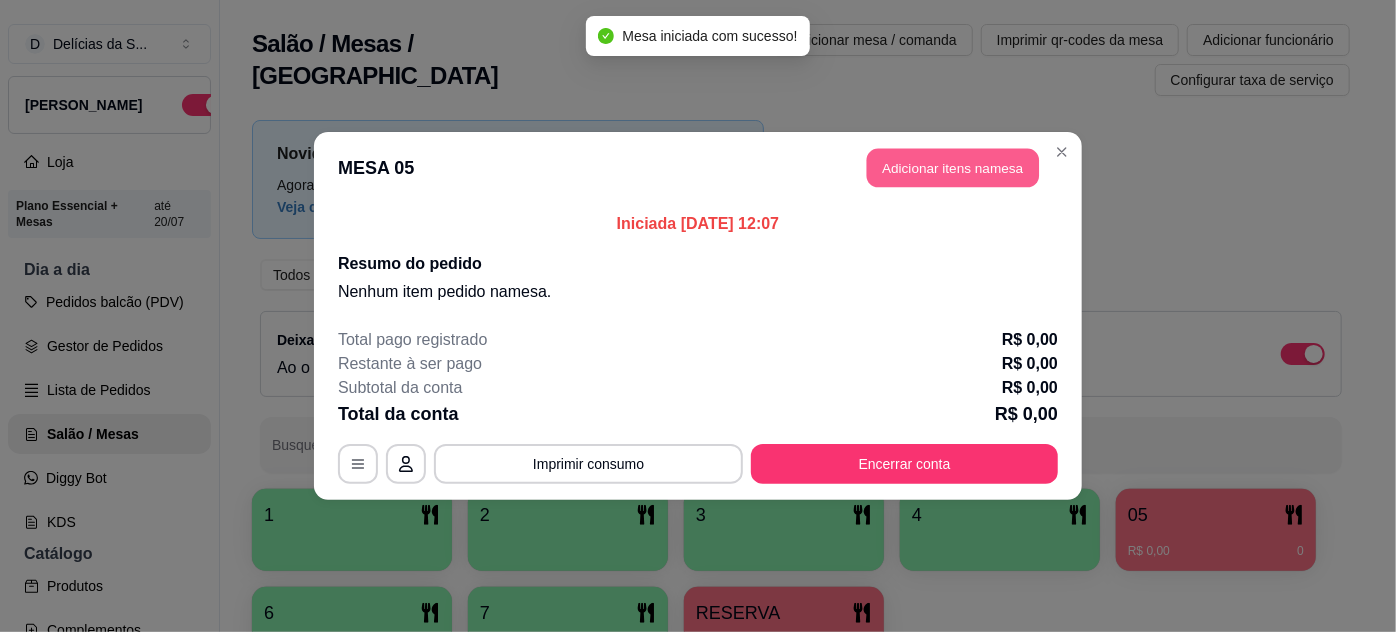 click on "Adicionar itens na  mesa" at bounding box center [953, 168] 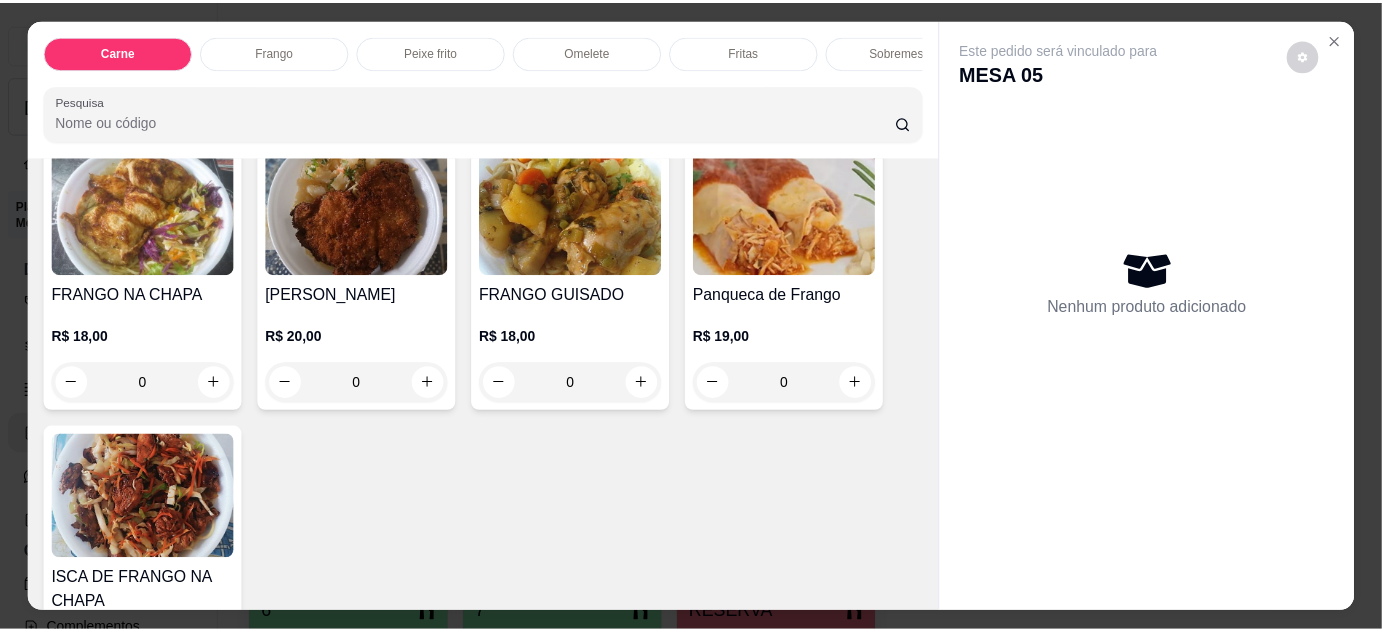 scroll, scrollTop: 1090, scrollLeft: 0, axis: vertical 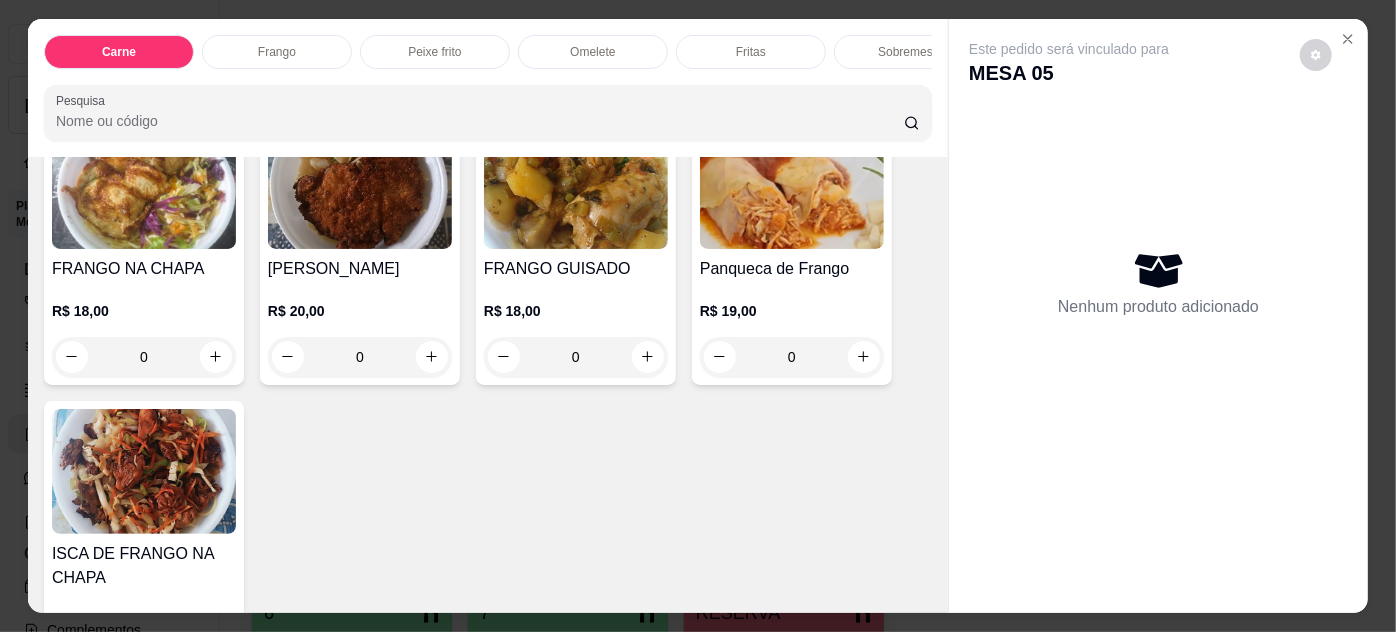 click at bounding box center [144, 471] 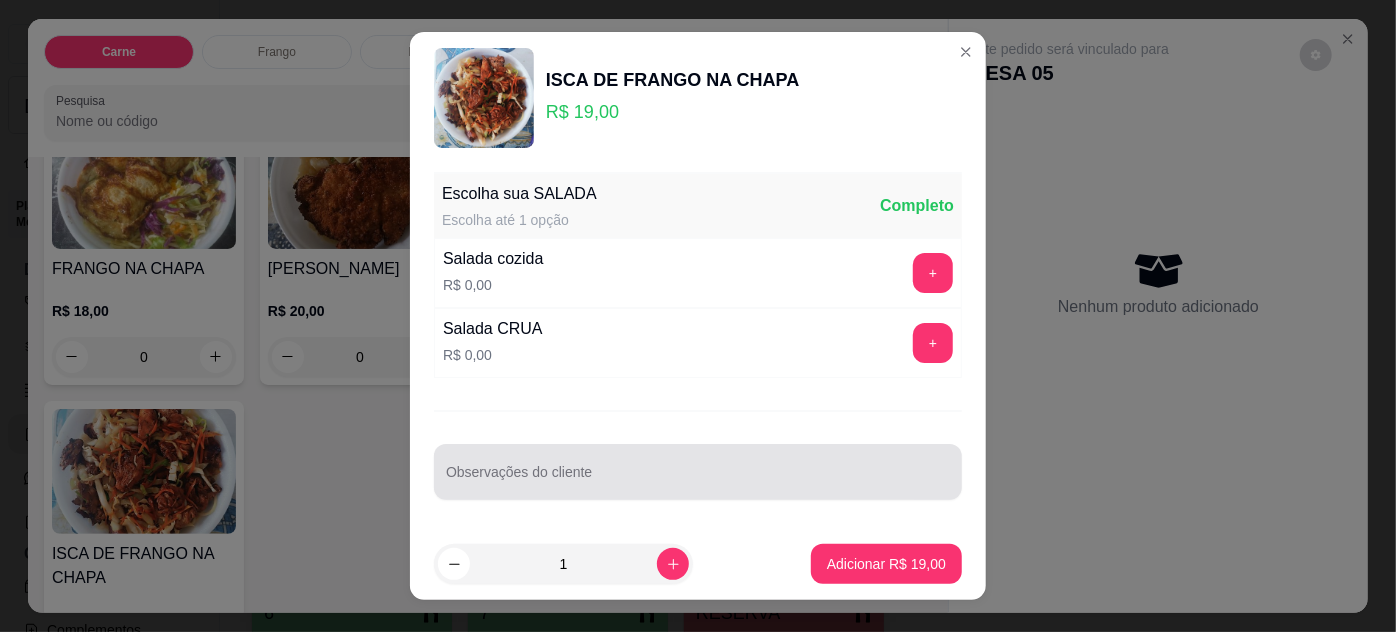 click on "Observações do cliente" at bounding box center [698, 480] 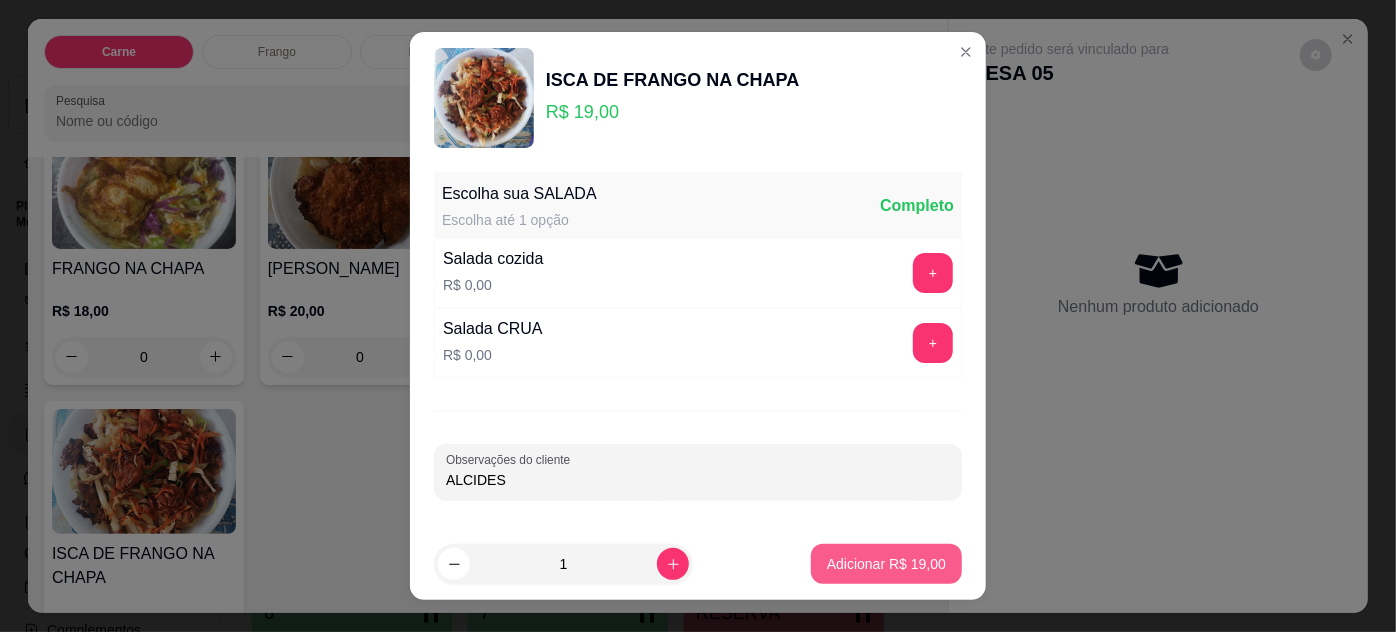 type on "ALCIDES" 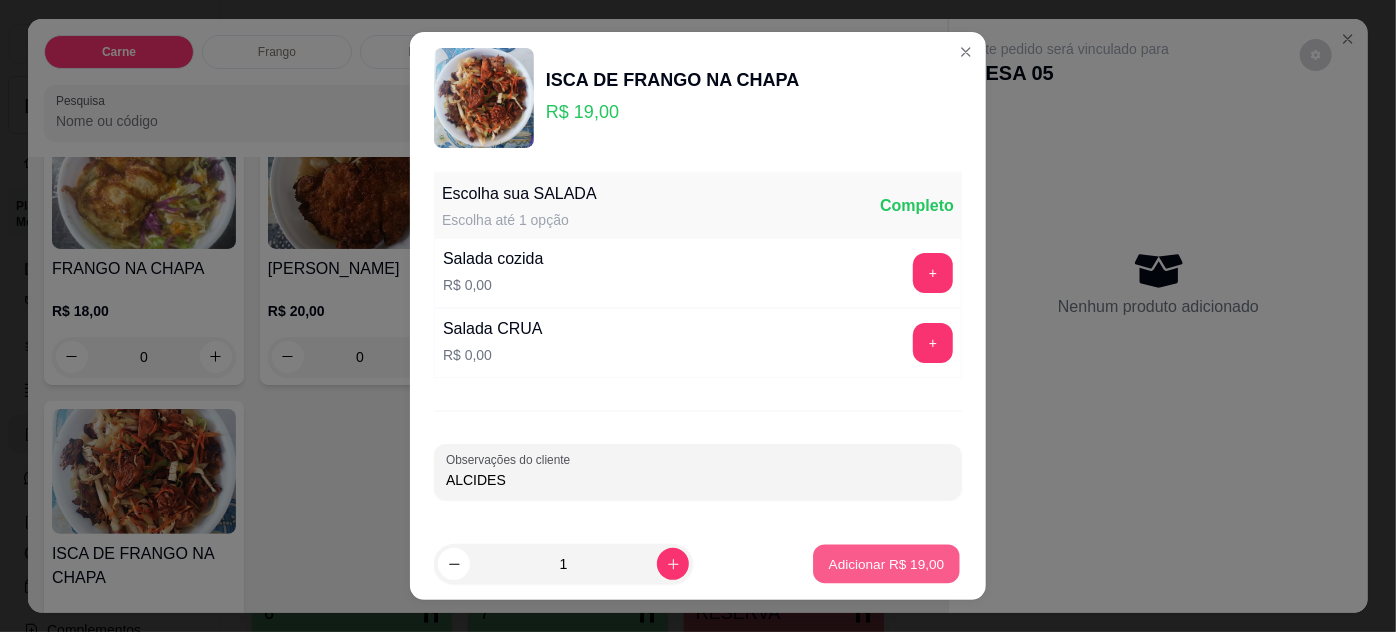 click on "Adicionar   R$ 19,00" at bounding box center [887, 563] 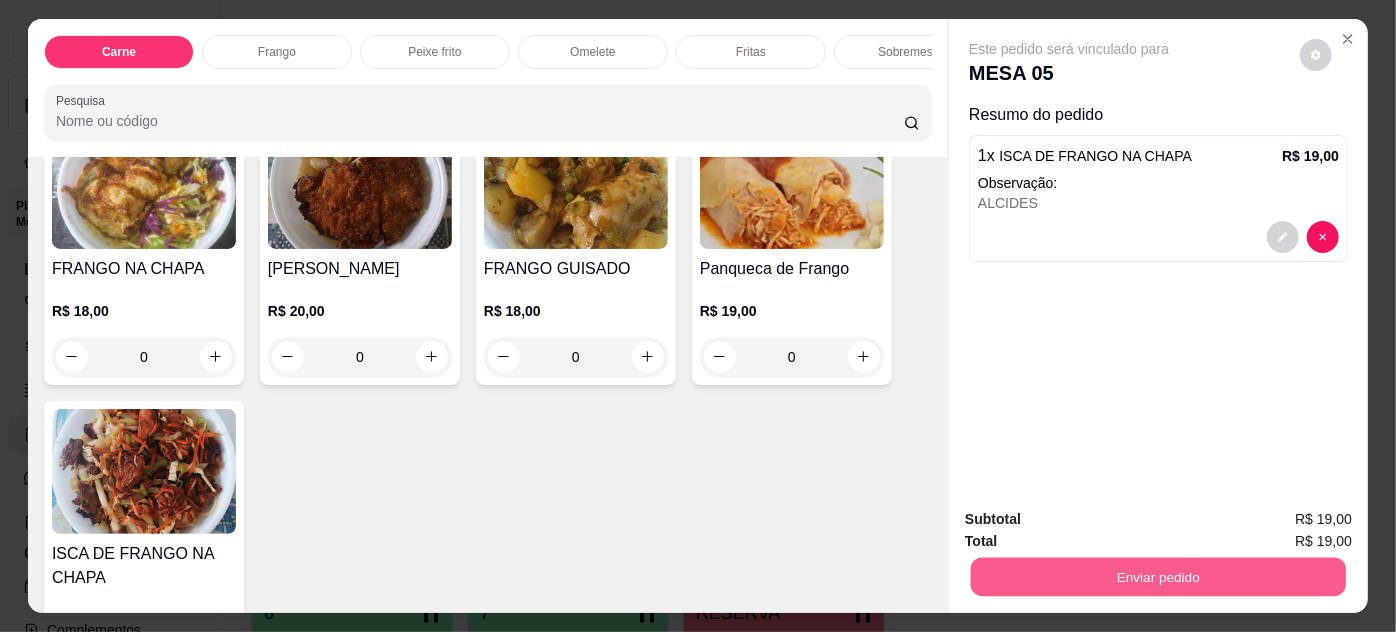 click on "Enviar pedido" at bounding box center (1158, 577) 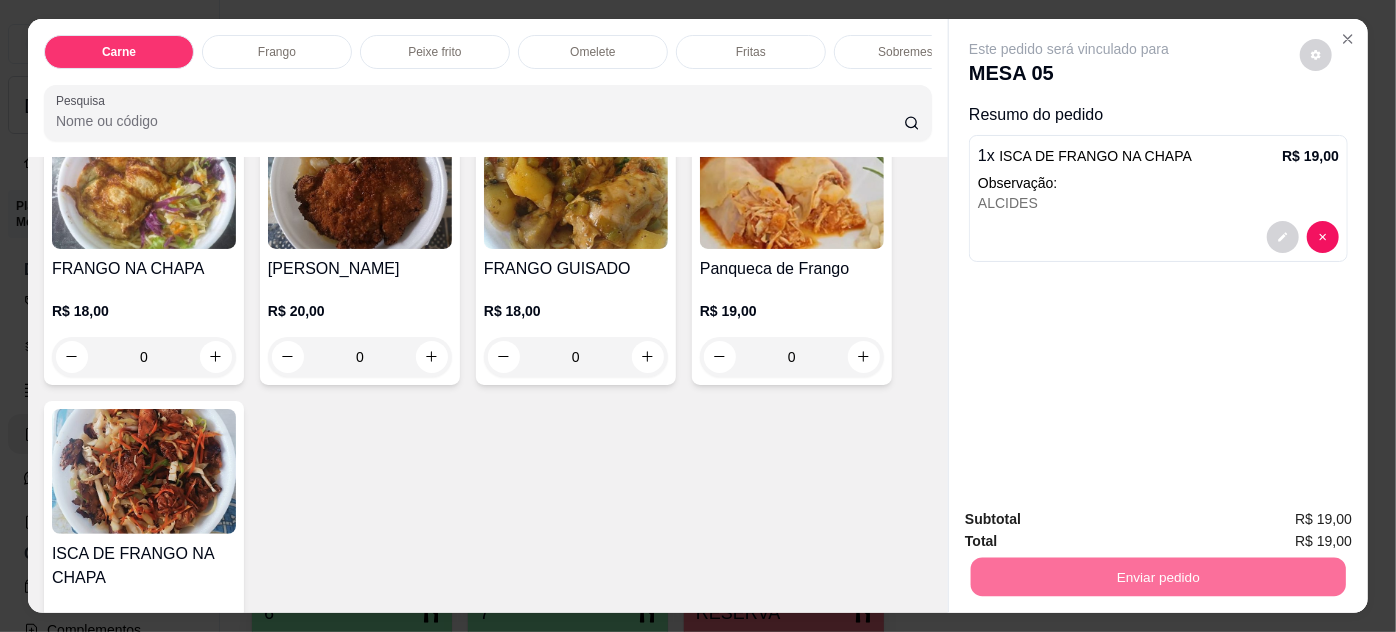click on "Não registrar e enviar pedido" at bounding box center (1093, 520) 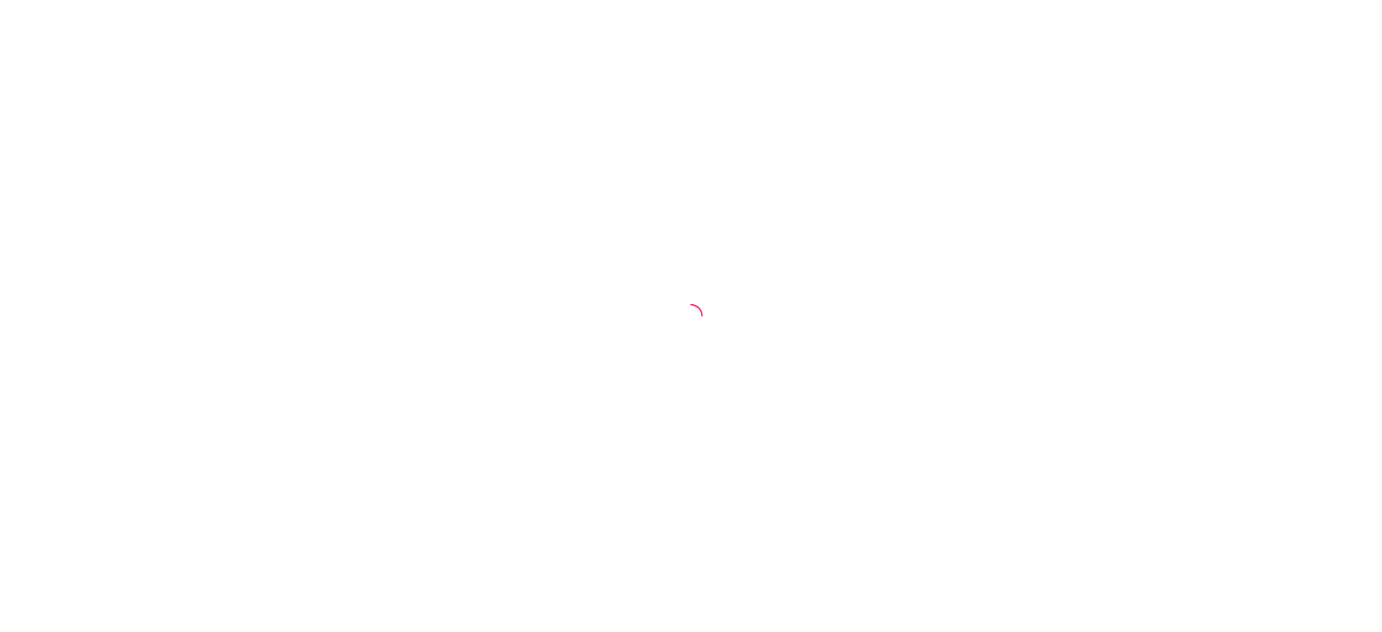 scroll, scrollTop: 0, scrollLeft: 0, axis: both 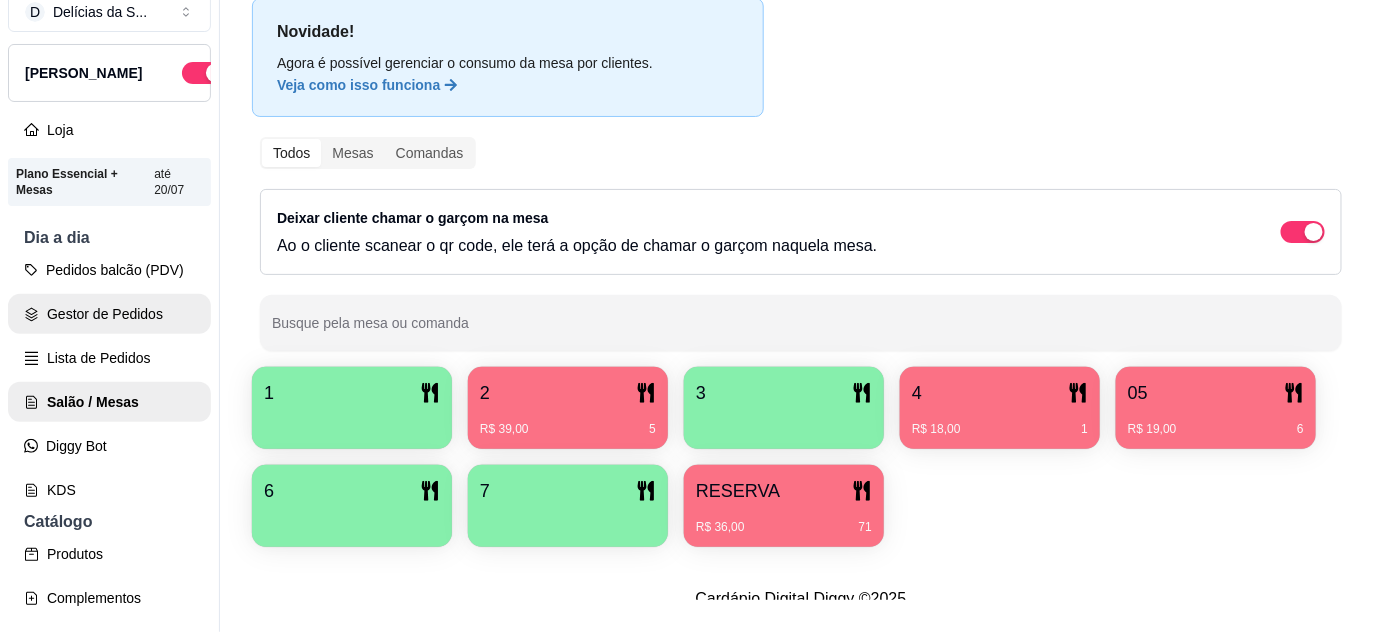 click on "Gestor de Pedidos" at bounding box center [109, 314] 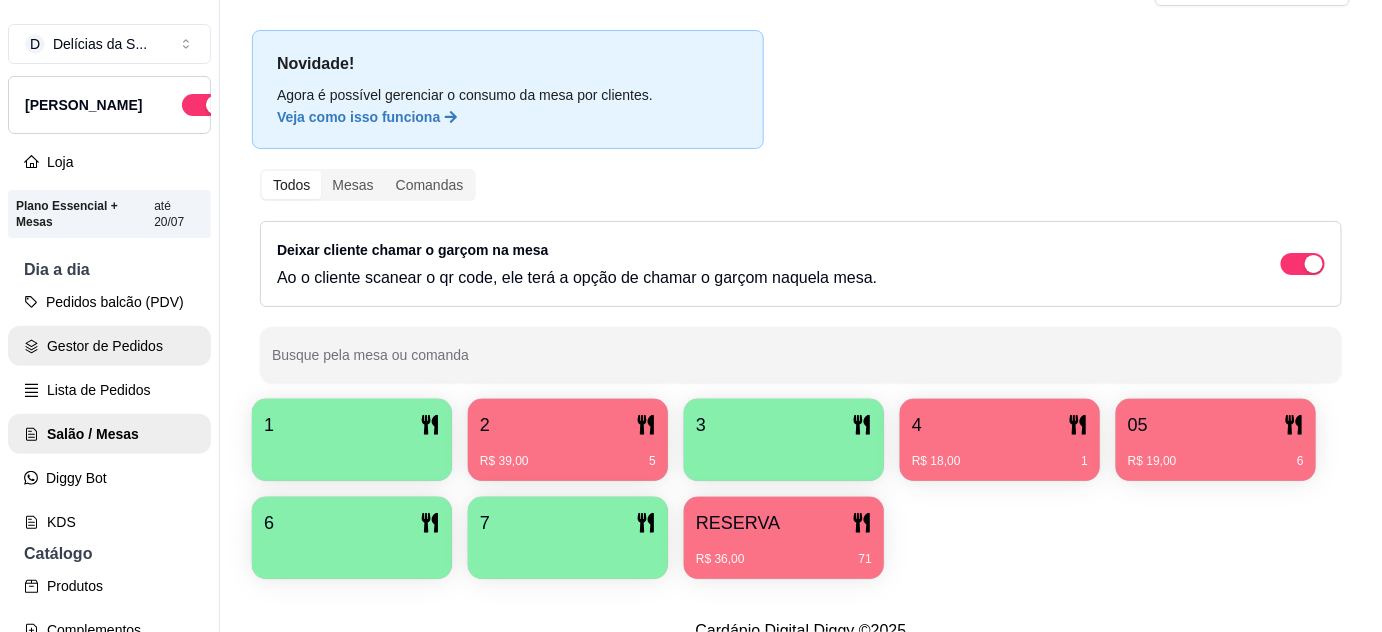 scroll, scrollTop: 0, scrollLeft: 0, axis: both 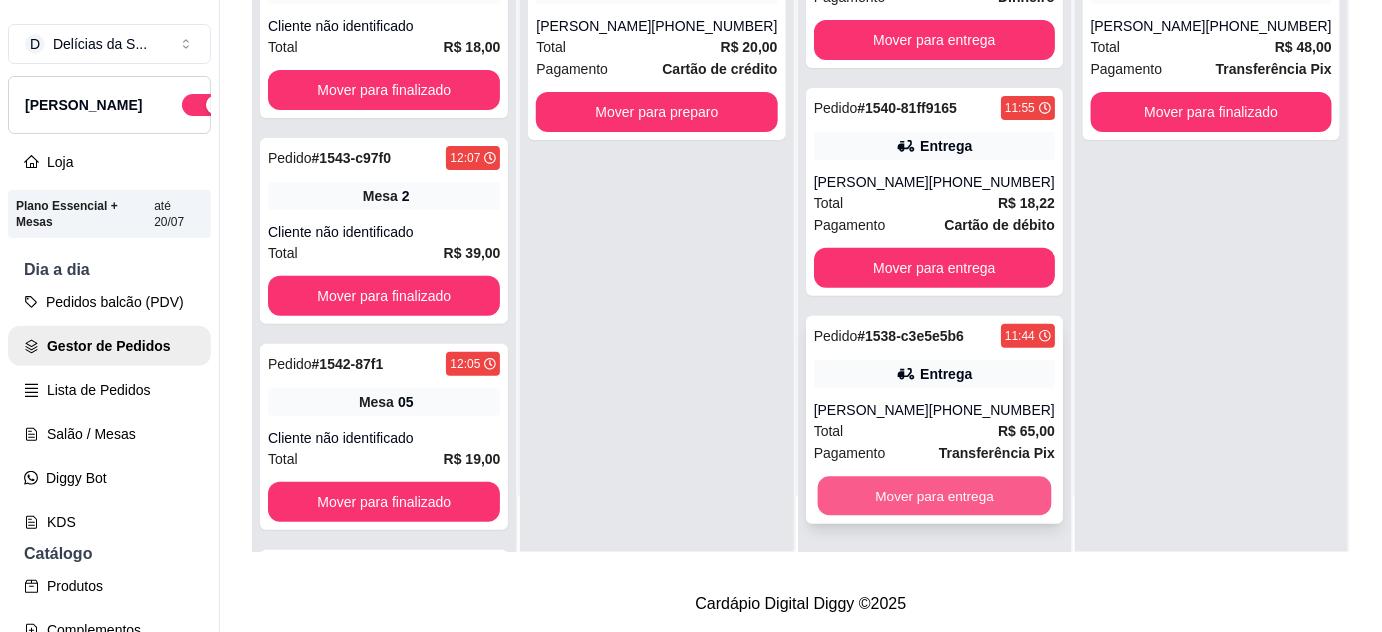 click on "Mover para entrega" at bounding box center [934, 496] 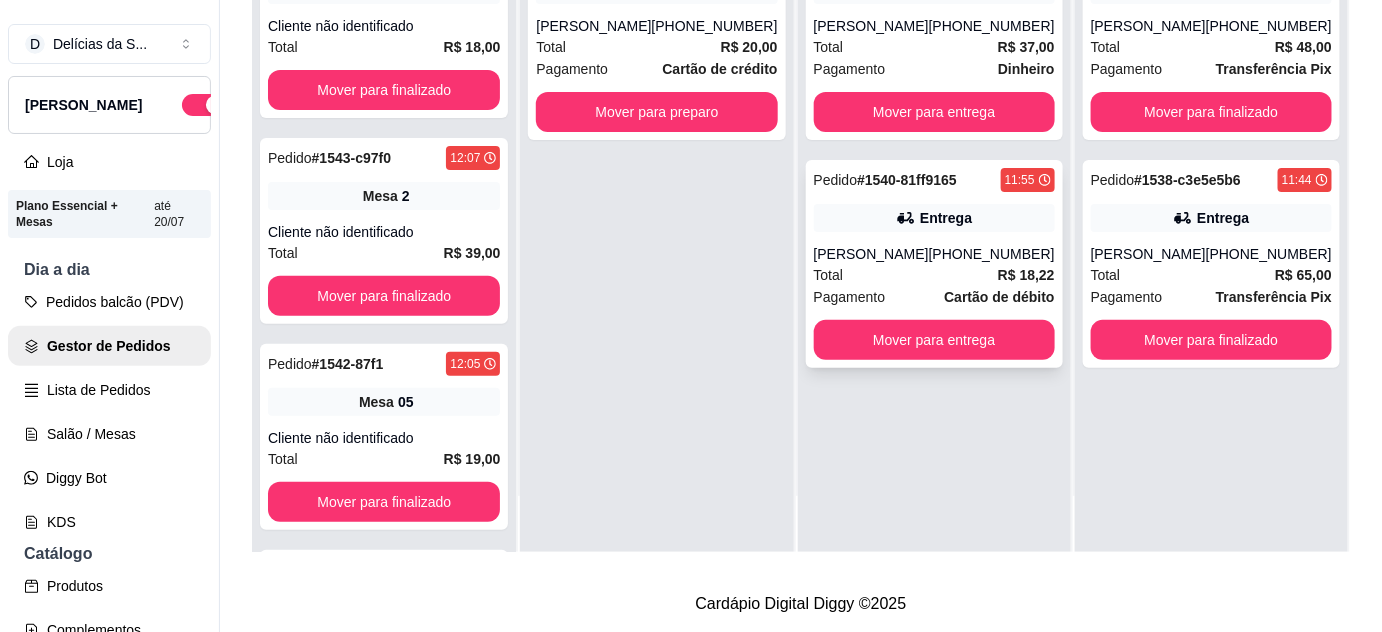 scroll, scrollTop: 0, scrollLeft: 0, axis: both 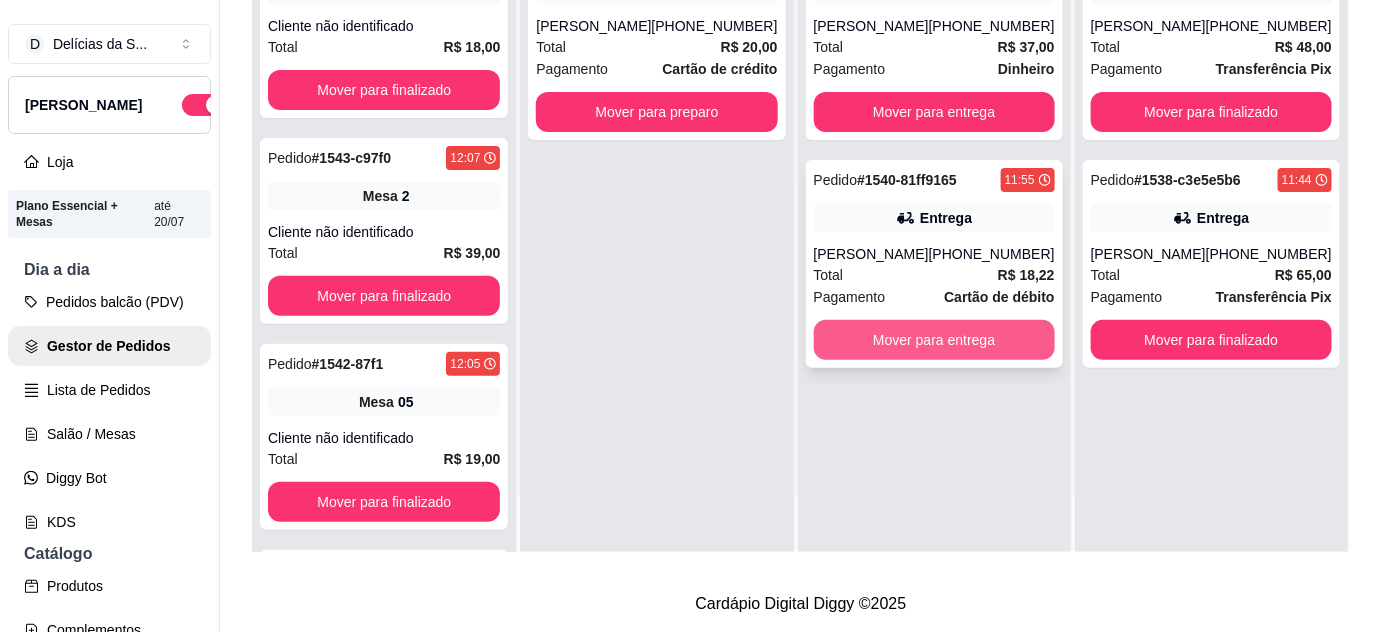 click on "Mover para entrega" at bounding box center [934, 340] 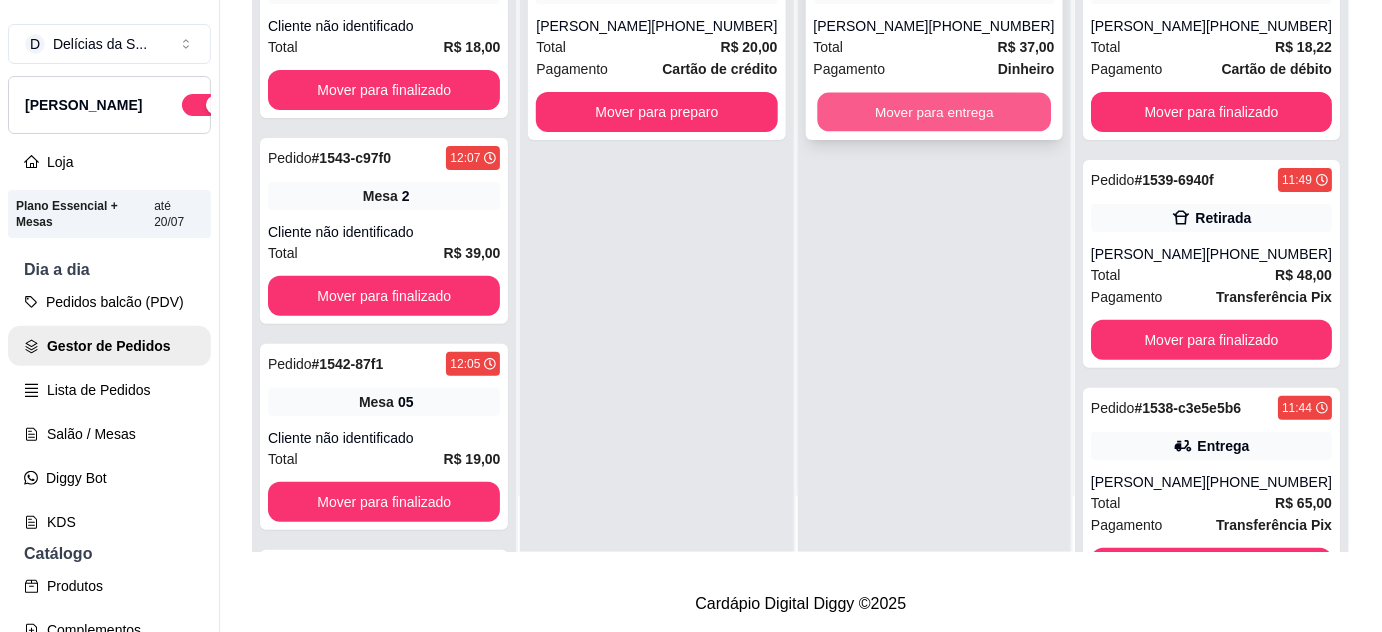 click on "Mover para entrega" at bounding box center (934, 112) 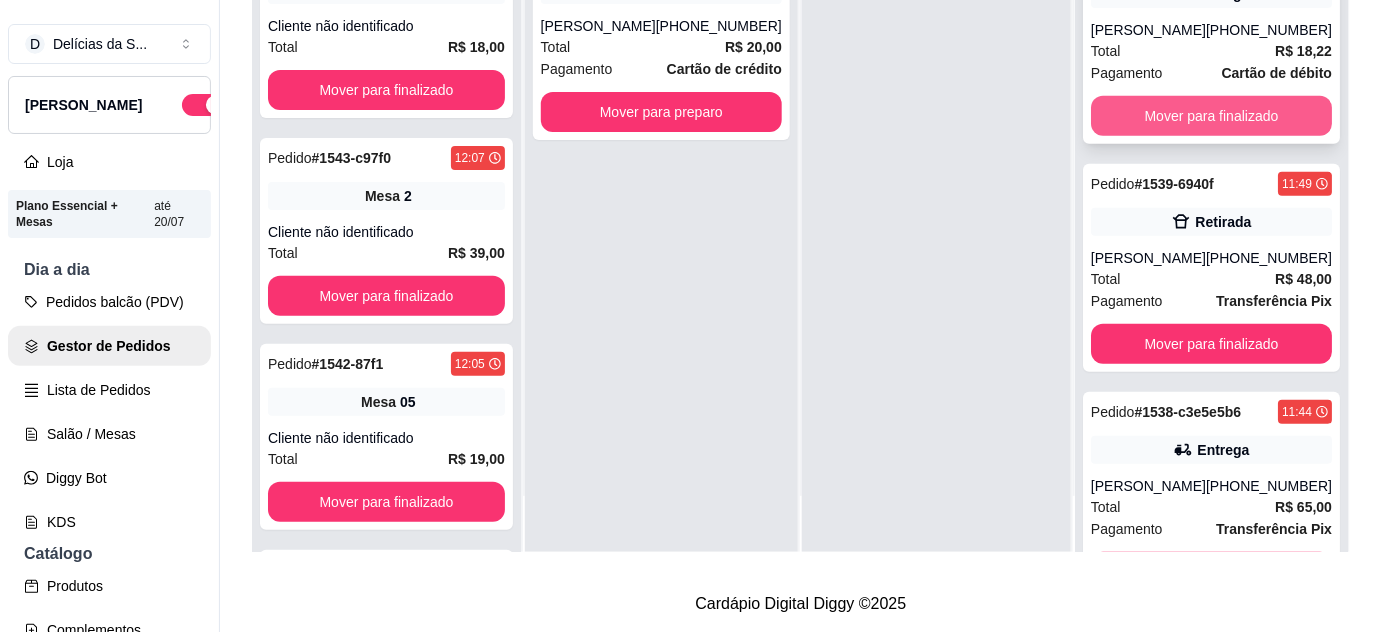 scroll, scrollTop: 300, scrollLeft: 0, axis: vertical 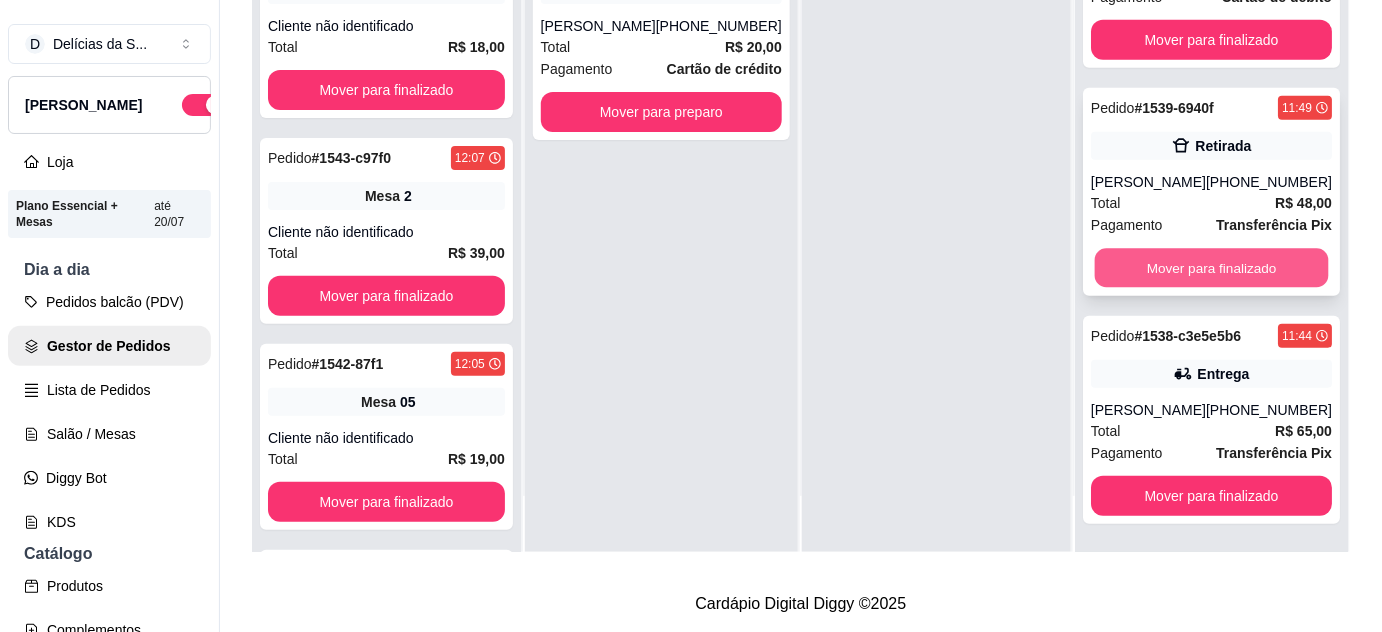 click on "Mover para finalizado" at bounding box center (1211, 268) 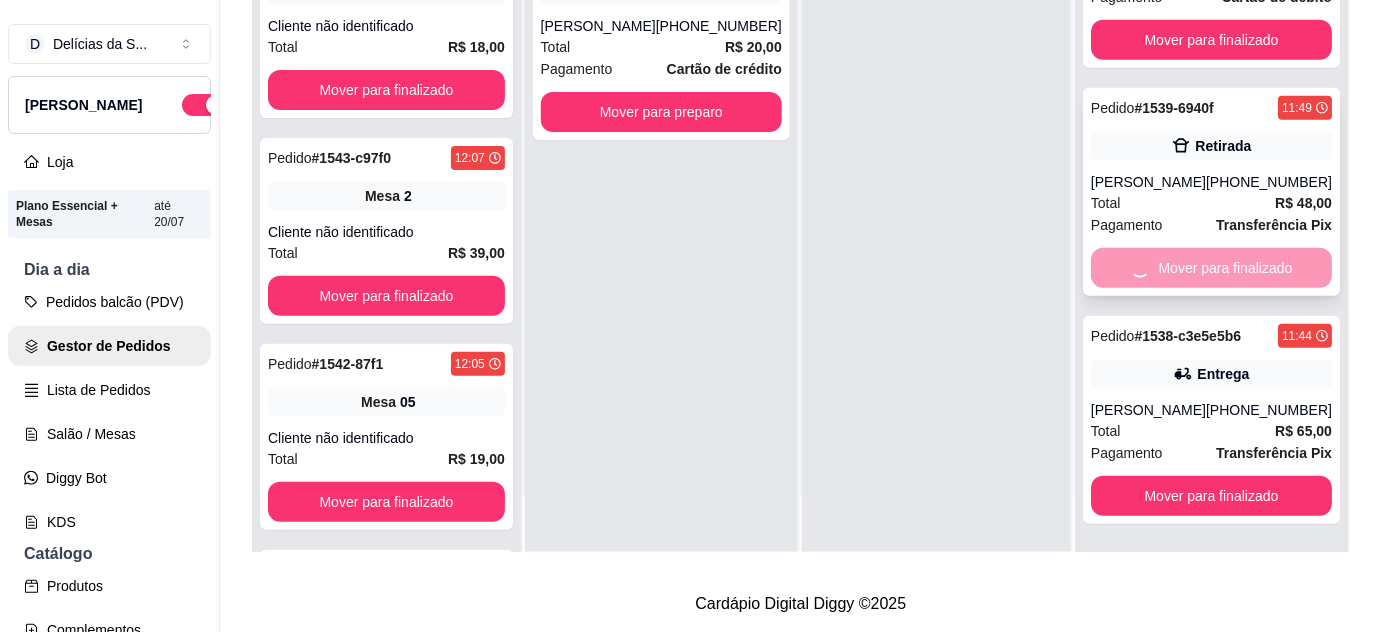 scroll, scrollTop: 72, scrollLeft: 0, axis: vertical 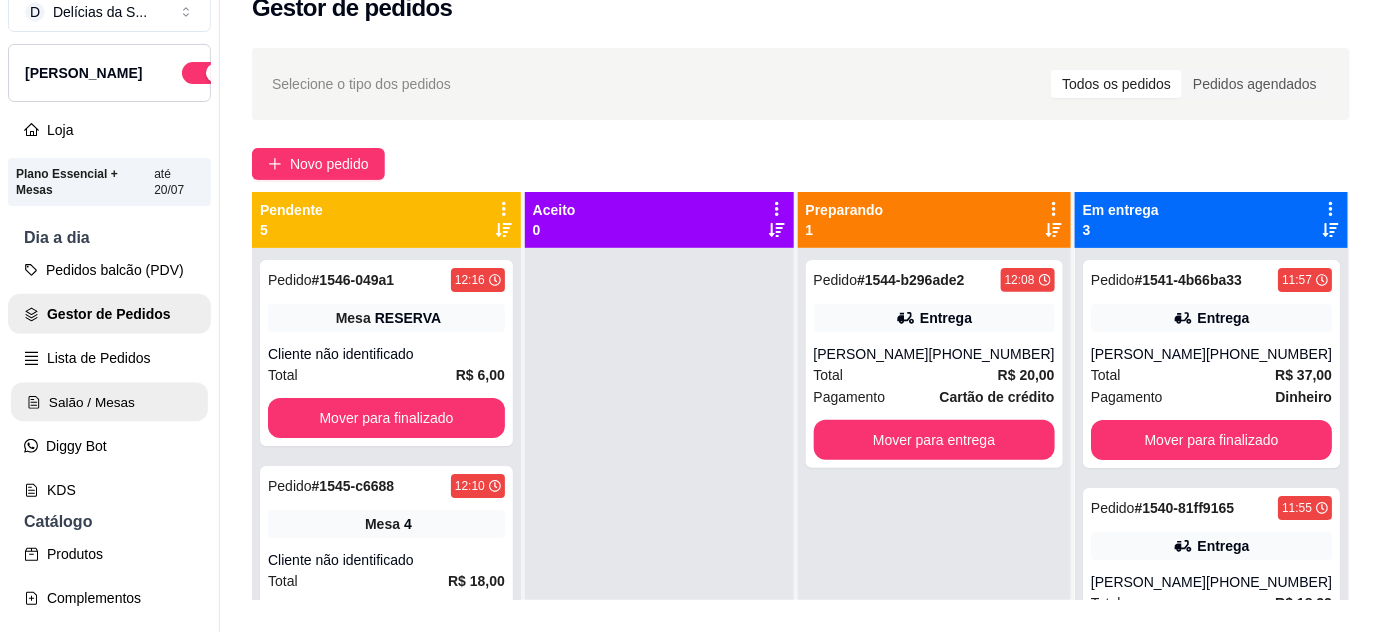 click on "Salão / Mesas" at bounding box center [109, 402] 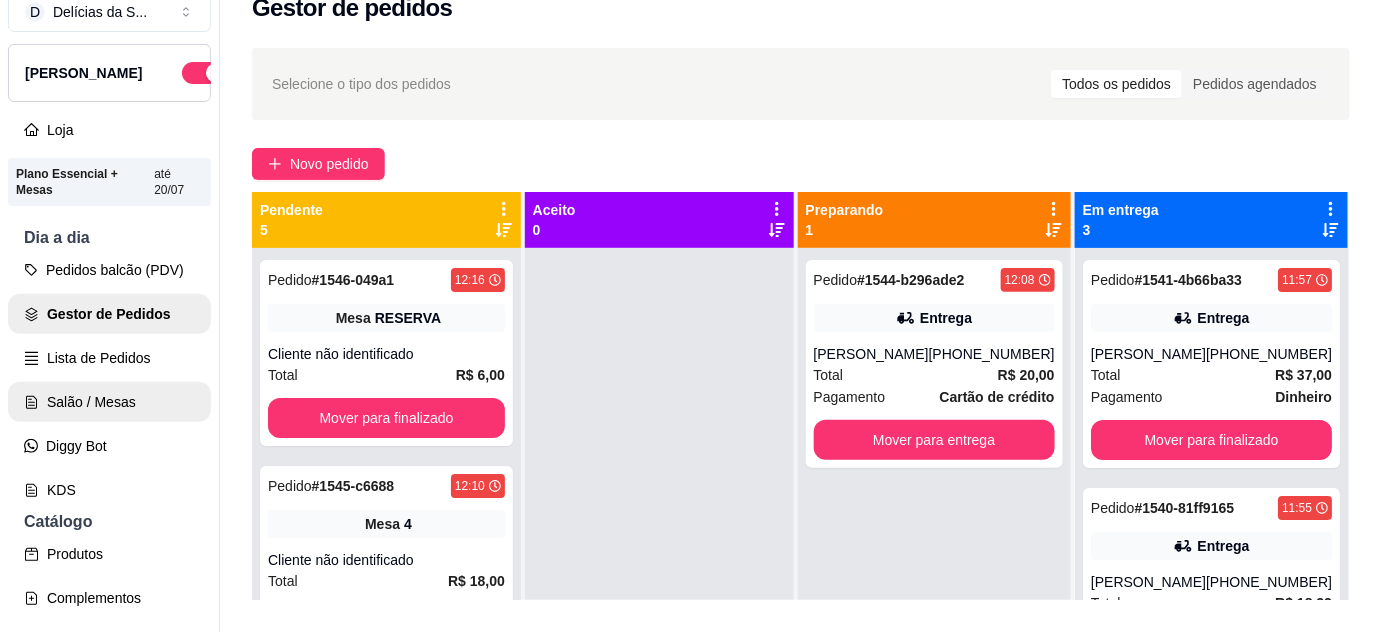 scroll, scrollTop: 0, scrollLeft: 0, axis: both 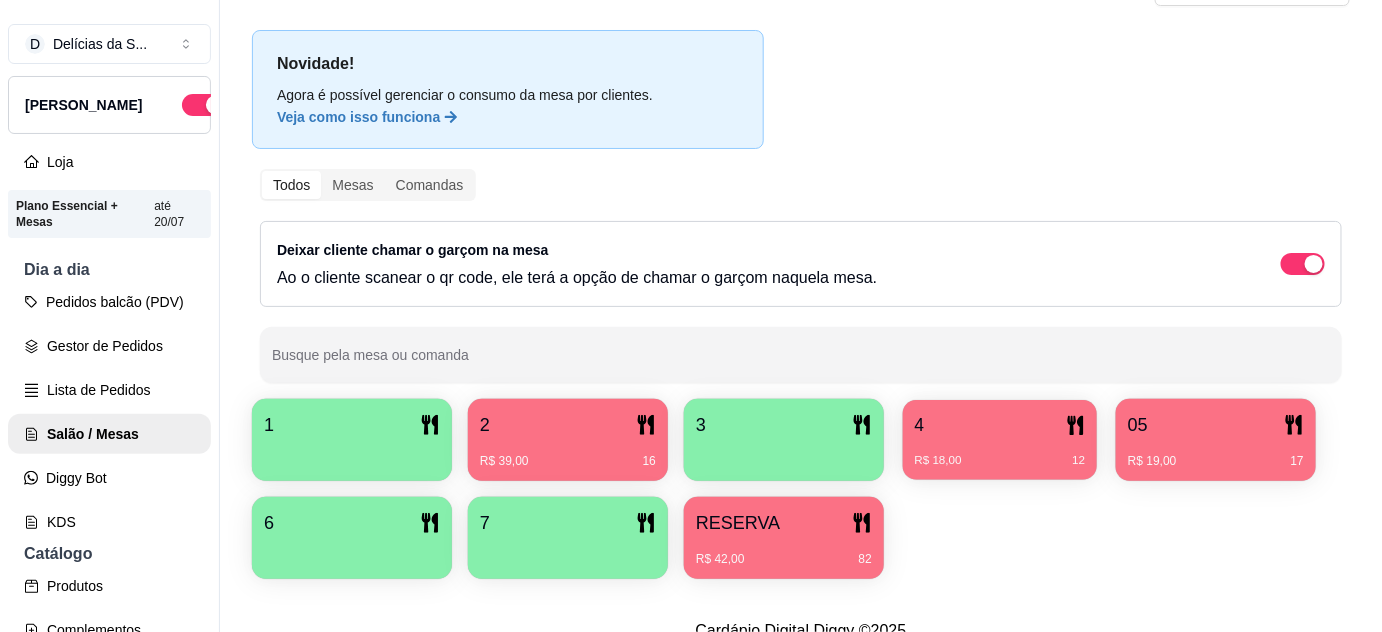 click on "R$ 18,00 12" at bounding box center (1000, 453) 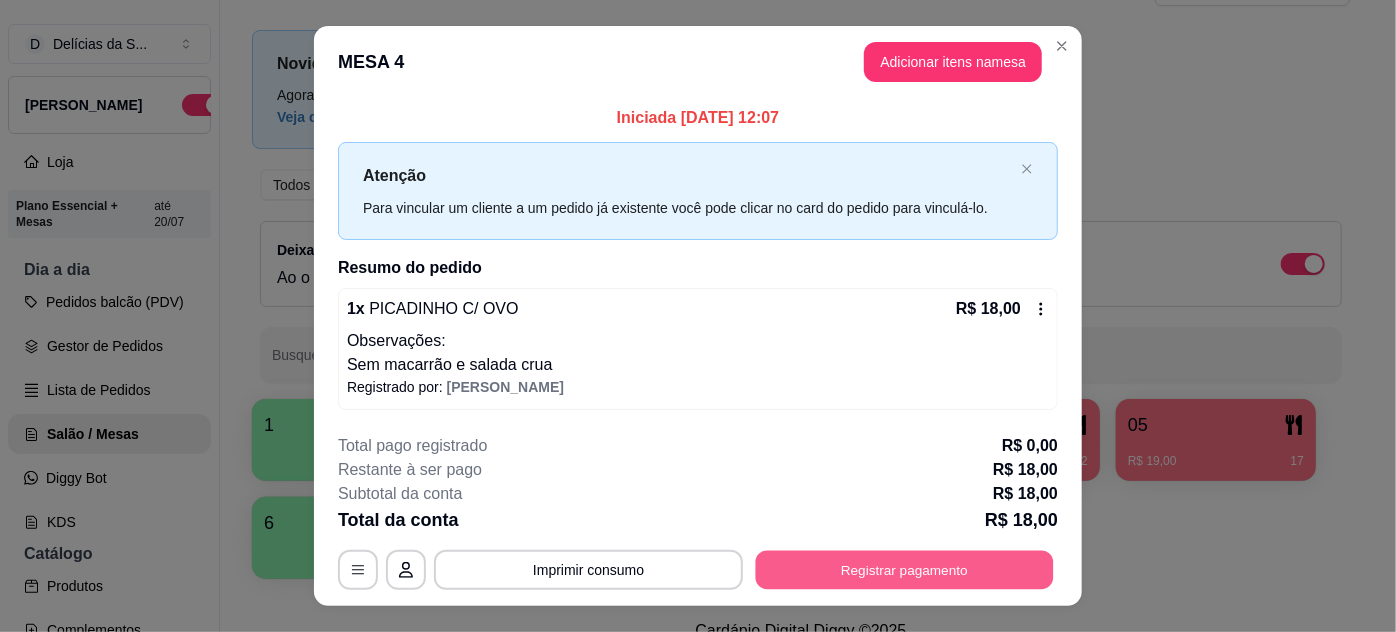 click on "Registrar pagamento" at bounding box center (905, 569) 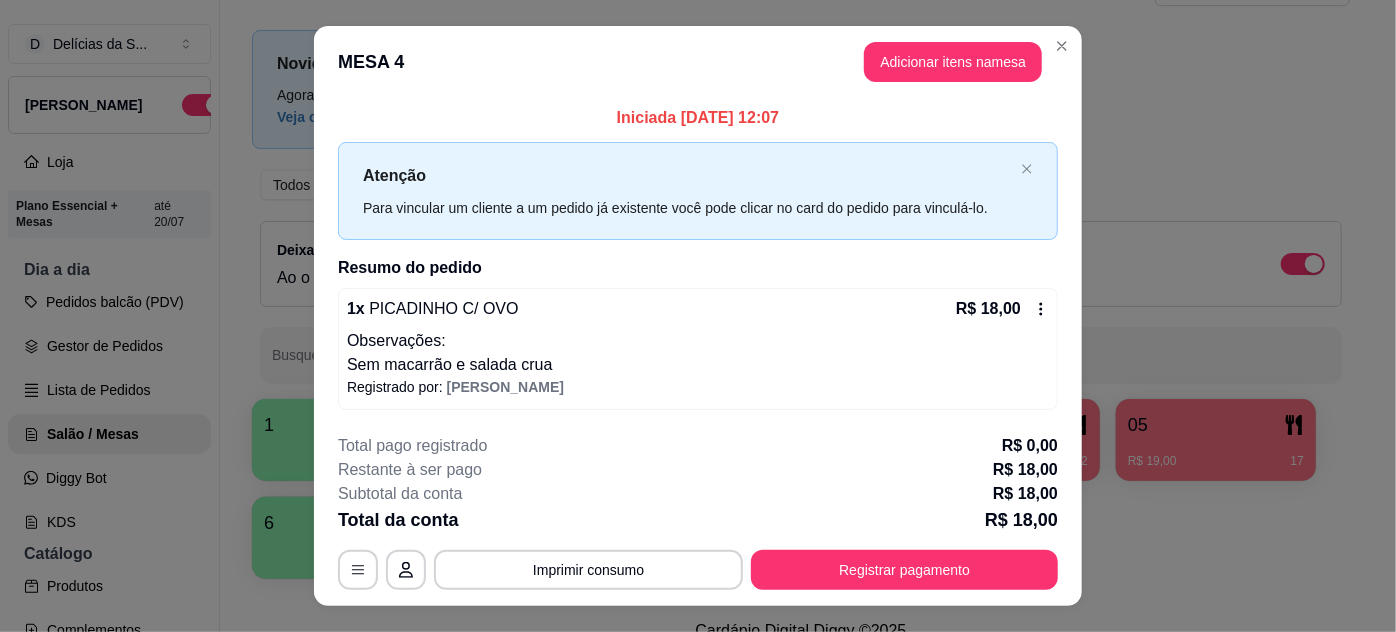 type on "R$ 0,00" 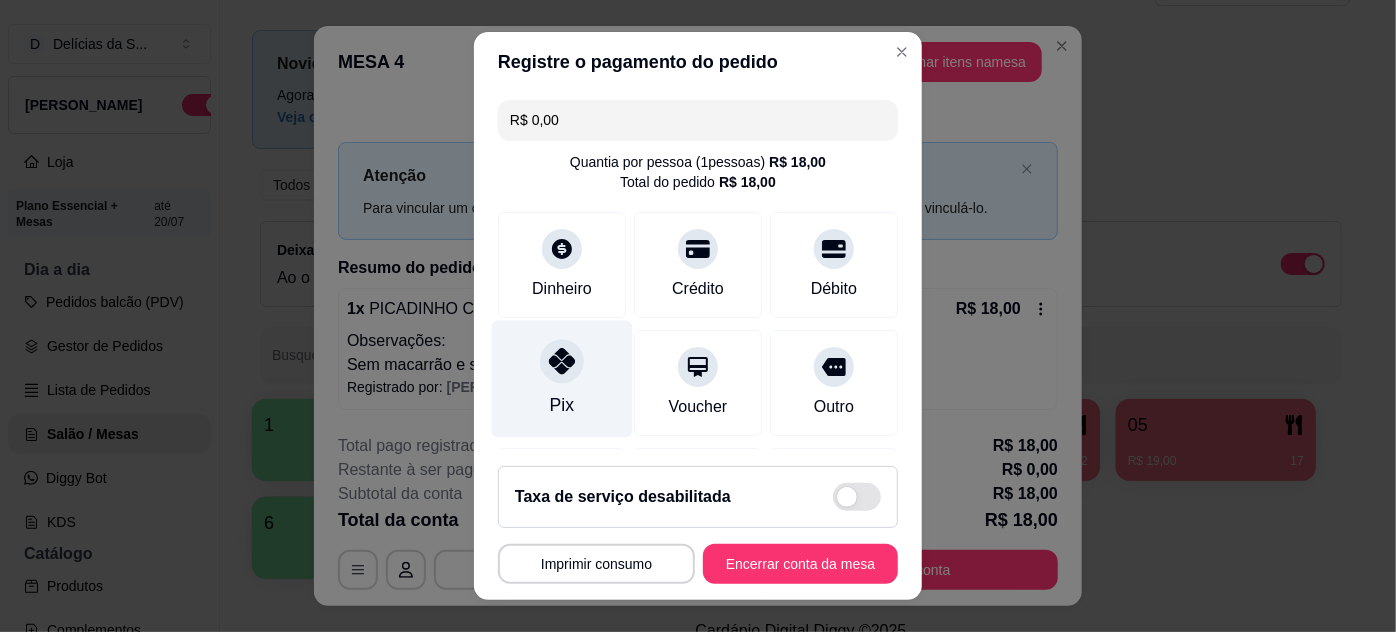 click on "Pix" at bounding box center (562, 378) 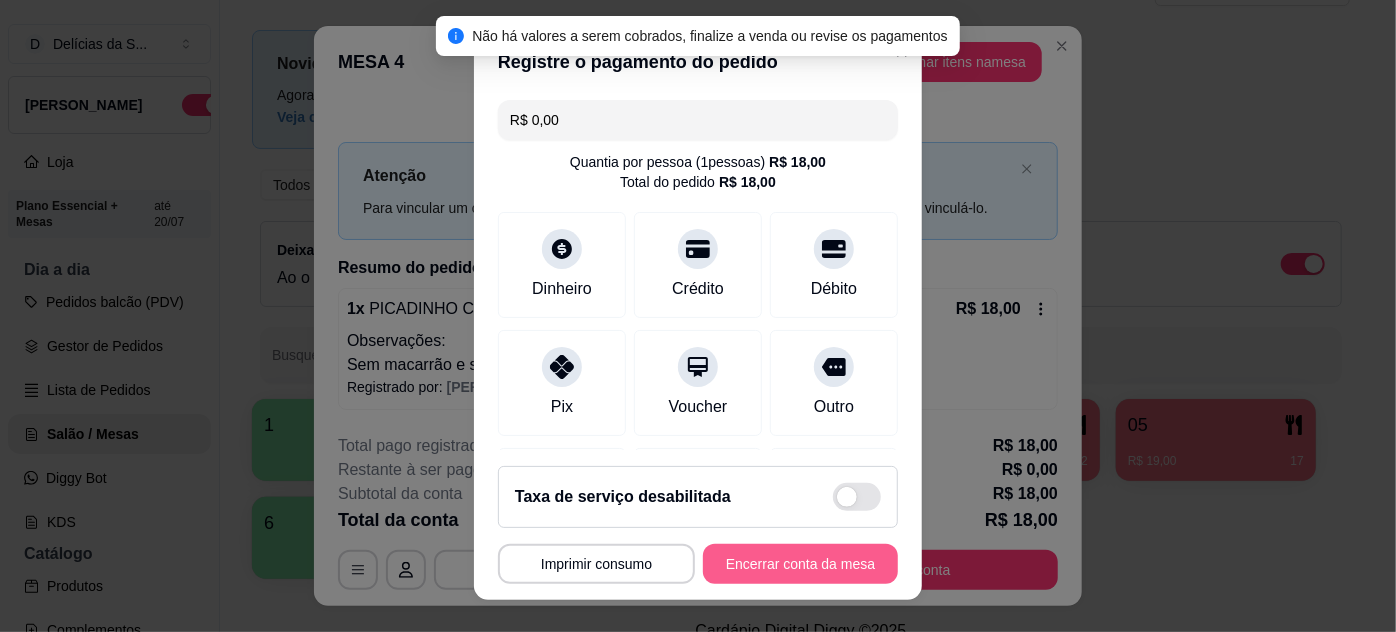 click on "Encerrar conta da mesa" at bounding box center [800, 564] 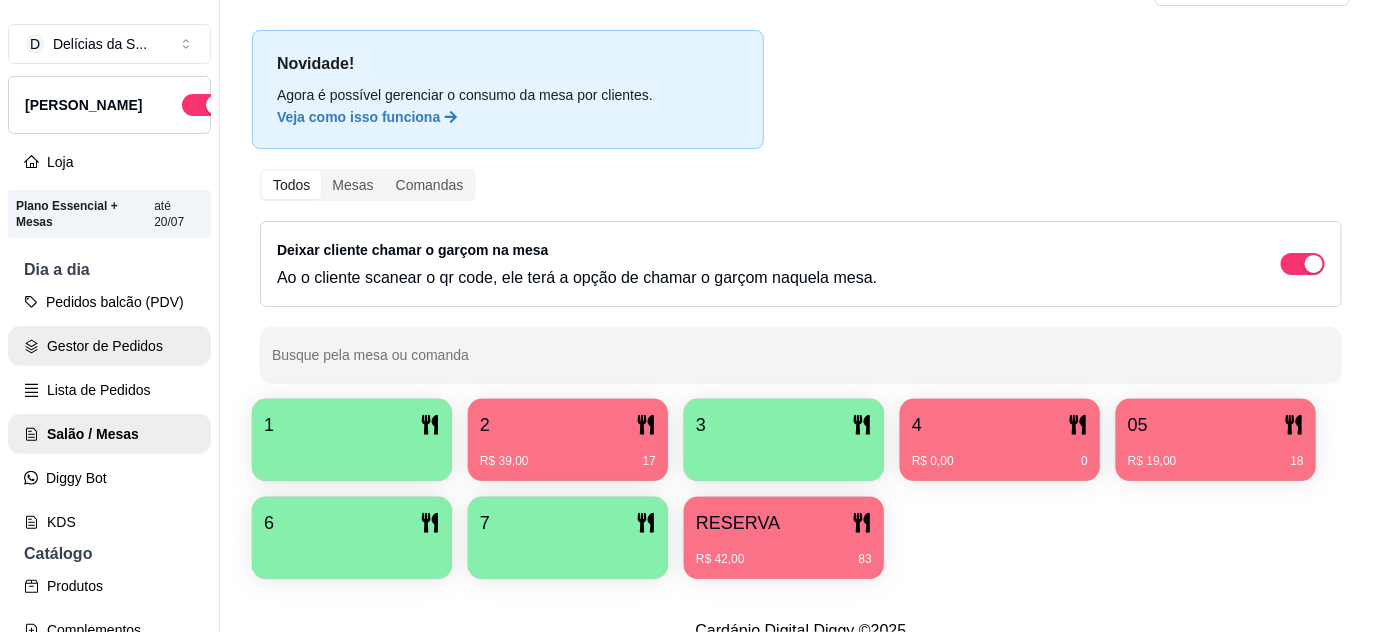 click on "Gestor de Pedidos" at bounding box center (109, 346) 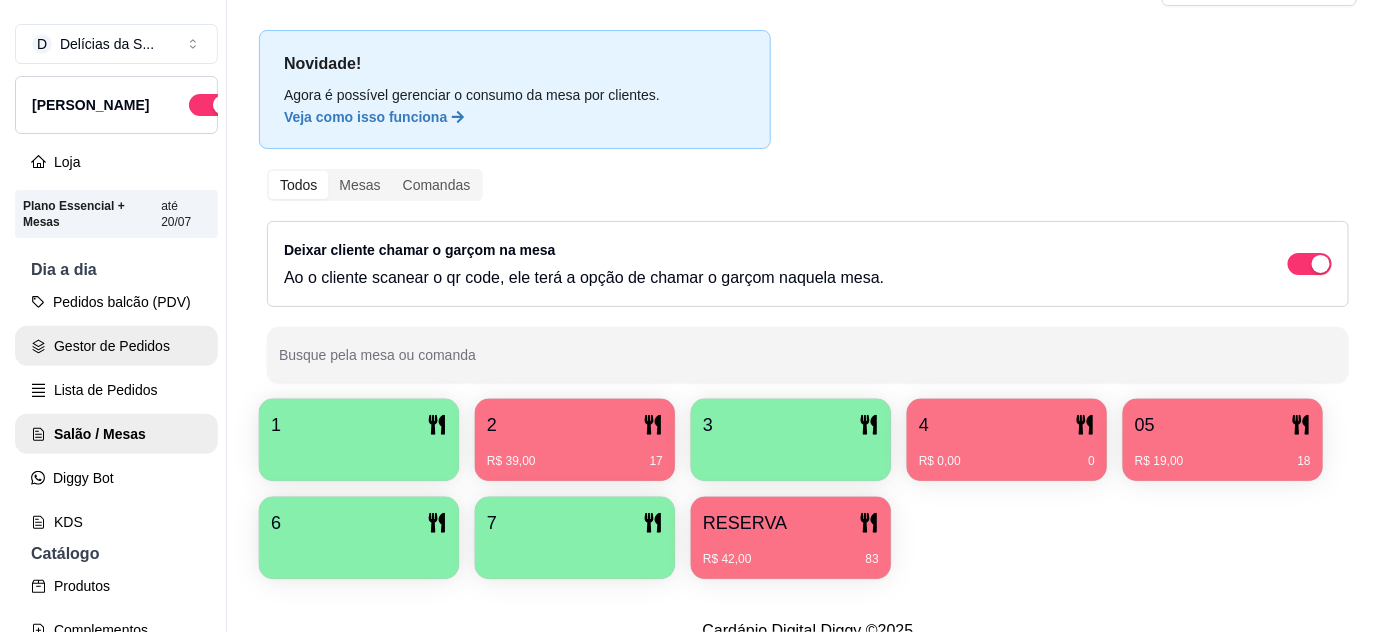 scroll, scrollTop: 0, scrollLeft: 0, axis: both 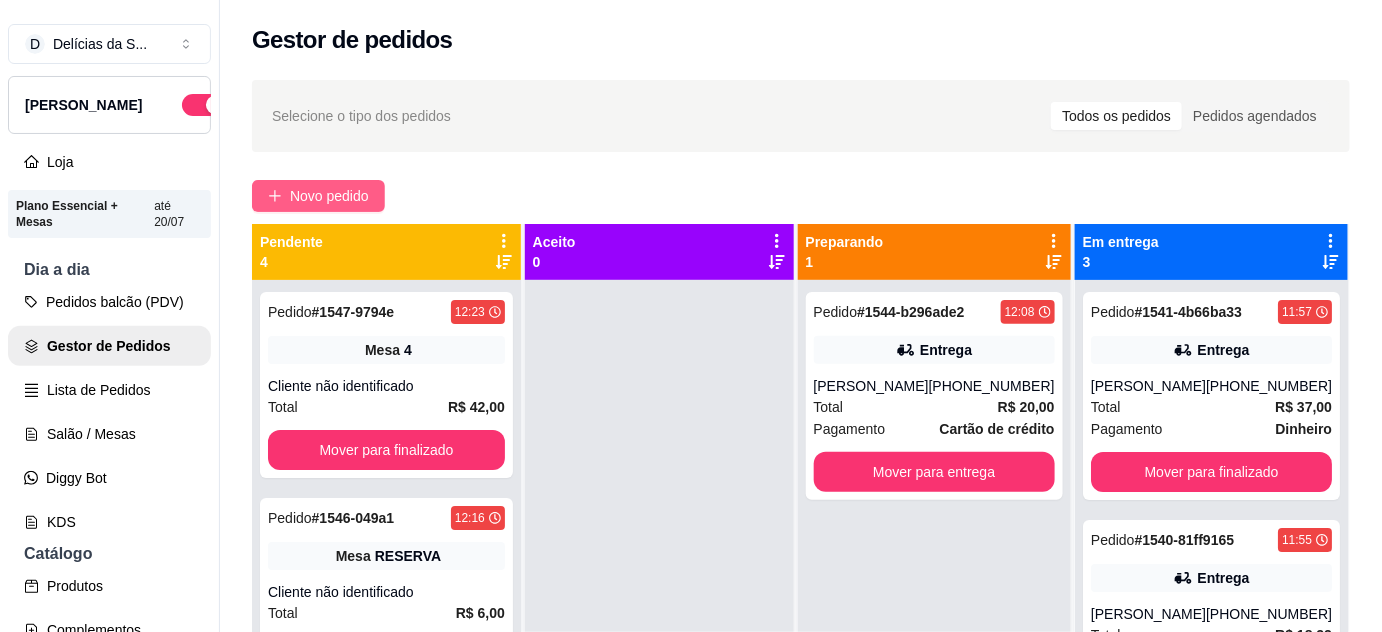 click on "Novo pedido" at bounding box center (329, 196) 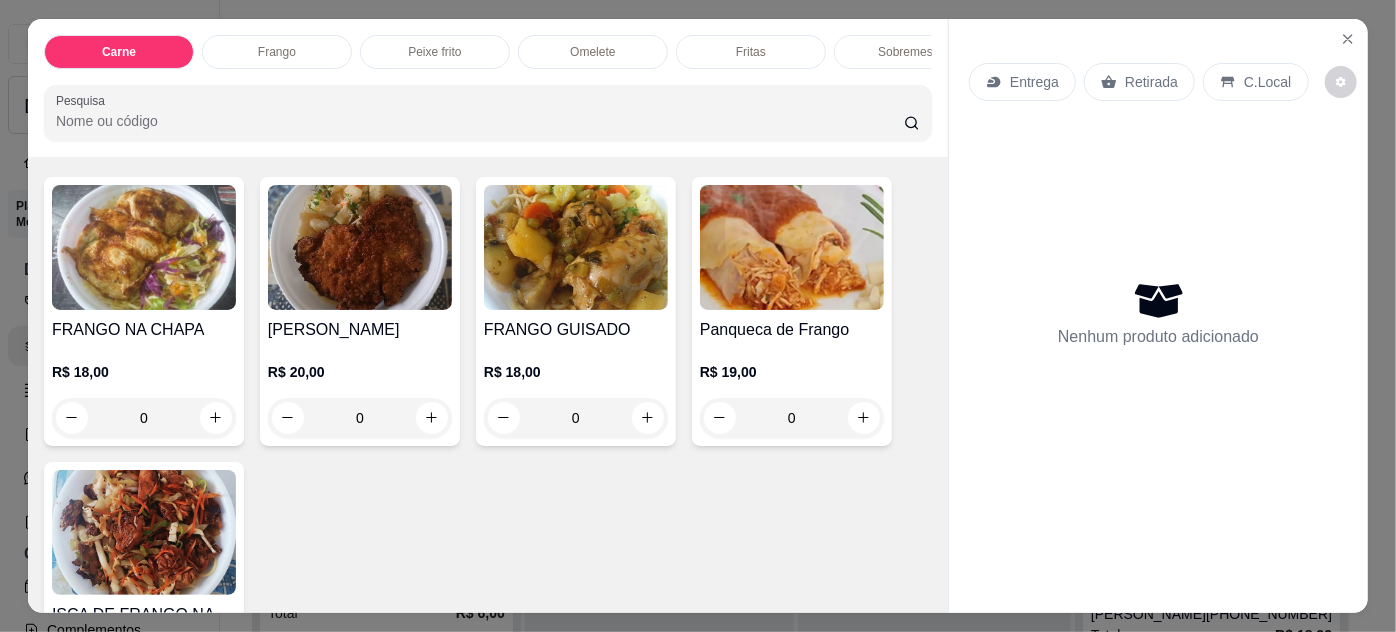 scroll, scrollTop: 1090, scrollLeft: 0, axis: vertical 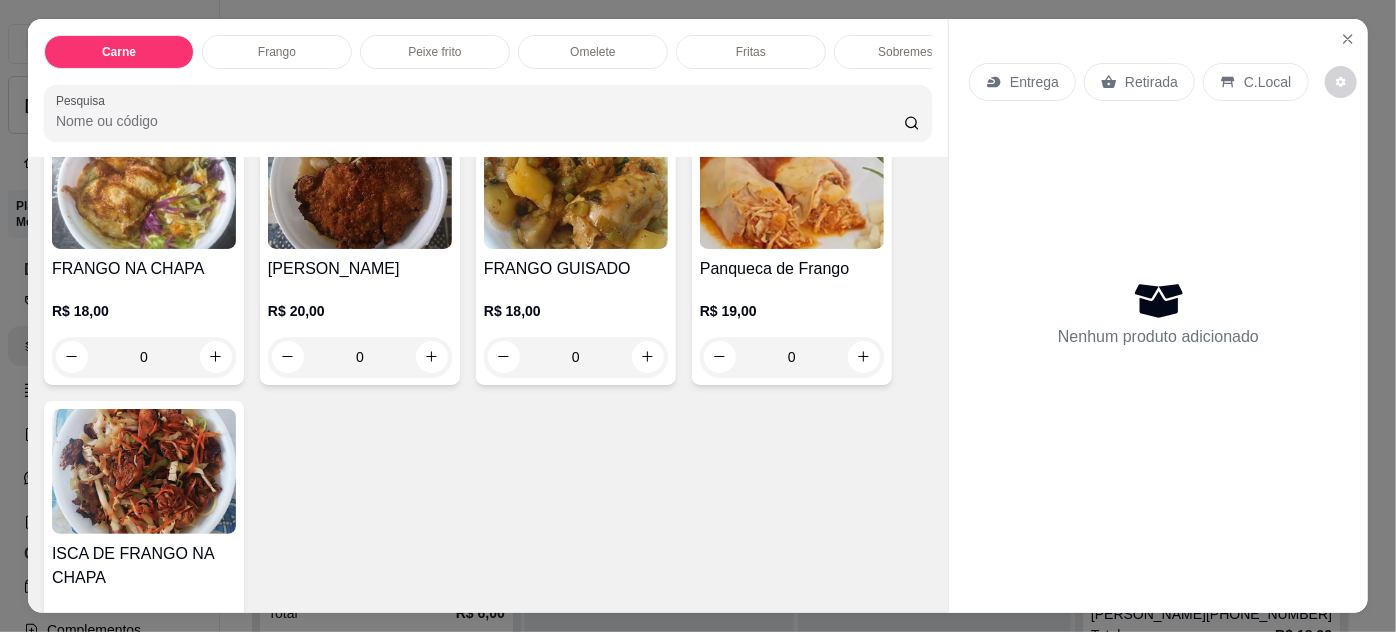 click at bounding box center [144, 186] 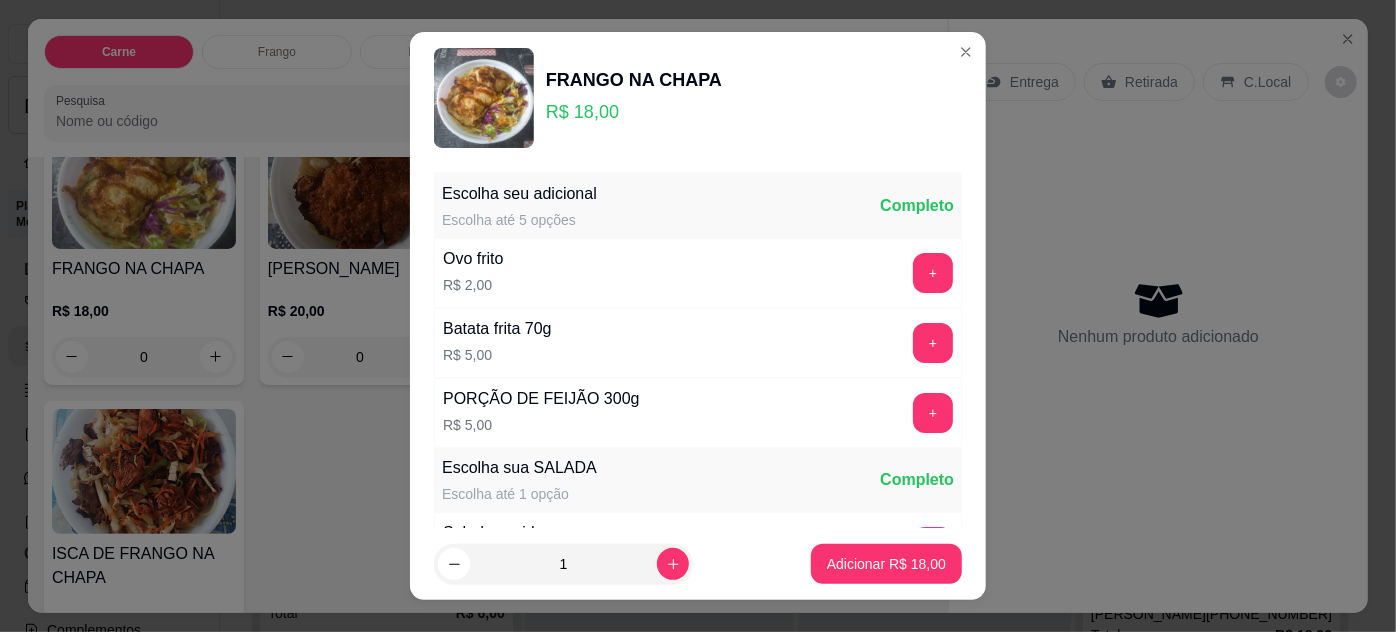 scroll, scrollTop: 269, scrollLeft: 0, axis: vertical 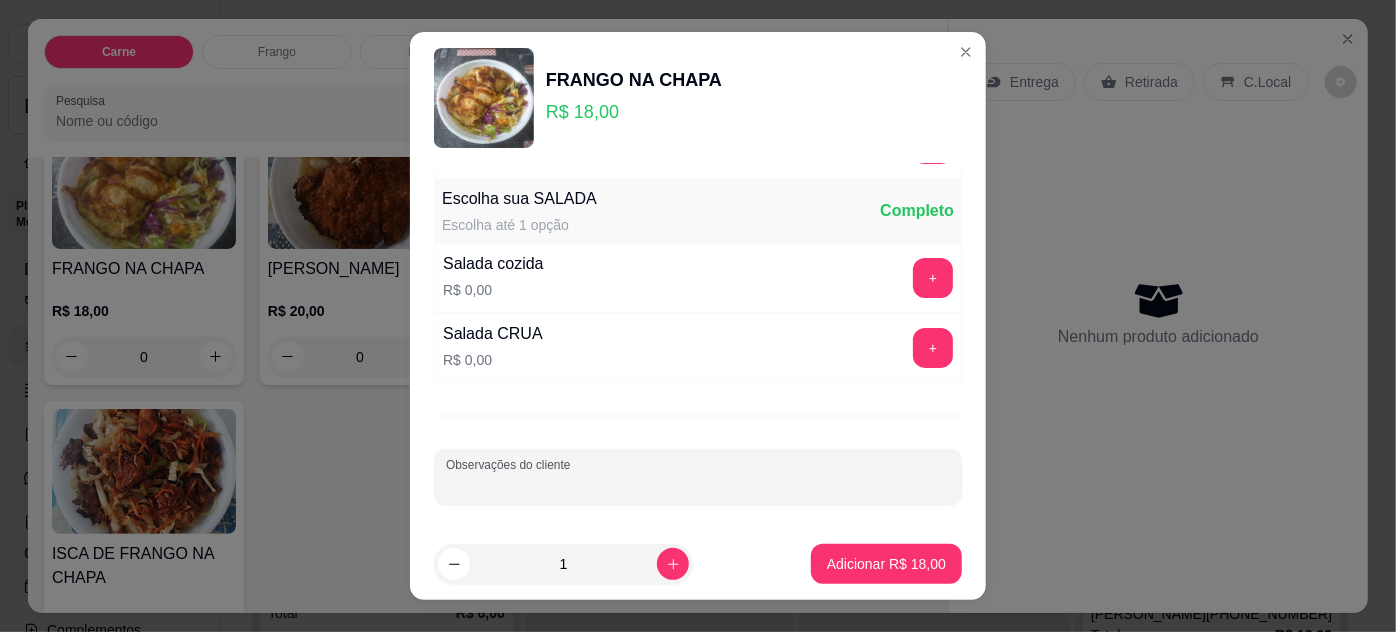 click on "Observações do cliente" at bounding box center [698, 485] 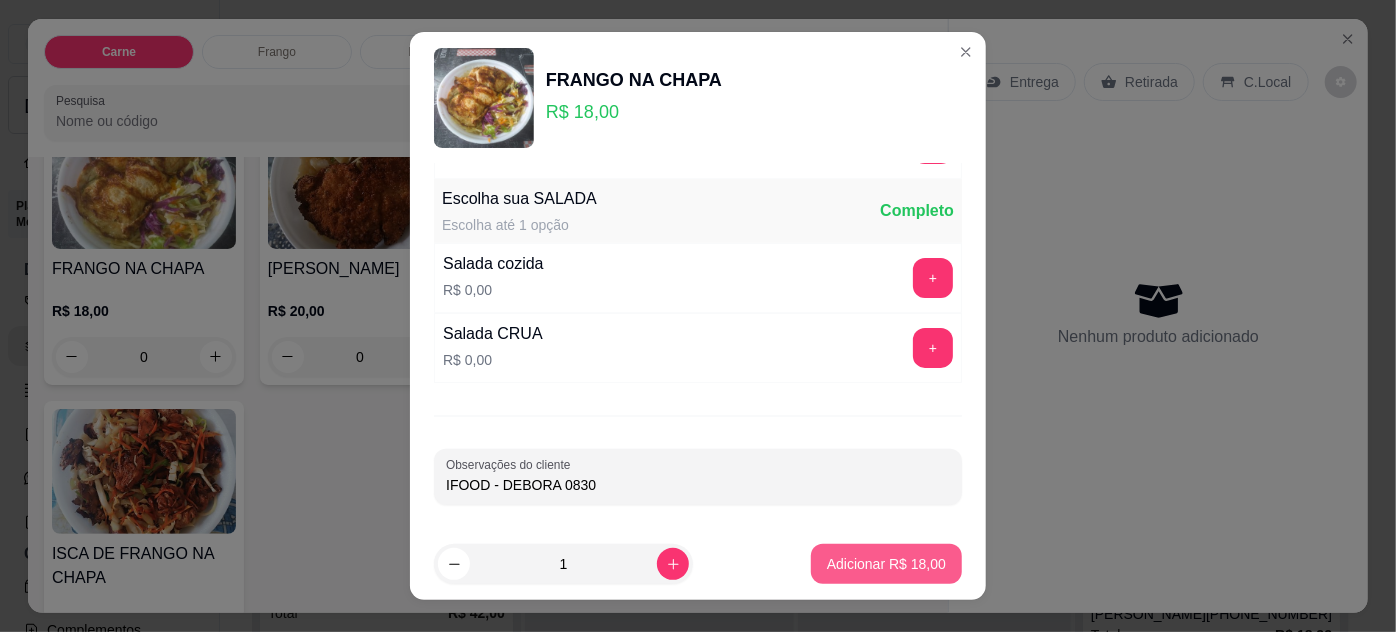 type on "IFOOD - DEBORA 0830" 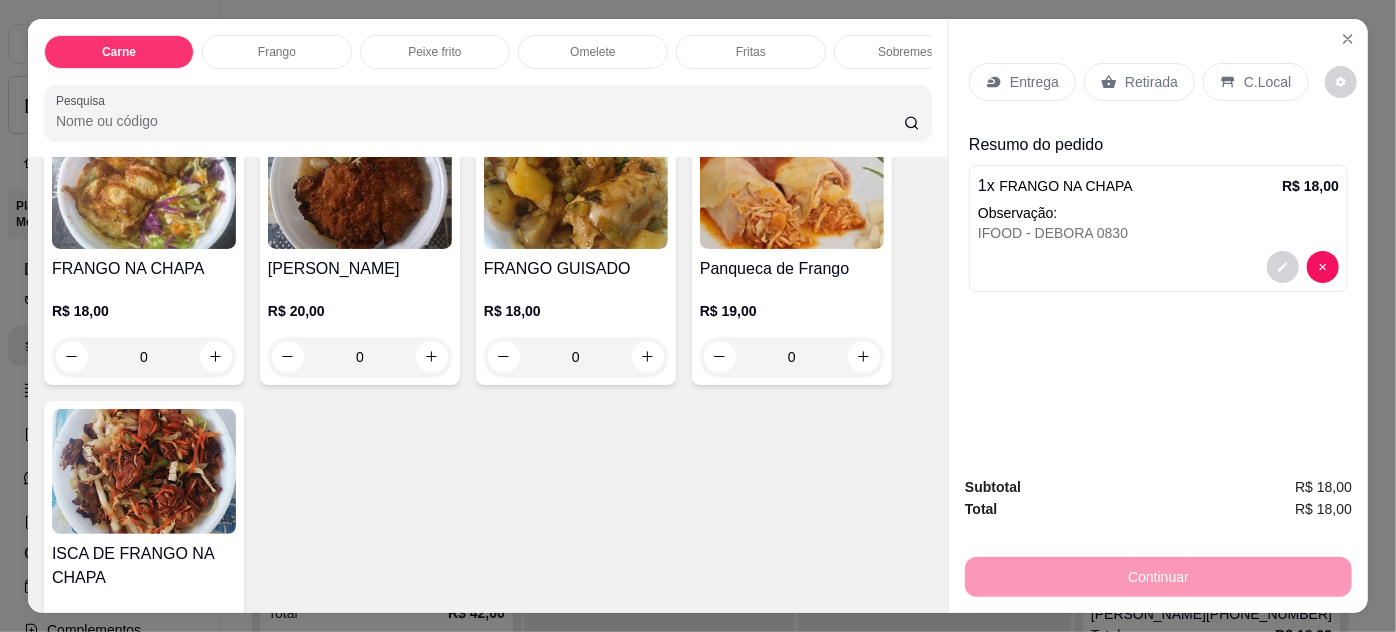 click on "Retirada" at bounding box center [1139, 82] 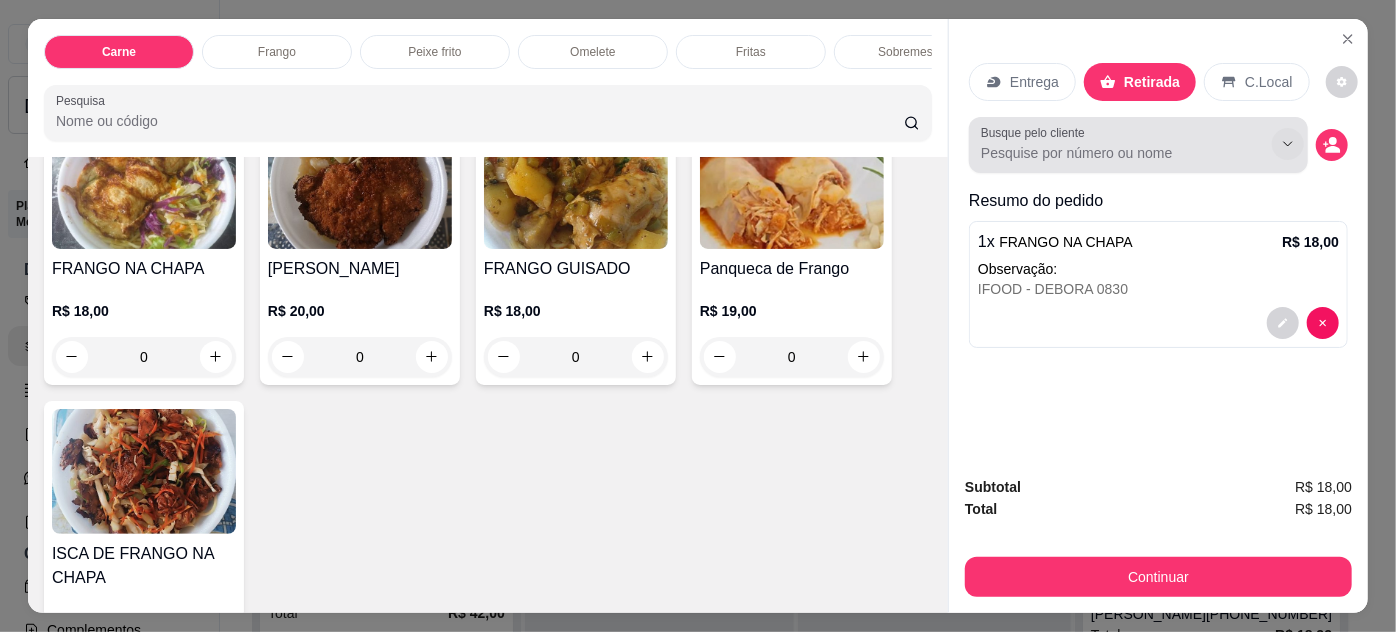 click at bounding box center [1288, 144] 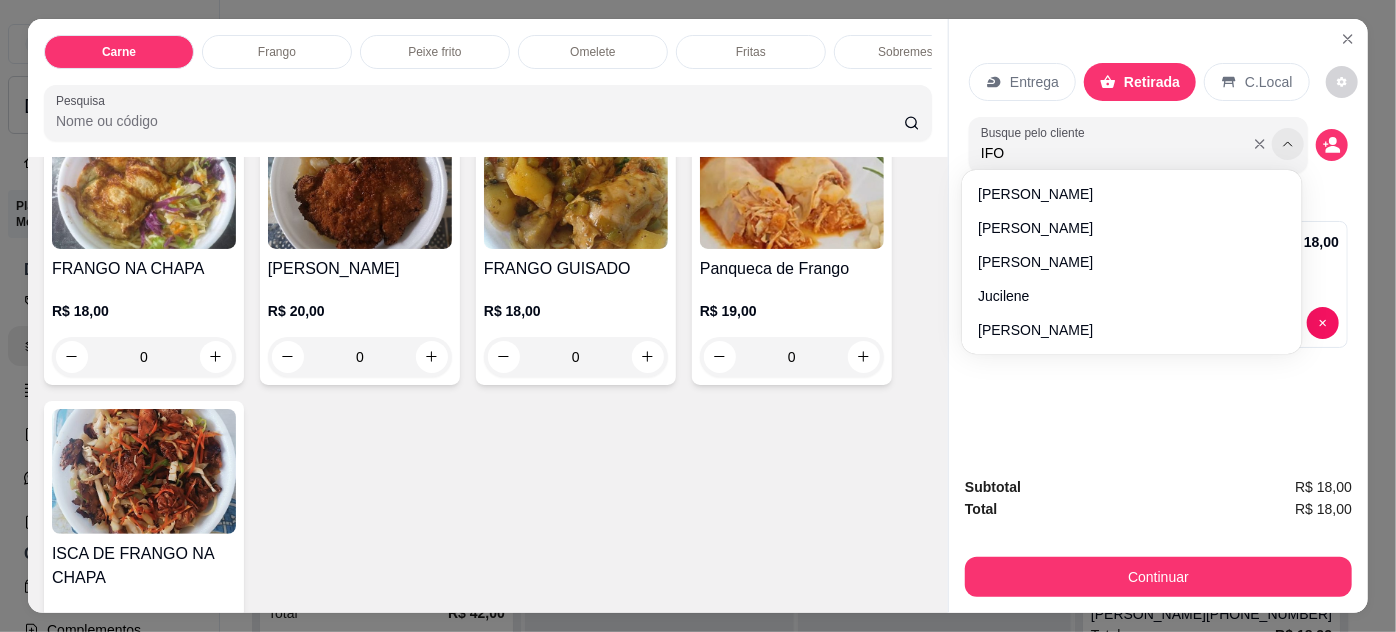 type on "IFOO" 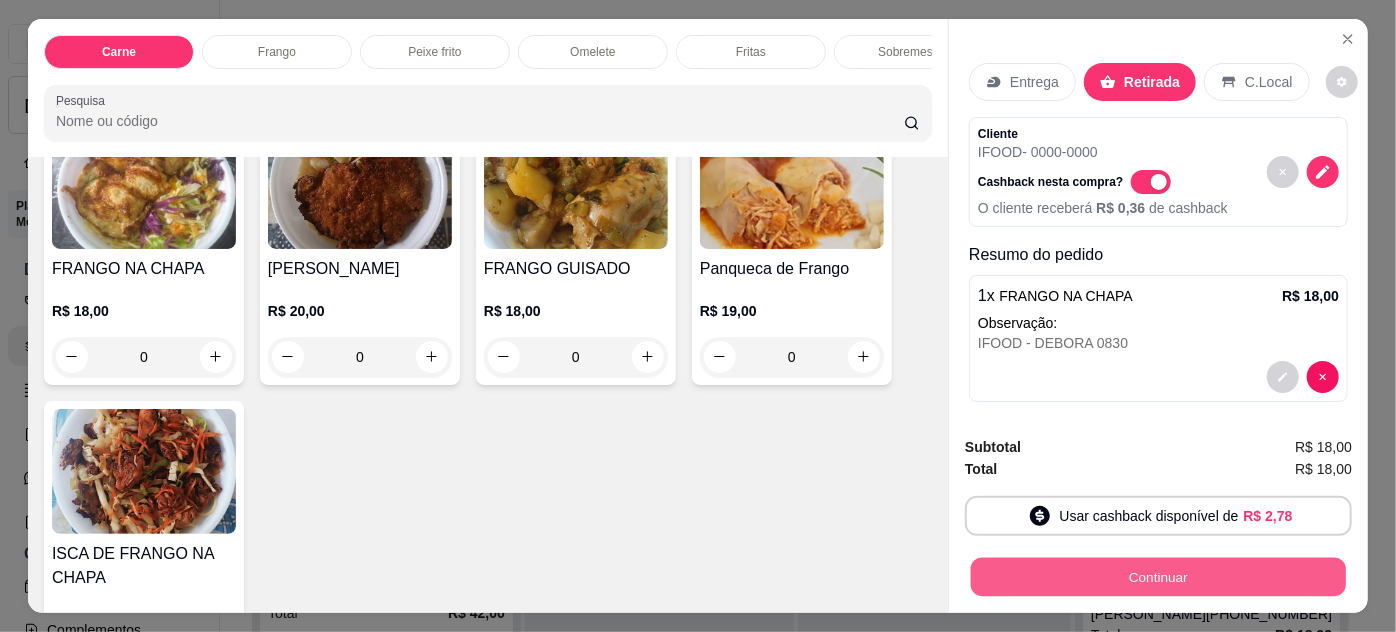 click on "Continuar" at bounding box center [1158, 577] 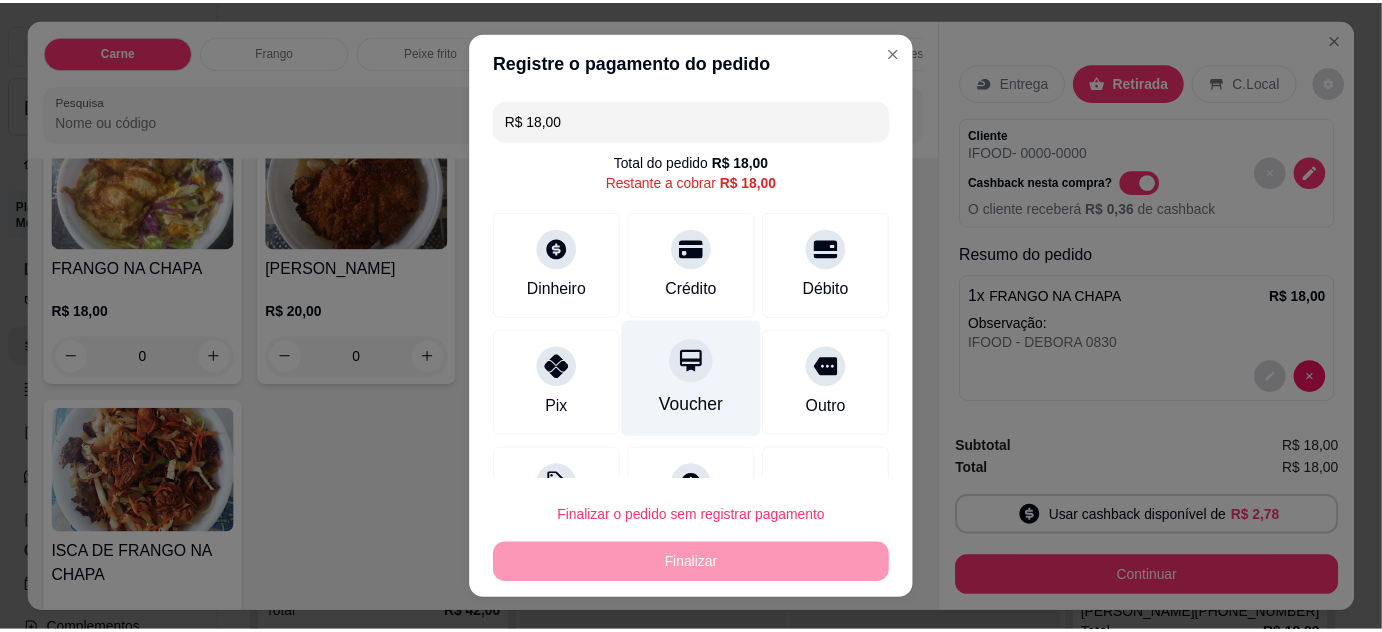 scroll, scrollTop: 79, scrollLeft: 0, axis: vertical 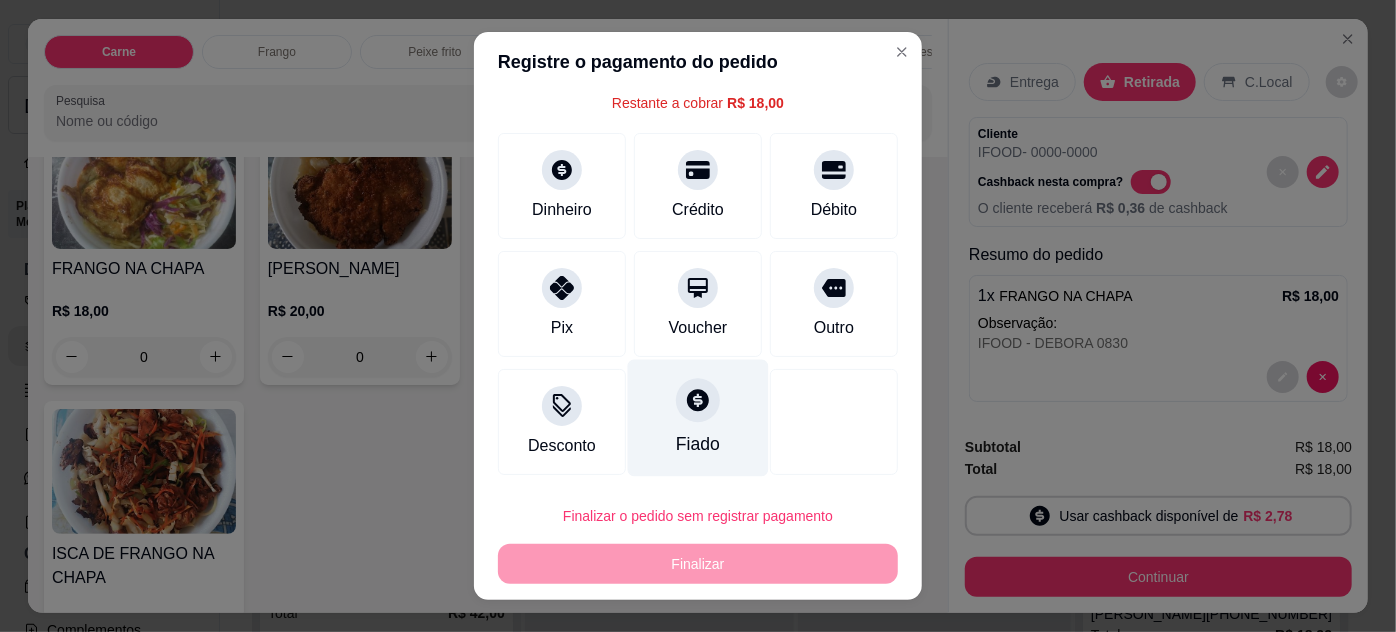 click at bounding box center (698, 400) 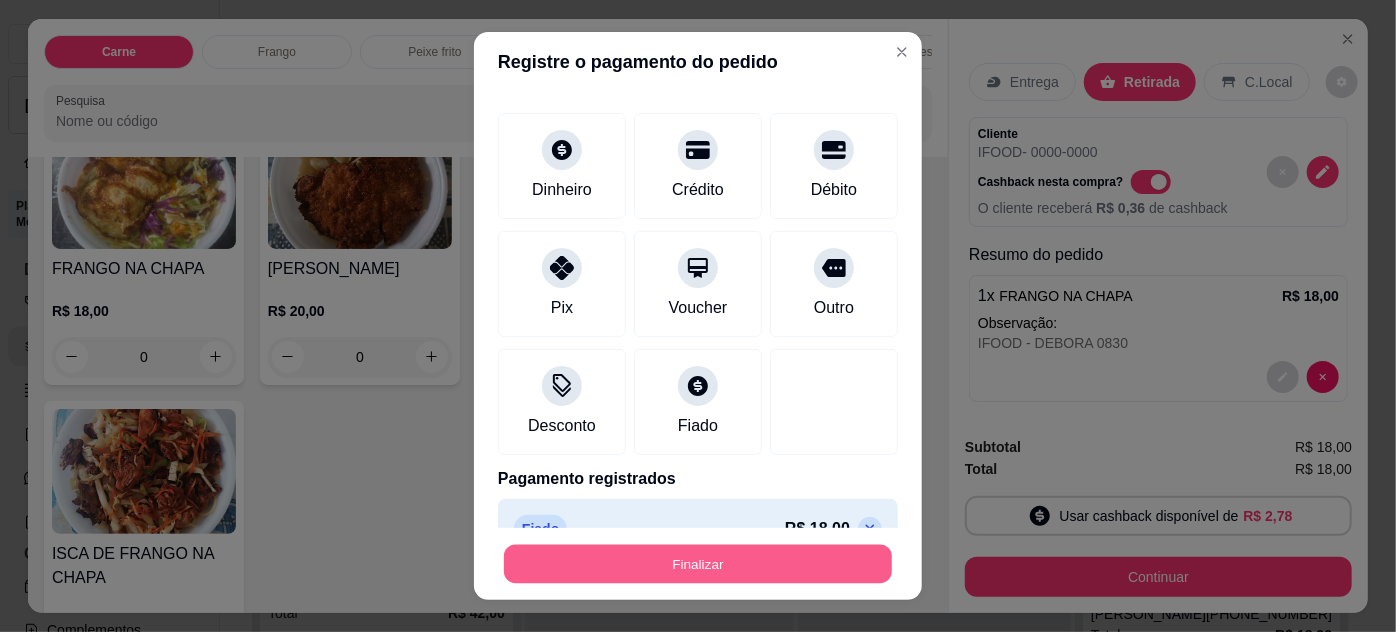 click on "Finalizar" at bounding box center [698, 564] 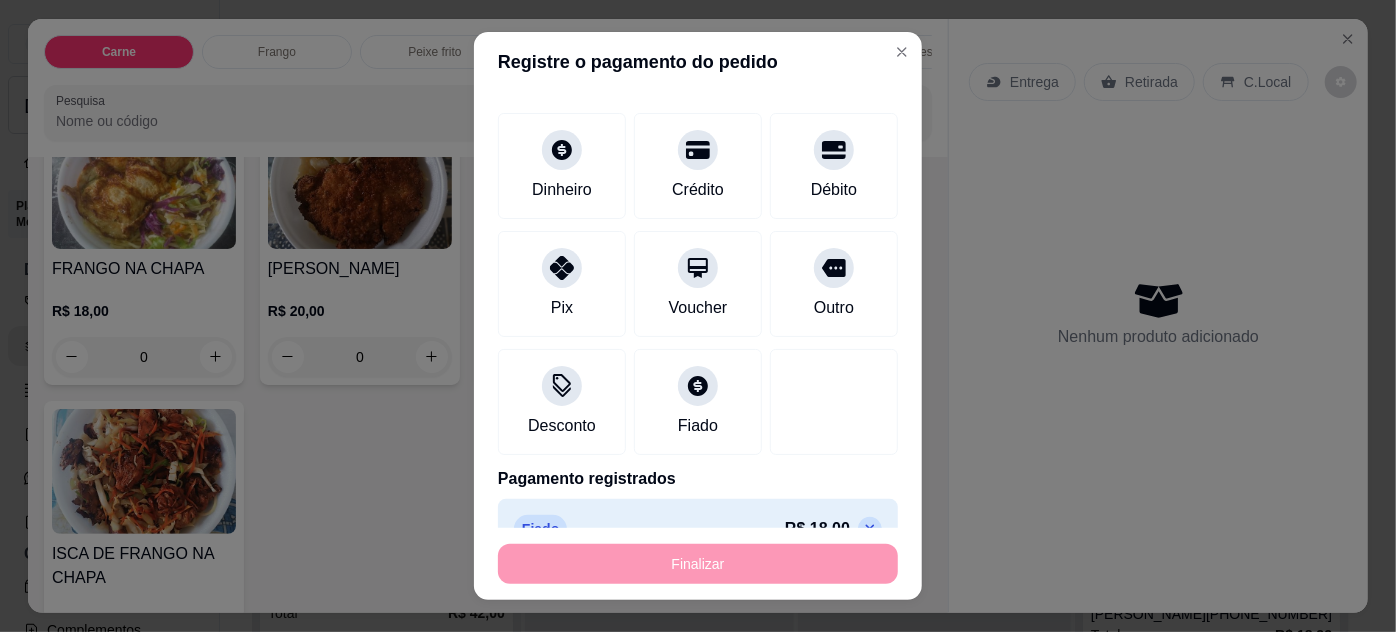 type on "-R$ 18,00" 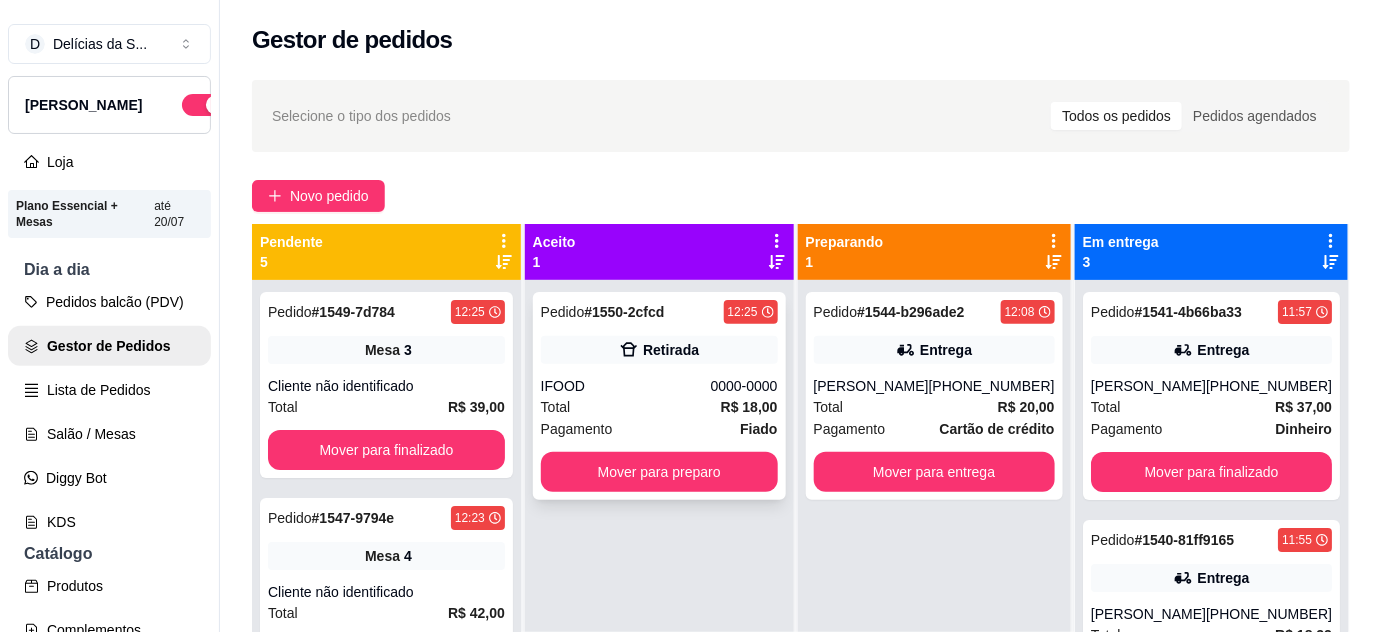 scroll, scrollTop: 56, scrollLeft: 0, axis: vertical 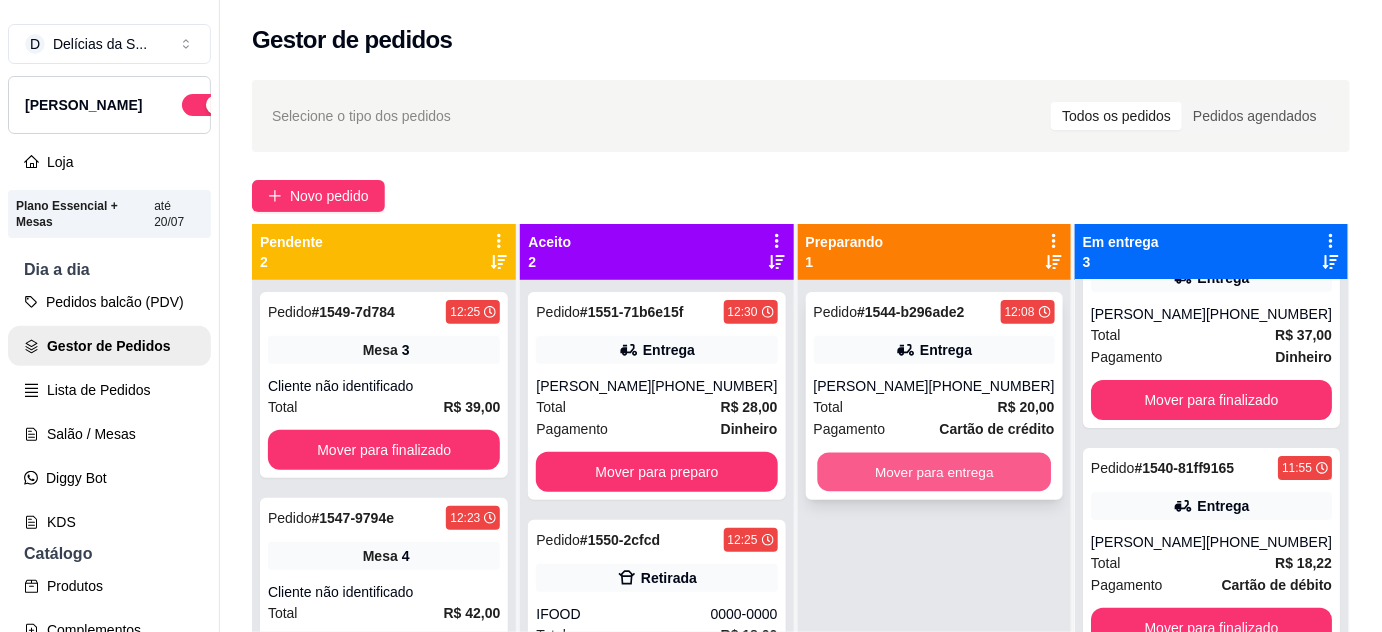 click on "Mover para entrega" at bounding box center [934, 472] 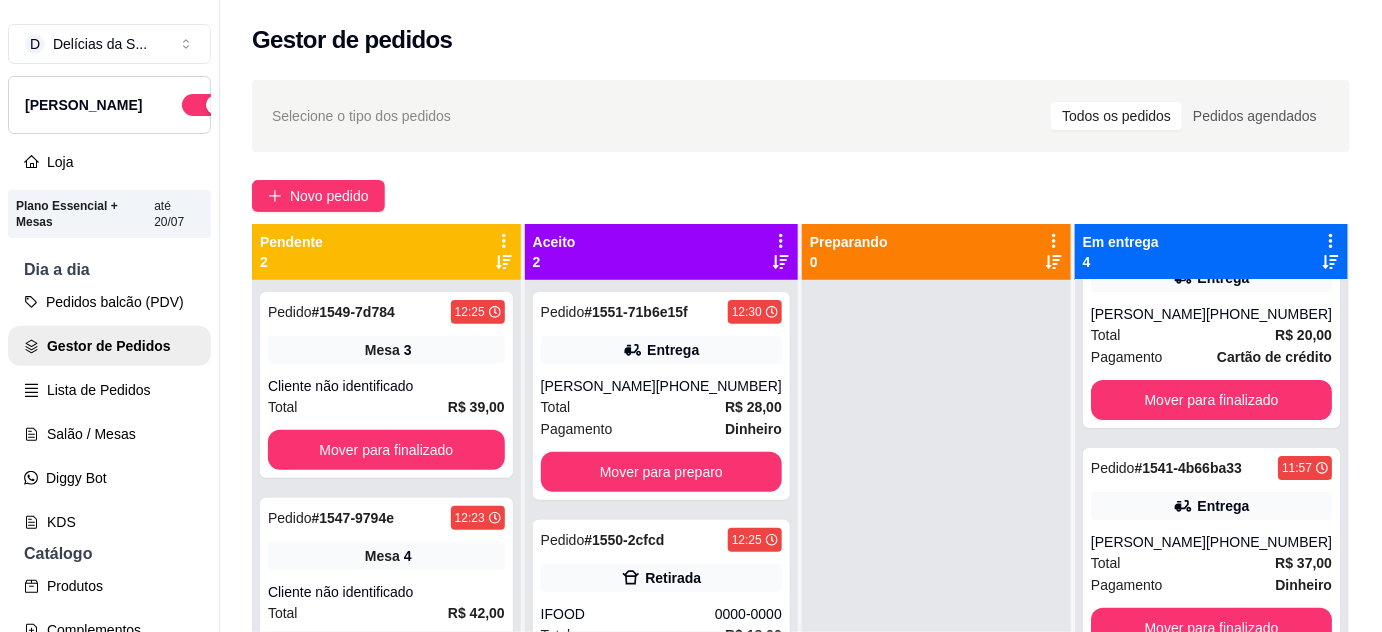 scroll, scrollTop: 320, scrollLeft: 0, axis: vertical 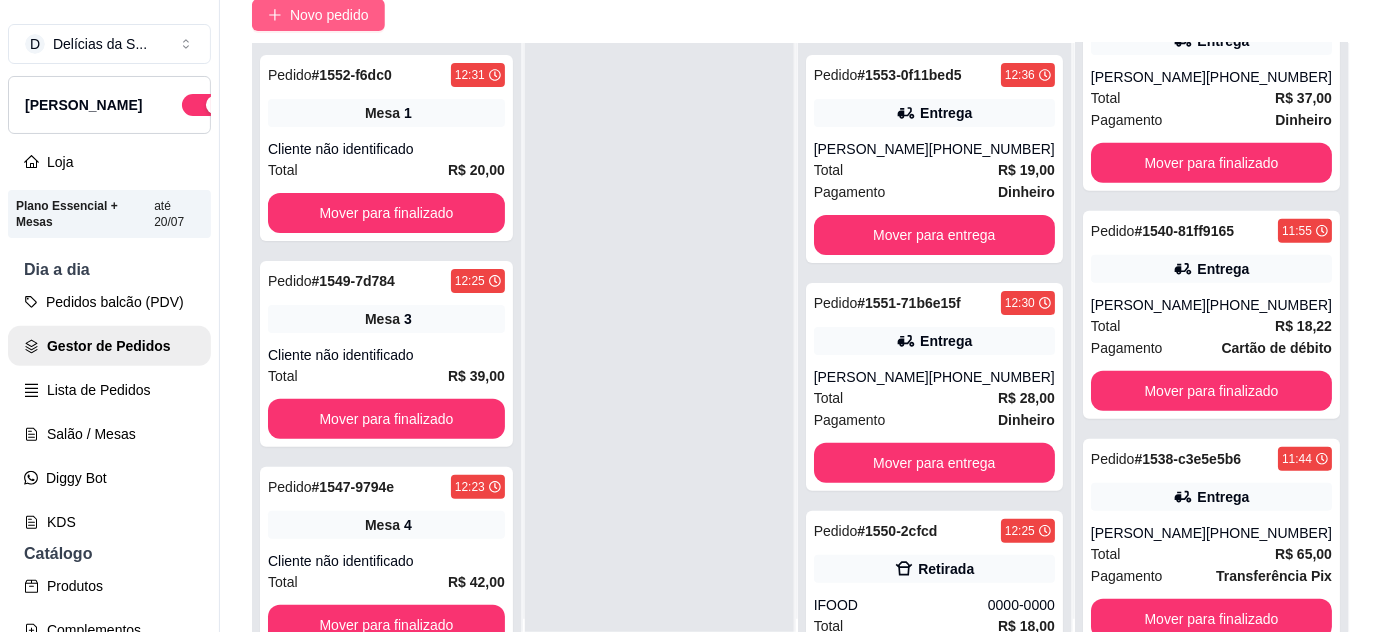 click 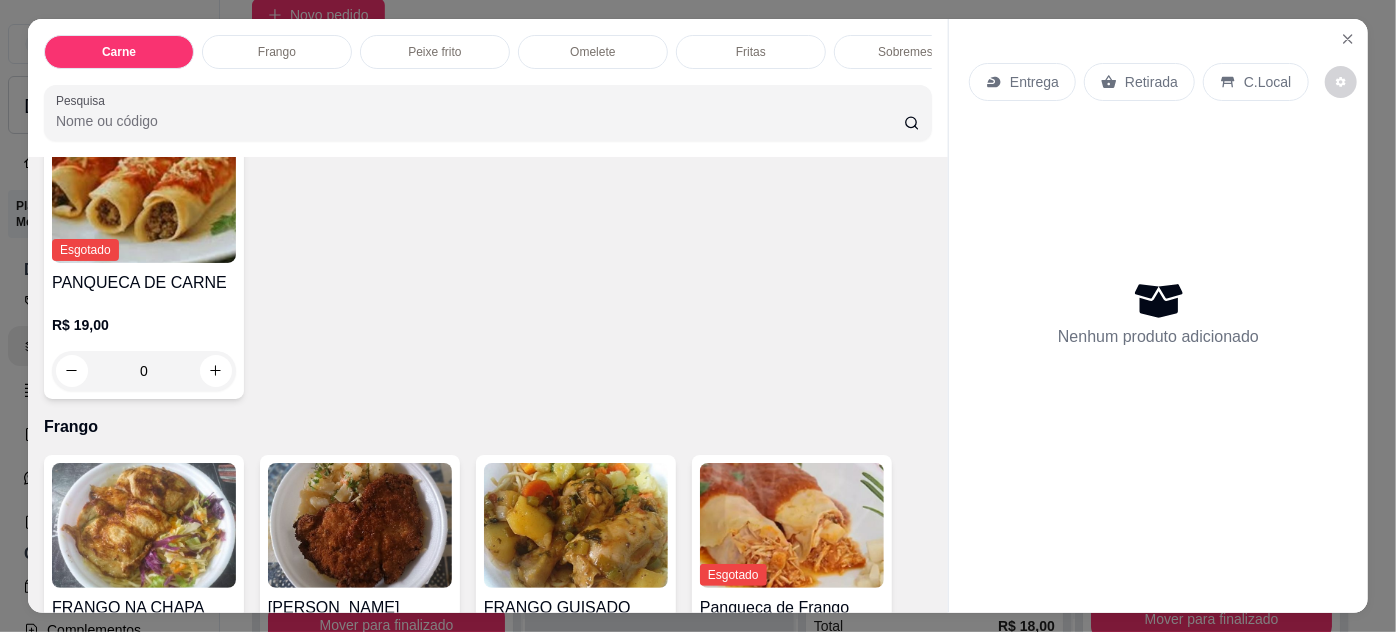 scroll, scrollTop: 1090, scrollLeft: 0, axis: vertical 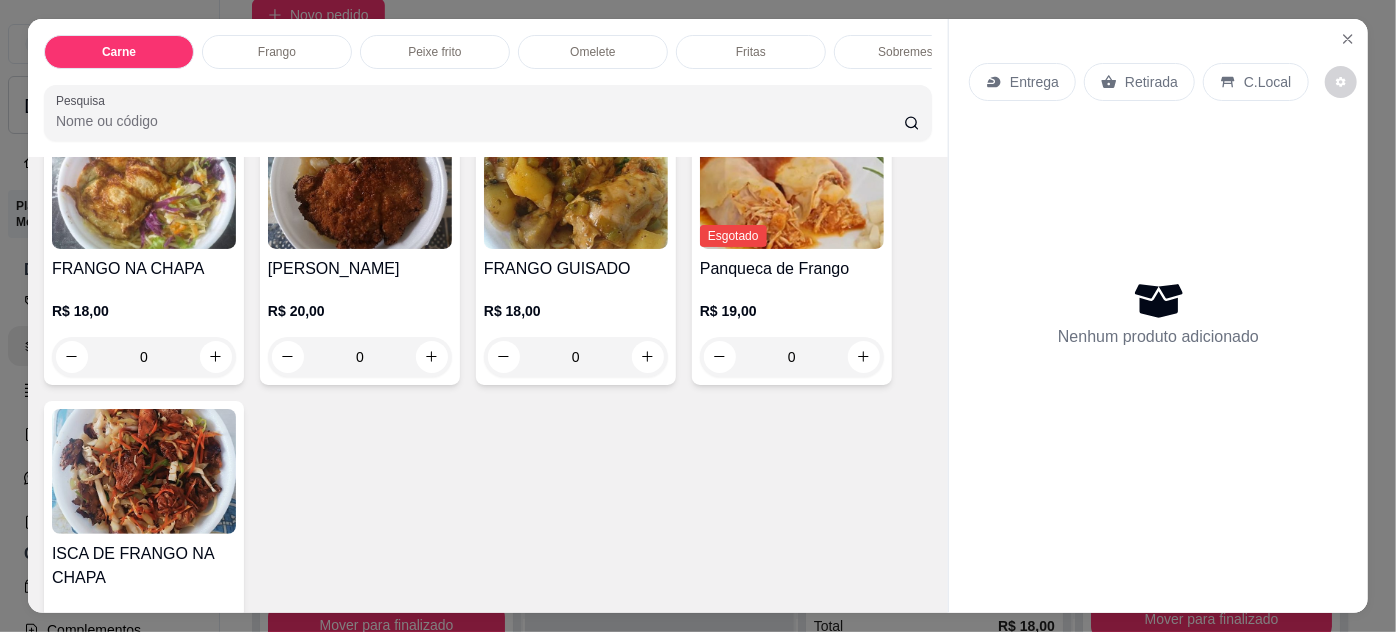 click at bounding box center (576, 186) 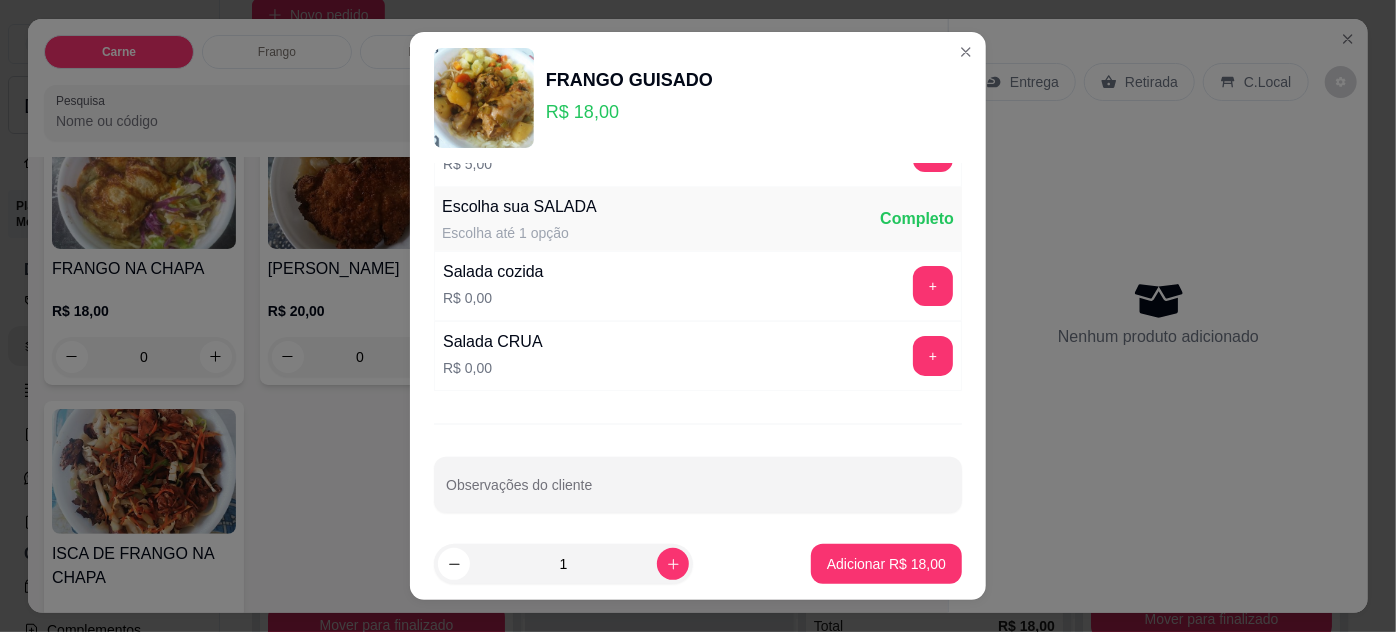 scroll, scrollTop: 269, scrollLeft: 0, axis: vertical 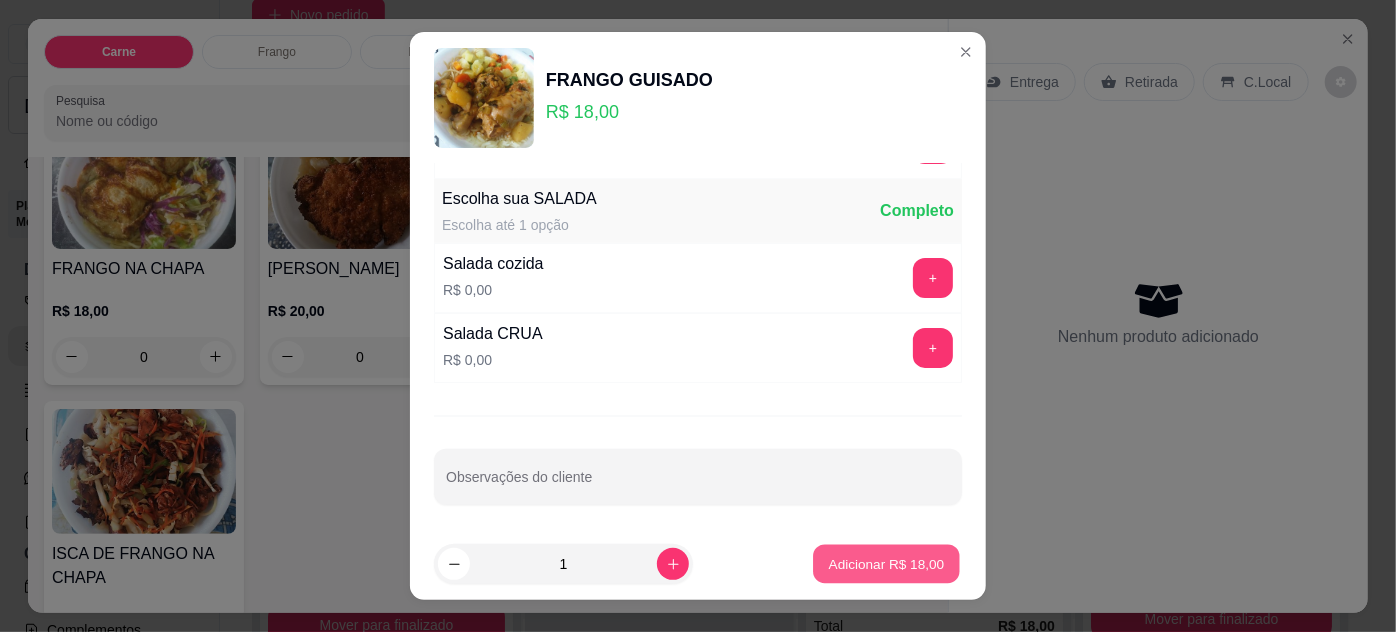 click on "Adicionar   R$ 18,00" at bounding box center [887, 564] 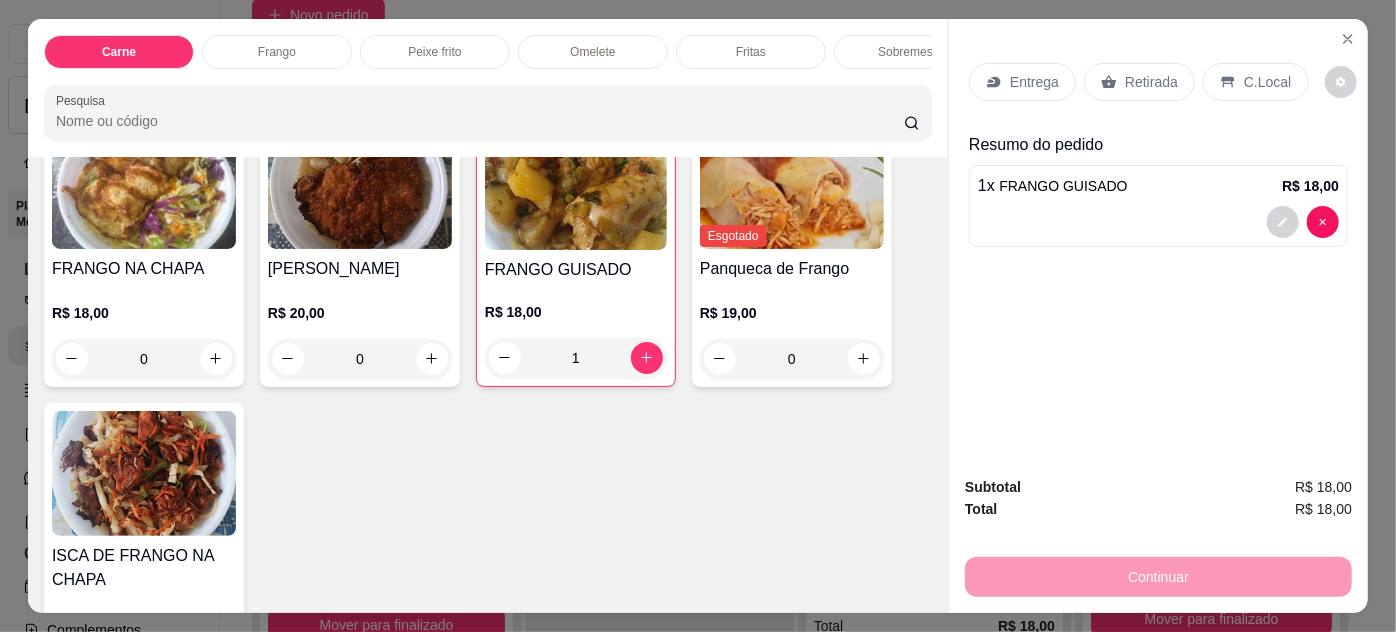 click on "Entrega" at bounding box center [1034, 82] 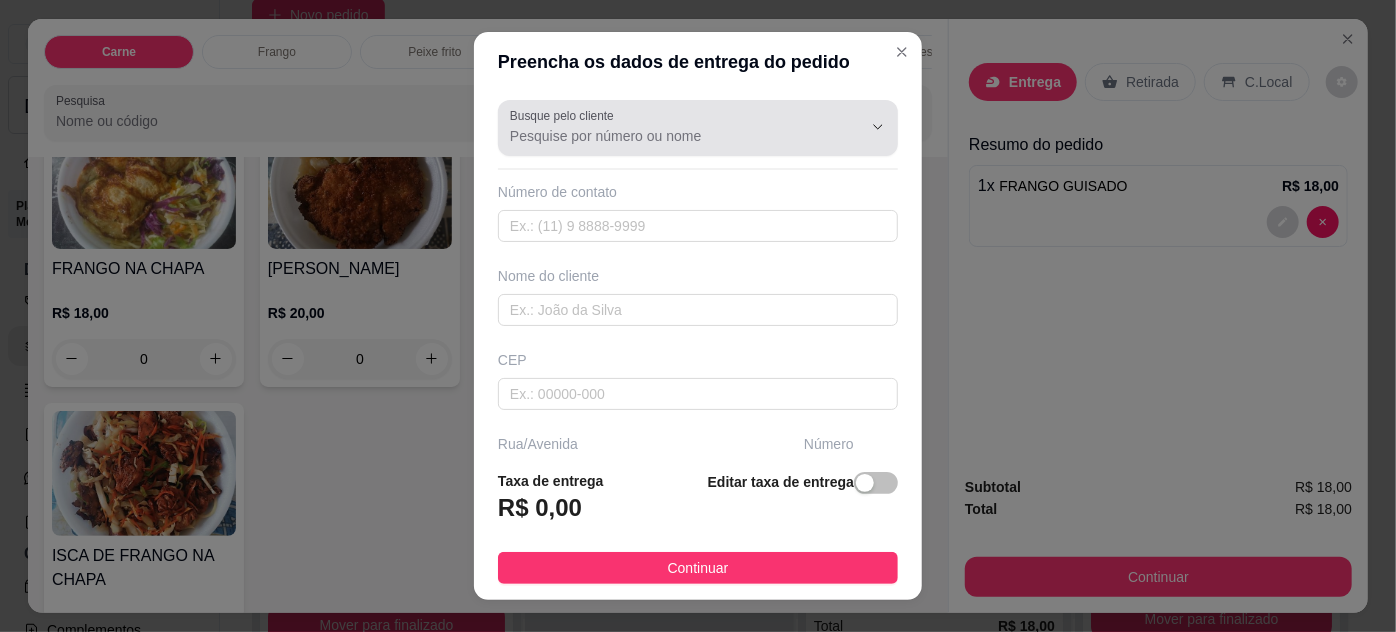 click on "Busque pelo cliente" at bounding box center [670, 136] 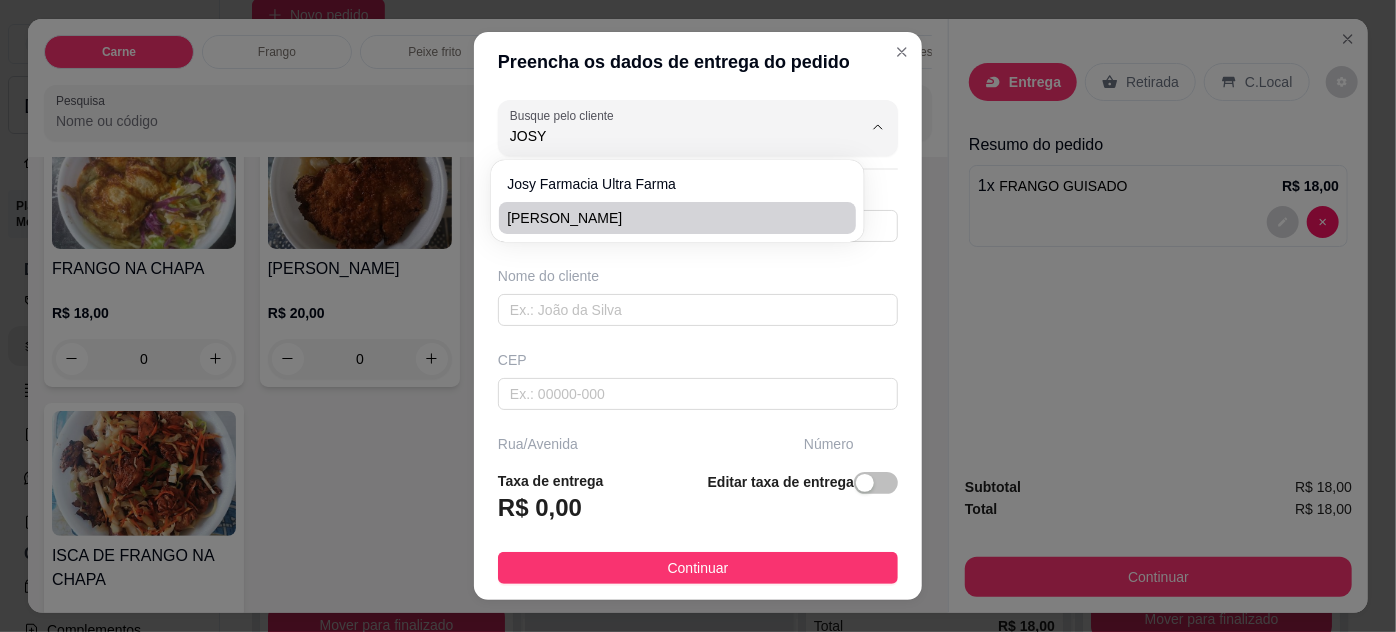 click on "[PERSON_NAME]" at bounding box center (667, 218) 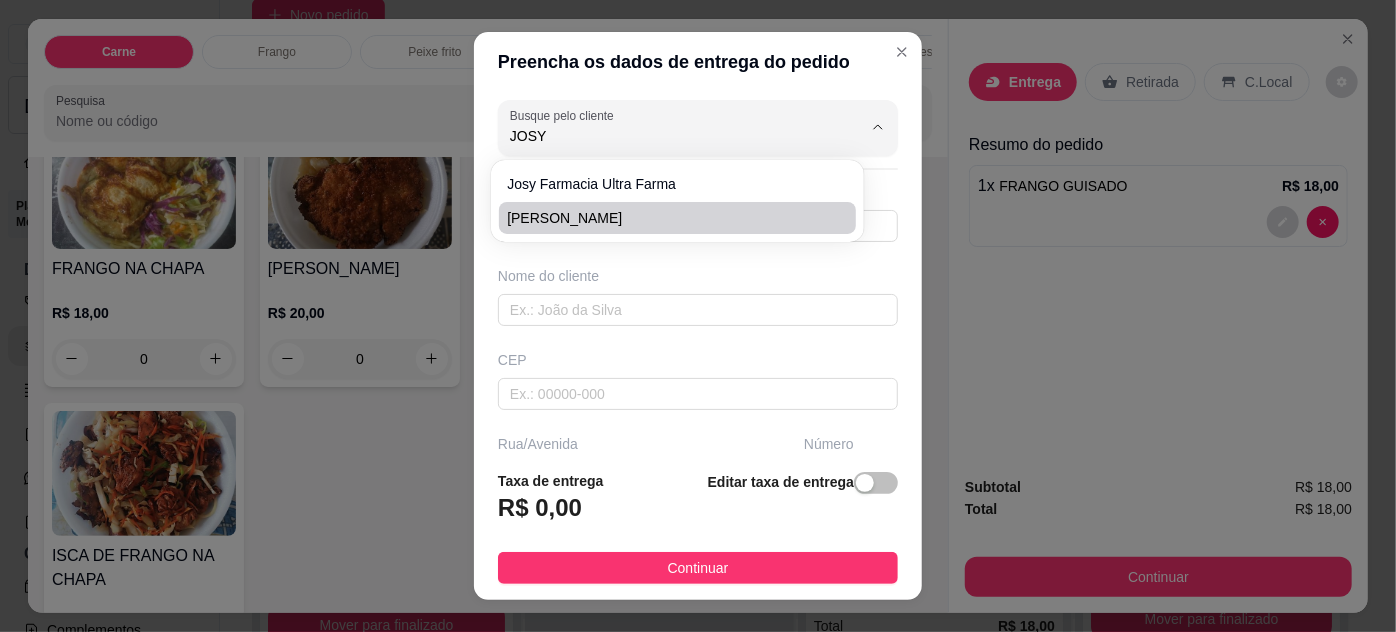 type on "[PERSON_NAME]" 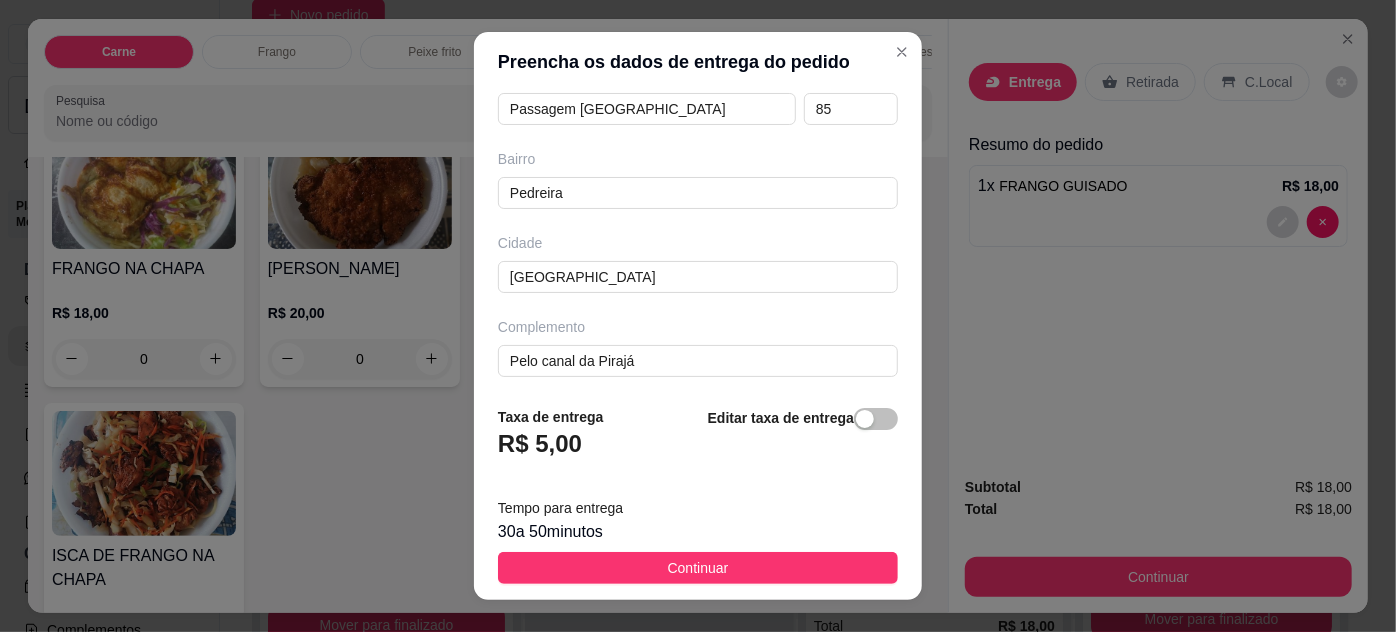 scroll, scrollTop: 370, scrollLeft: 0, axis: vertical 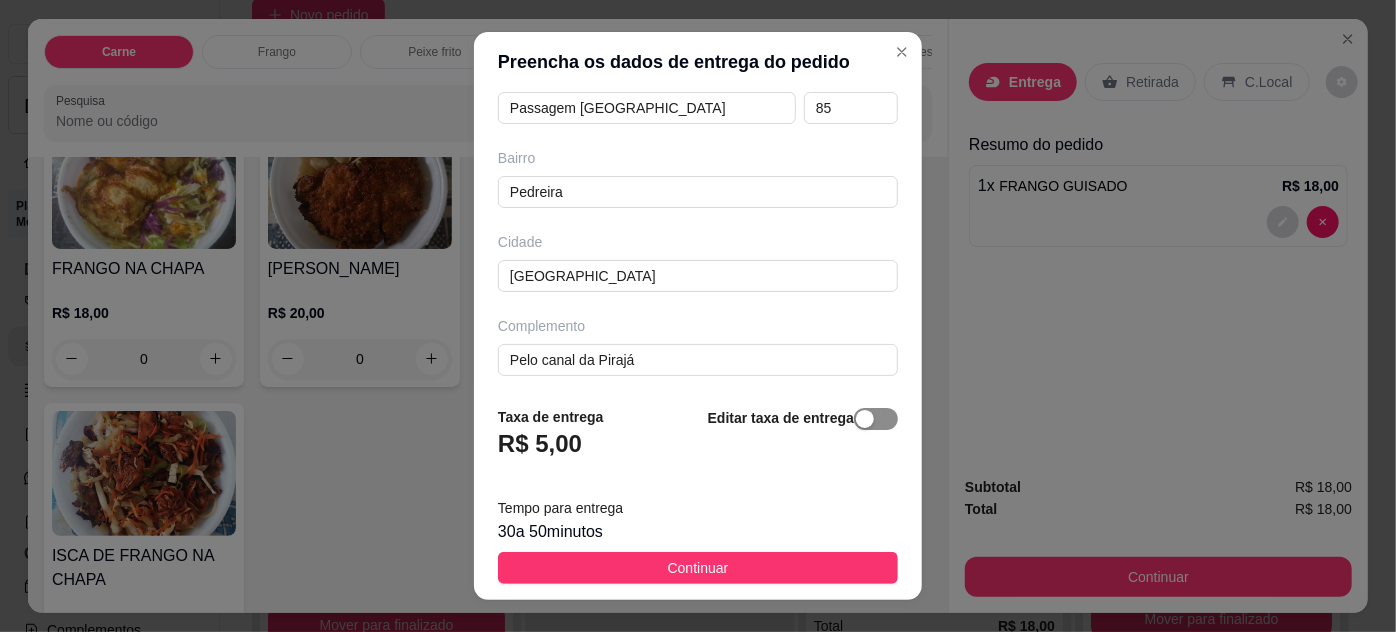 type on "[PERSON_NAME]" 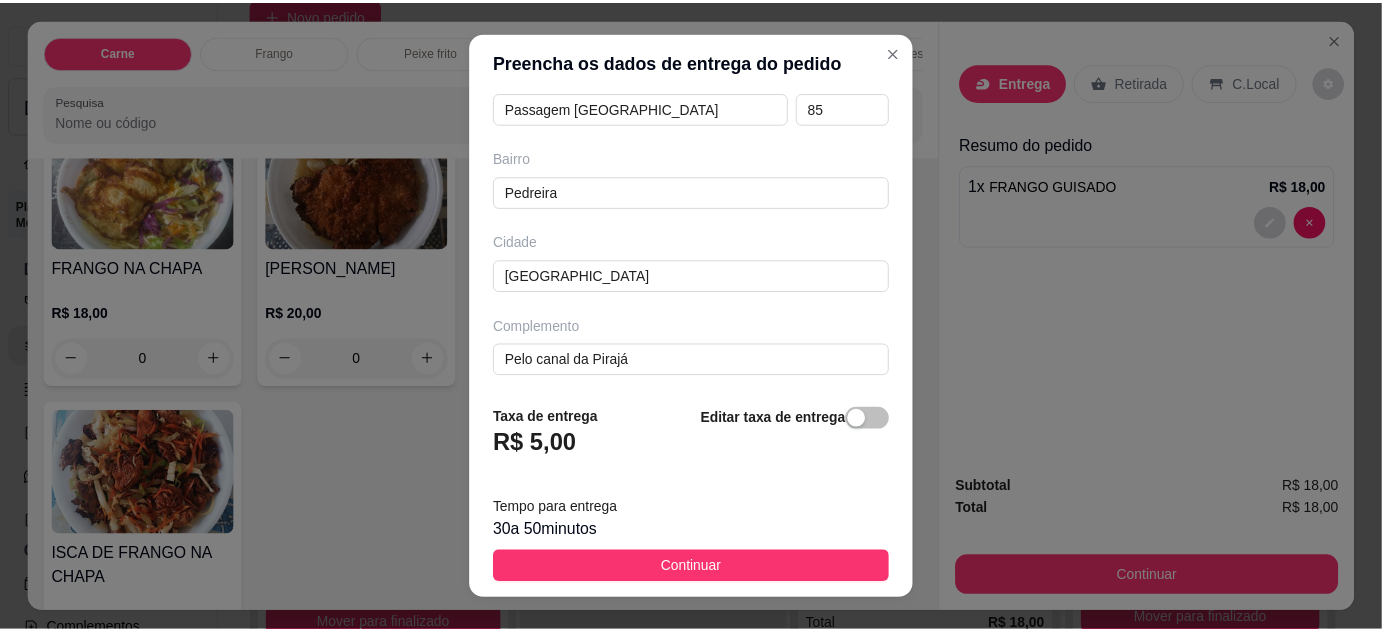 scroll, scrollTop: 310, scrollLeft: 0, axis: vertical 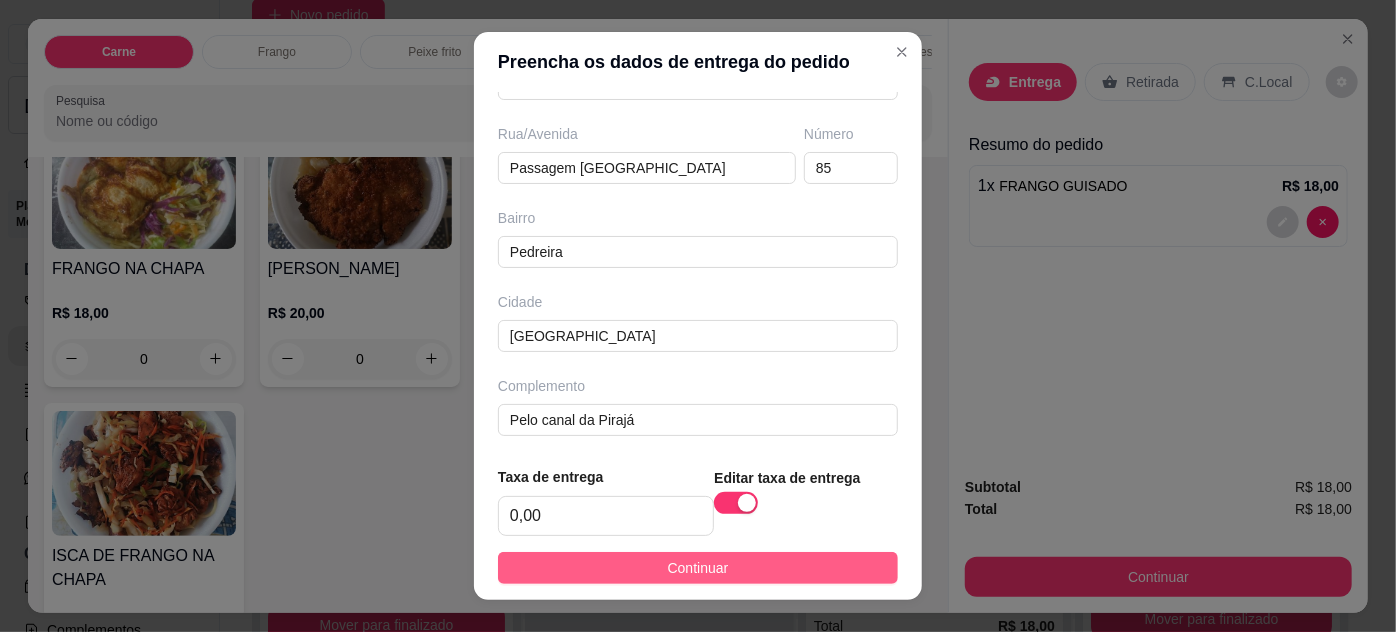click on "Continuar" at bounding box center [698, 568] 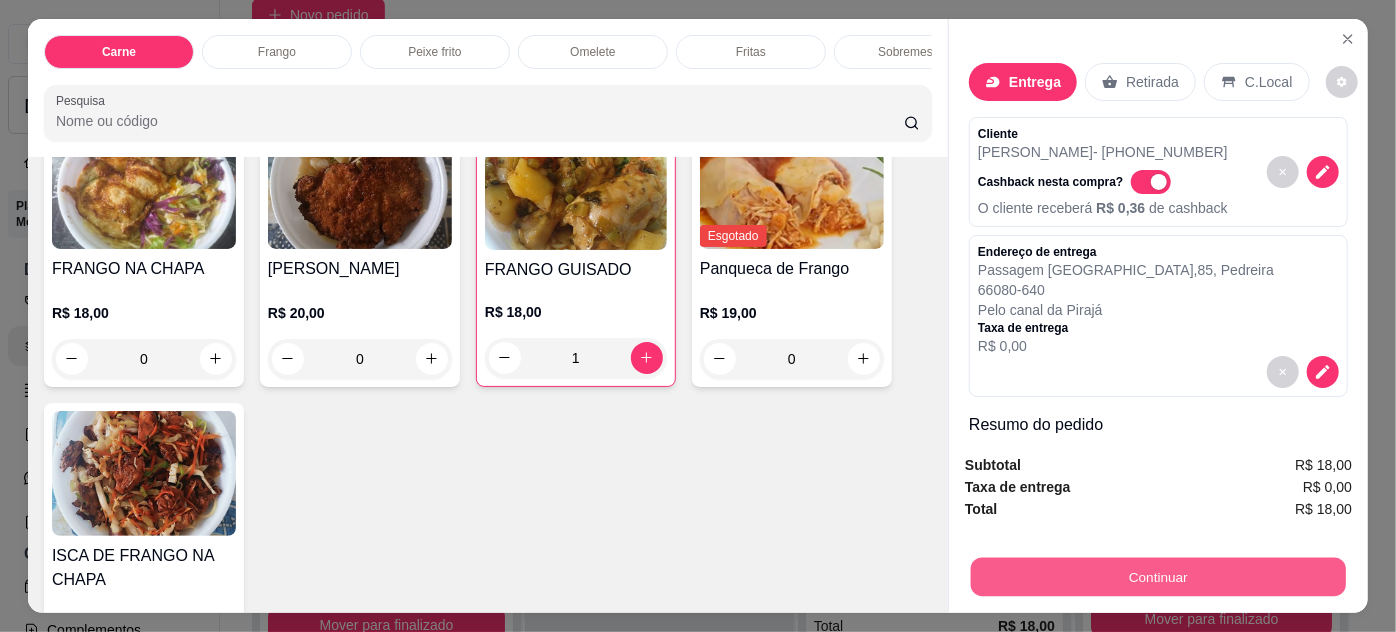 click on "Continuar" at bounding box center [1158, 577] 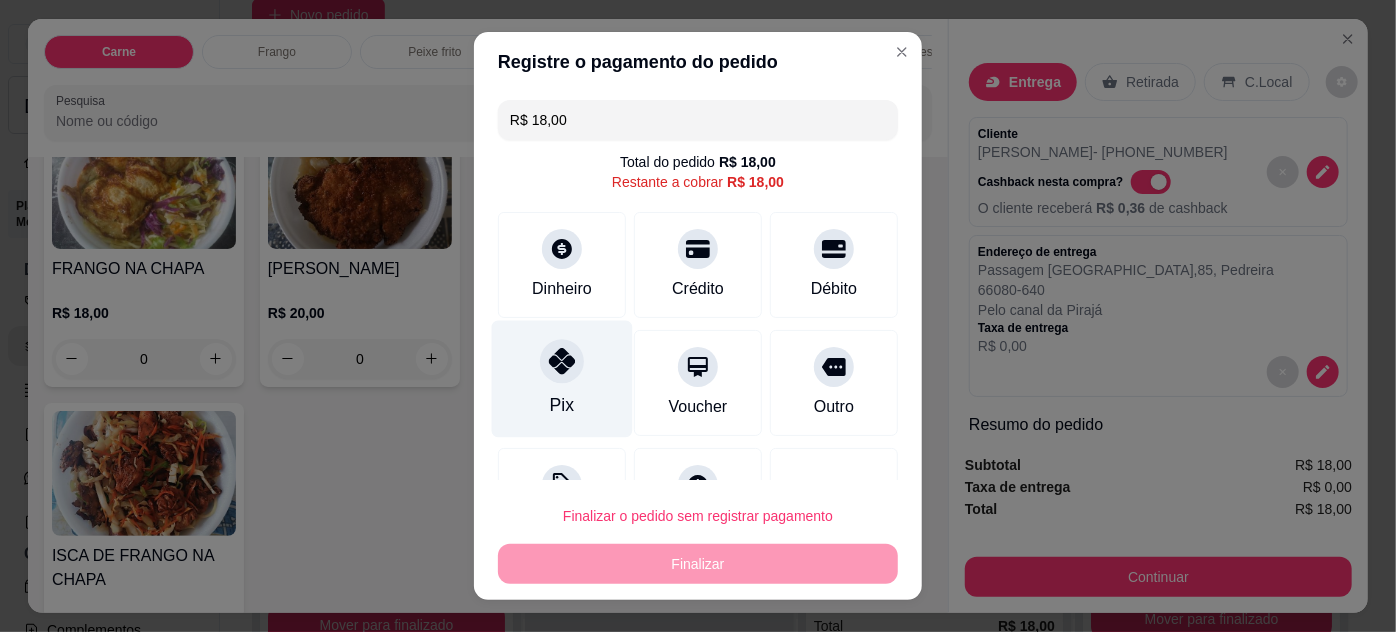 click at bounding box center [562, 361] 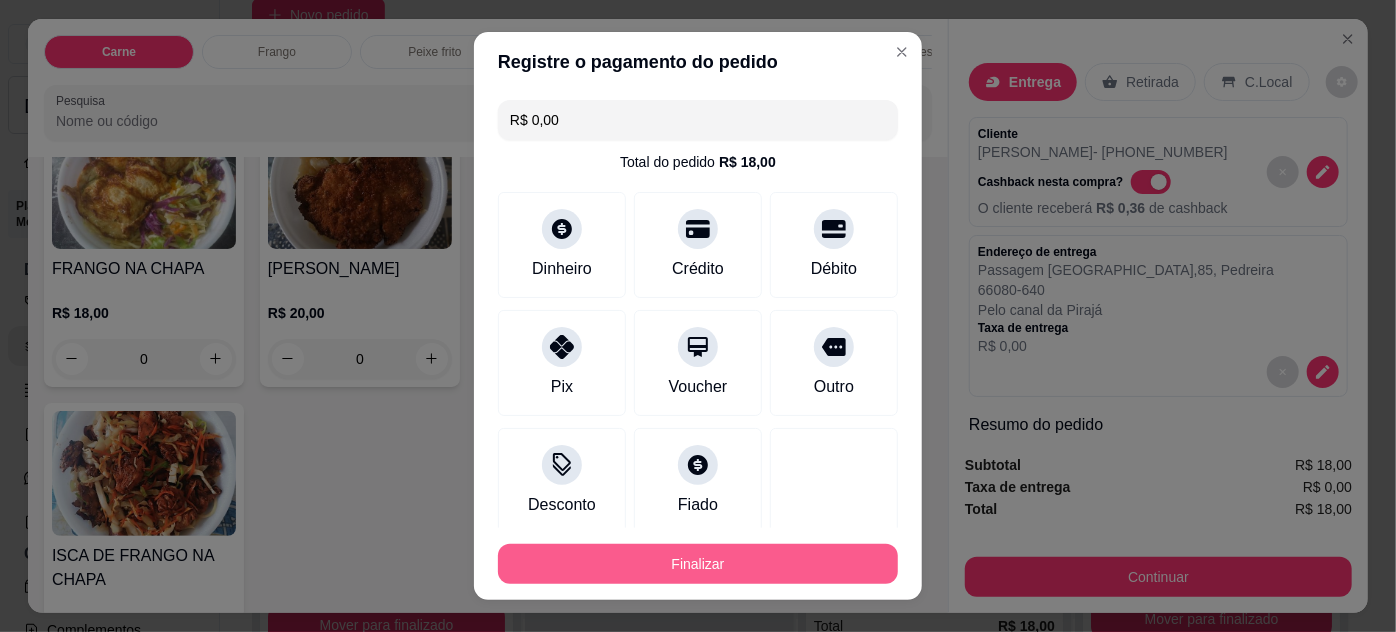 click on "Finalizar" at bounding box center [698, 564] 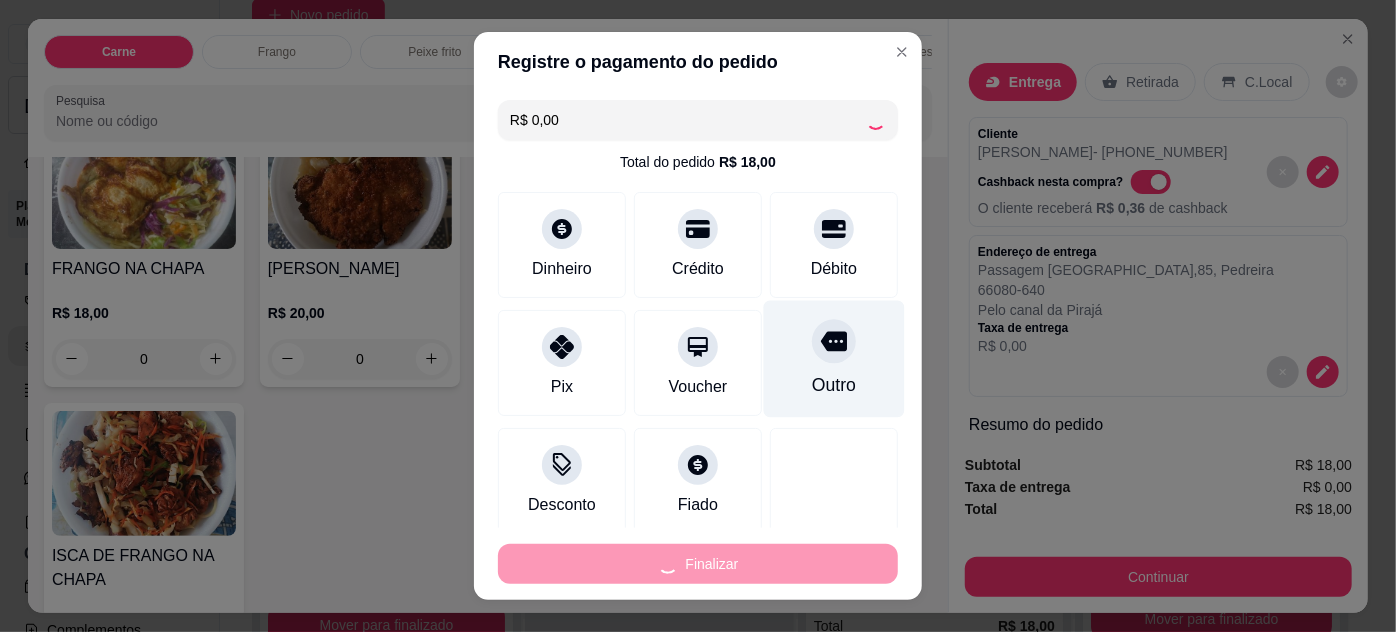 type on "0" 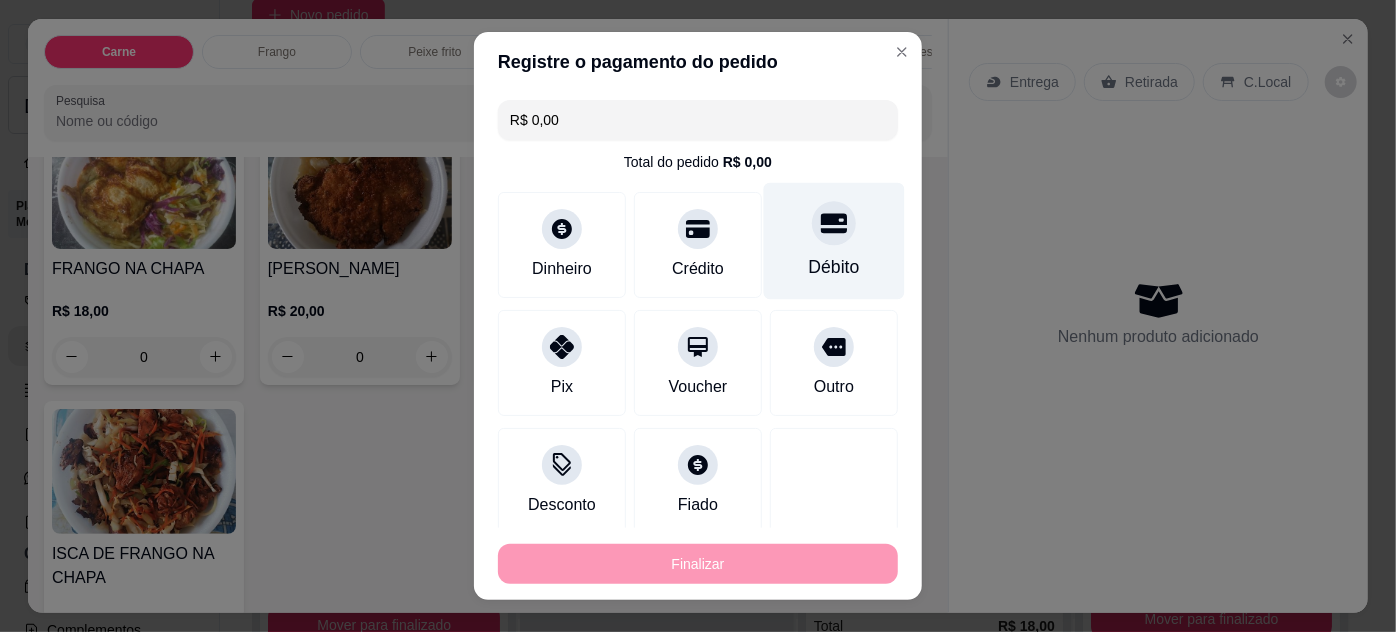 type on "-R$ 18,00" 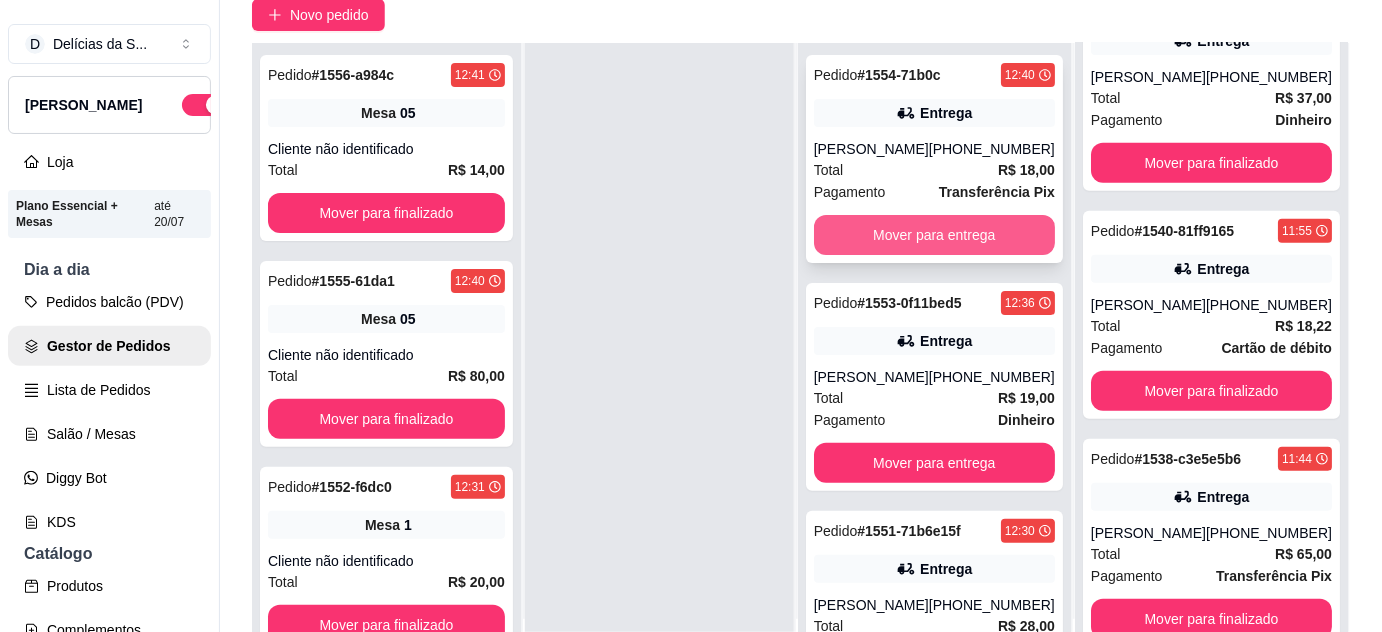 click on "Mover para entrega" at bounding box center (934, 235) 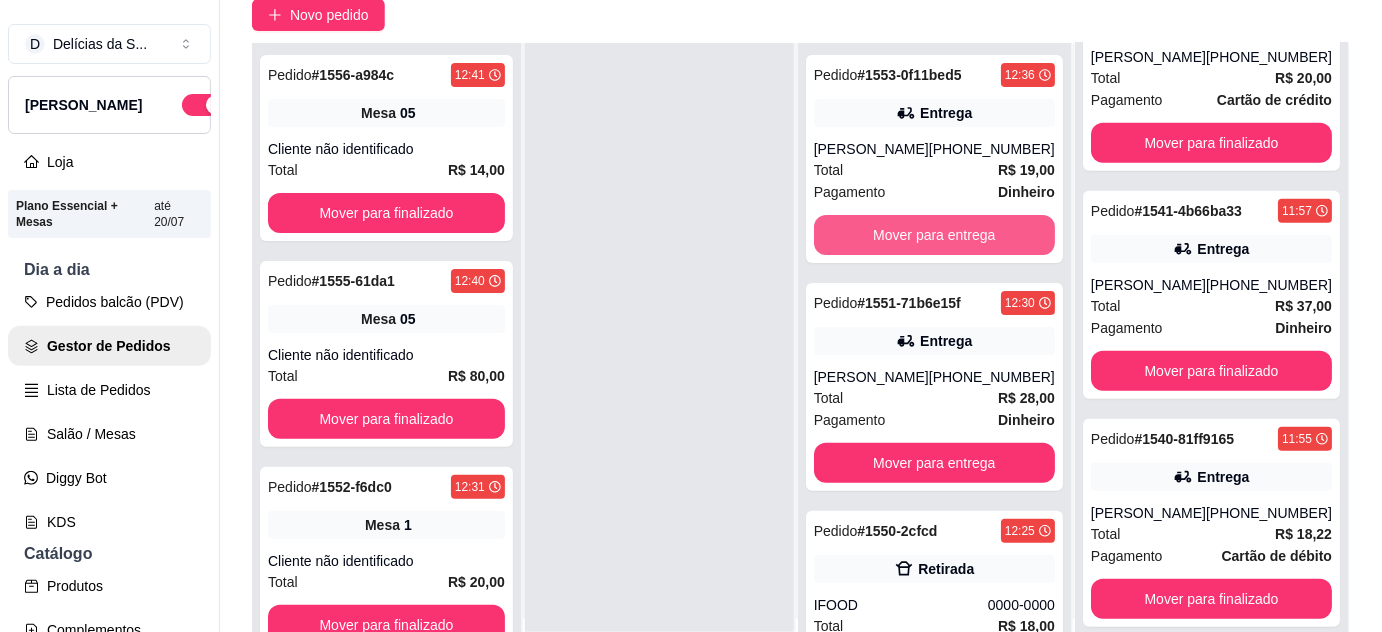 scroll, scrollTop: 547, scrollLeft: 0, axis: vertical 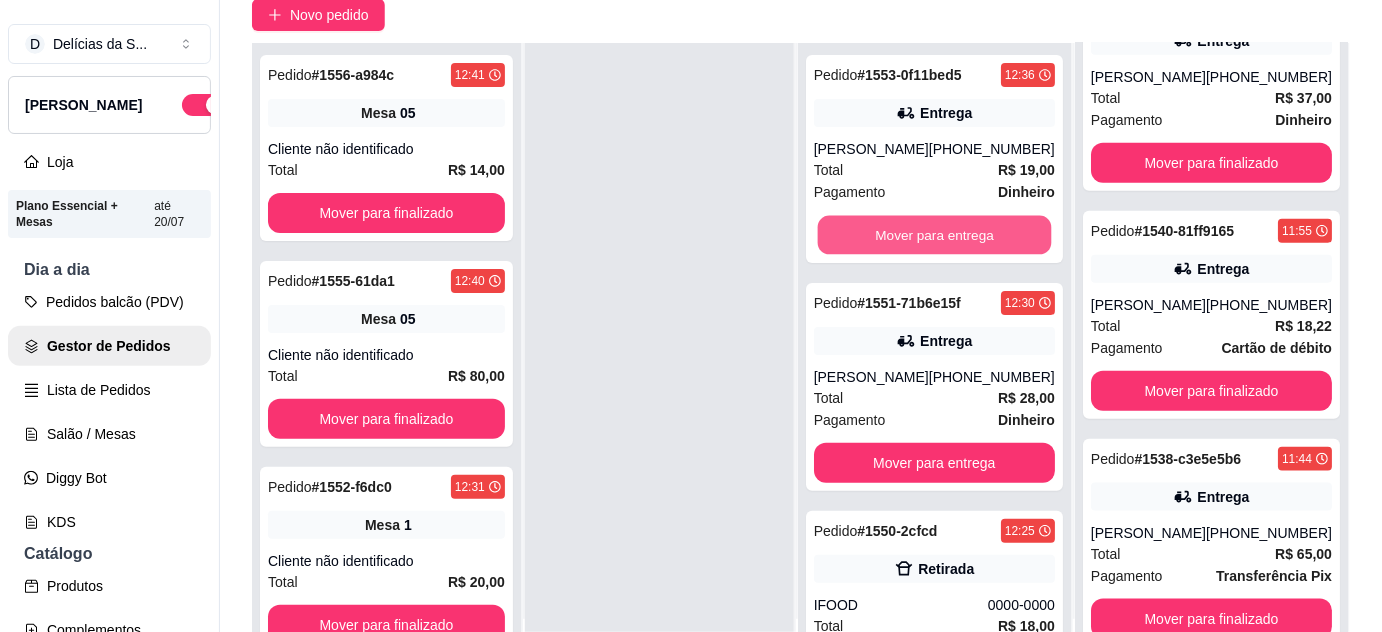 click on "Mover para entrega" at bounding box center (934, 235) 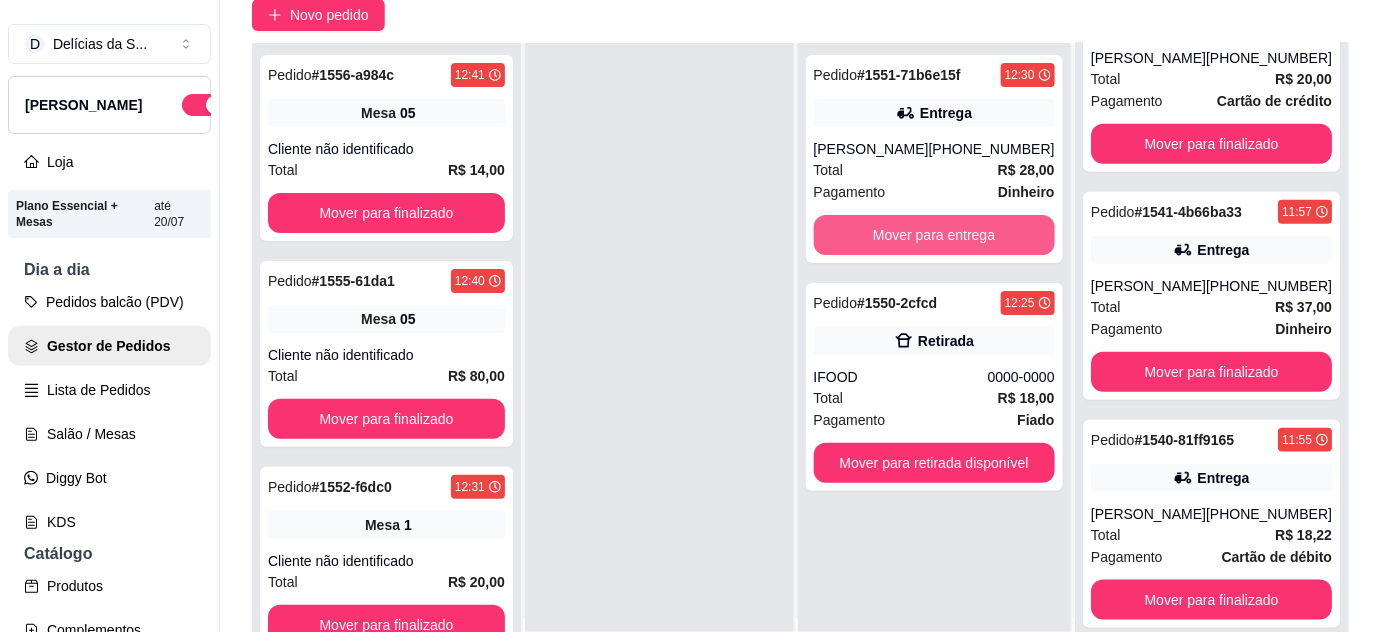 scroll, scrollTop: 776, scrollLeft: 0, axis: vertical 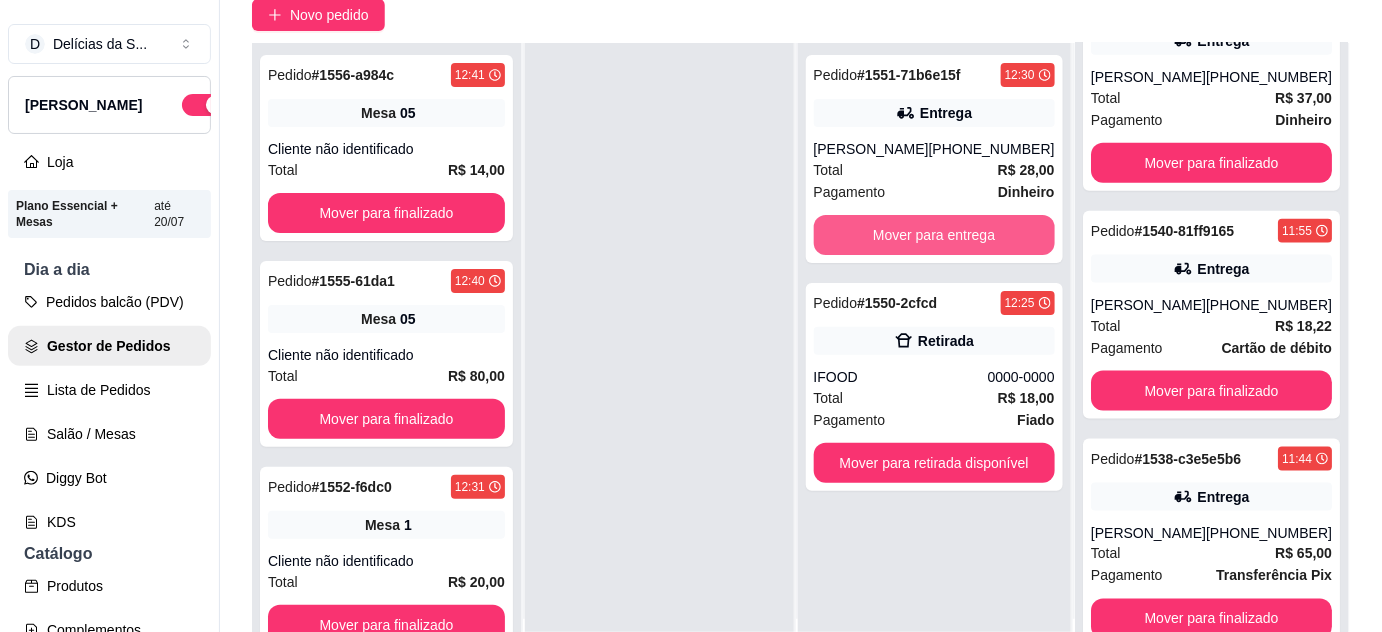 click on "Mover para entrega" at bounding box center (934, 235) 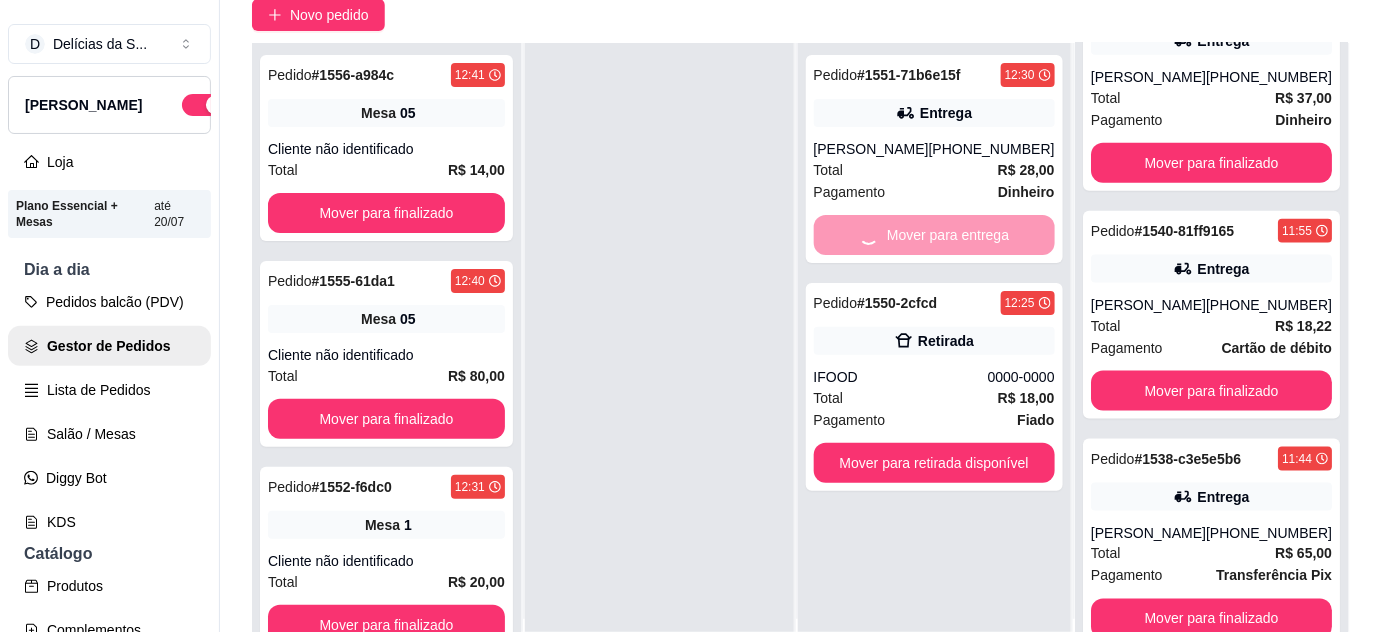 scroll, scrollTop: 1024, scrollLeft: 0, axis: vertical 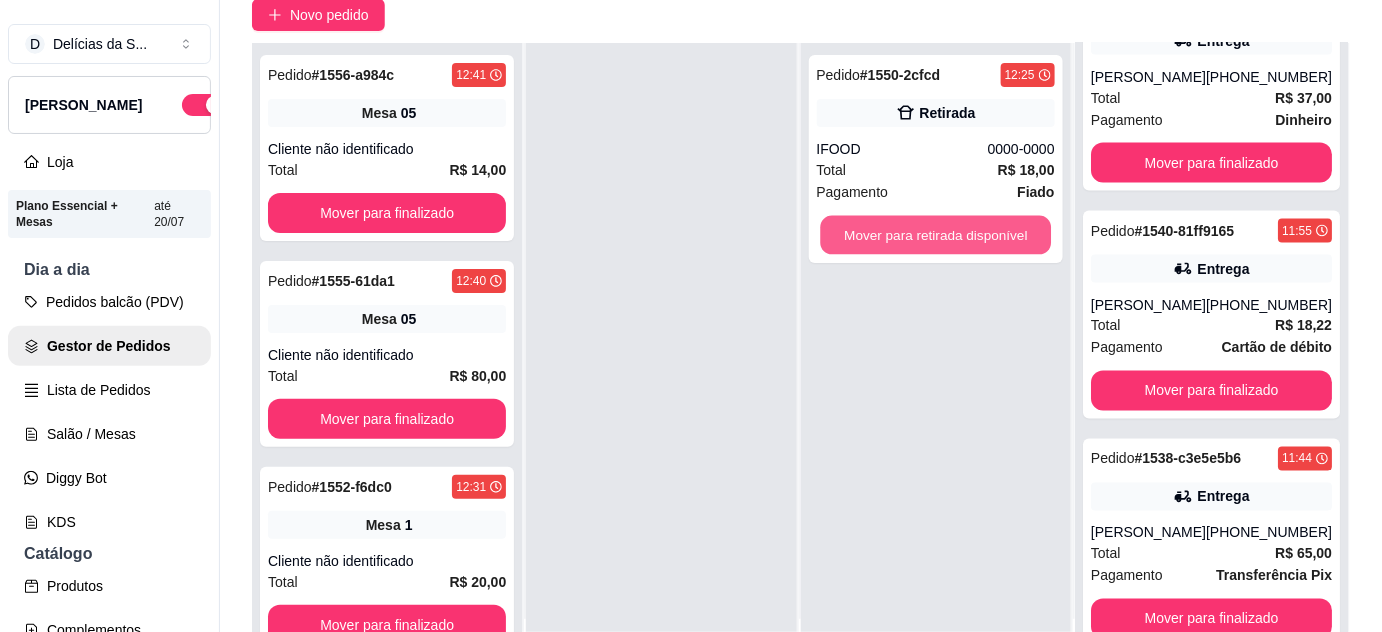 click on "Mover para retirada disponível" at bounding box center (935, 235) 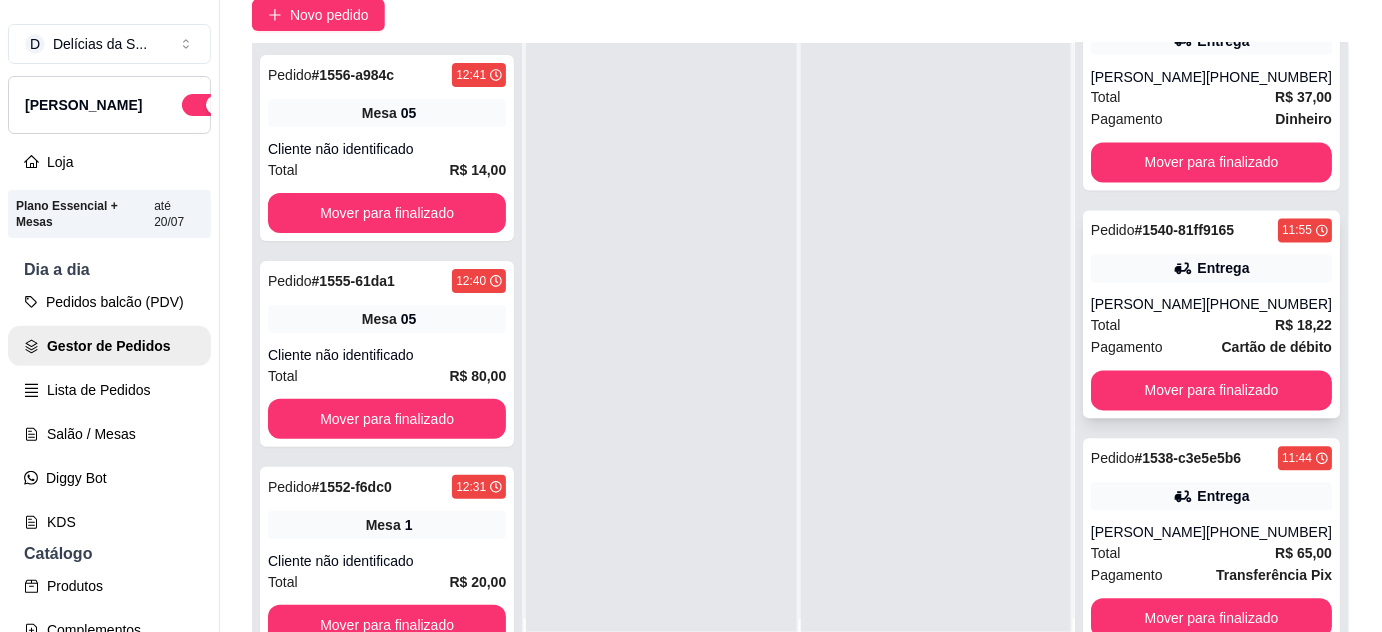 scroll, scrollTop: 1252, scrollLeft: 0, axis: vertical 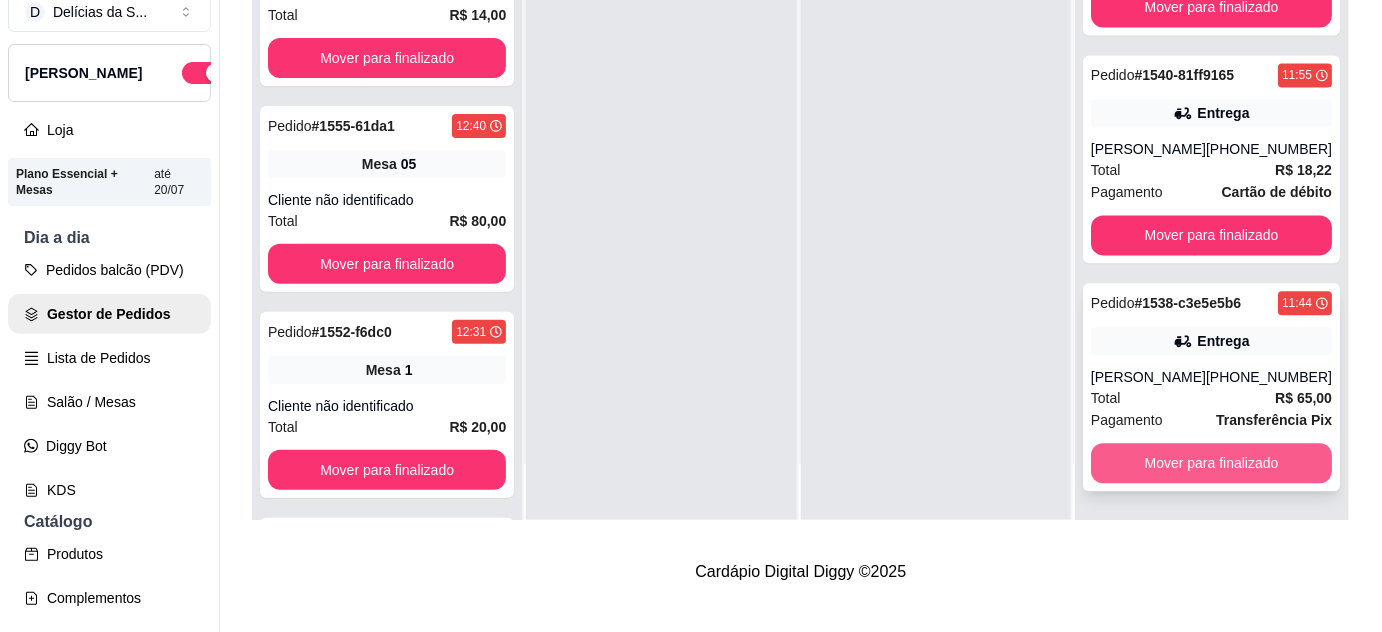click on "Mover para finalizado" at bounding box center [1211, 464] 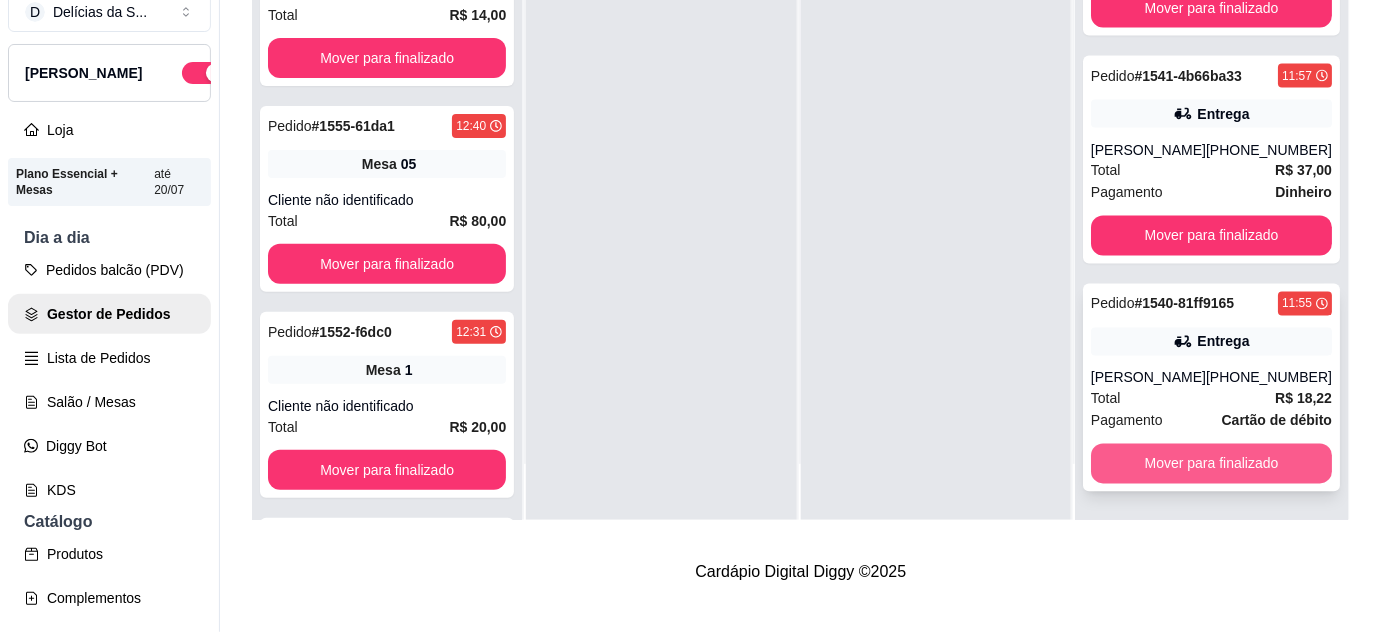 scroll, scrollTop: 1024, scrollLeft: 0, axis: vertical 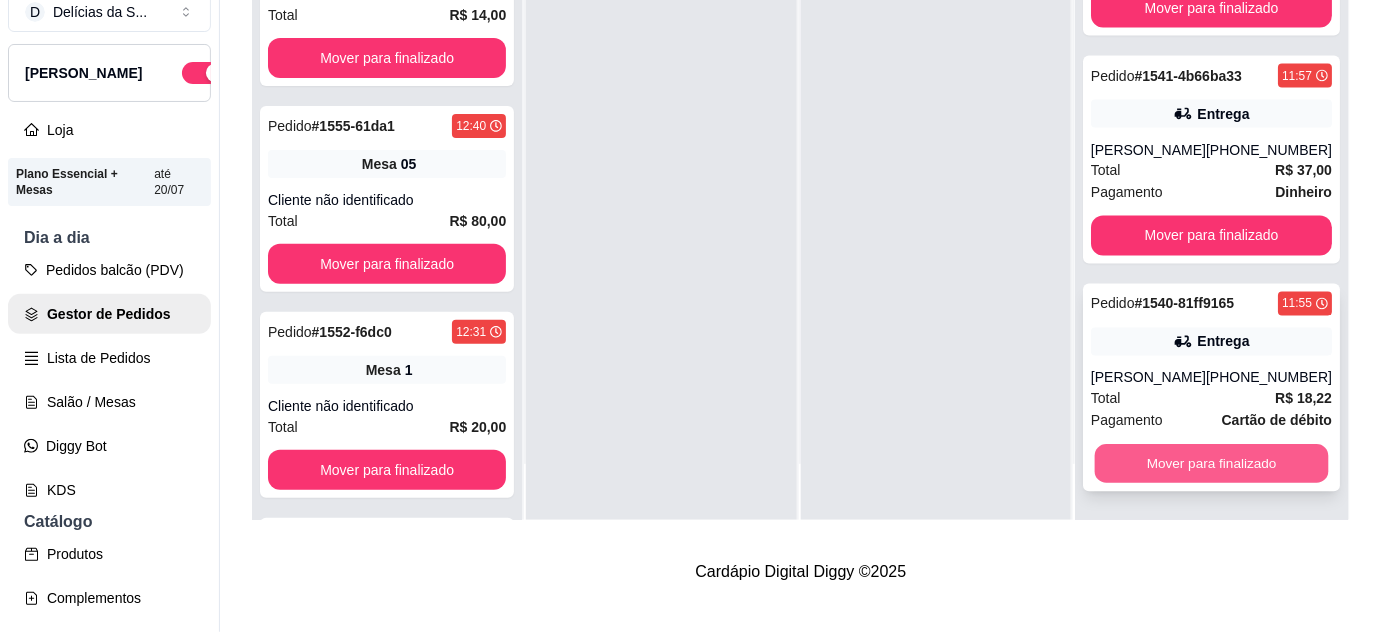 click on "Mover para finalizado" at bounding box center [1211, 464] 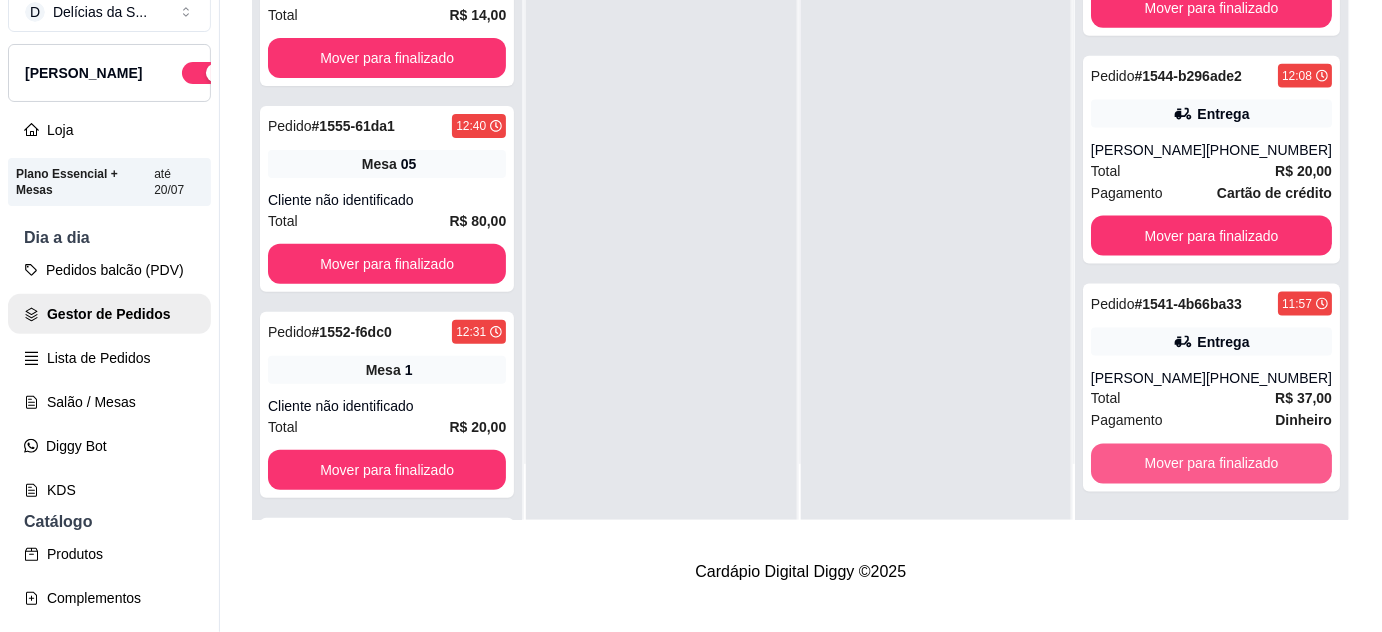 scroll, scrollTop: 796, scrollLeft: 0, axis: vertical 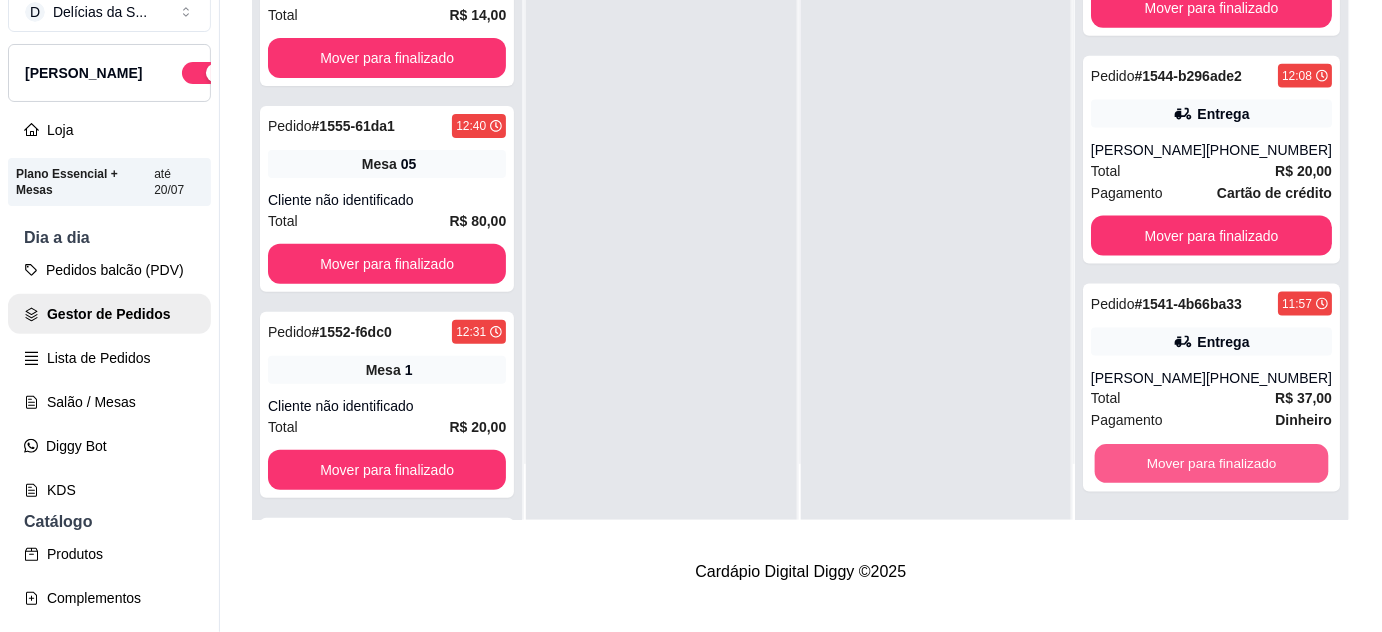 click on "Mover para finalizado" at bounding box center [1211, 464] 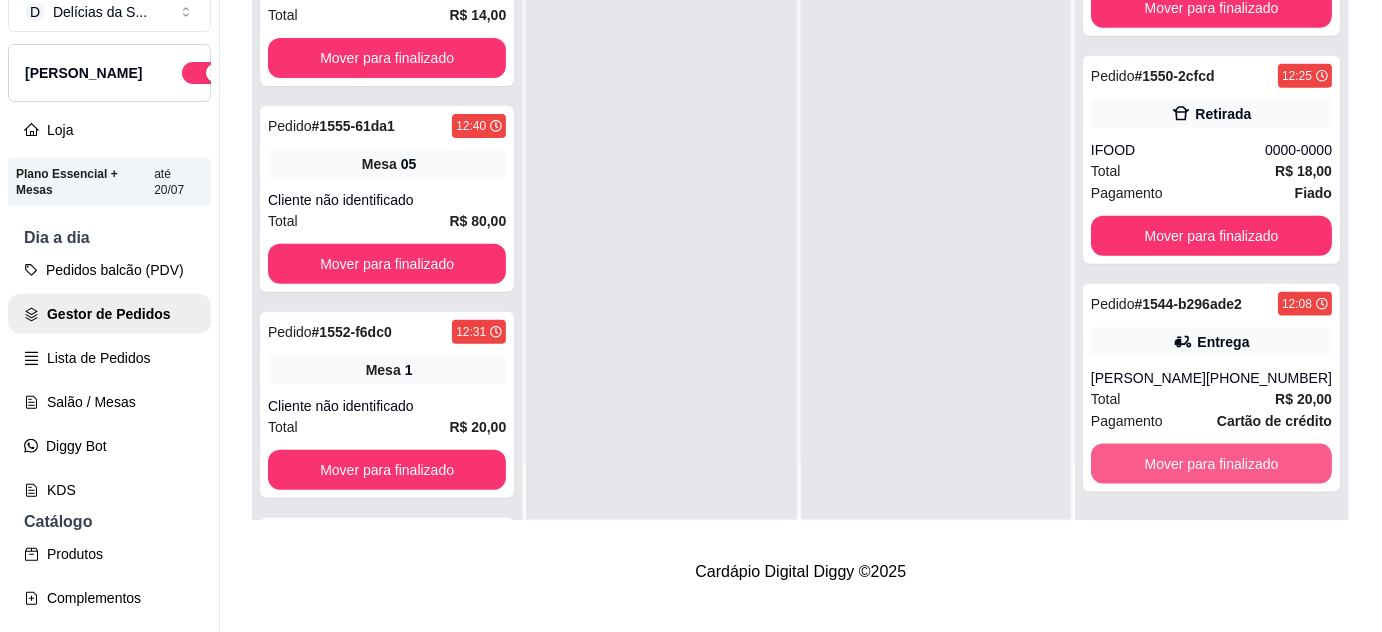 scroll, scrollTop: 568, scrollLeft: 0, axis: vertical 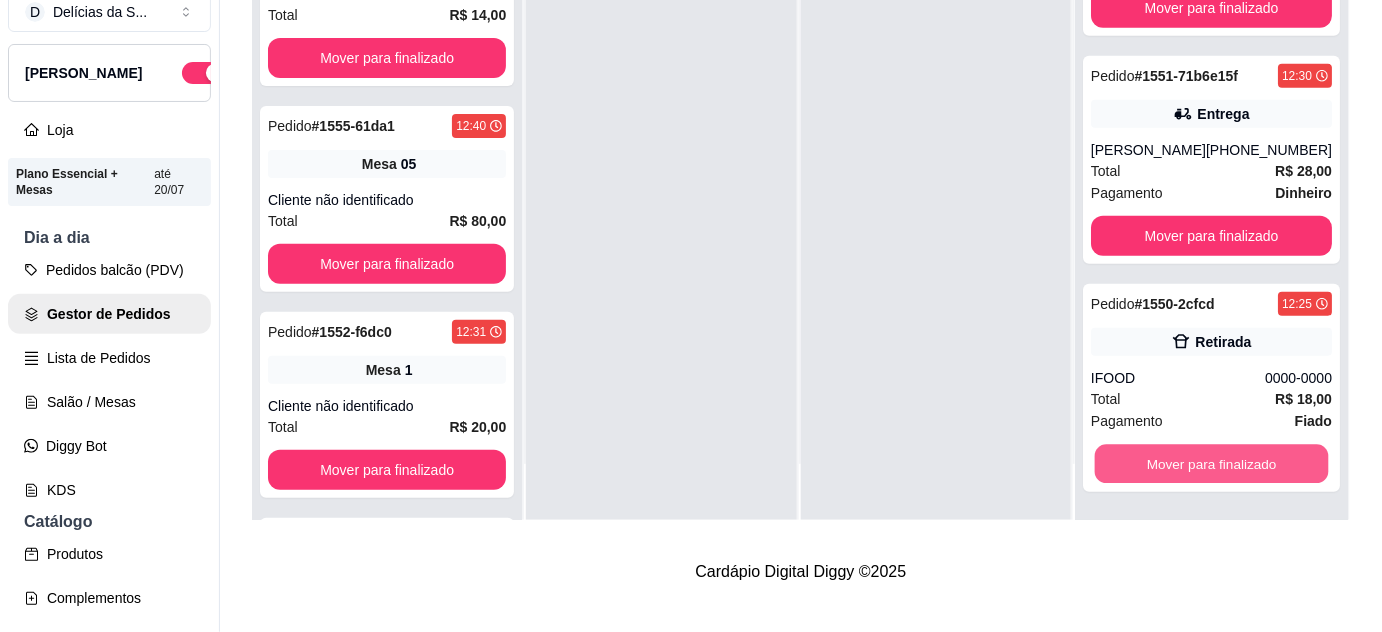 click on "Mover para finalizado" at bounding box center (1211, 464) 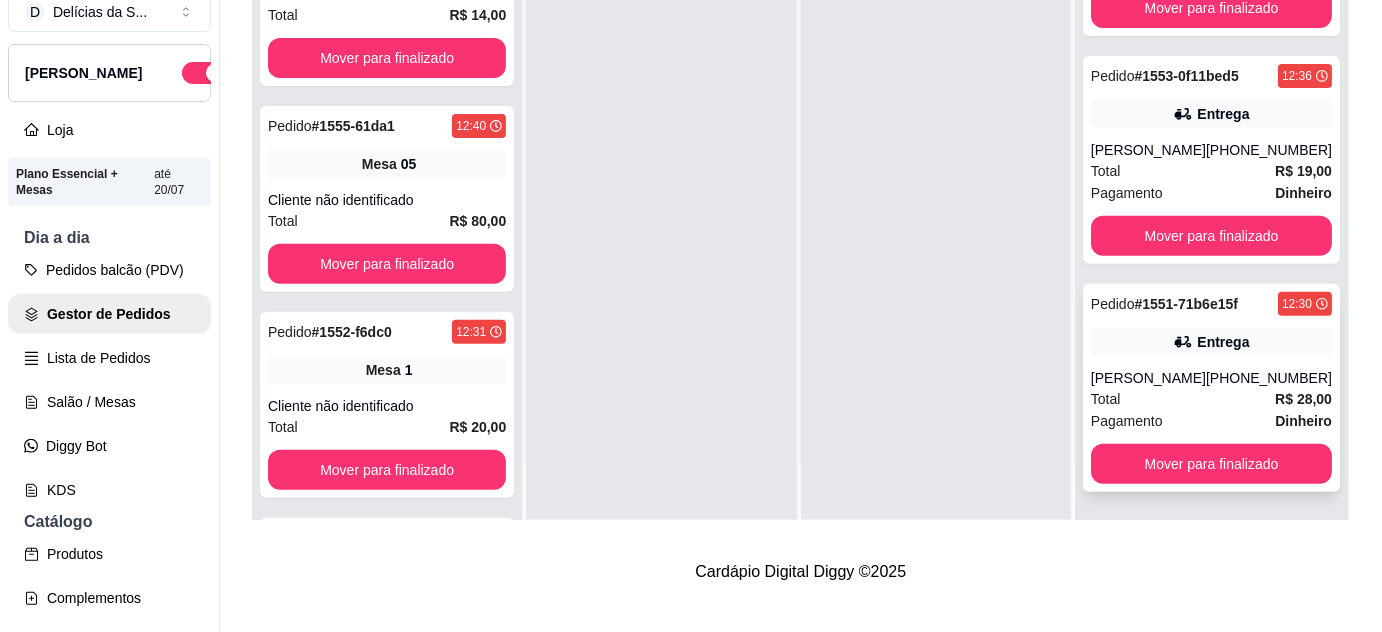 scroll, scrollTop: 0, scrollLeft: 0, axis: both 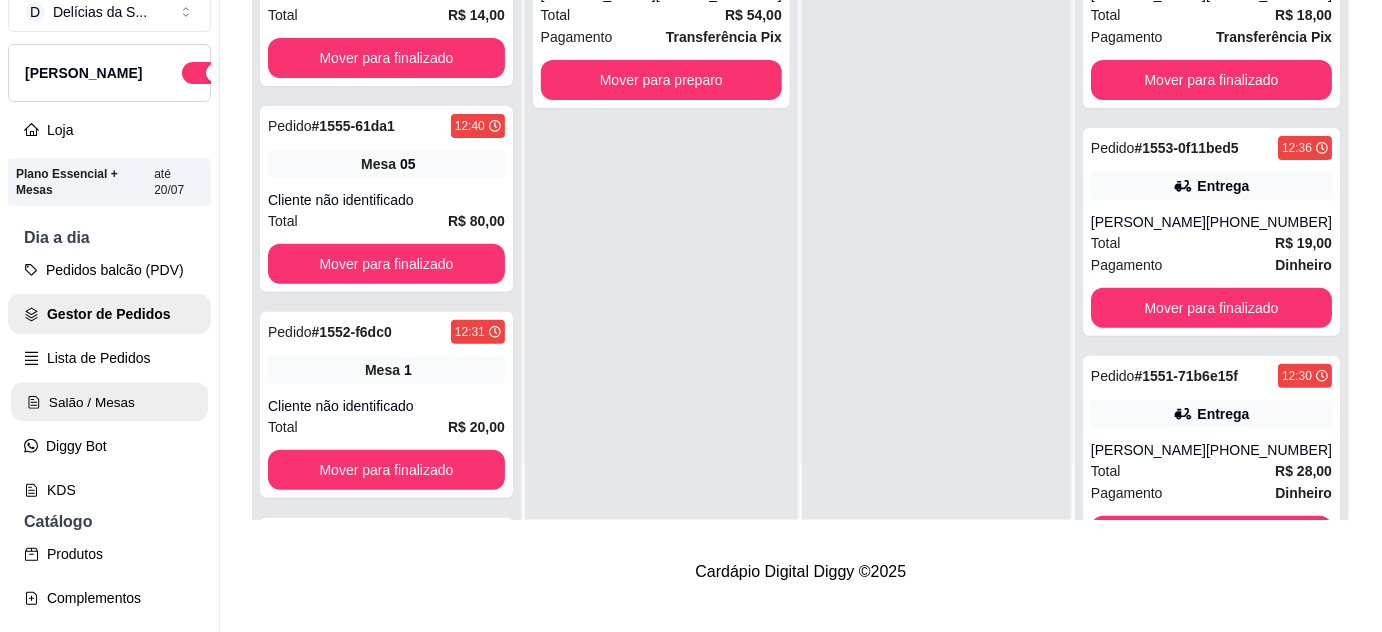 click on "Salão / Mesas" at bounding box center [109, 402] 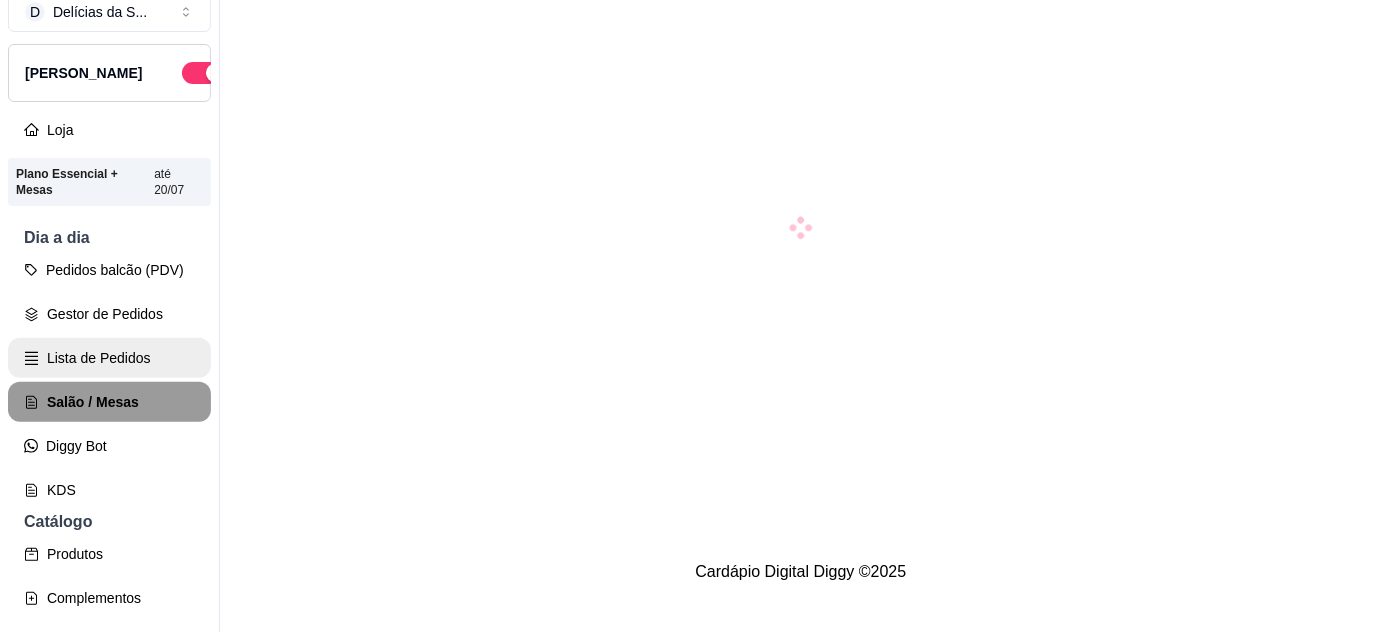 scroll, scrollTop: 0, scrollLeft: 0, axis: both 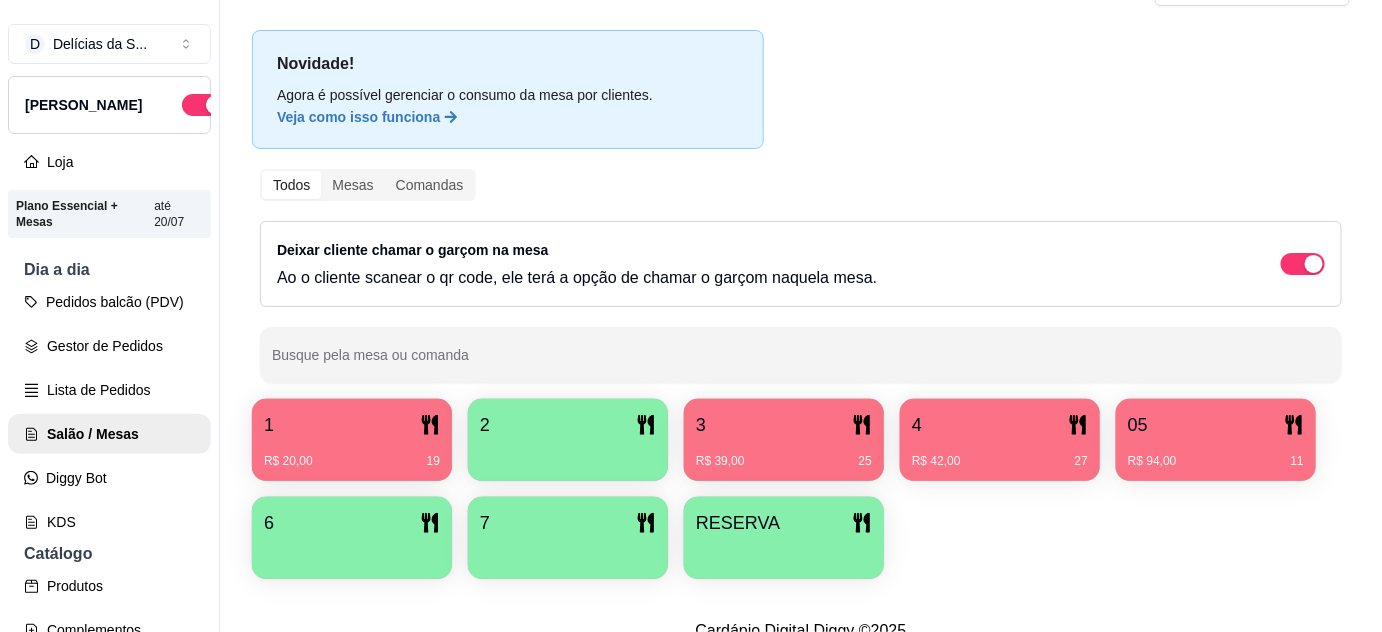 click on "R$ 42,00 27" at bounding box center (1000, 461) 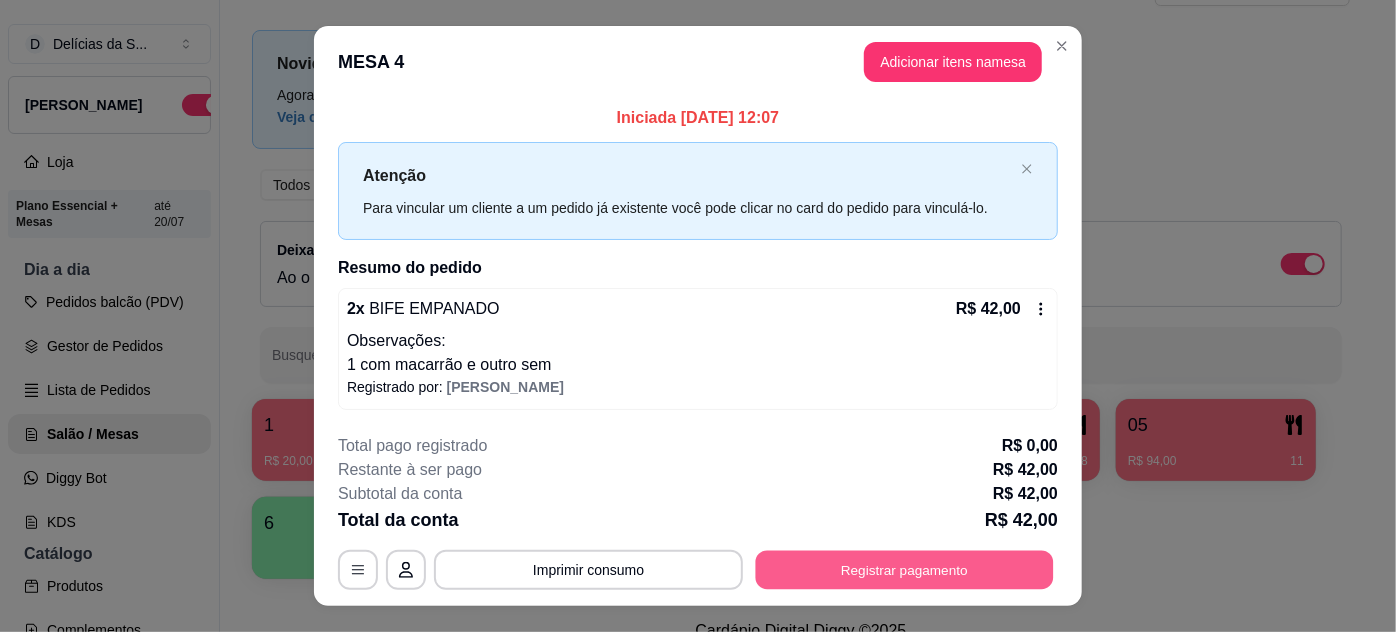 click on "Registrar pagamento" at bounding box center (905, 569) 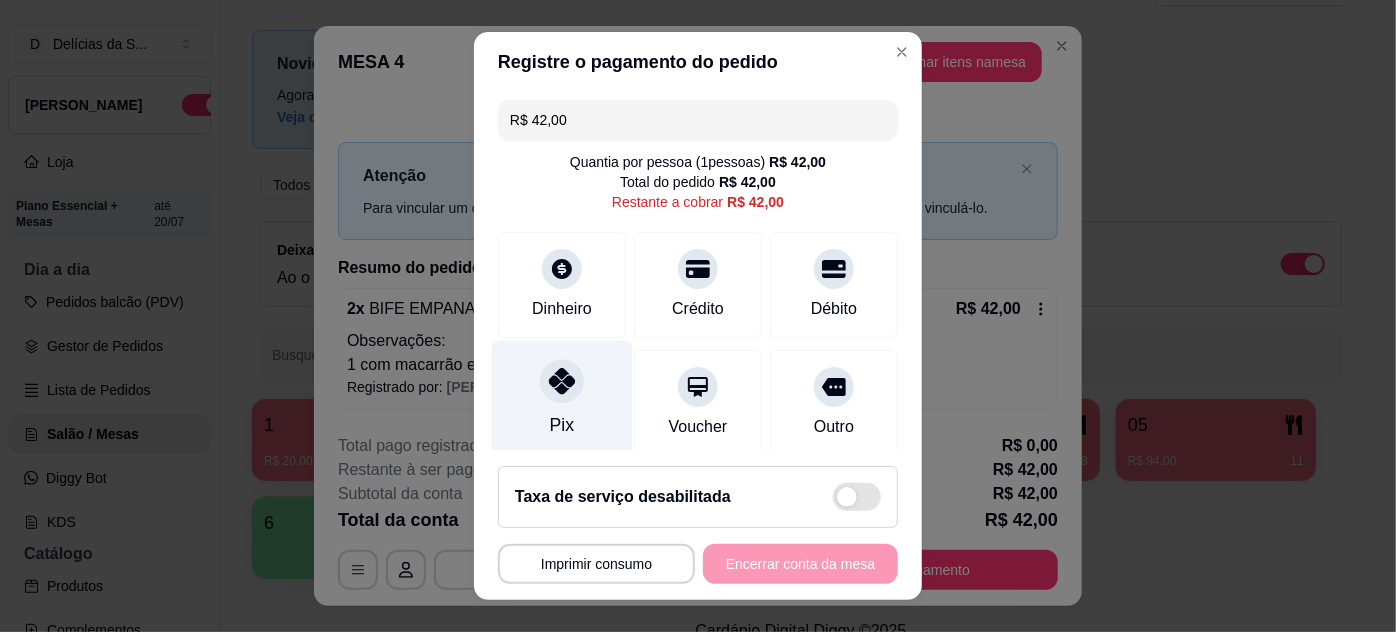 click 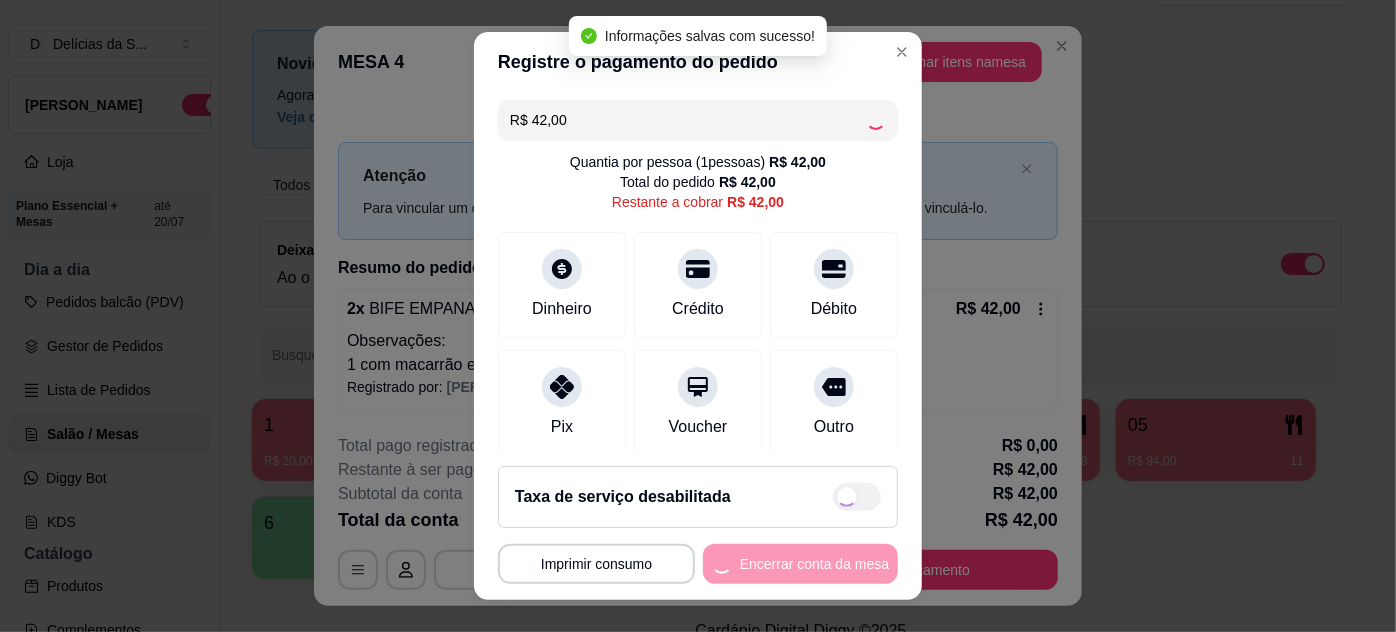 type on "R$ 0,00" 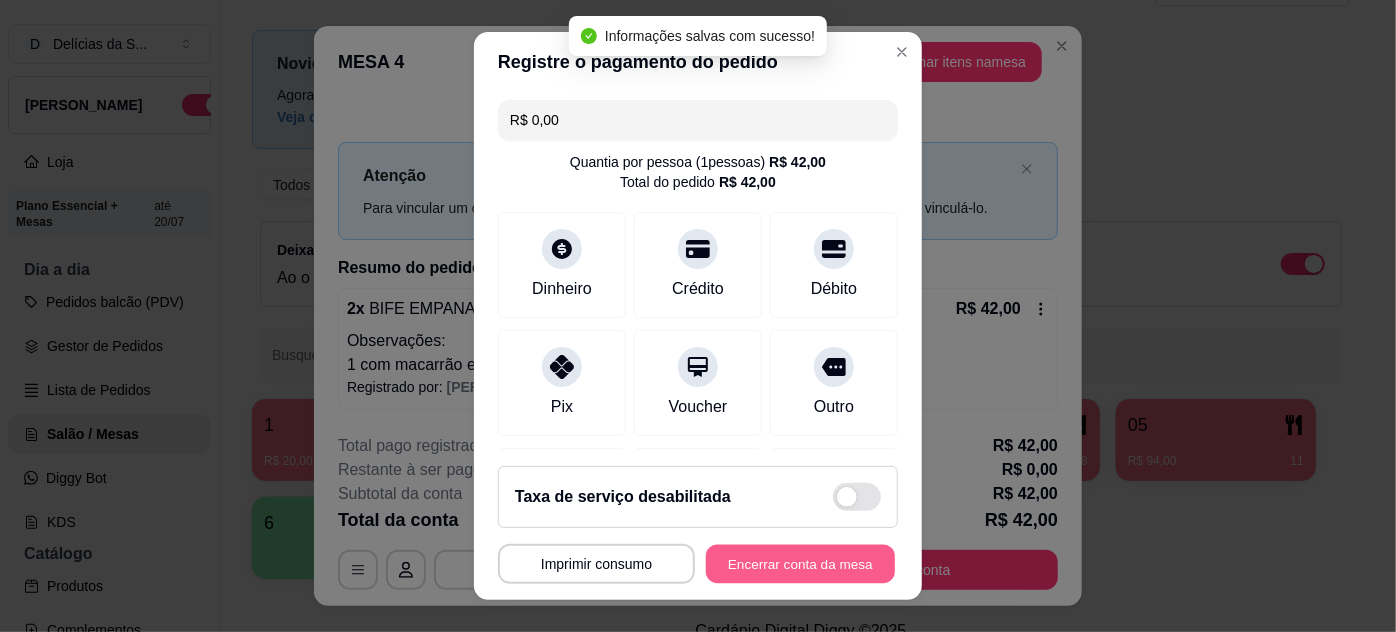 click on "Encerrar conta da mesa" at bounding box center (800, 564) 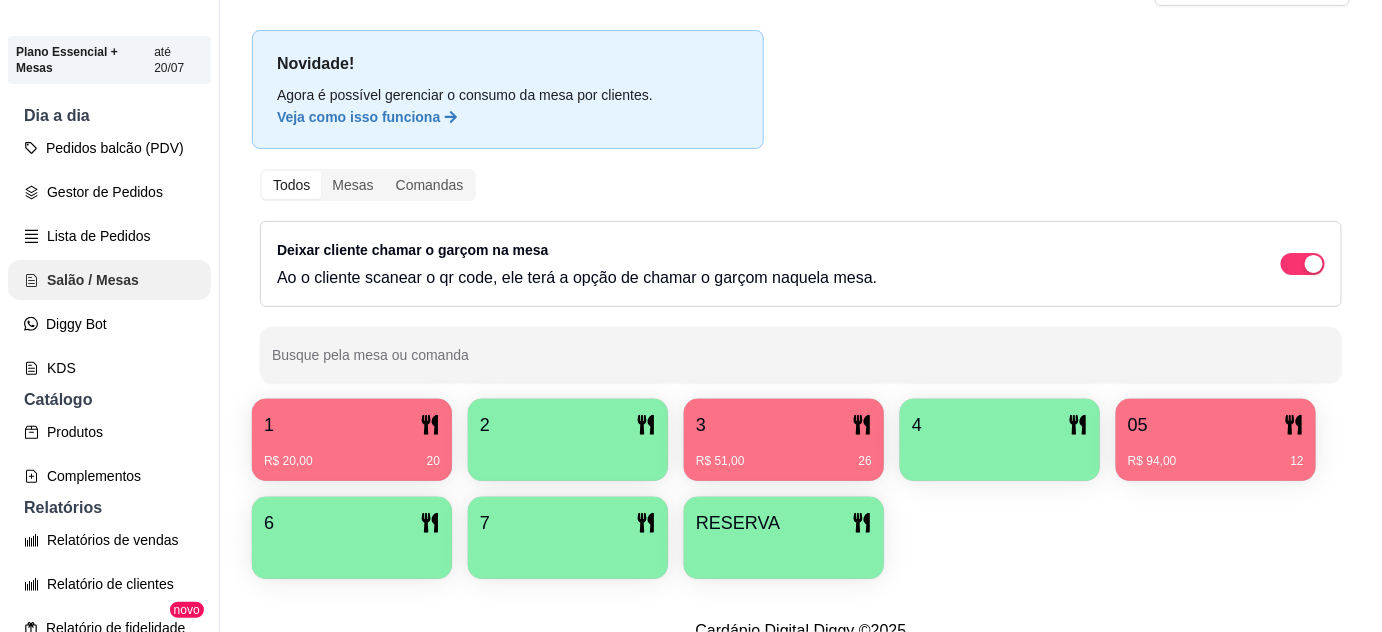 scroll, scrollTop: 181, scrollLeft: 0, axis: vertical 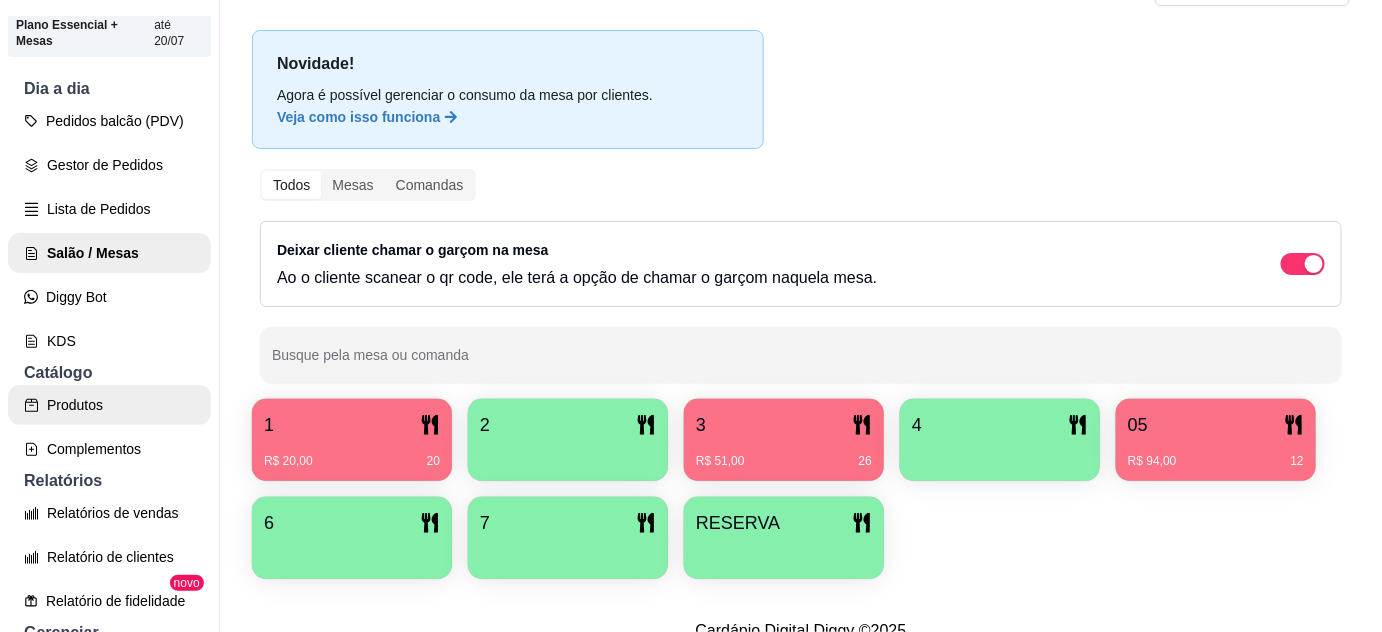click on "Produtos" at bounding box center [109, 405] 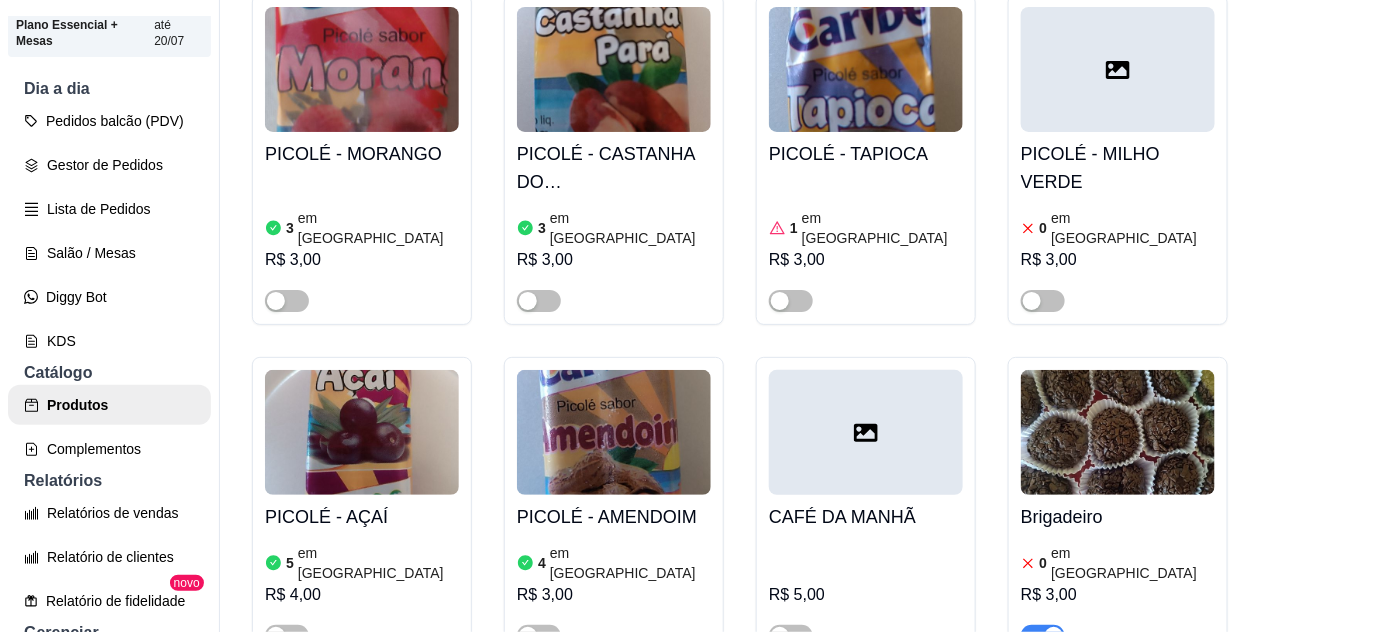 scroll, scrollTop: 5090, scrollLeft: 0, axis: vertical 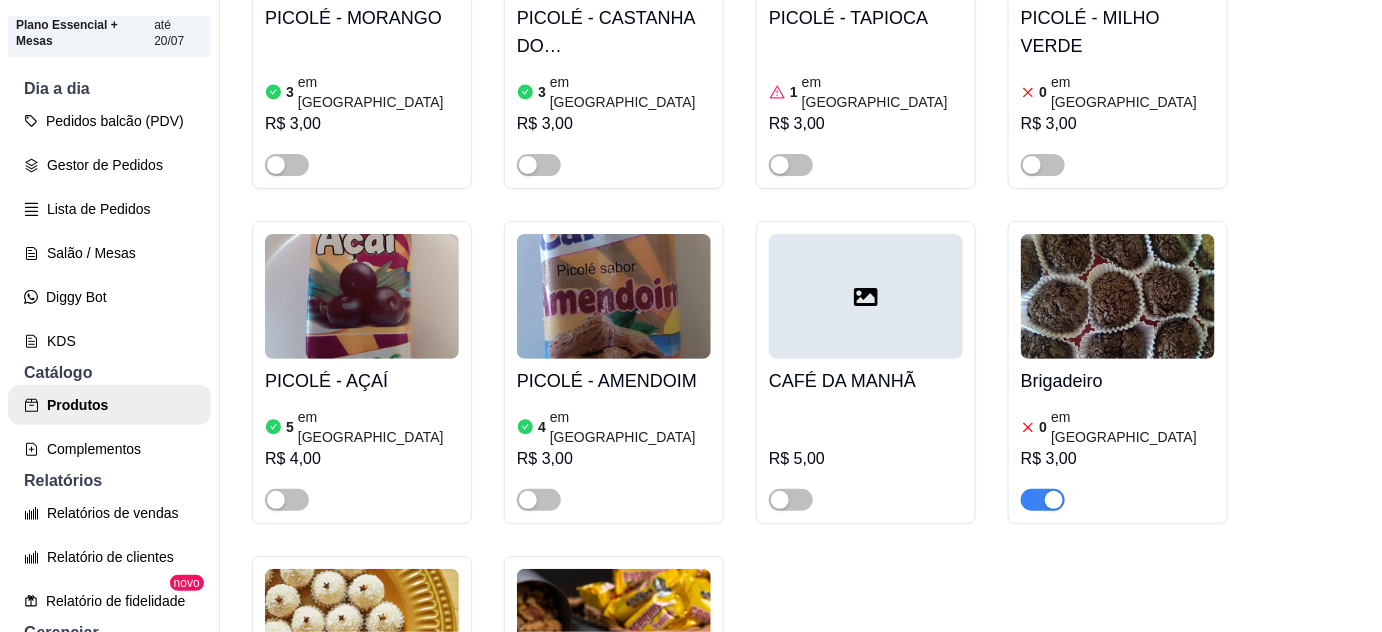 click at bounding box center [1118, 296] 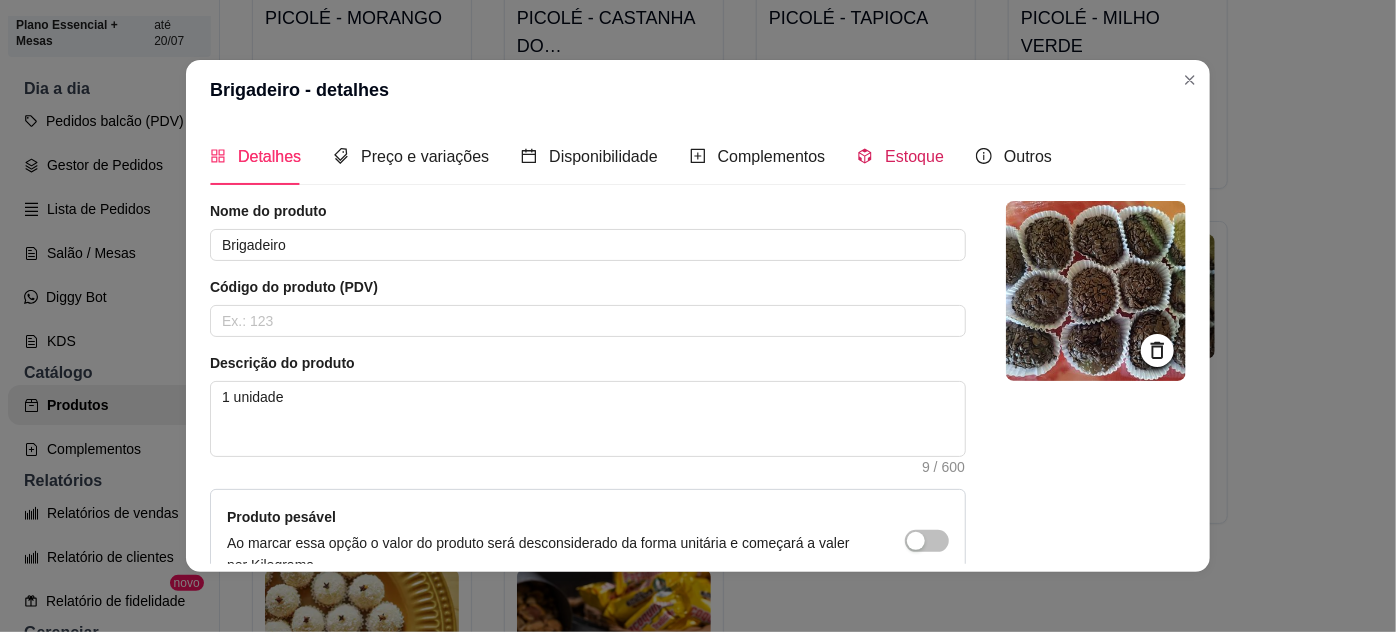 click on "Estoque" at bounding box center [914, 156] 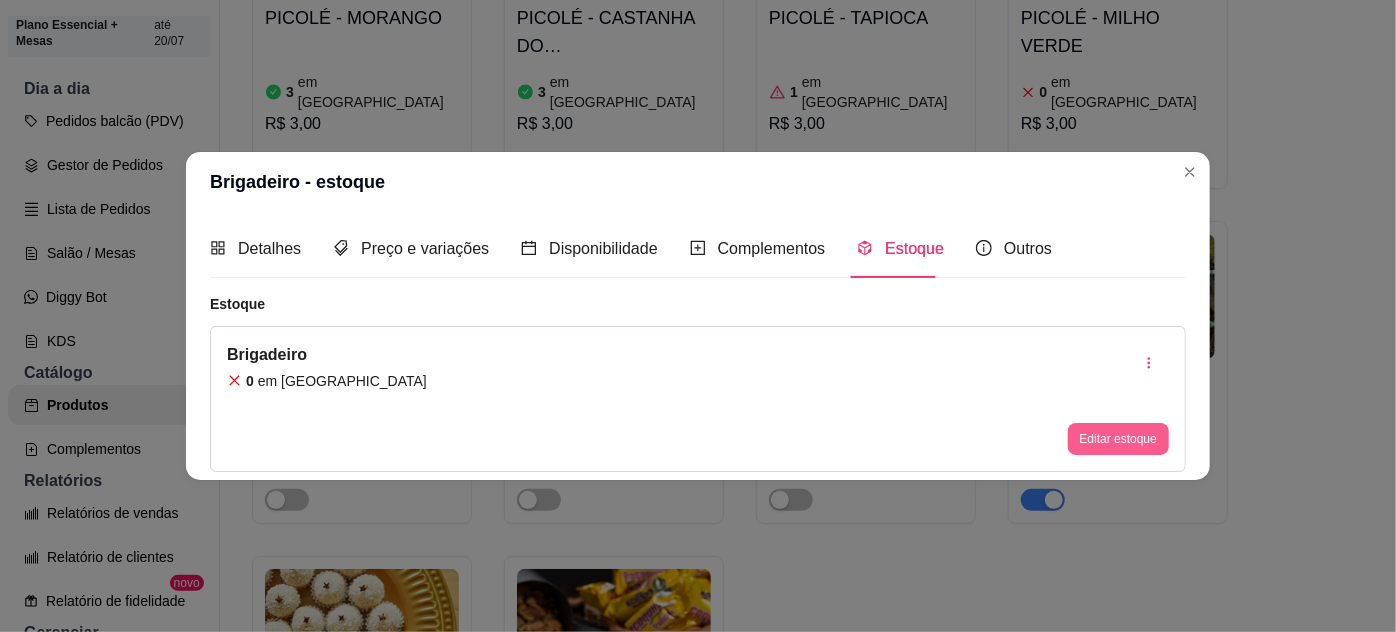 click on "Editar estoque" at bounding box center (1118, 439) 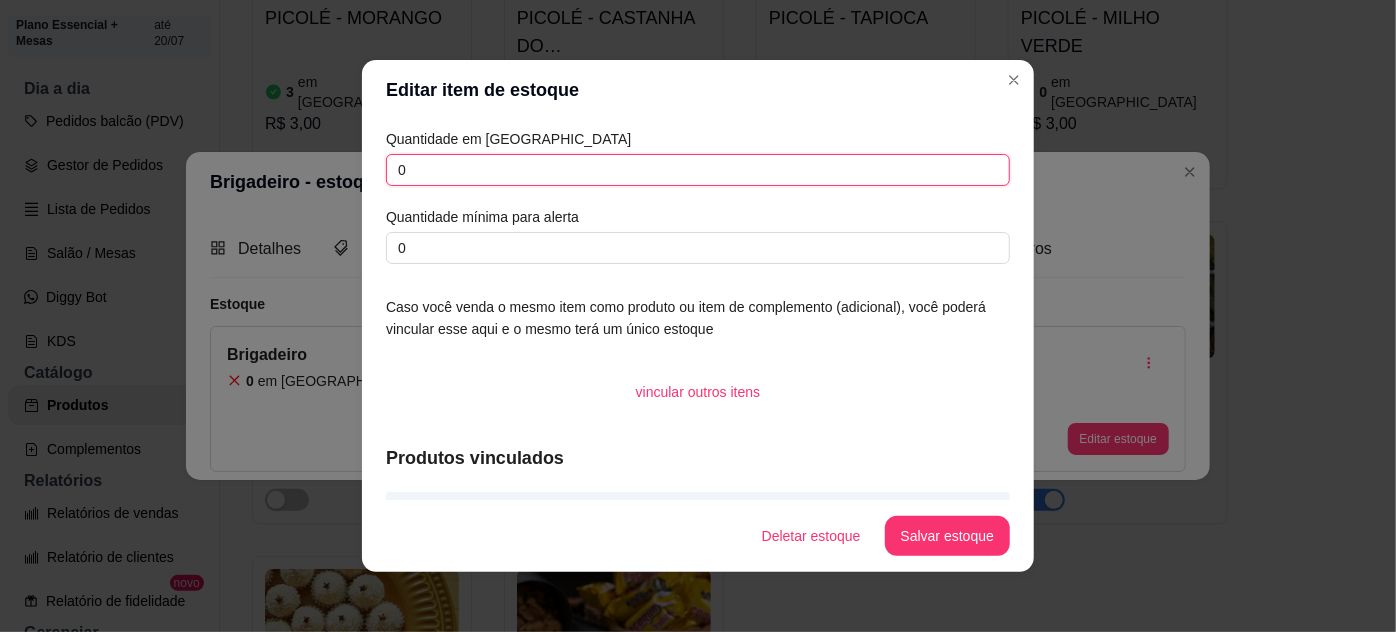 click on "0" at bounding box center (698, 170) 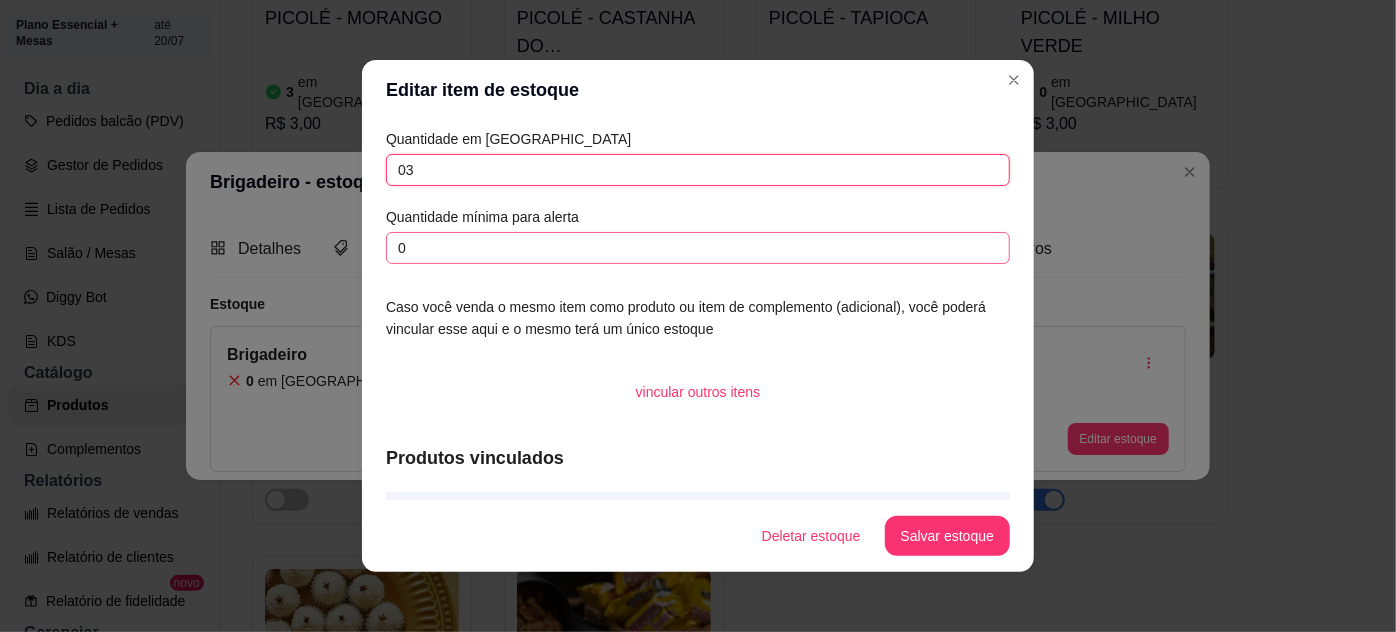 type on "03" 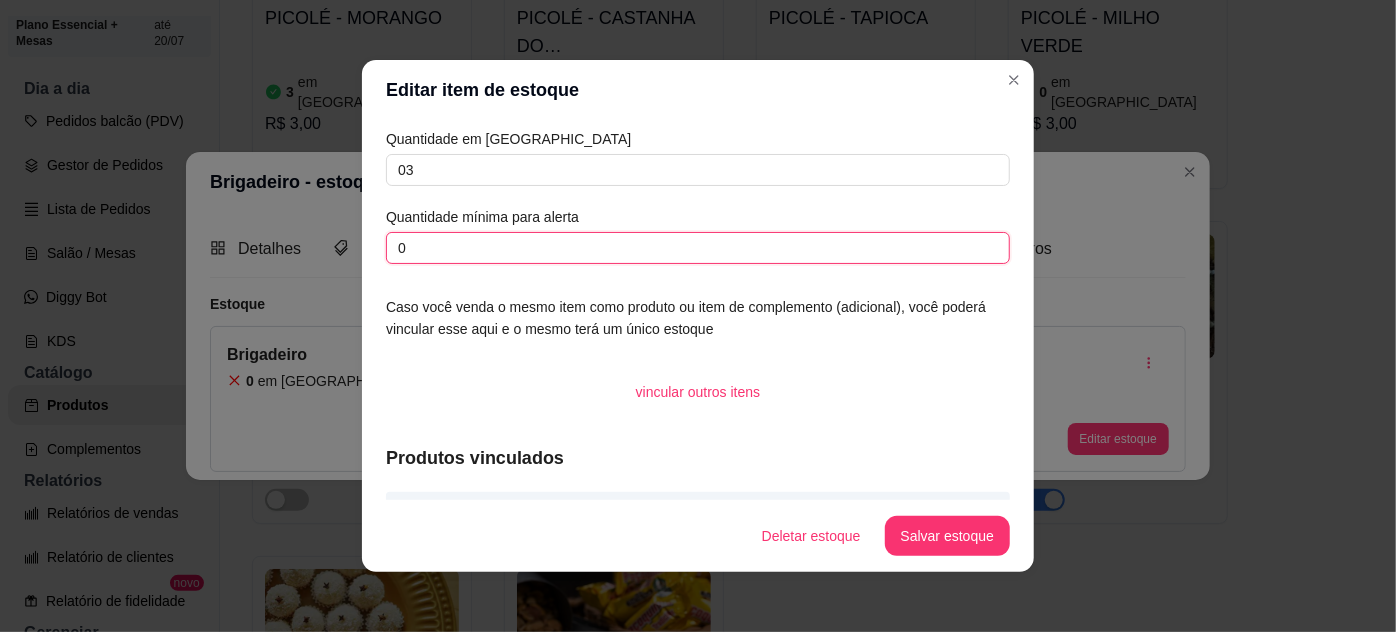 click on "0" at bounding box center [698, 248] 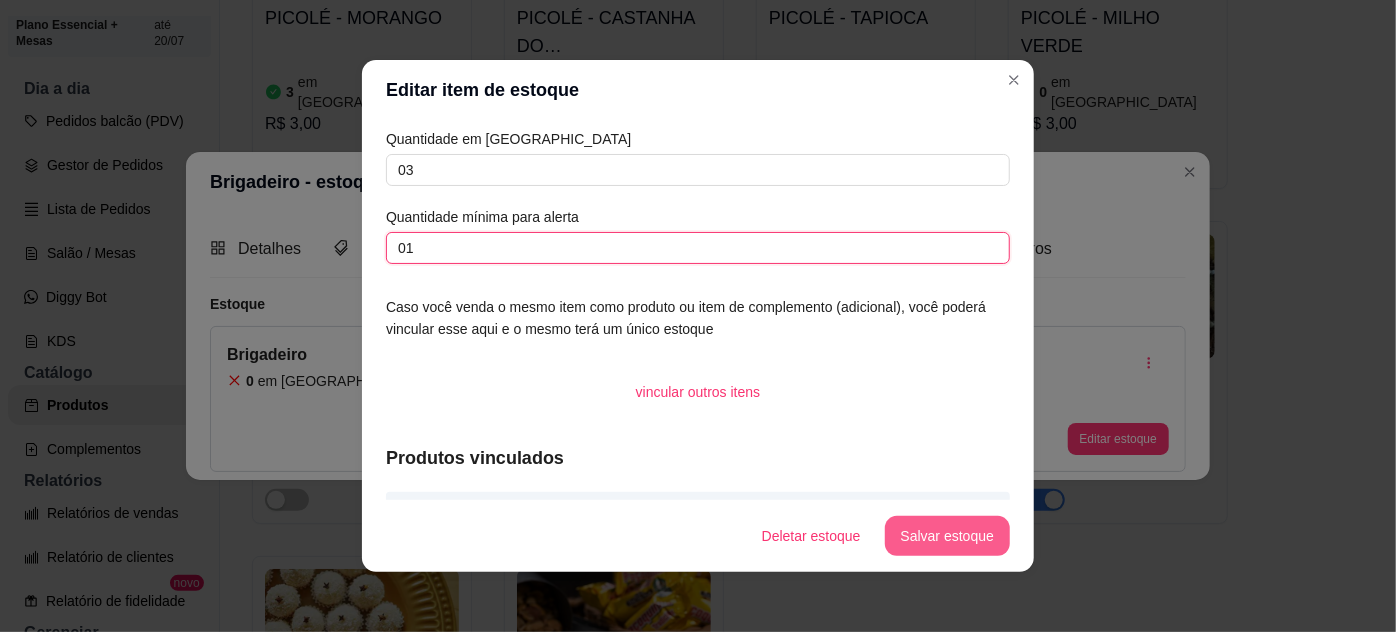 type on "01" 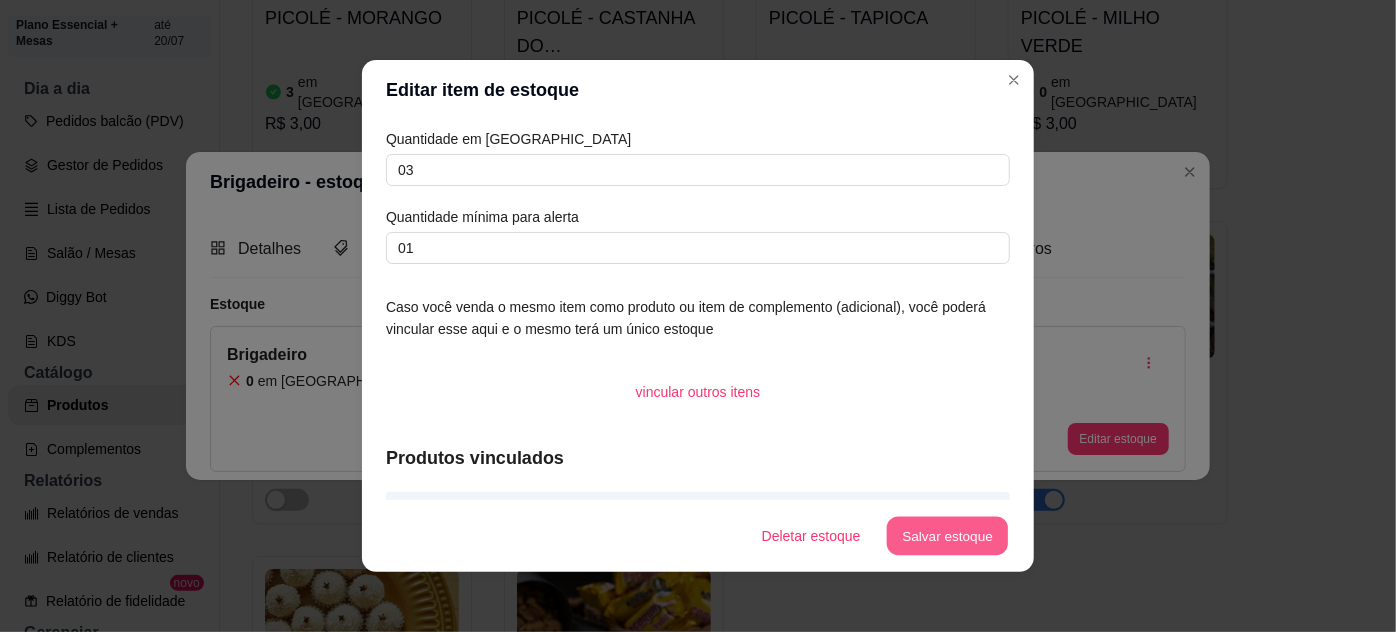 click on "Salvar estoque" at bounding box center [947, 536] 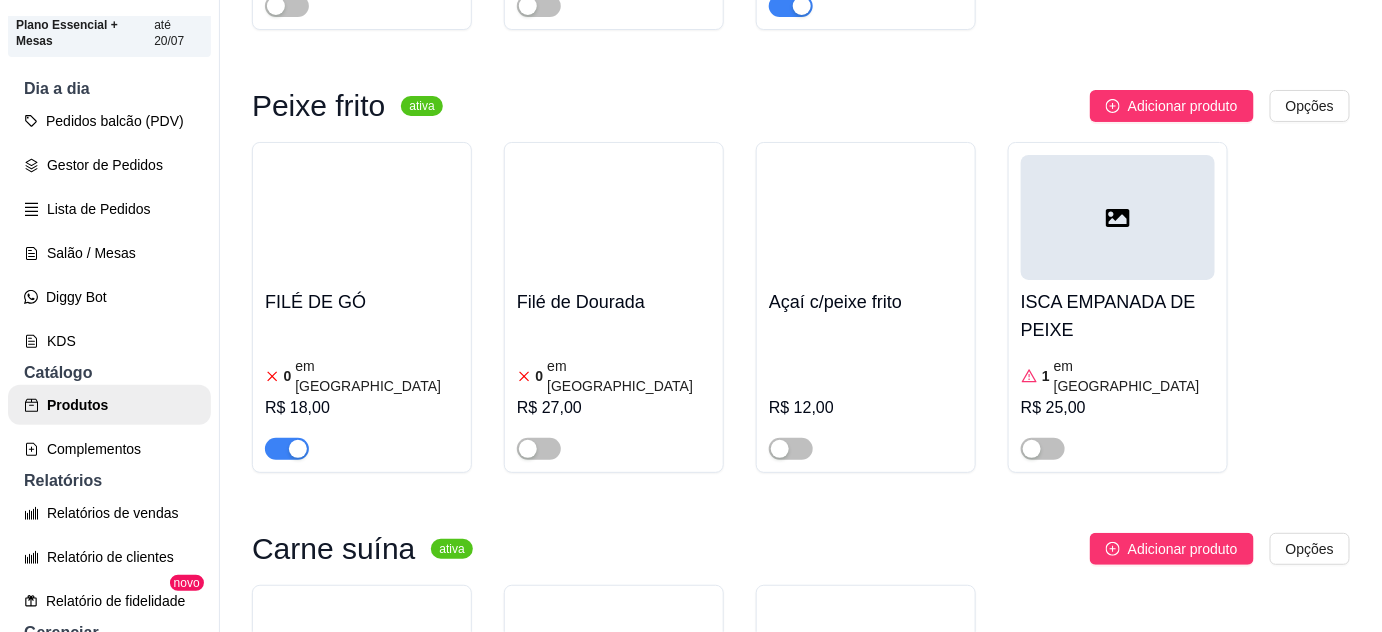 scroll, scrollTop: 2545, scrollLeft: 0, axis: vertical 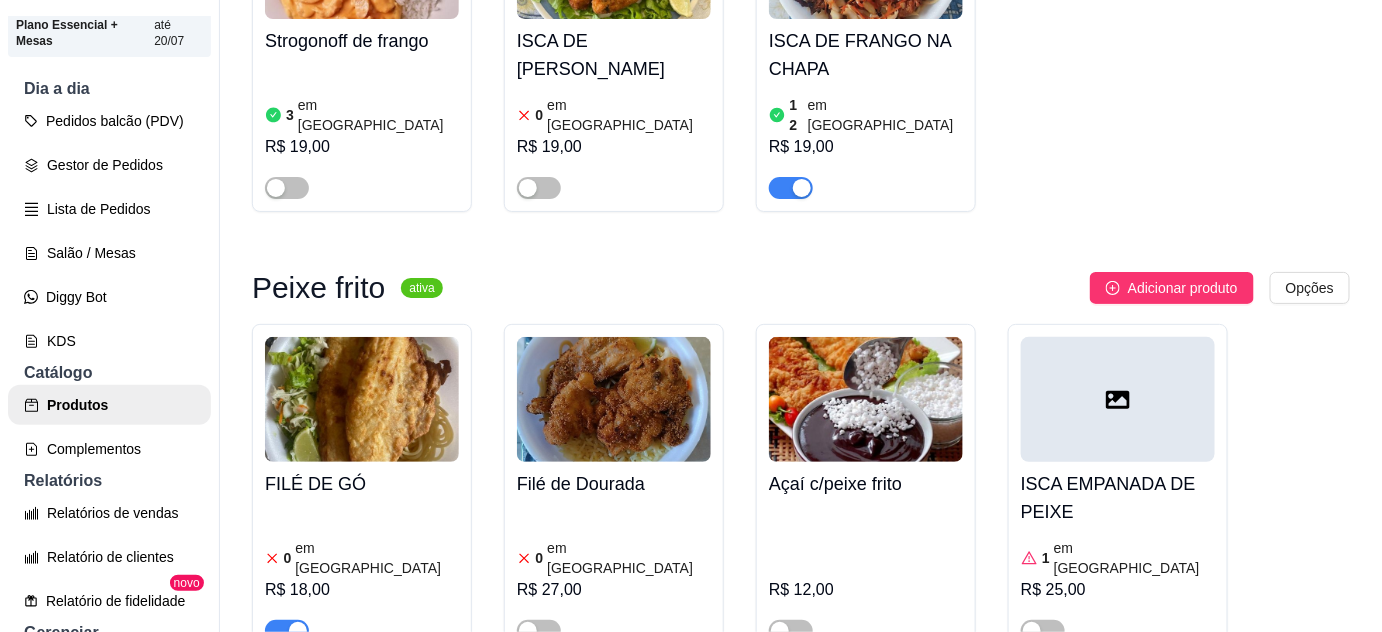 click on "0 em estoque R$ 18,00" at bounding box center (362, 574) 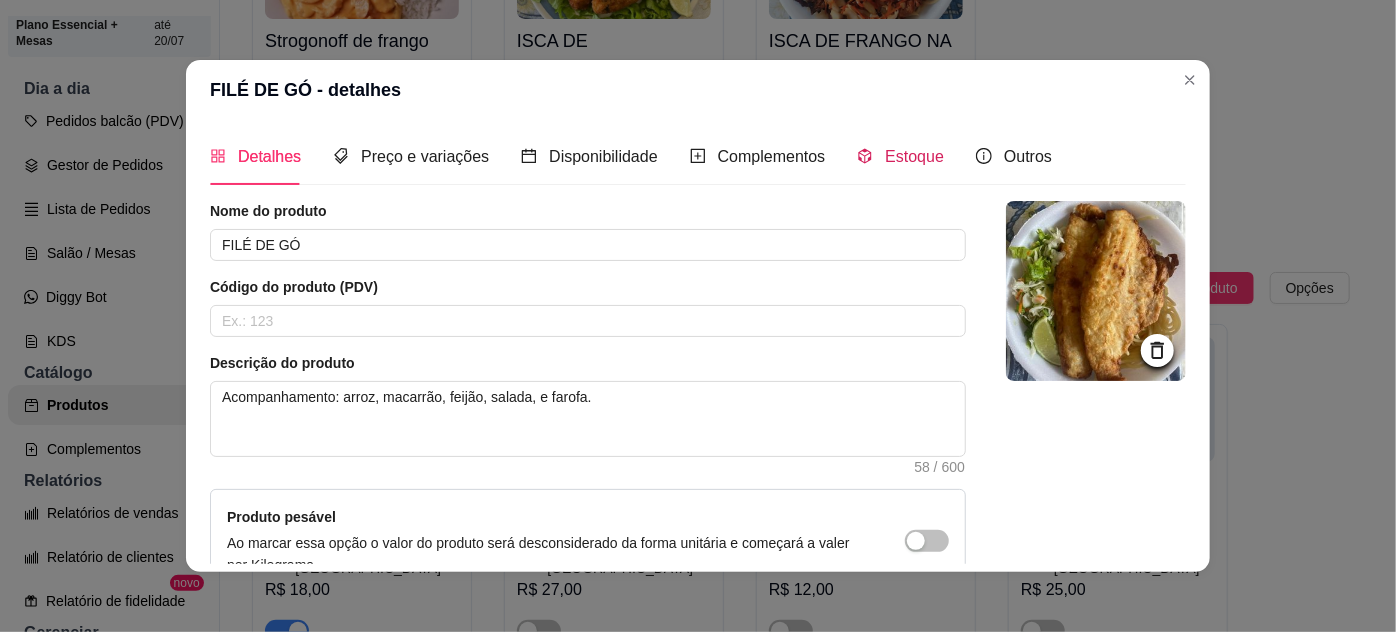 click on "Estoque" at bounding box center [914, 156] 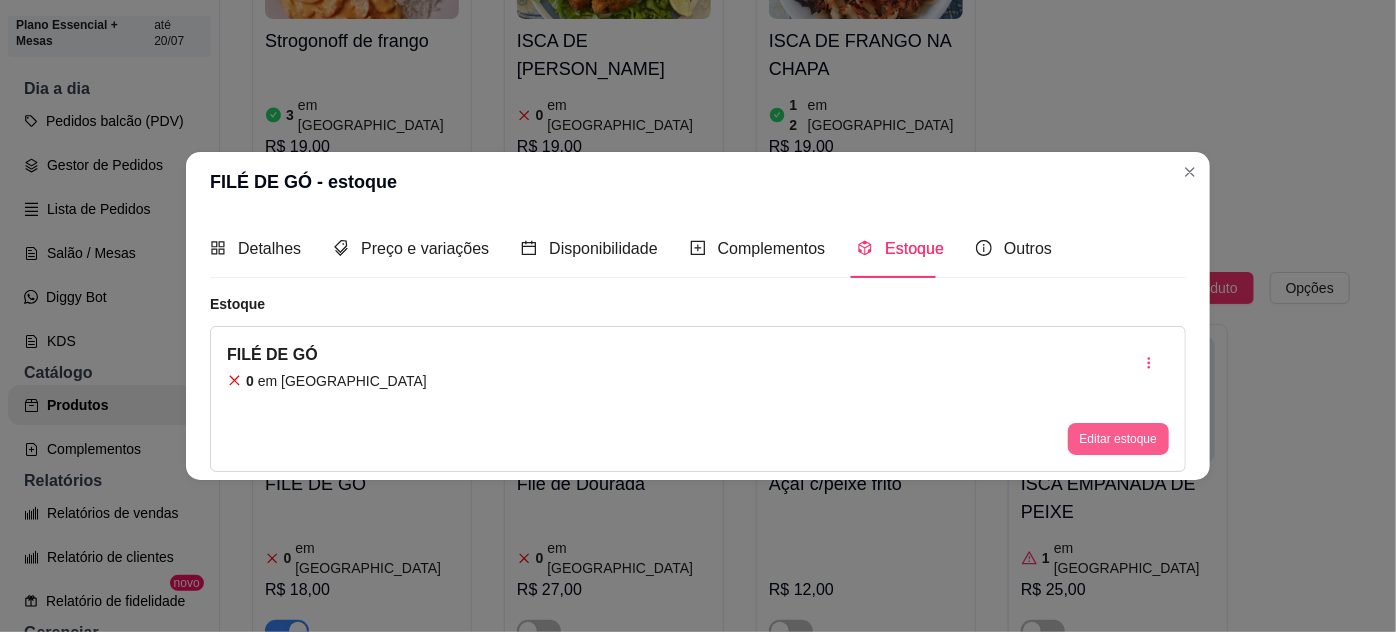 click on "Editar estoque" at bounding box center (1118, 439) 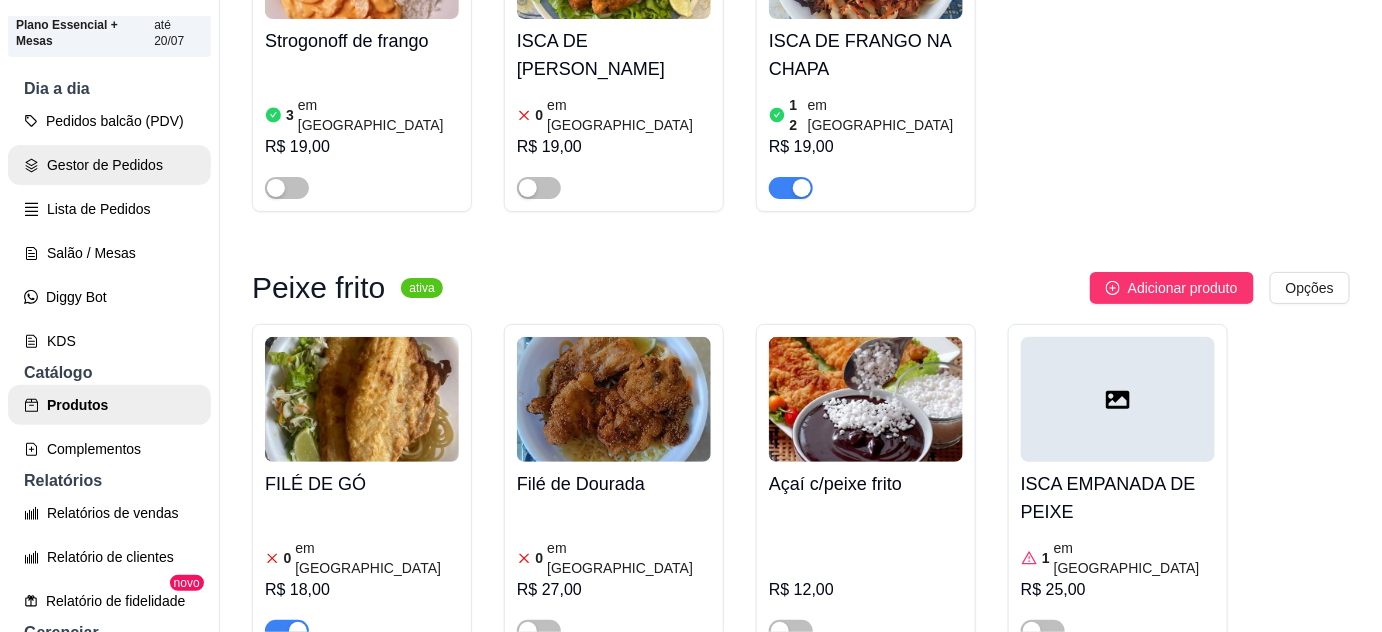 scroll, scrollTop: 0, scrollLeft: 0, axis: both 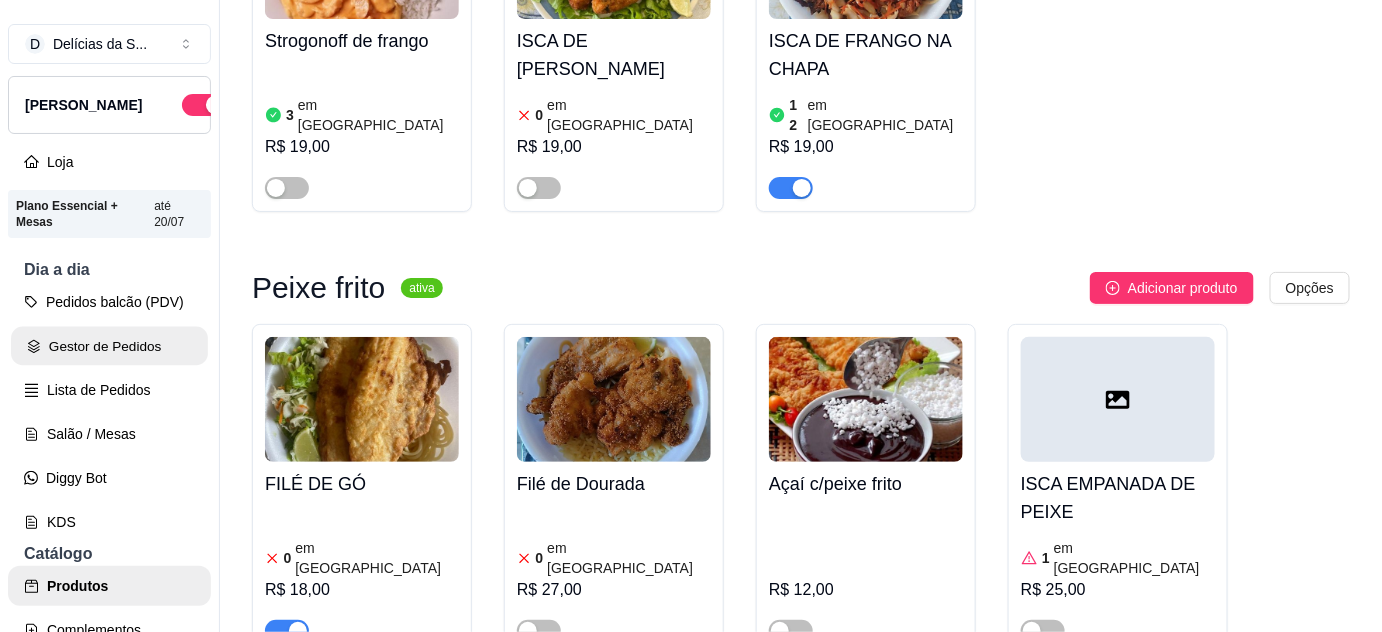 click on "Gestor de Pedidos" at bounding box center [109, 346] 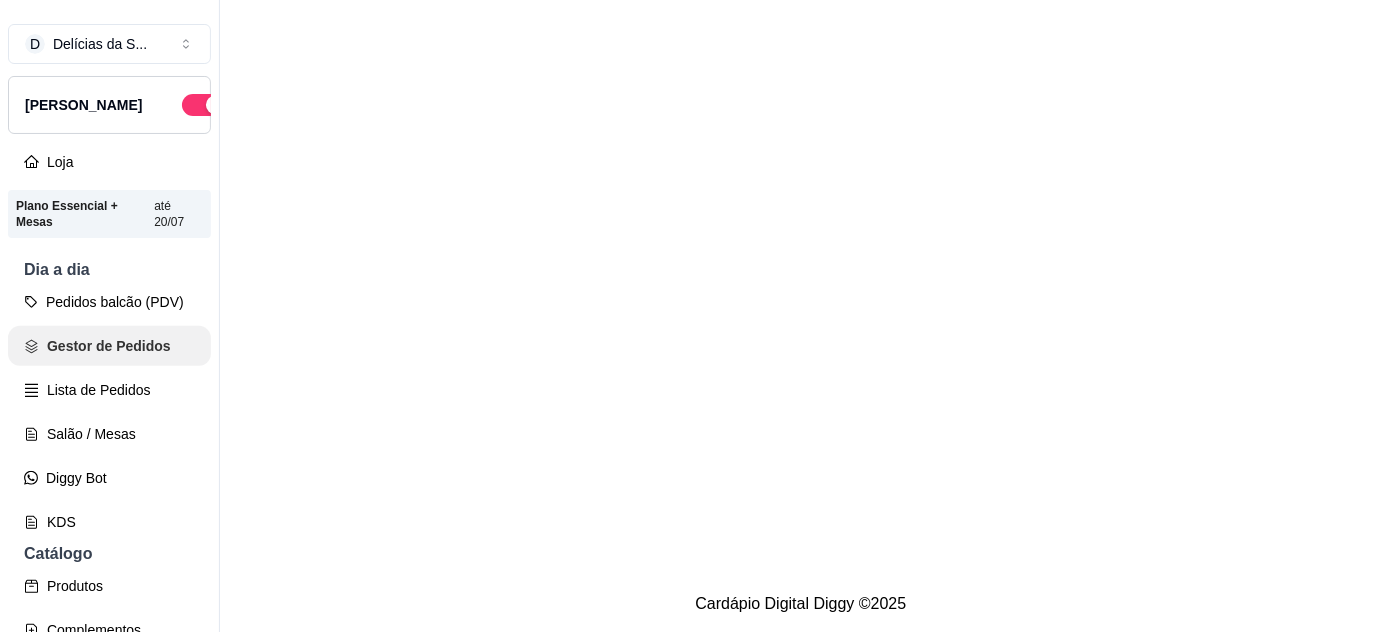 scroll, scrollTop: 0, scrollLeft: 0, axis: both 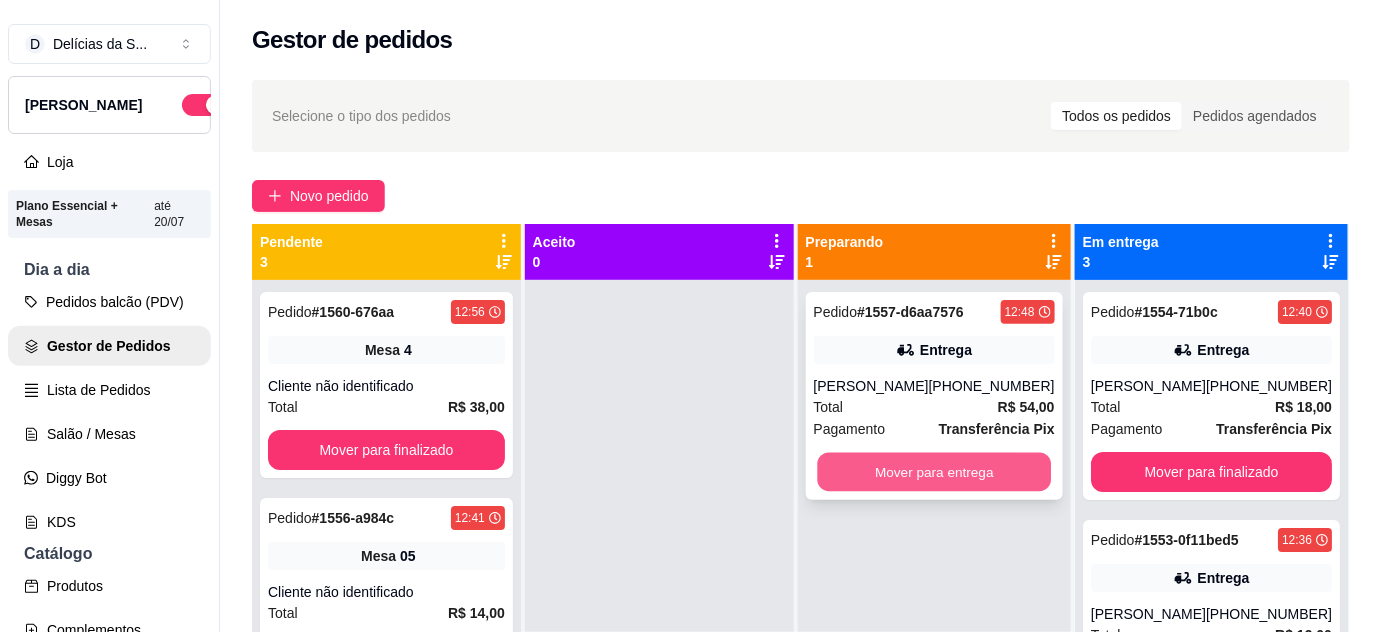 click on "Mover para entrega" at bounding box center [934, 472] 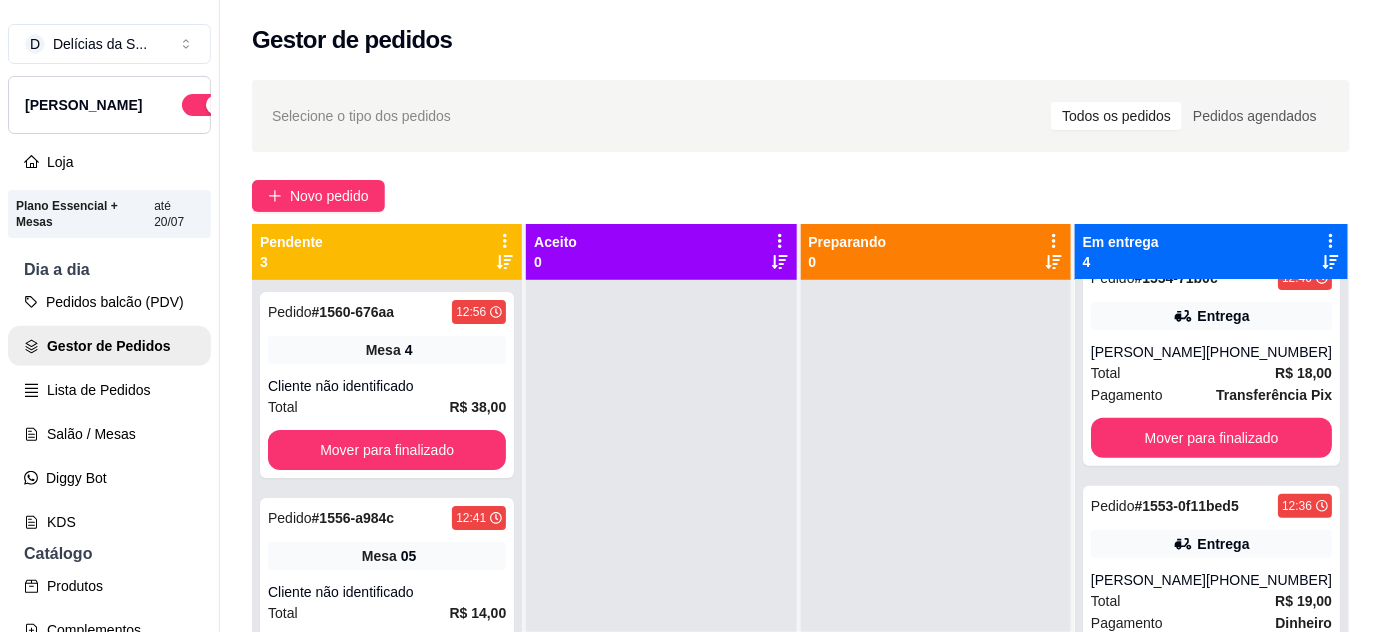 scroll, scrollTop: 320, scrollLeft: 0, axis: vertical 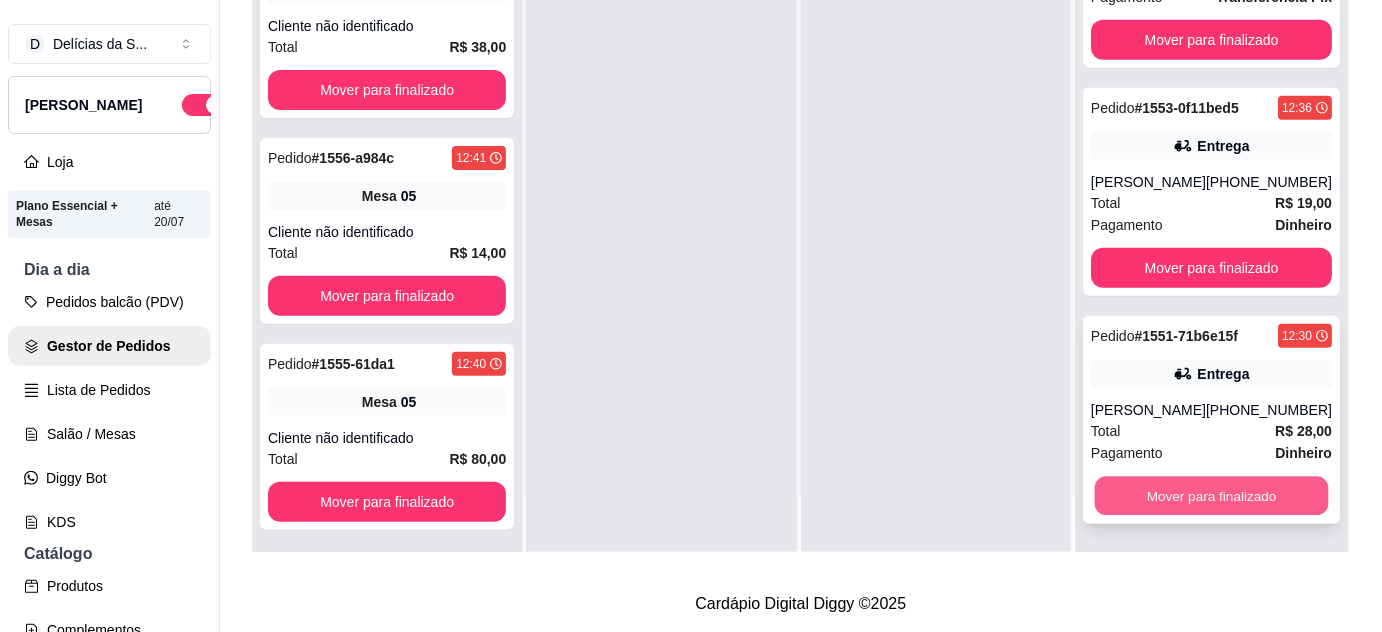 click on "Mover para finalizado" at bounding box center [1211, 496] 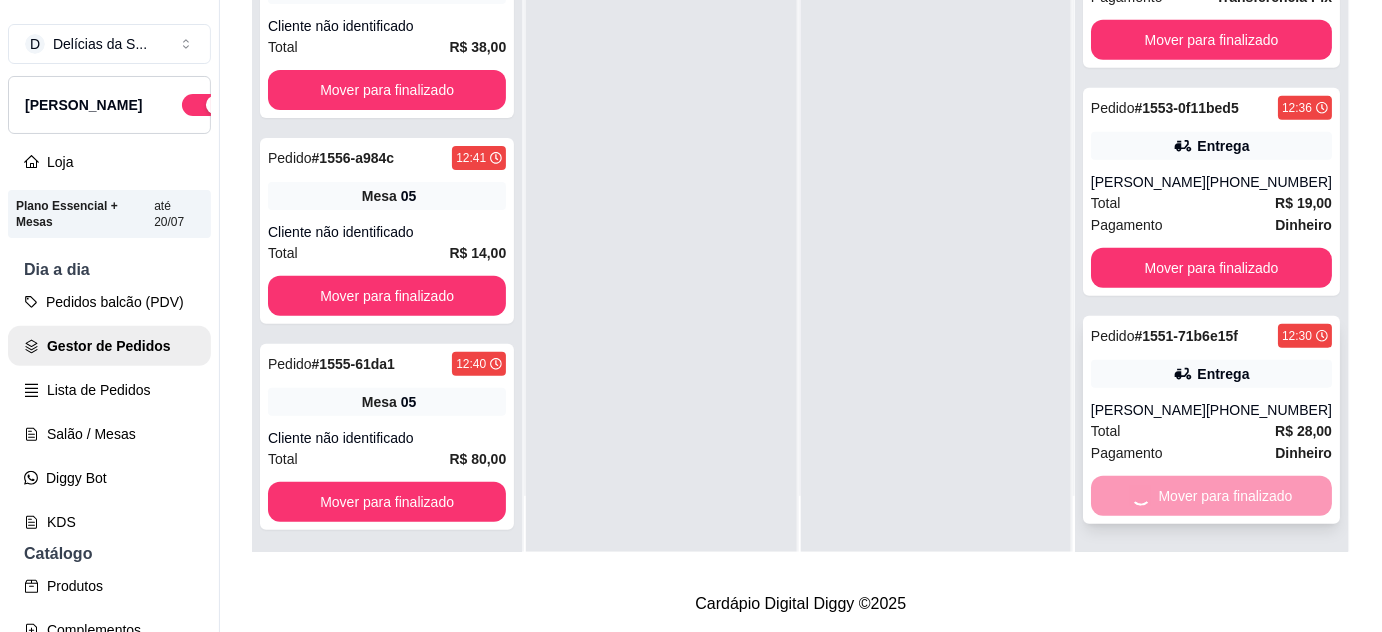 scroll, scrollTop: 72, scrollLeft: 0, axis: vertical 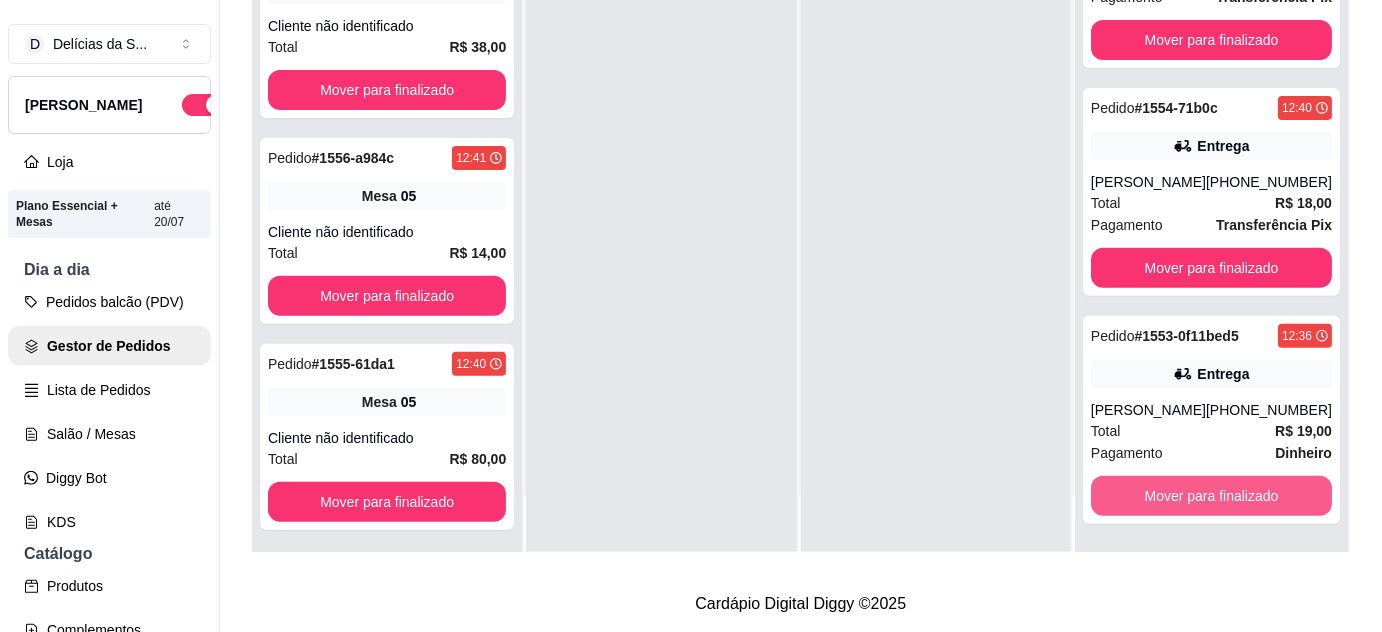 click on "Mover para finalizado" at bounding box center [1211, 496] 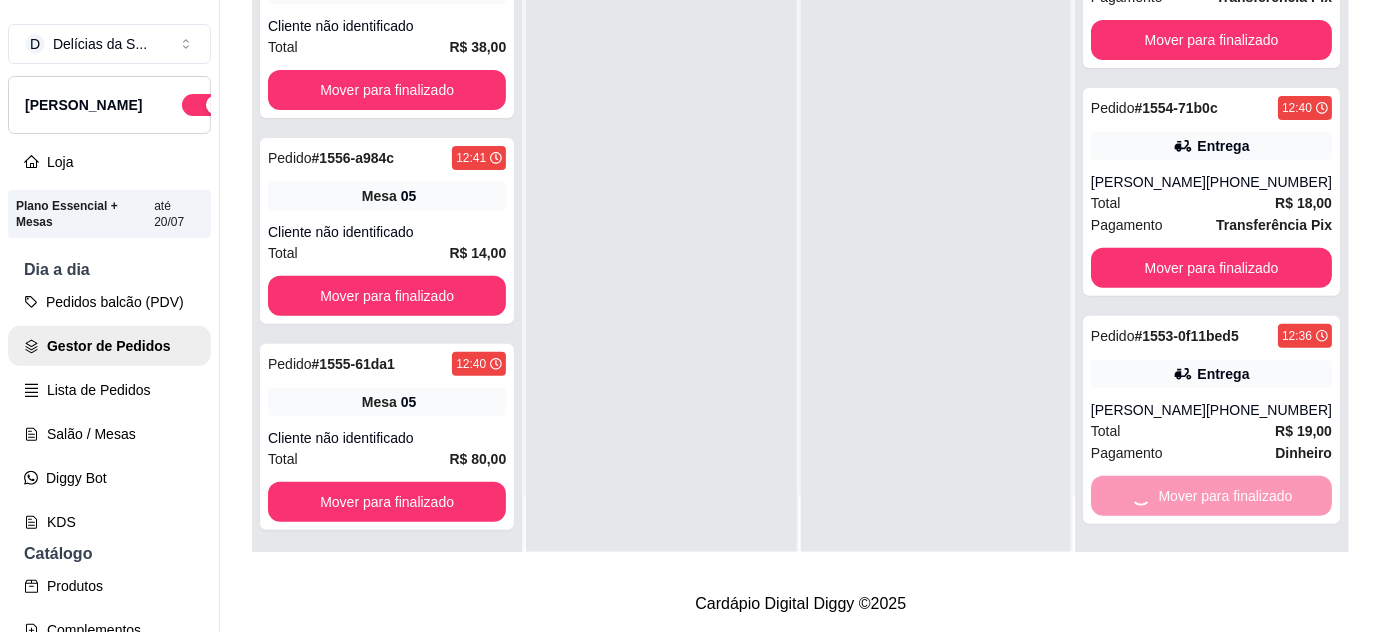 scroll, scrollTop: 0, scrollLeft: 0, axis: both 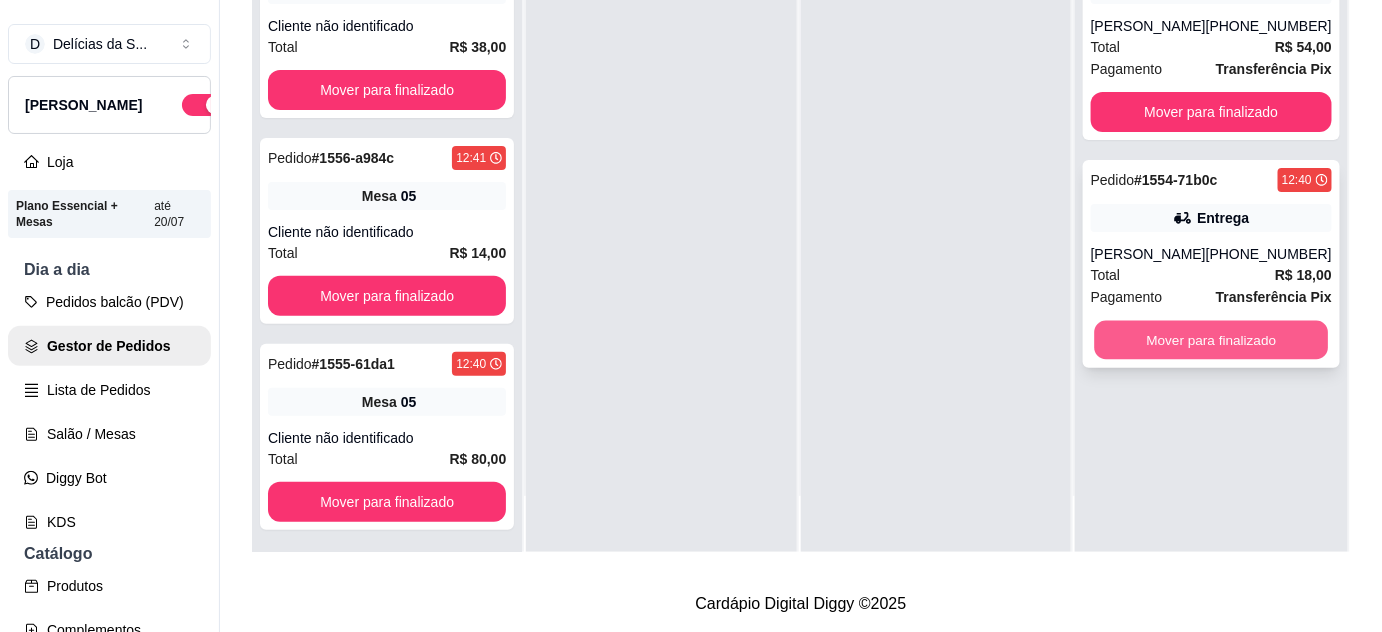 click on "Mover para finalizado" at bounding box center (1211, 340) 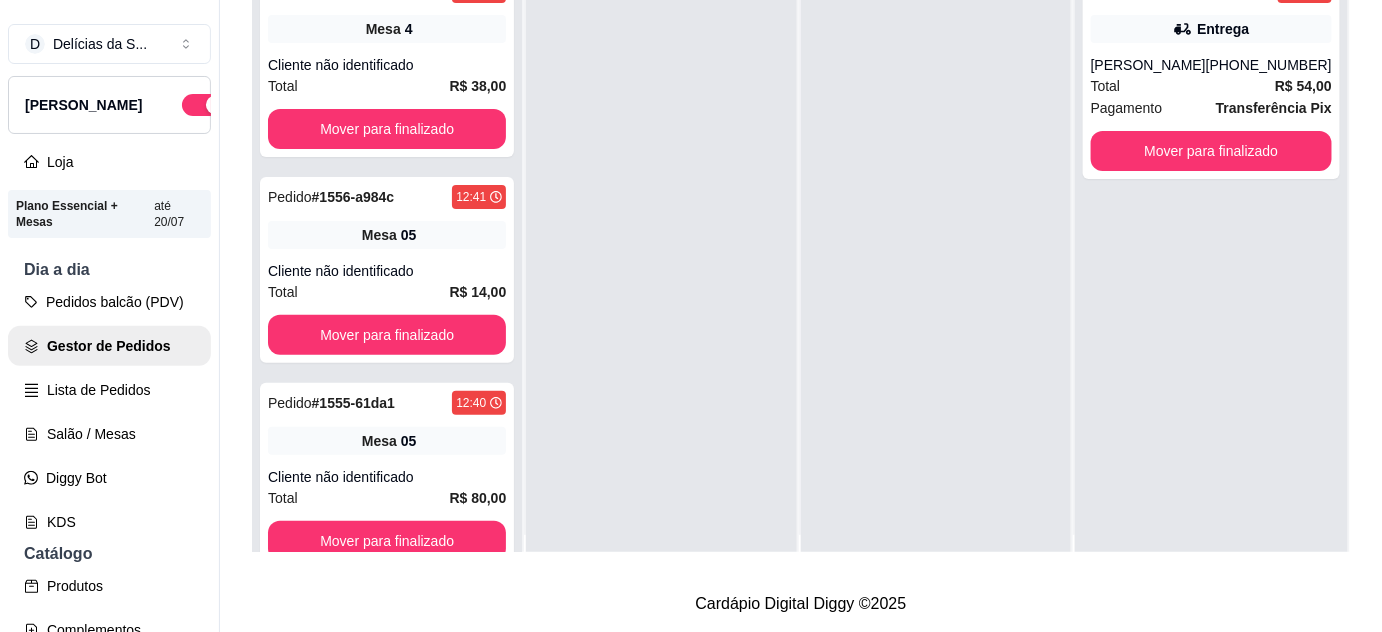 scroll, scrollTop: 0, scrollLeft: 0, axis: both 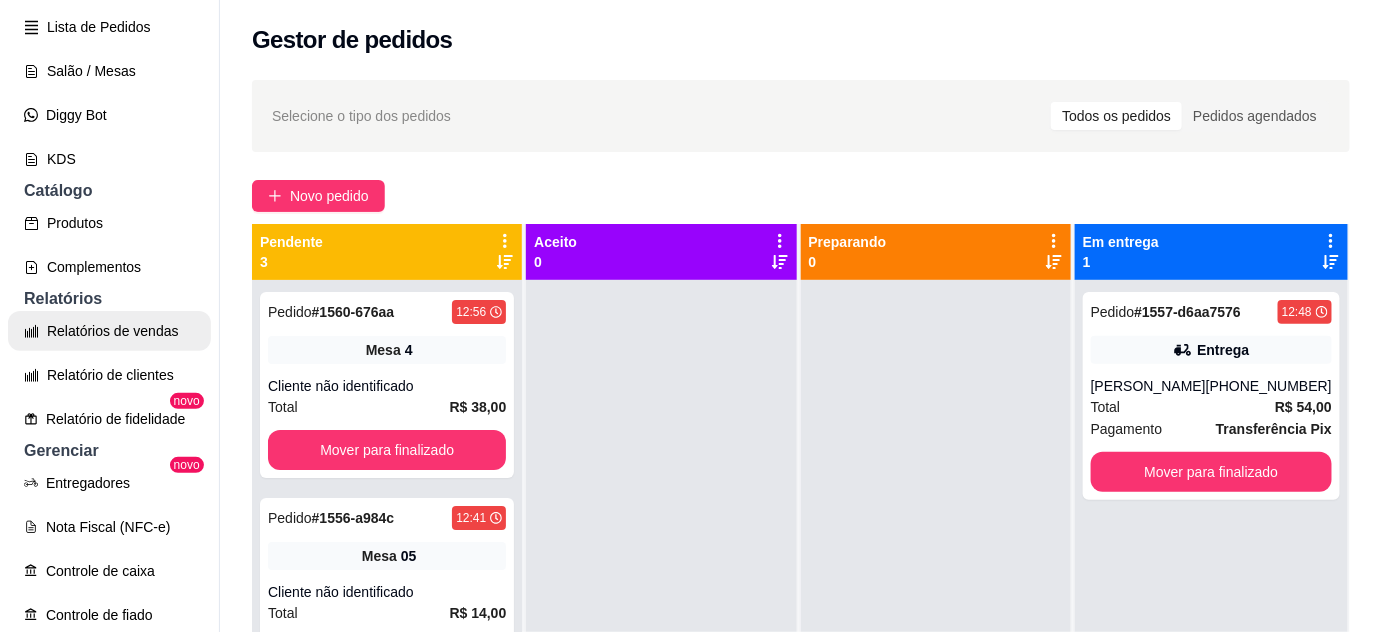 click on "Relatórios de vendas" at bounding box center (109, 331) 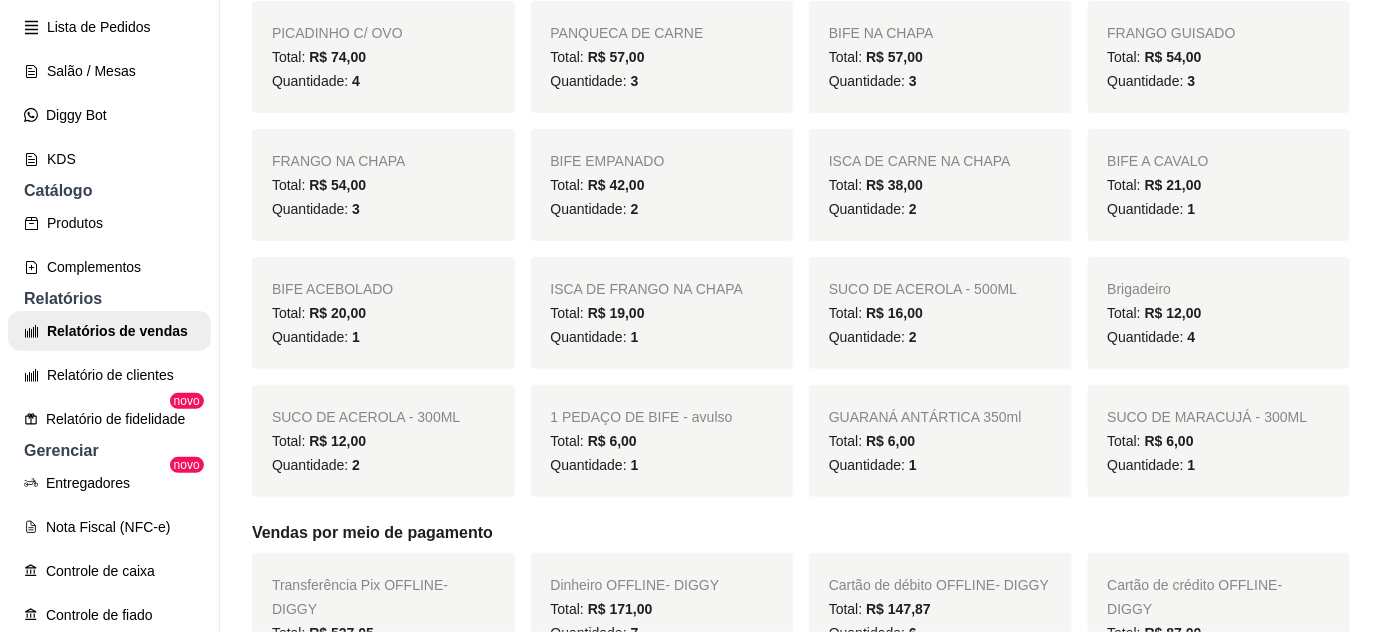 scroll, scrollTop: 0, scrollLeft: 0, axis: both 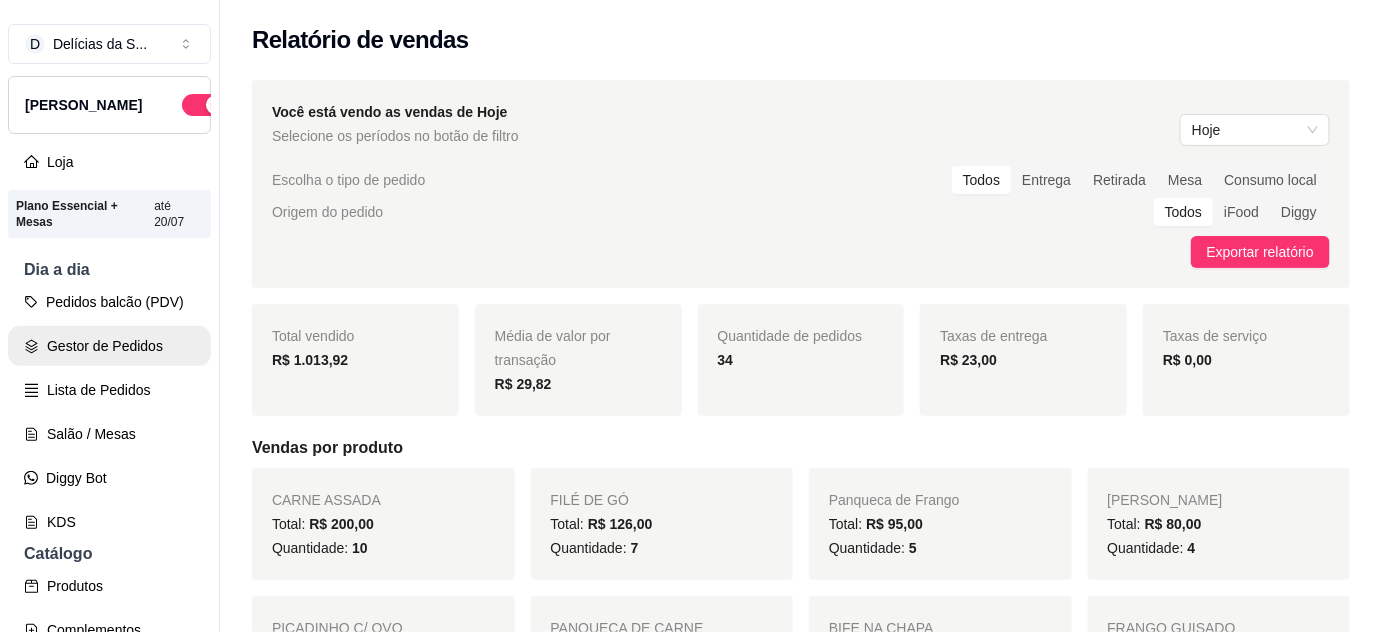 click on "Gestor de Pedidos" at bounding box center [109, 346] 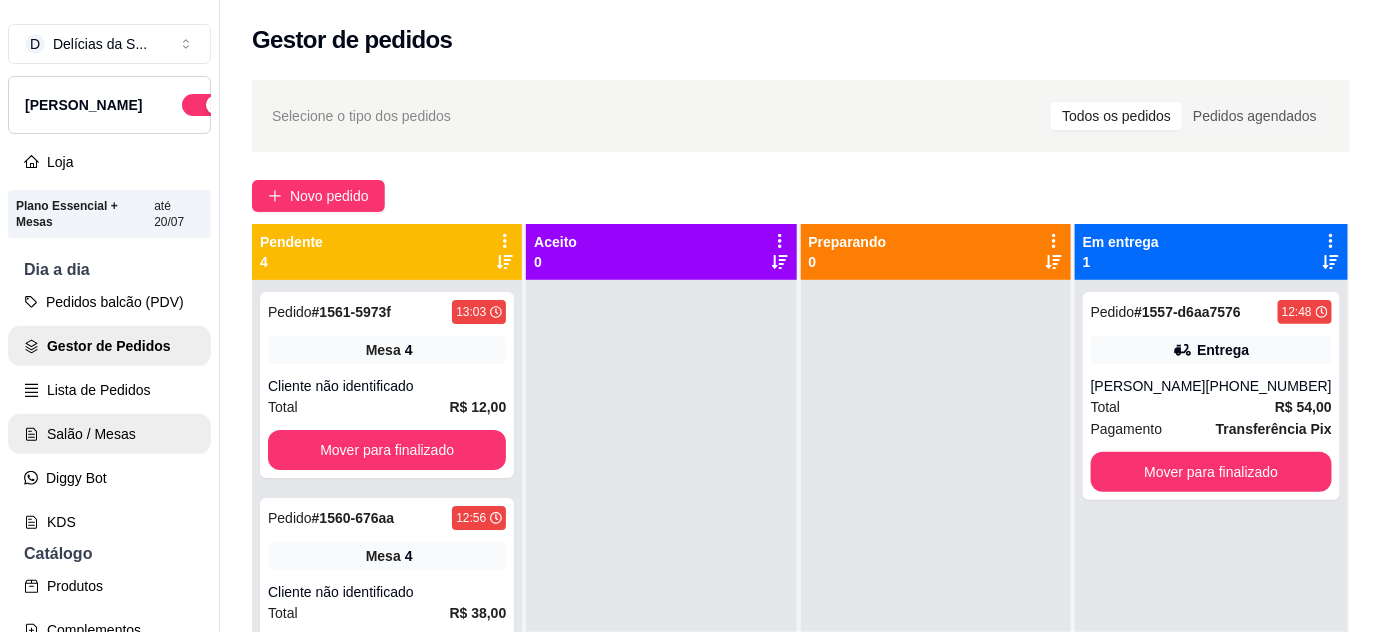 click on "Salão / Mesas" at bounding box center [109, 434] 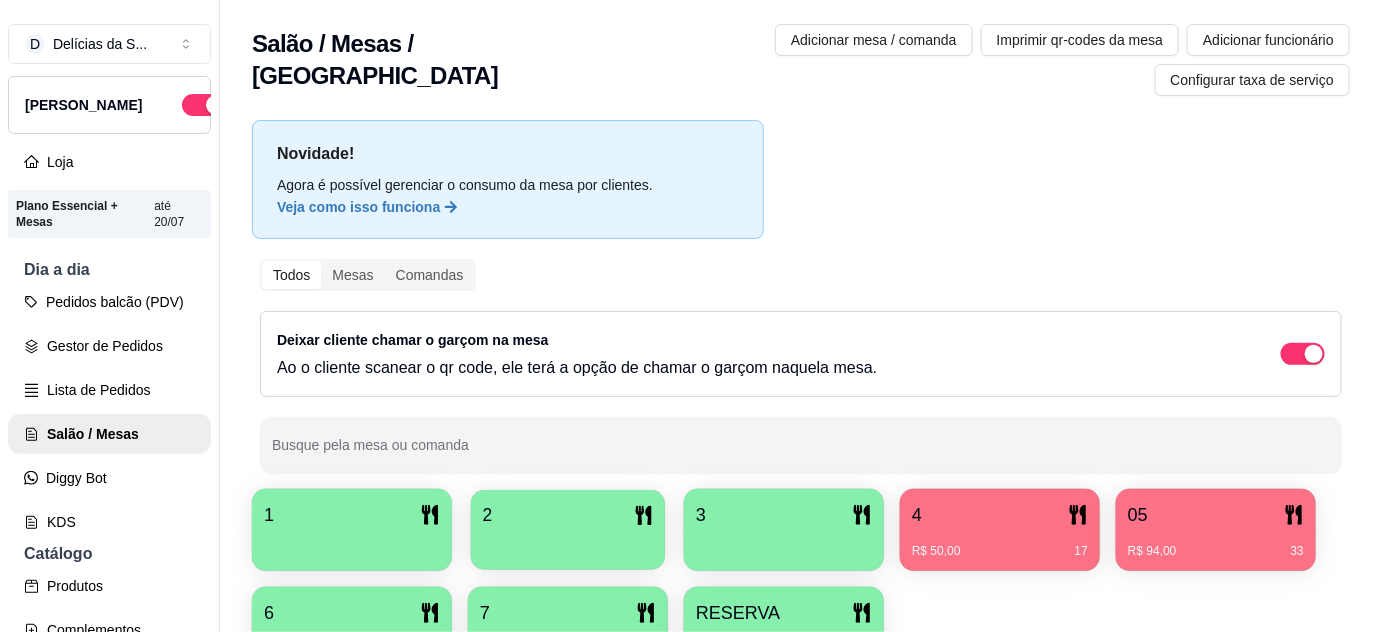 click at bounding box center [568, 543] 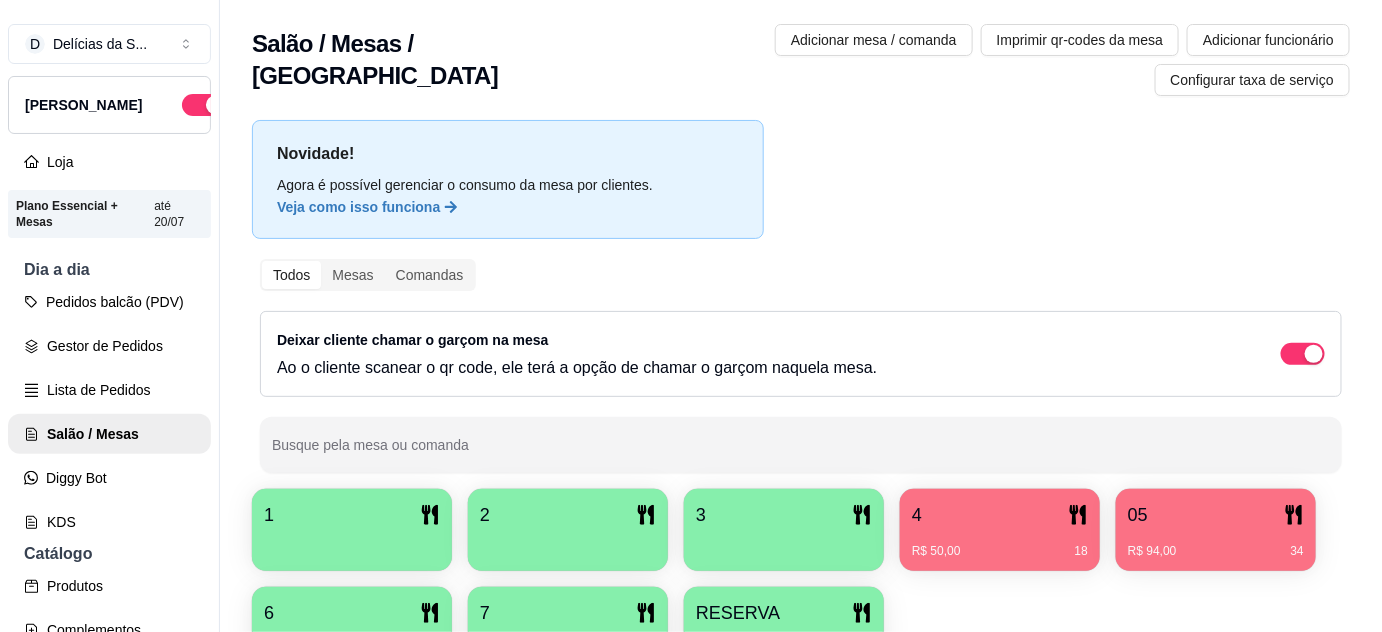 click at bounding box center [568, 544] 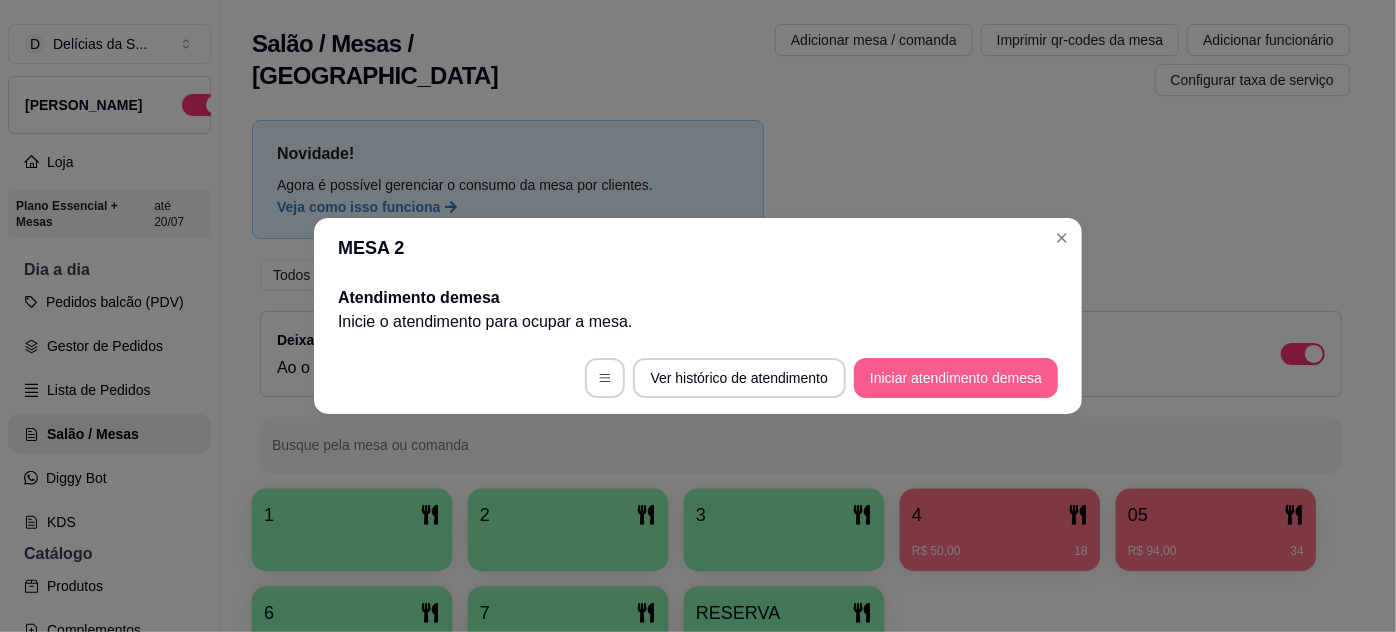 click on "Iniciar atendimento de  mesa" at bounding box center (956, 378) 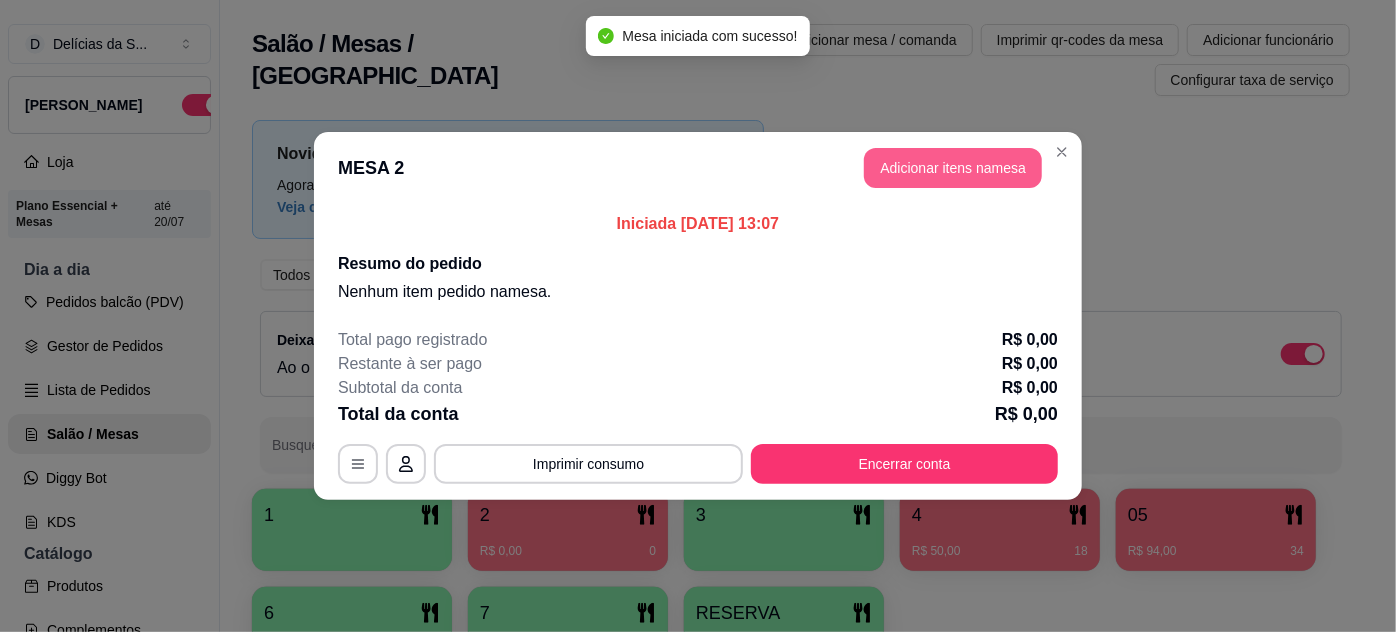 click on "Adicionar itens na  mesa" at bounding box center (953, 168) 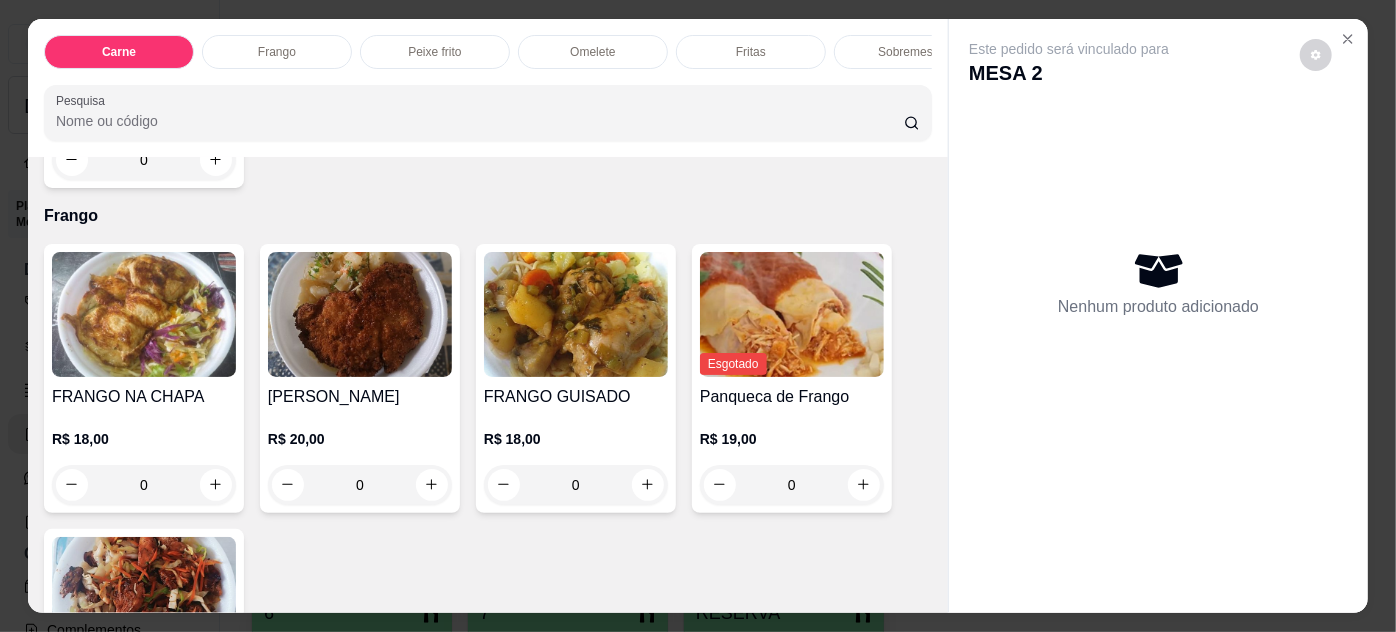 scroll, scrollTop: 1090, scrollLeft: 0, axis: vertical 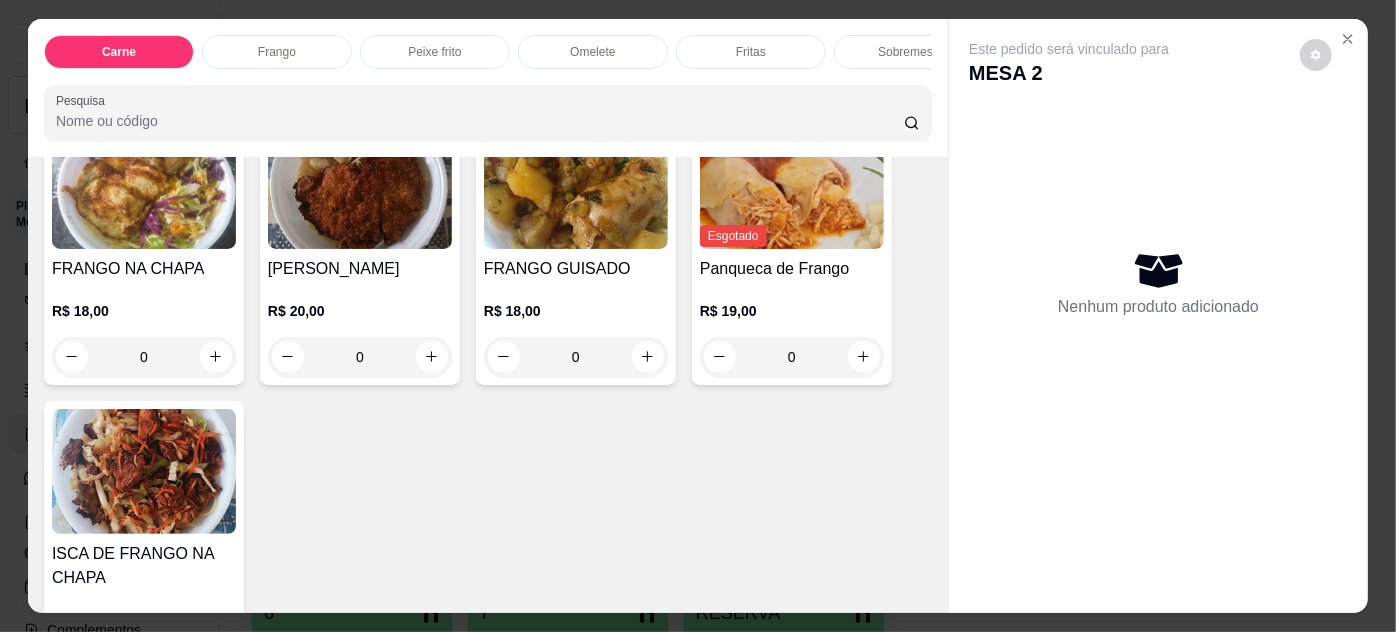 click on "0" at bounding box center (144, 357) 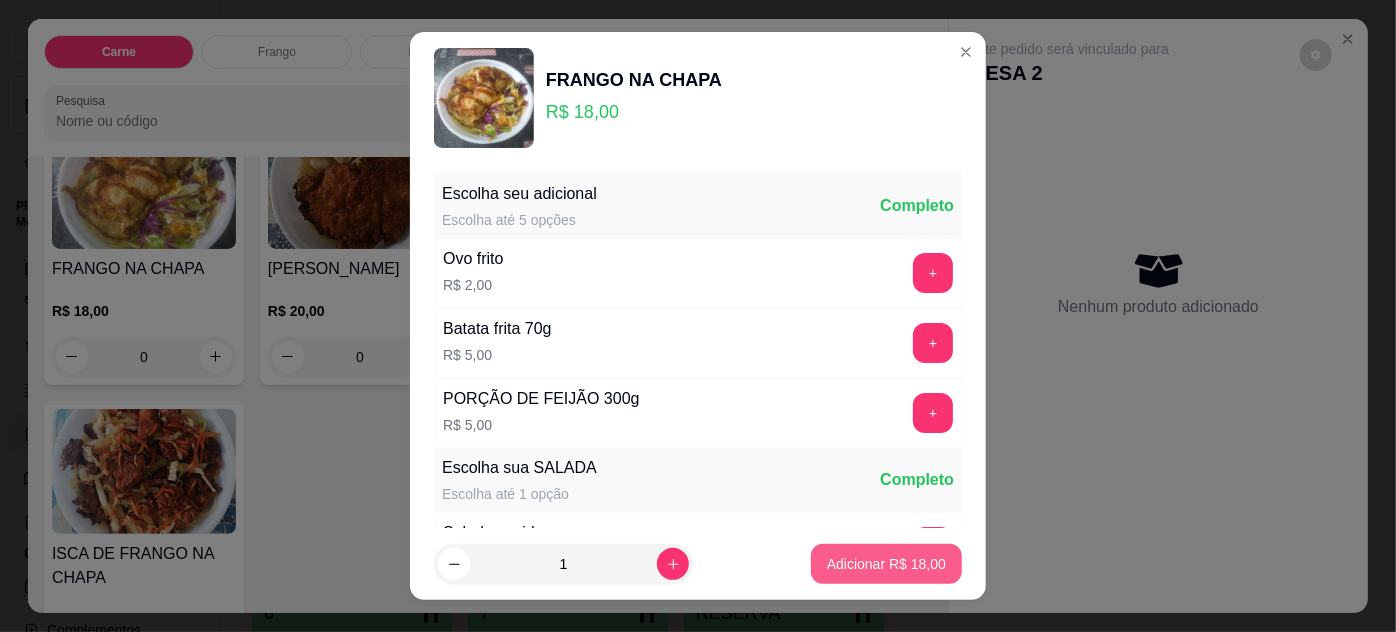 click on "Adicionar   R$ 18,00" at bounding box center (886, 564) 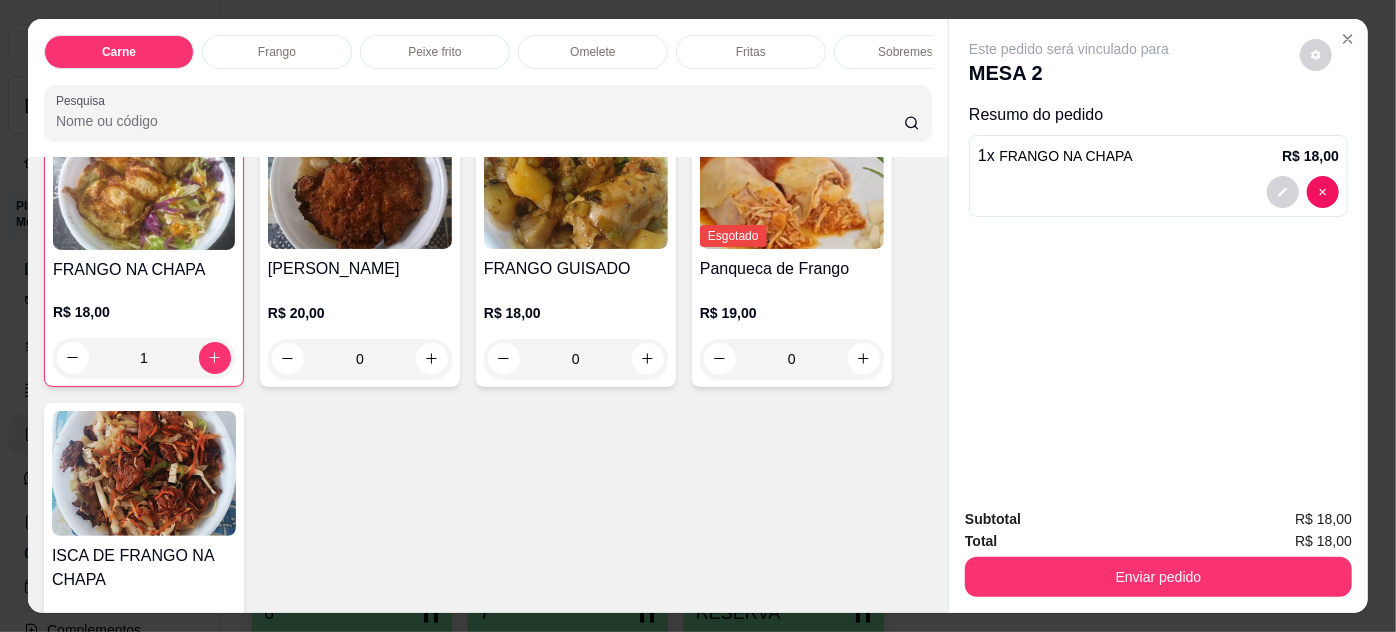 scroll, scrollTop: 1091, scrollLeft: 0, axis: vertical 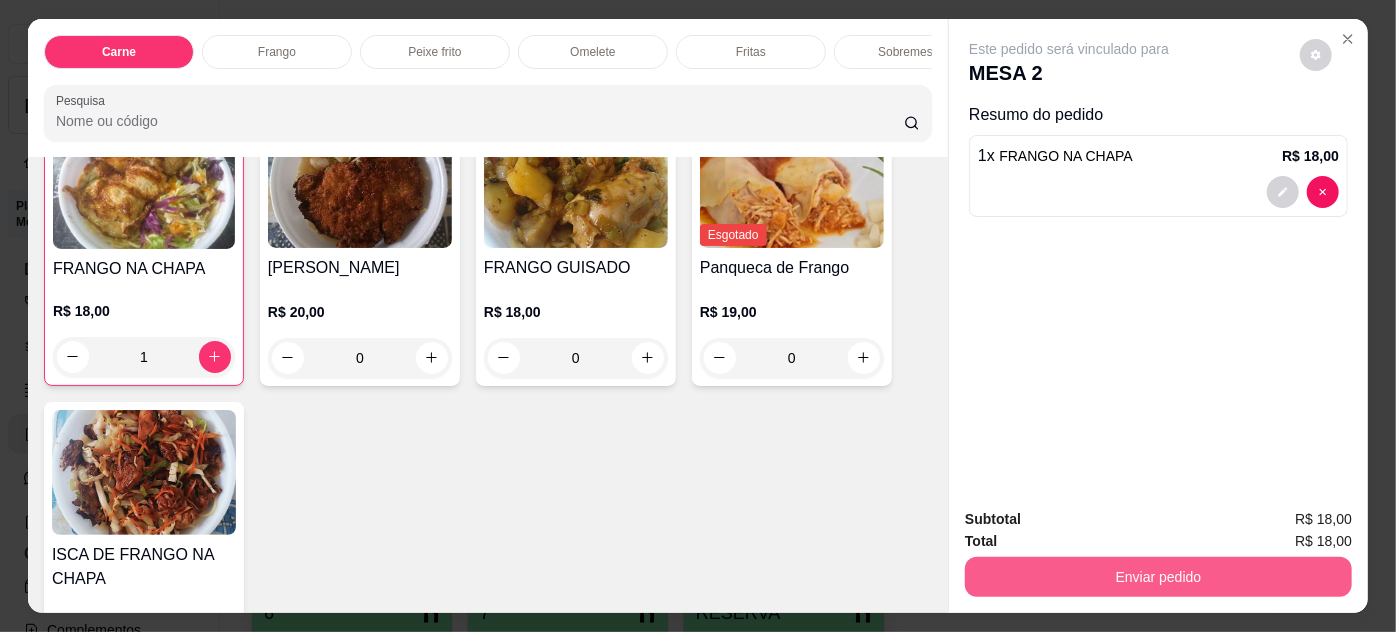 click on "Enviar pedido" at bounding box center (1158, 577) 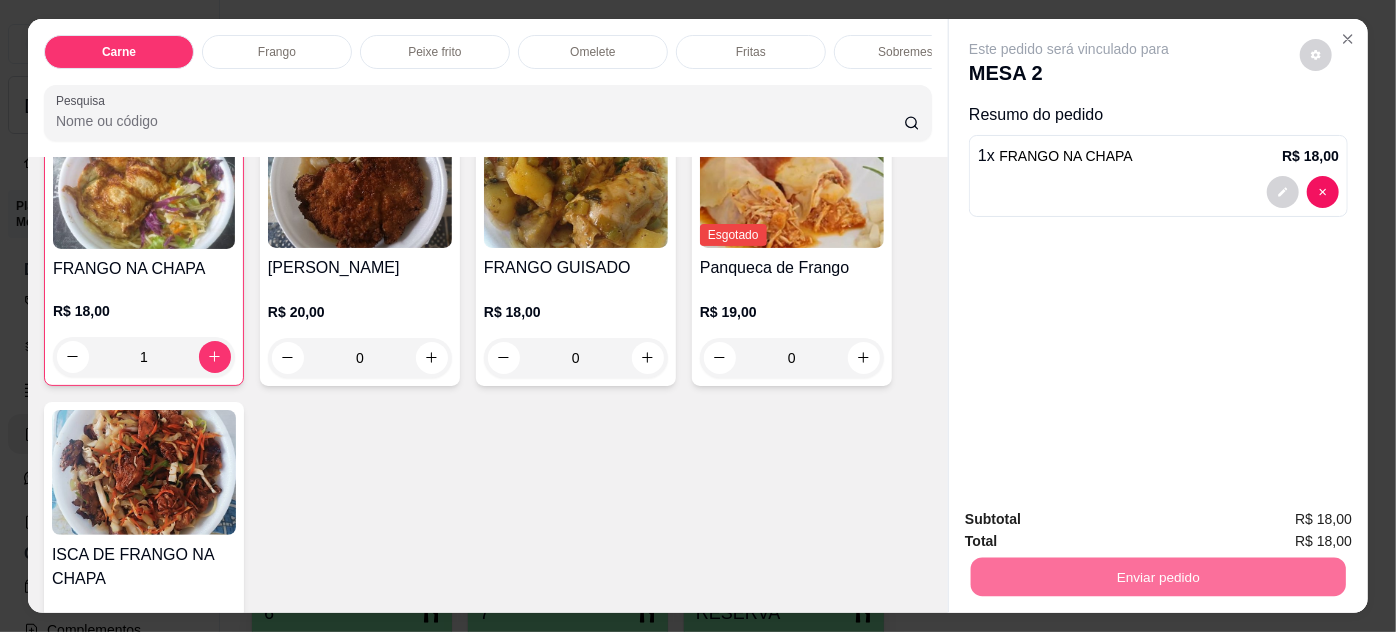 click on "Não registrar e enviar pedido" at bounding box center (1093, 521) 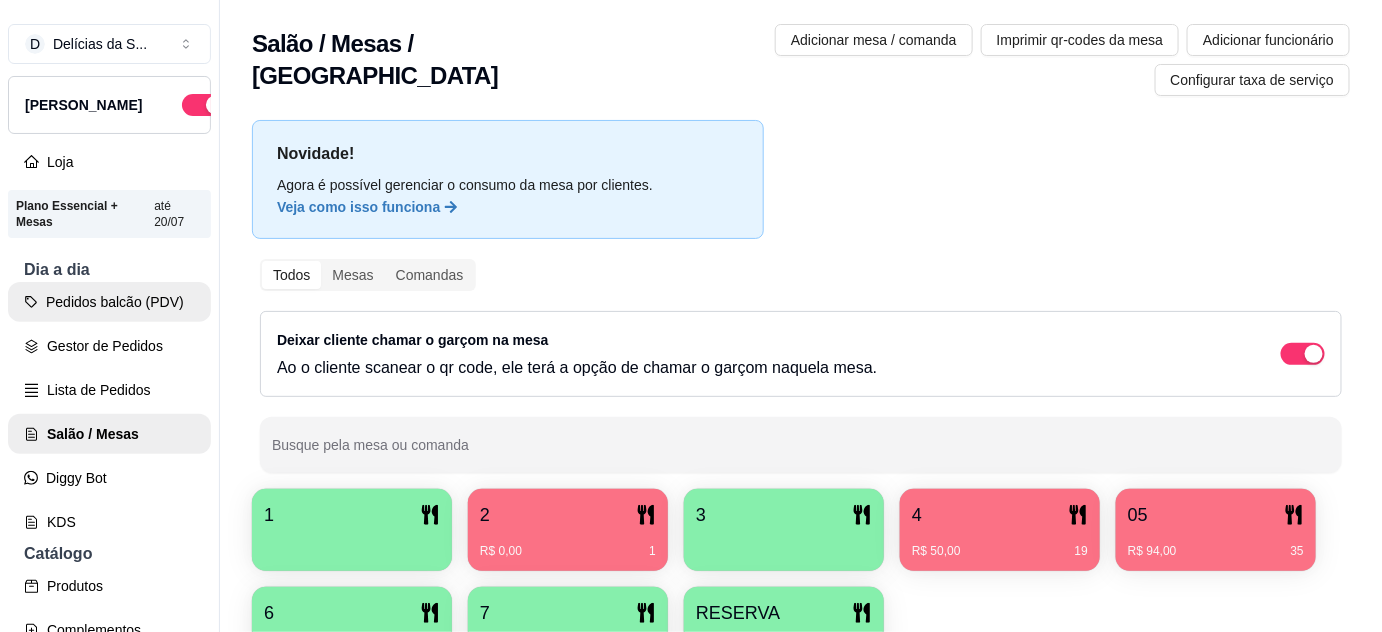 click on "Pedidos balcão (PDV)" at bounding box center (109, 302) 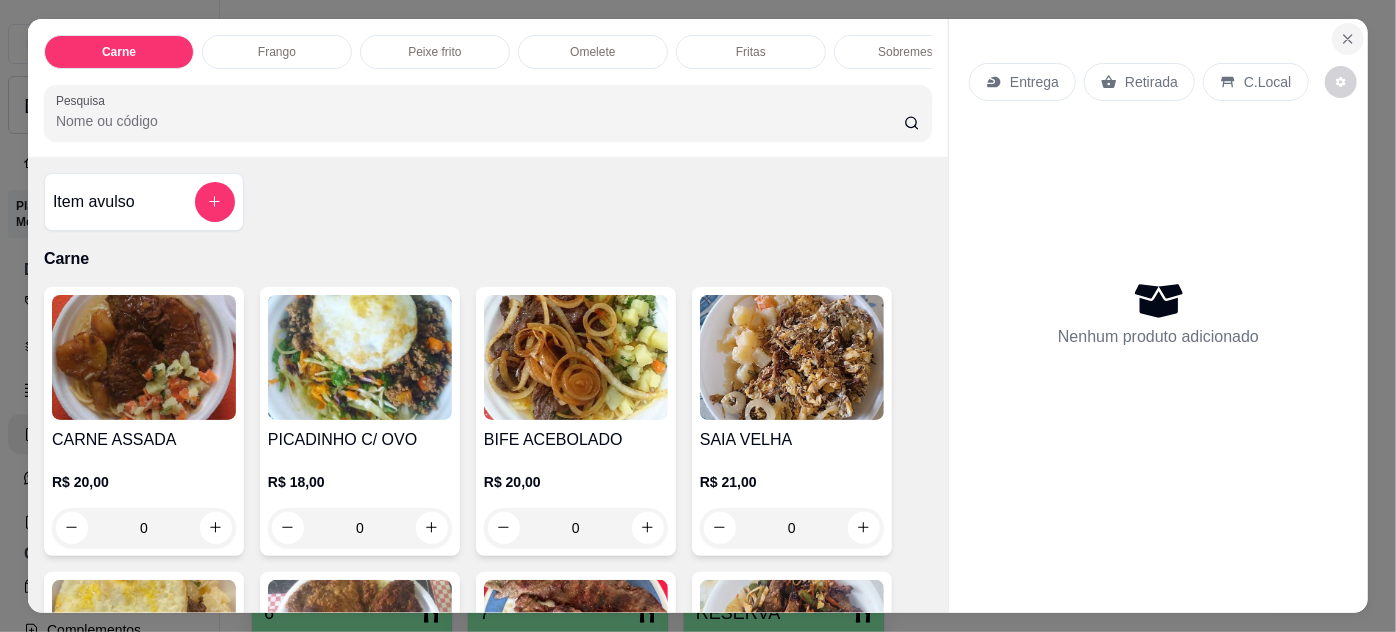 click 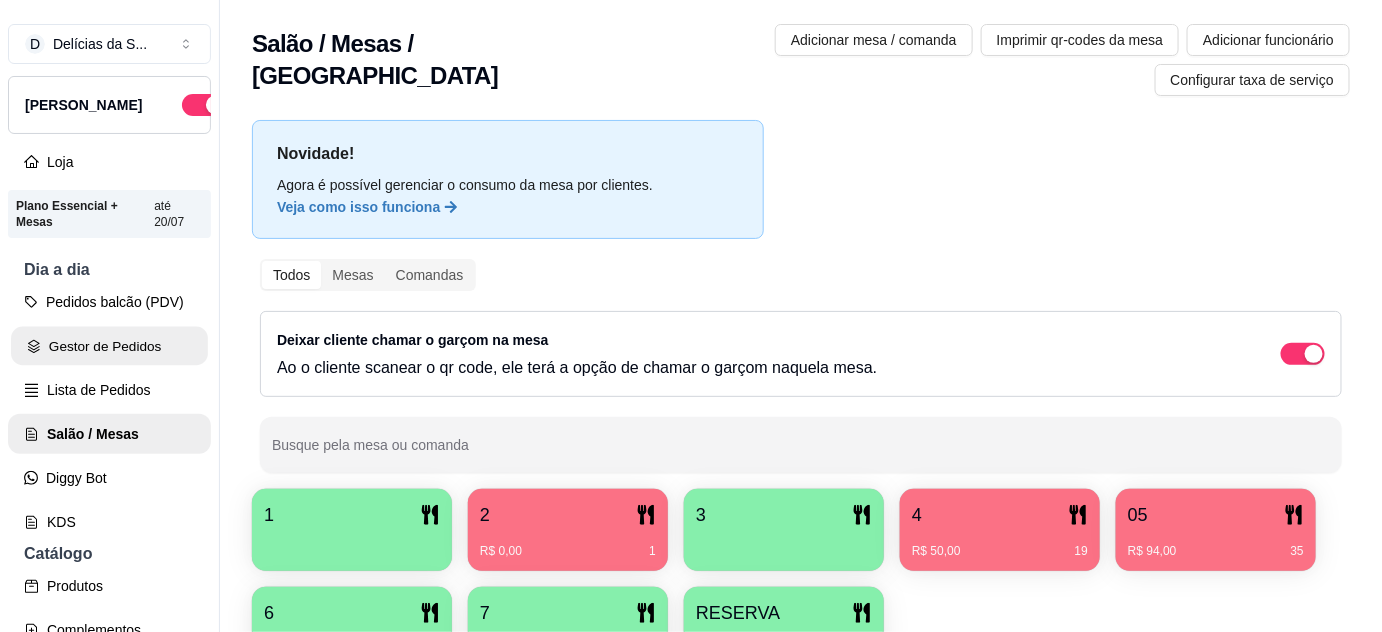 click on "Gestor de Pedidos" at bounding box center [109, 346] 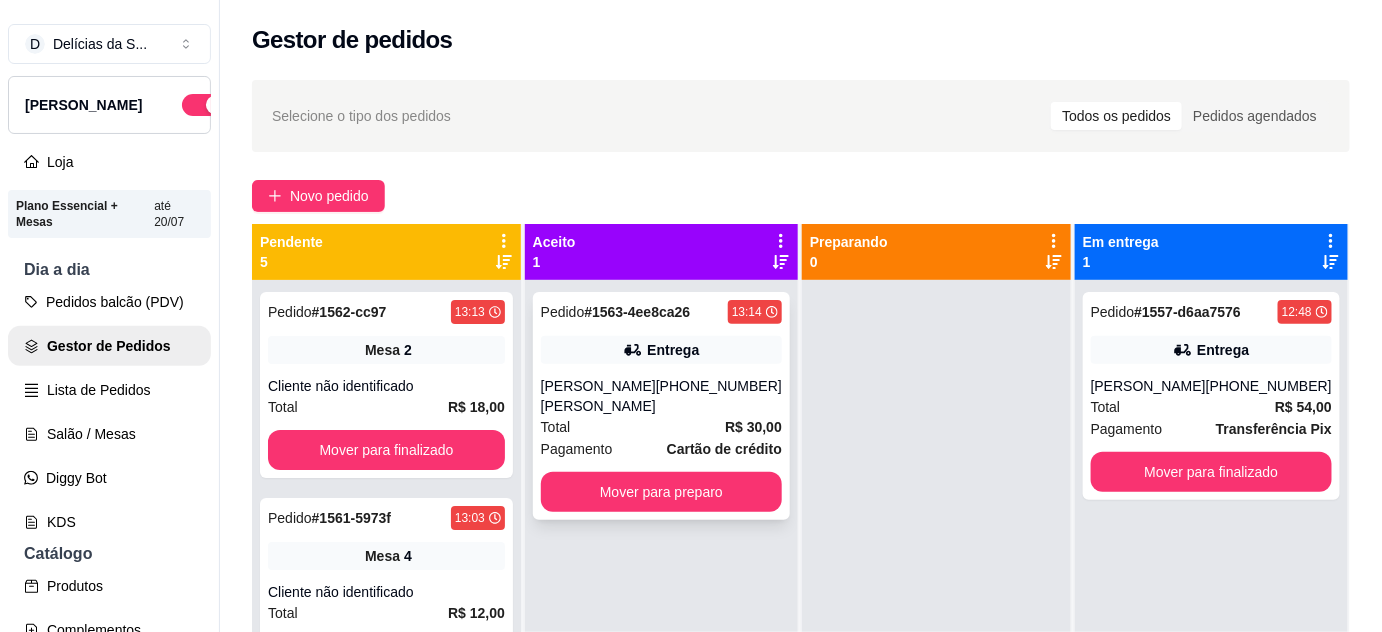 click on "[PERSON_NAME] [PERSON_NAME]" at bounding box center [598, 396] 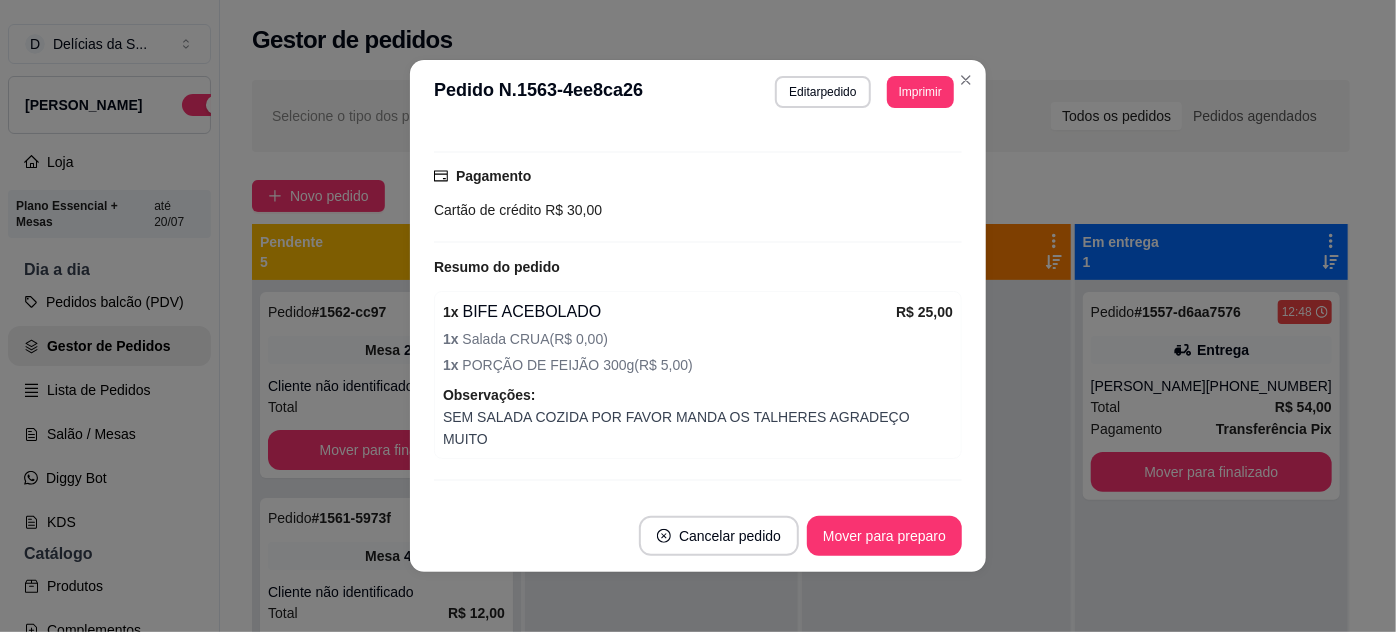 scroll, scrollTop: 563, scrollLeft: 0, axis: vertical 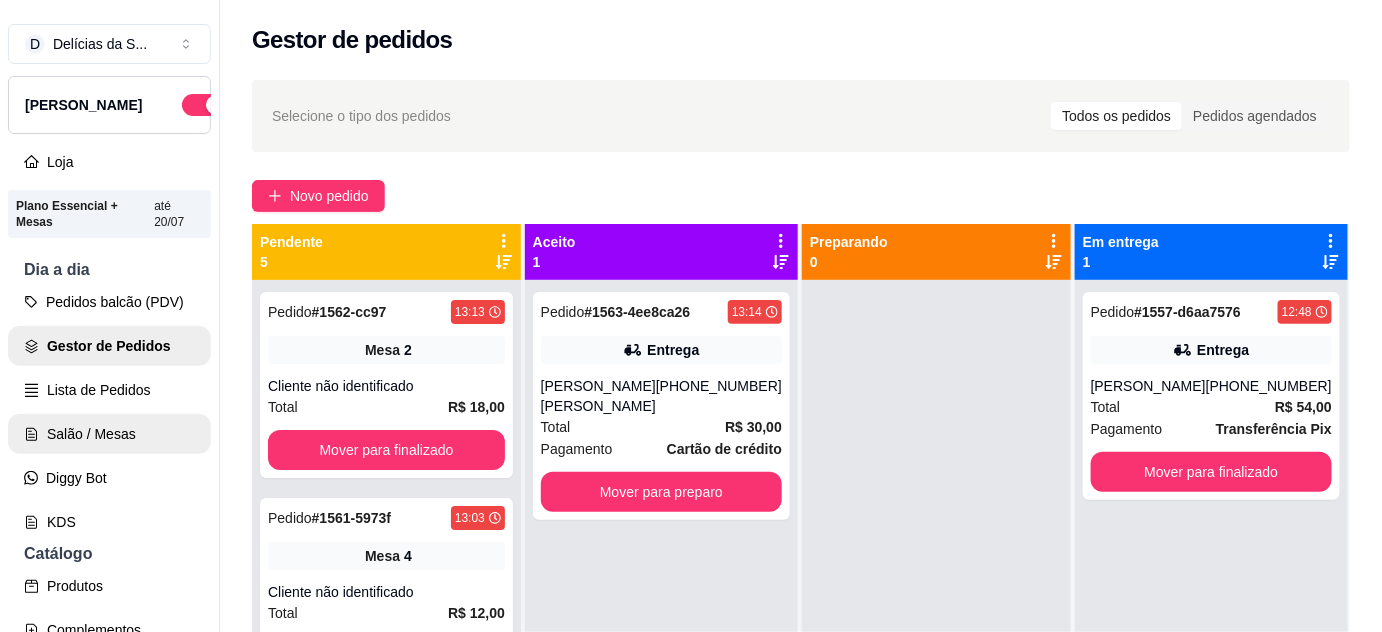 click on "Salão / Mesas" at bounding box center (109, 434) 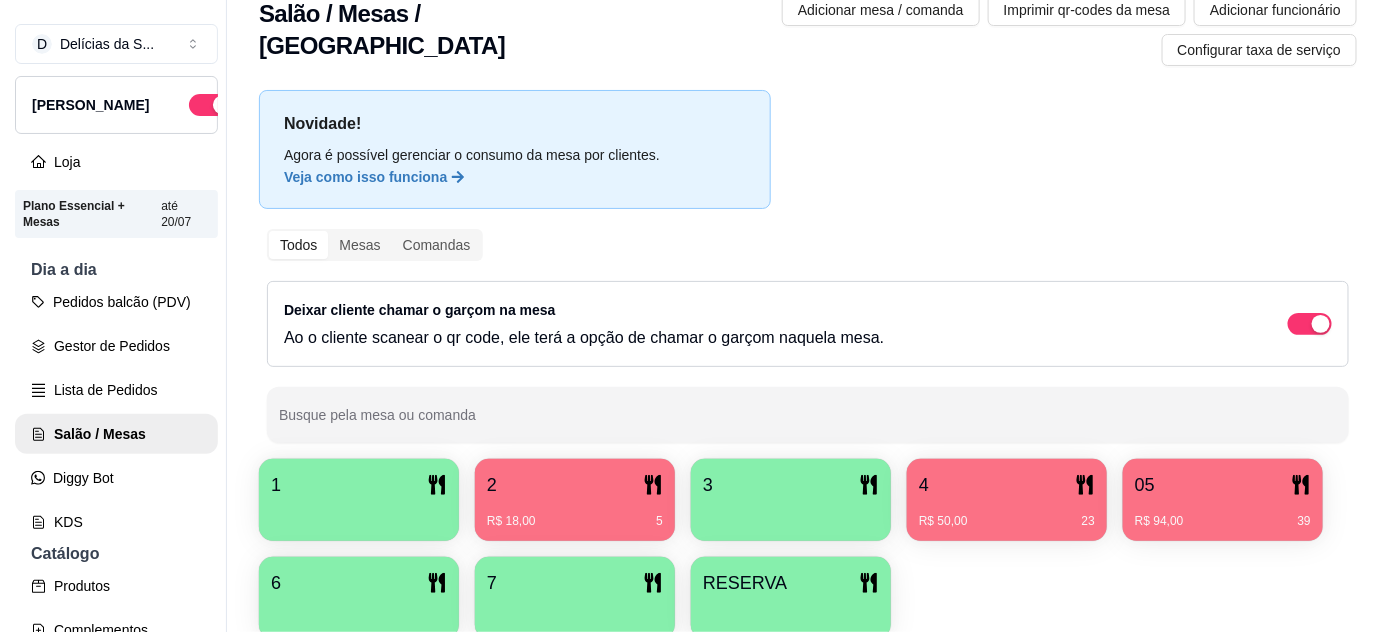 scroll, scrollTop: 0, scrollLeft: 0, axis: both 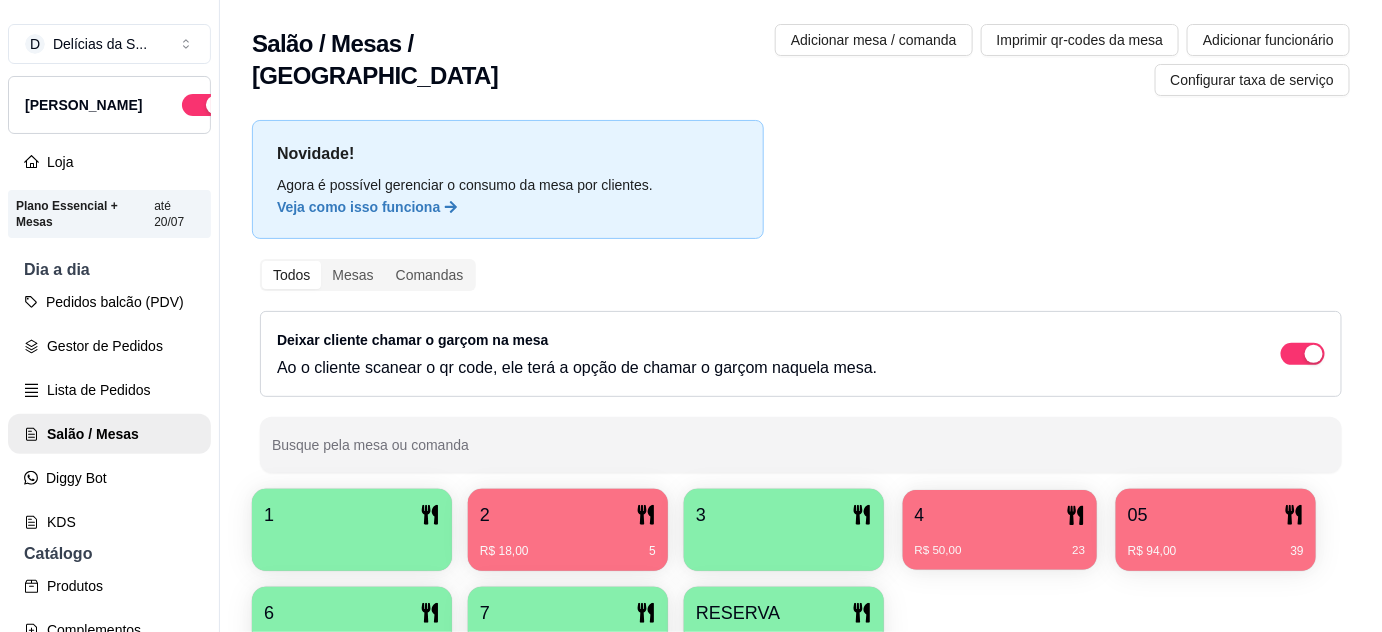 click on "4" at bounding box center (1000, 515) 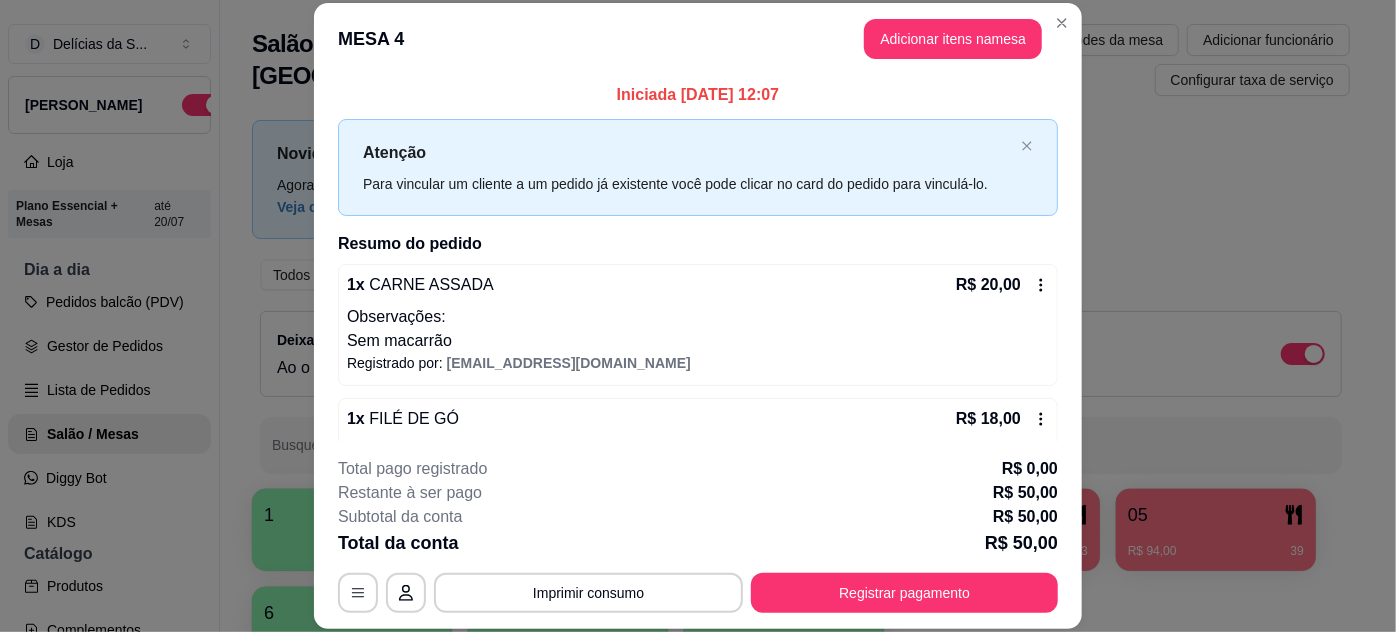 scroll, scrollTop: 240, scrollLeft: 0, axis: vertical 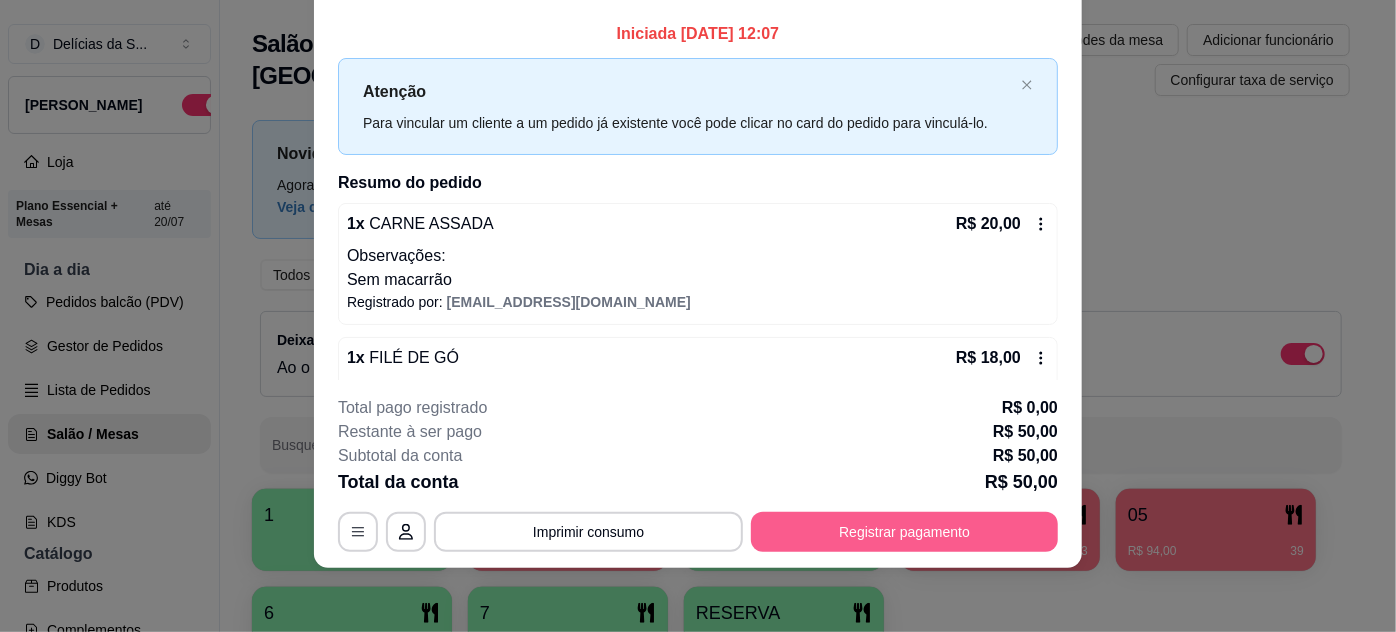 click on "Registrar pagamento" at bounding box center [904, 532] 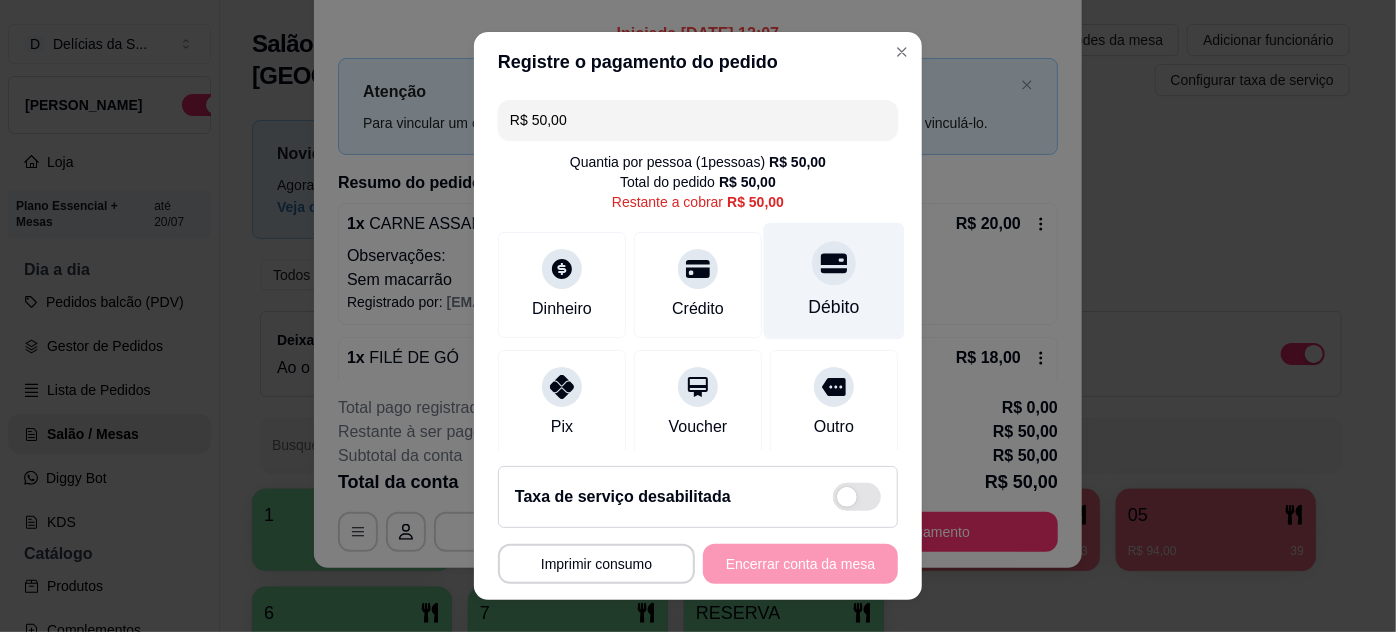 click on "Débito" at bounding box center [834, 307] 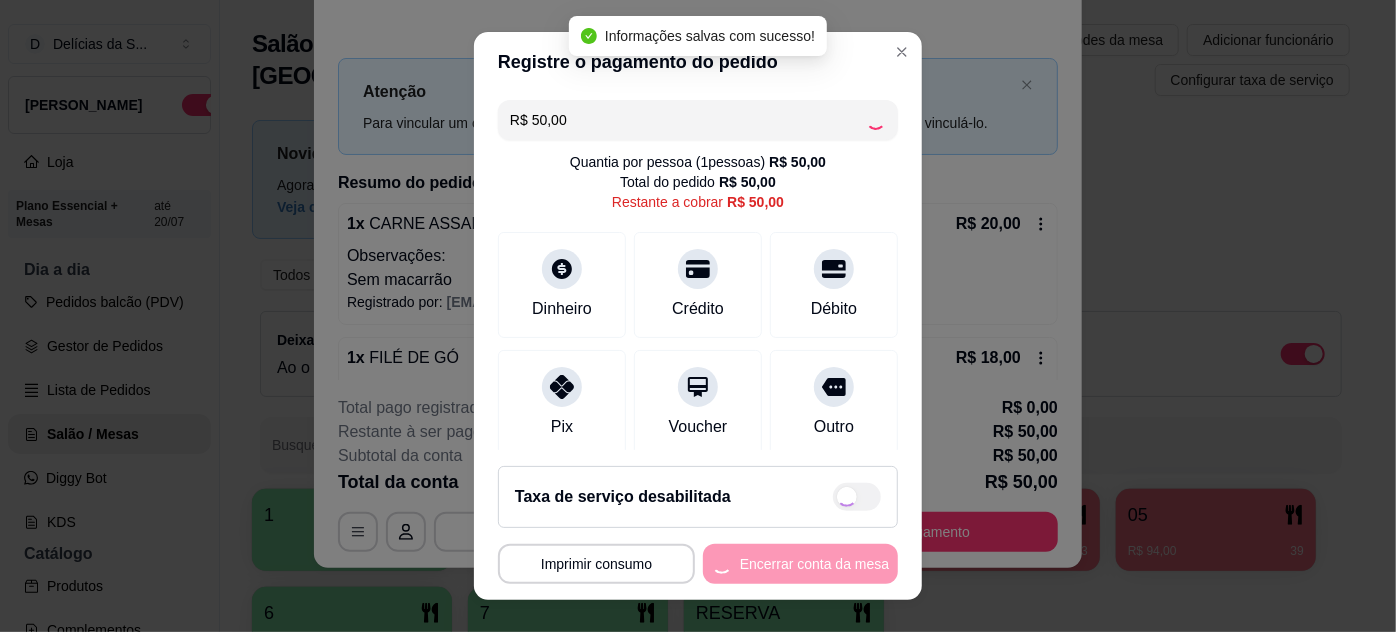 type on "R$ 0,00" 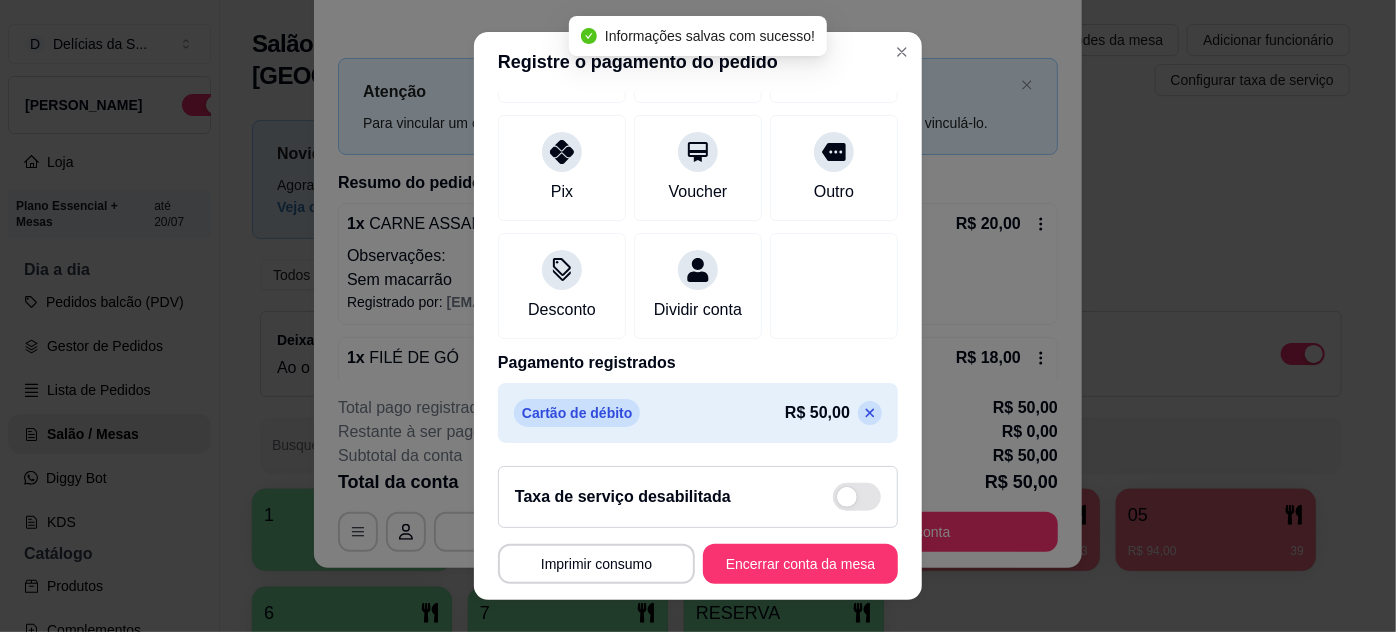 scroll, scrollTop: 237, scrollLeft: 0, axis: vertical 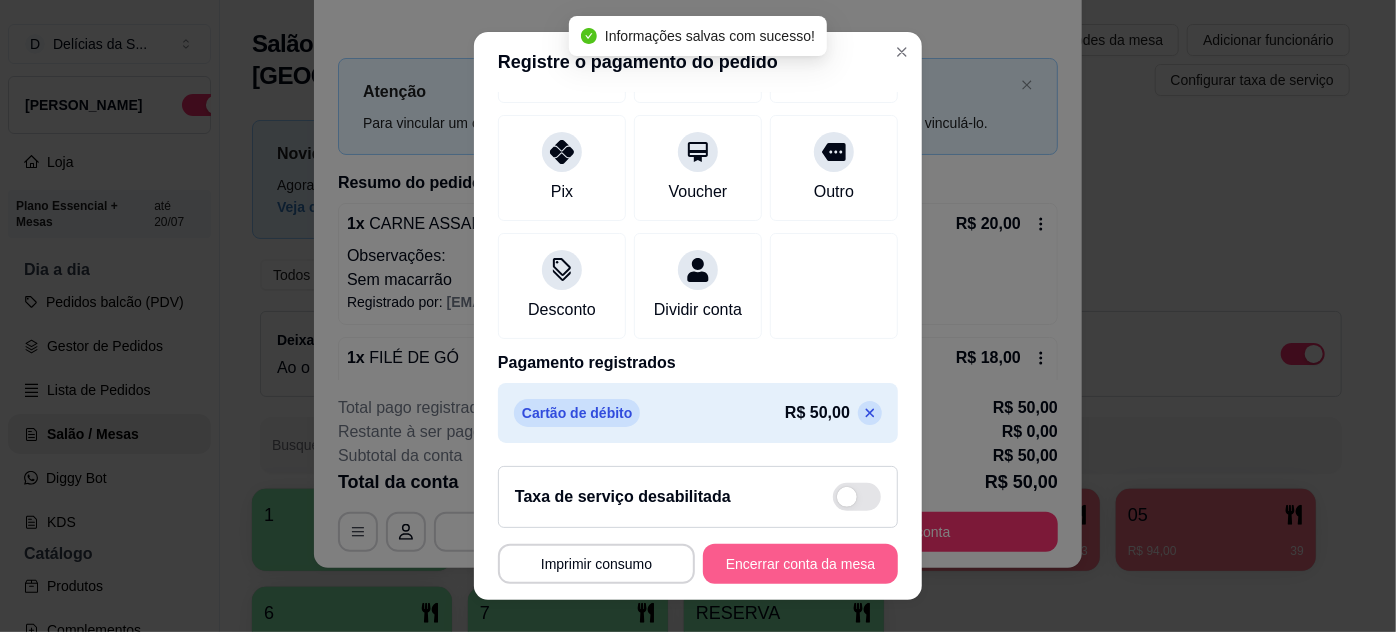 click on "Encerrar conta da mesa" at bounding box center (800, 564) 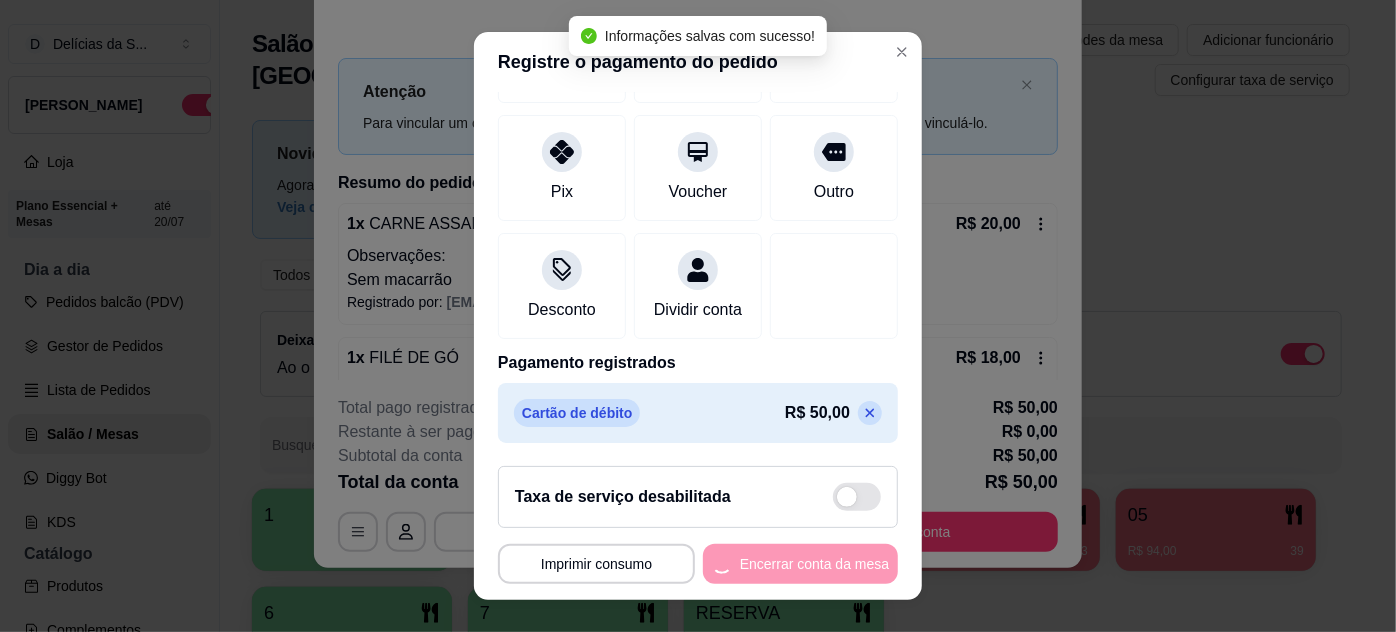 scroll, scrollTop: 0, scrollLeft: 0, axis: both 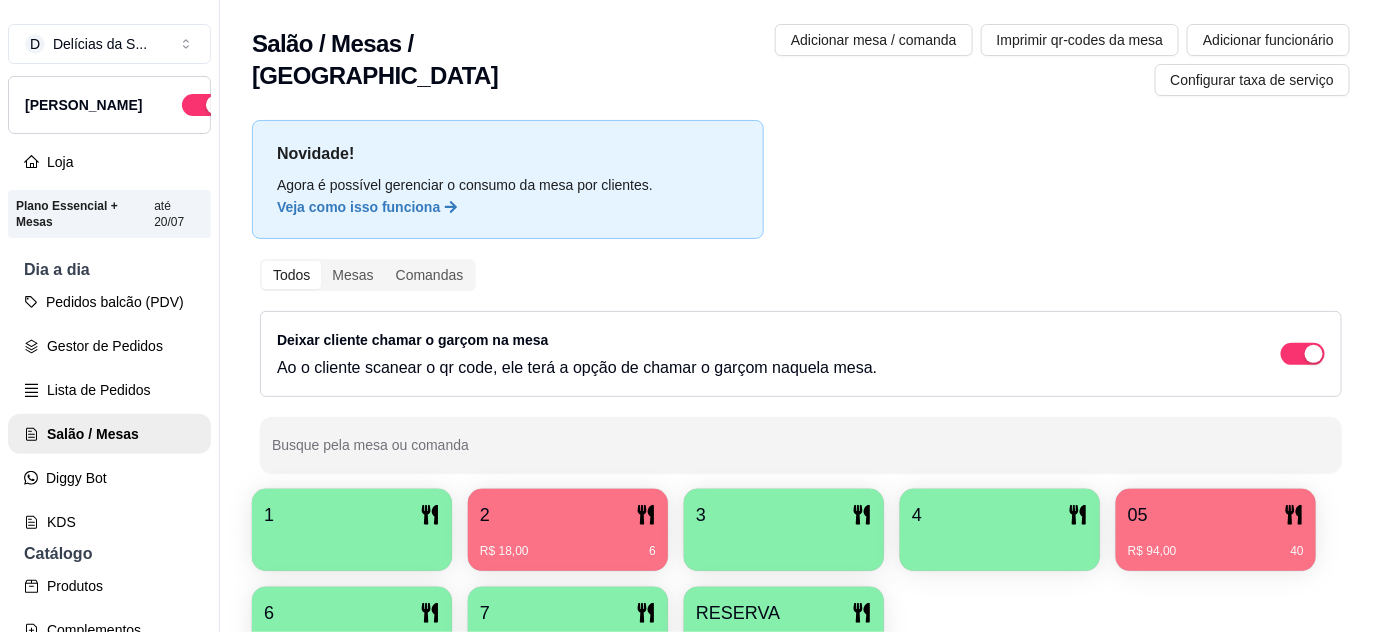 click on "2" at bounding box center [568, 515] 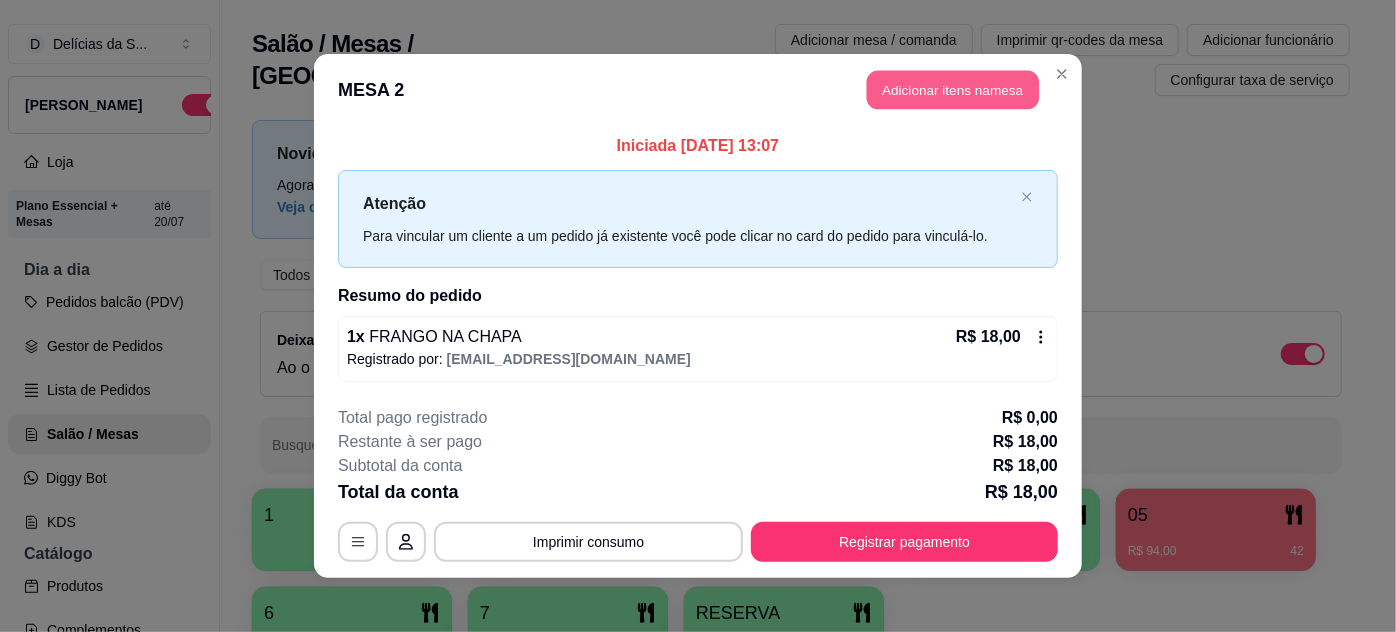 click on "Adicionar itens na  mesa" at bounding box center (953, 90) 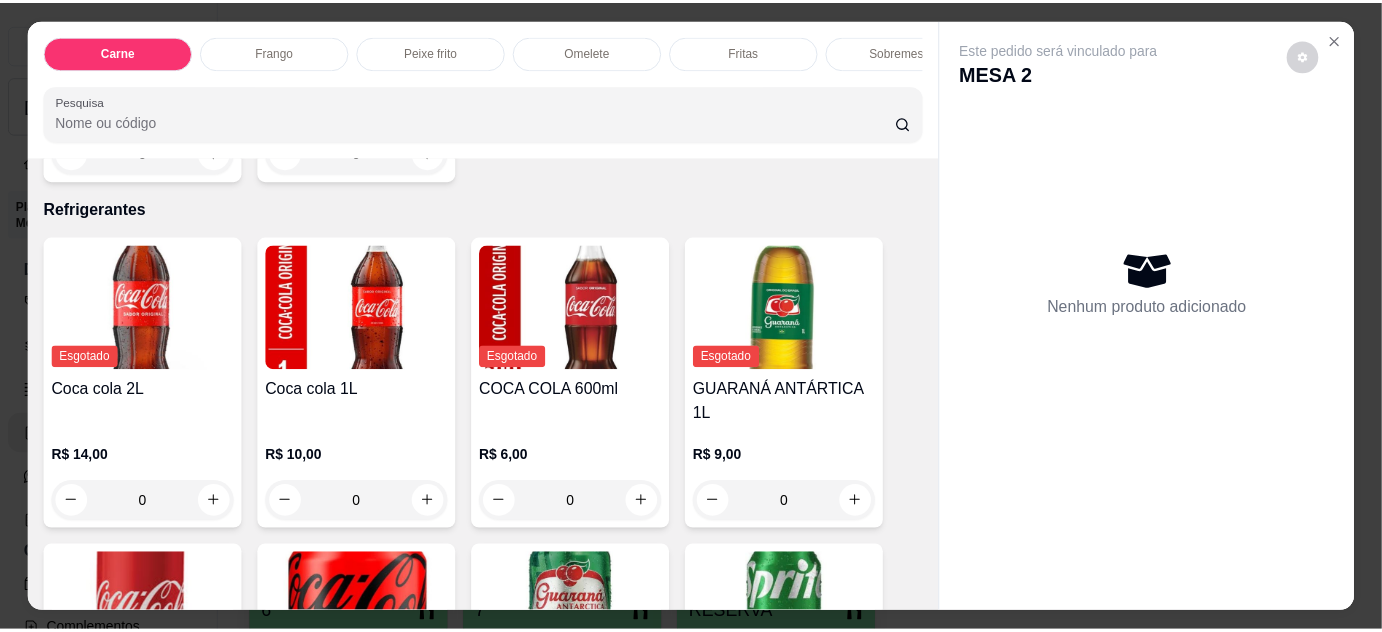scroll, scrollTop: 3197, scrollLeft: 0, axis: vertical 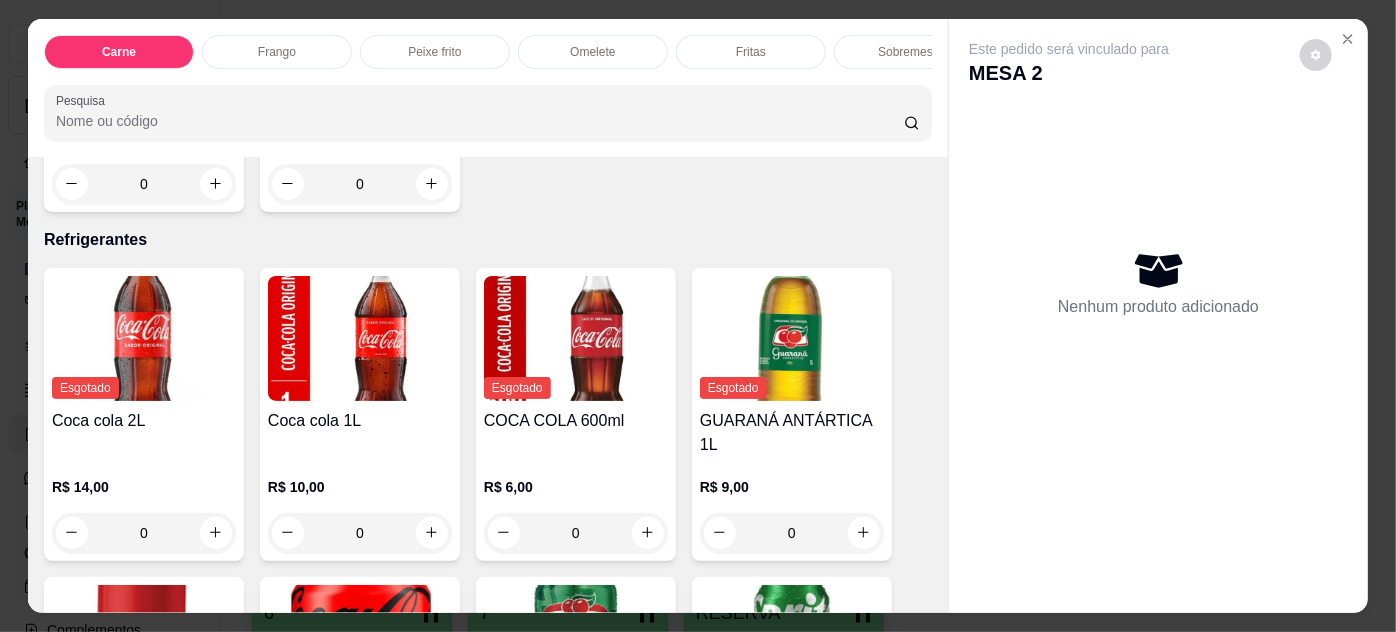 click at bounding box center (576, 338) 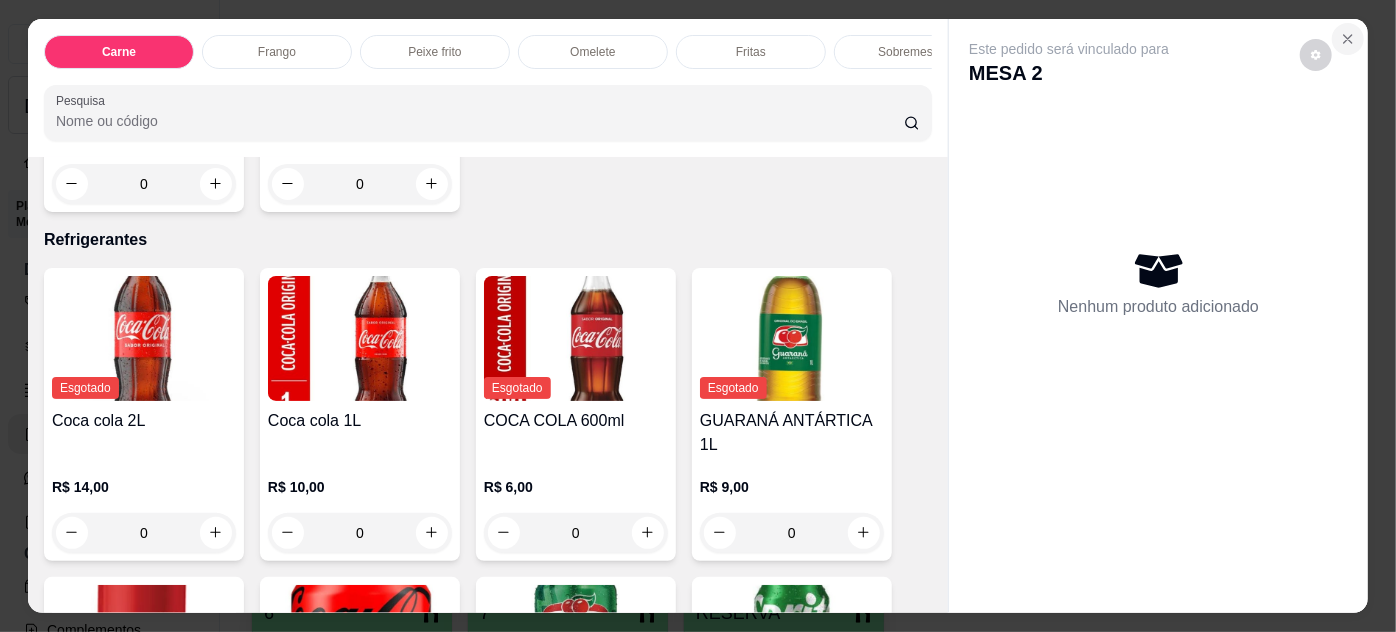 click at bounding box center [1348, 39] 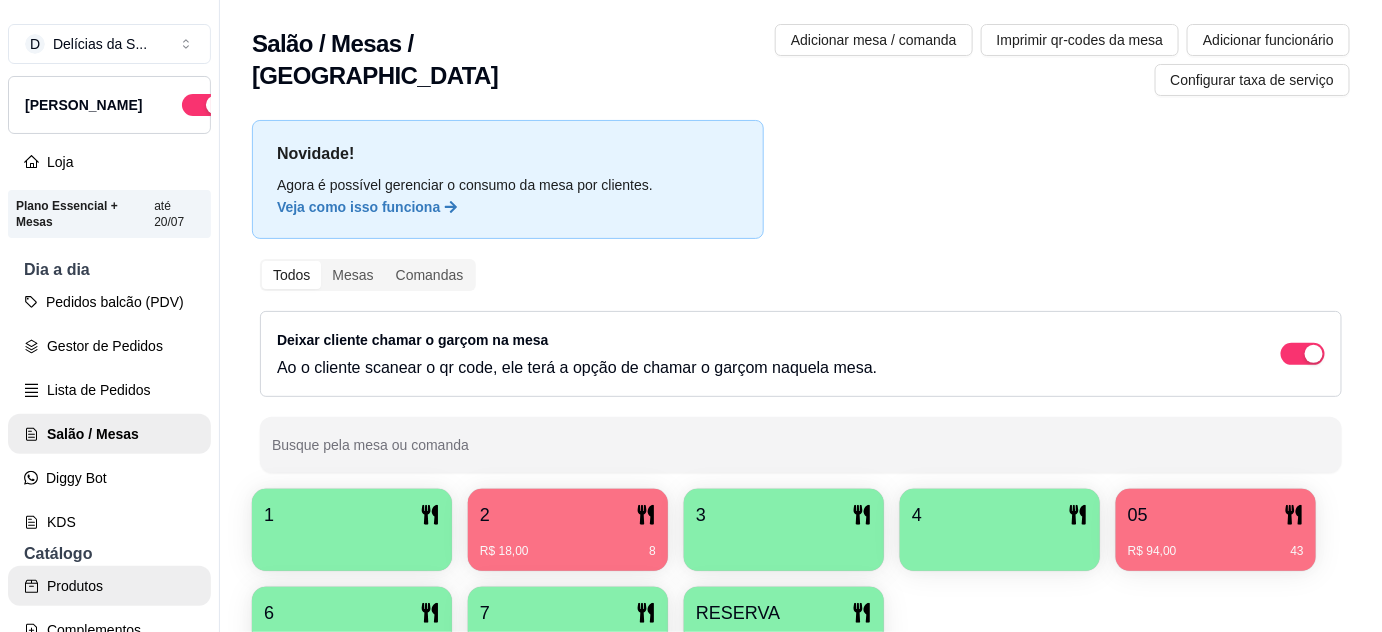 click on "Produtos" at bounding box center (109, 586) 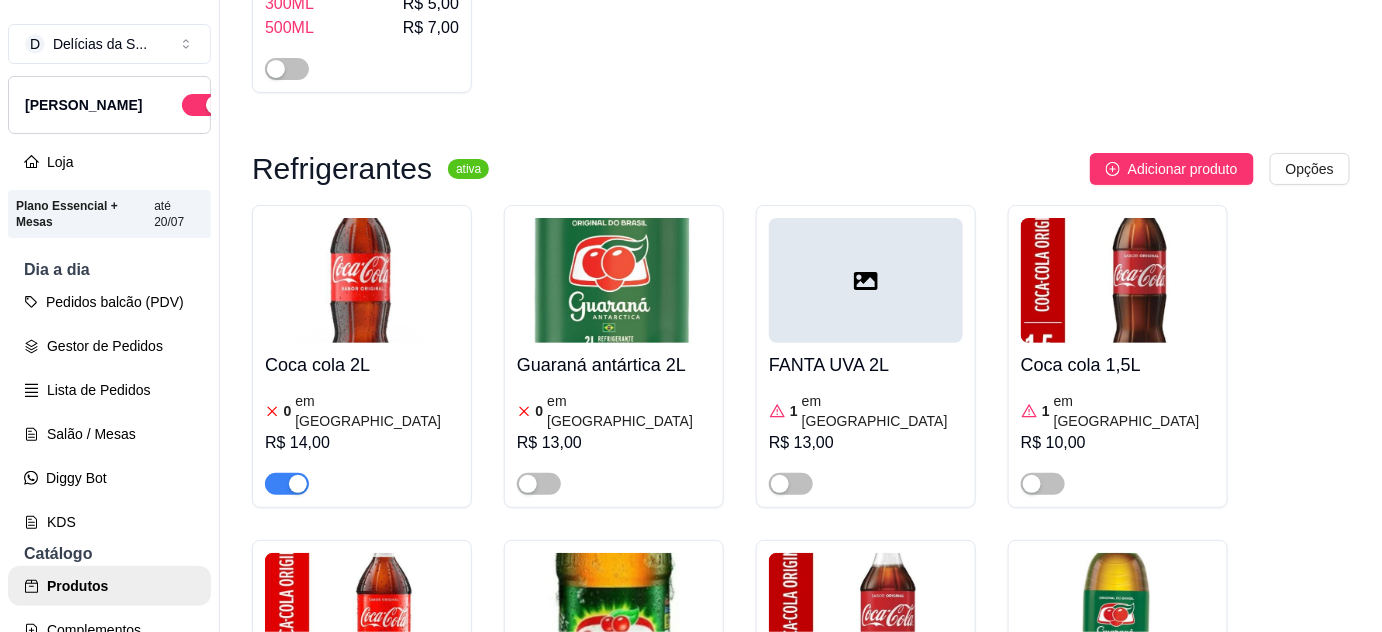 scroll, scrollTop: 6909, scrollLeft: 0, axis: vertical 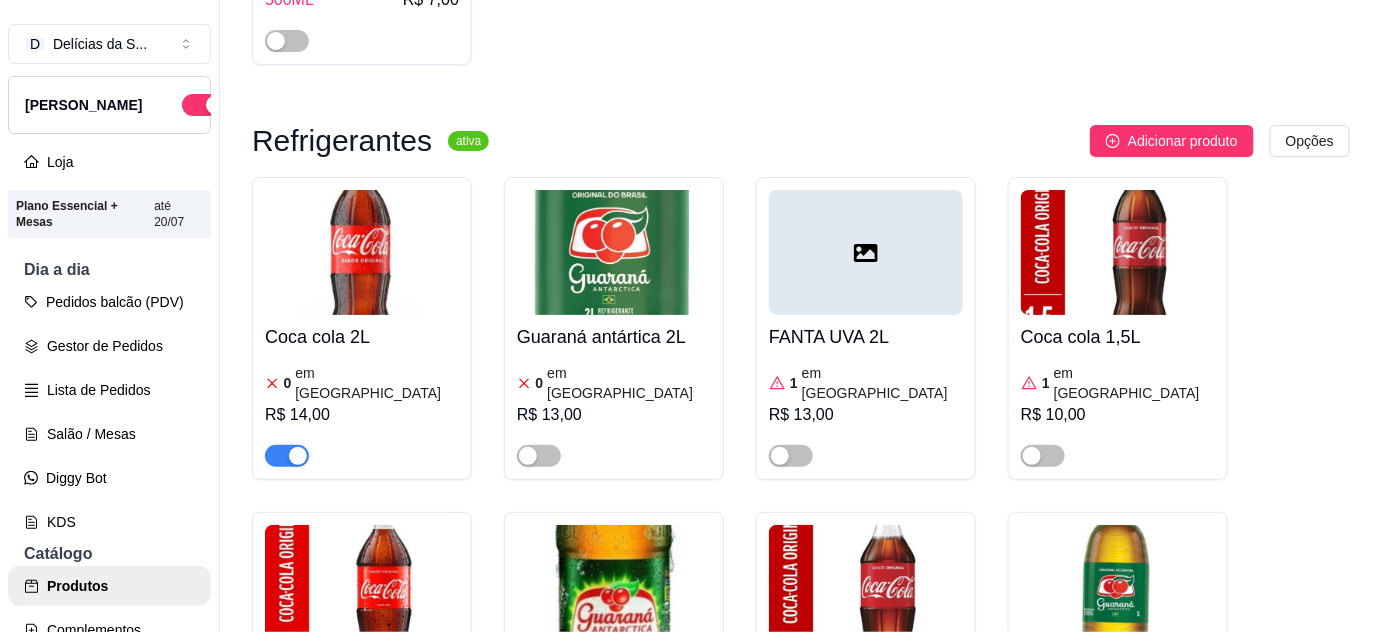 click on "COCA COLA 600ml" at bounding box center (866, 672) 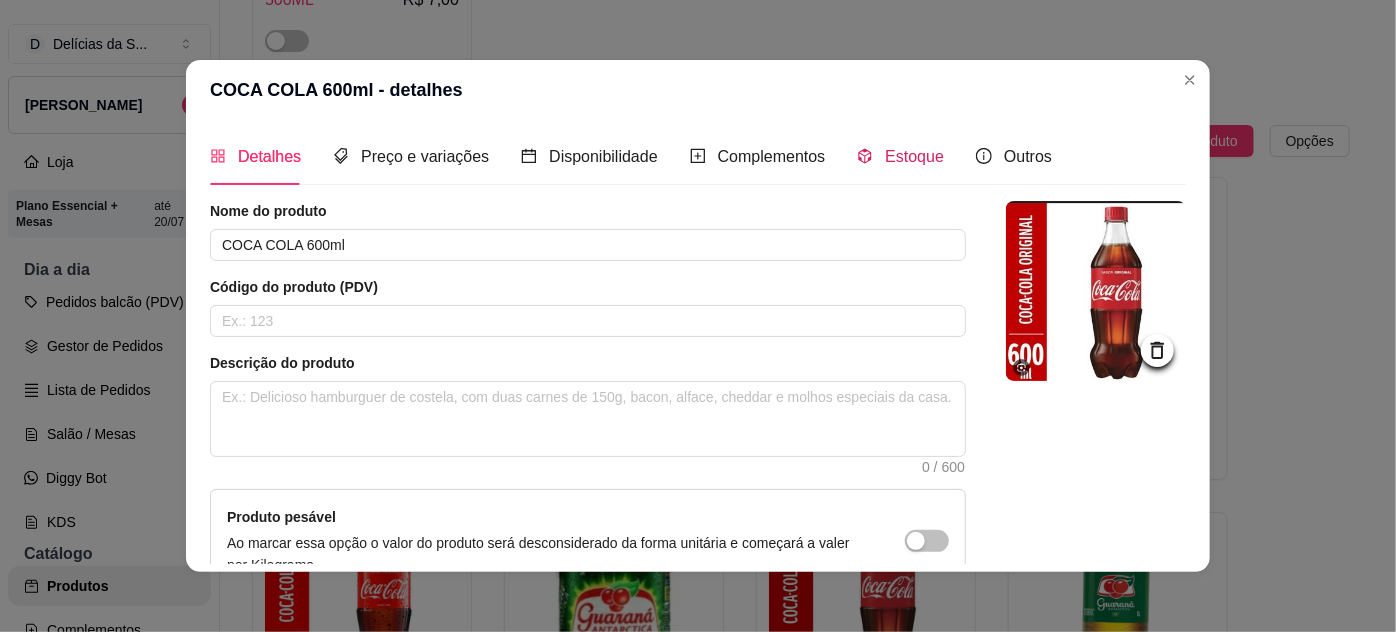 click on "Estoque" at bounding box center [914, 156] 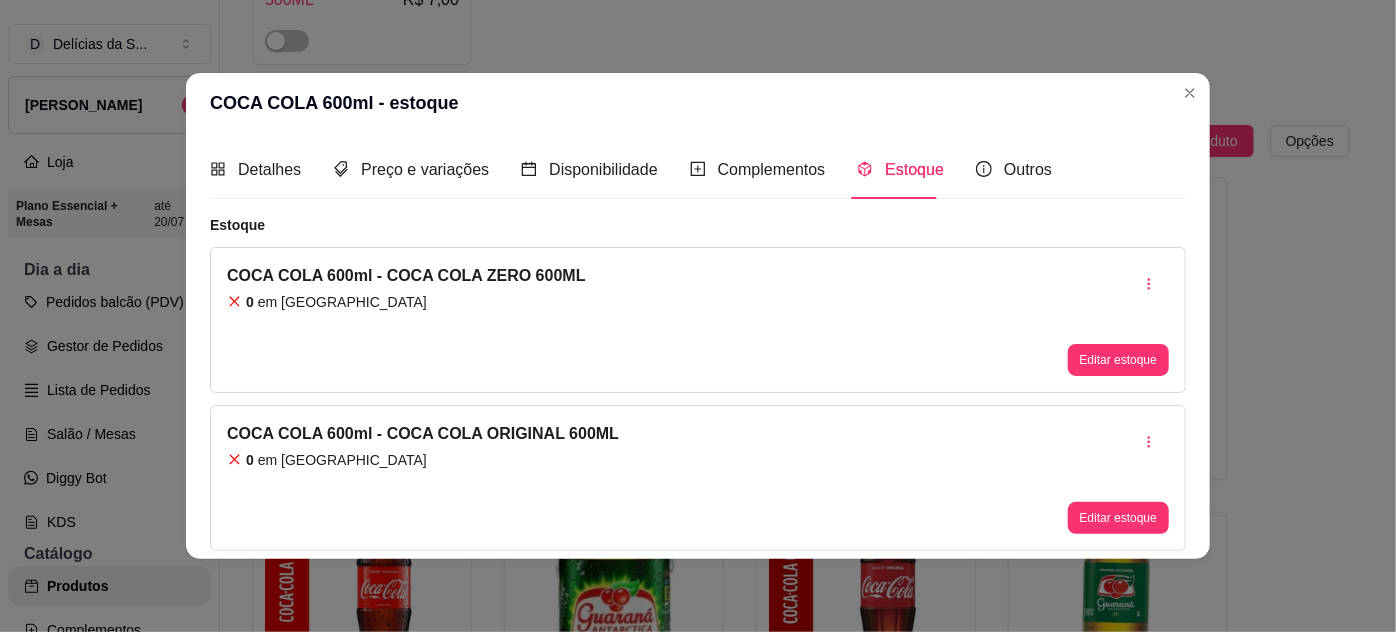 type 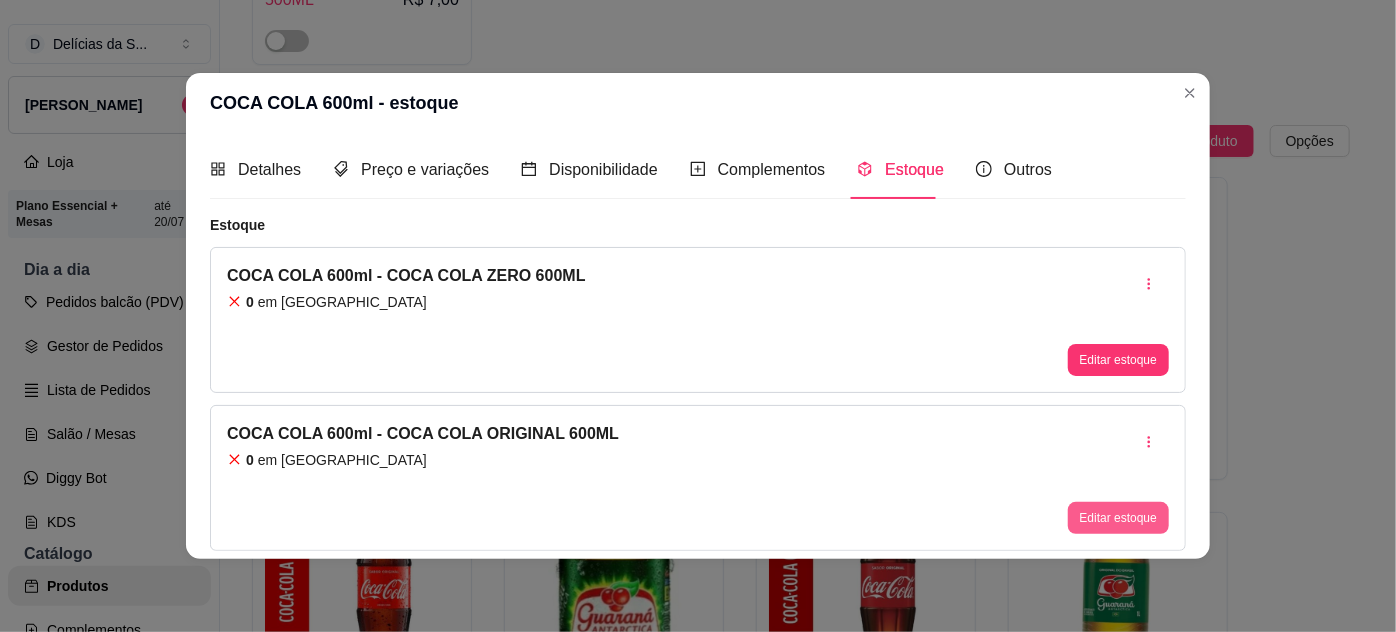 click on "Editar estoque" at bounding box center [1118, 518] 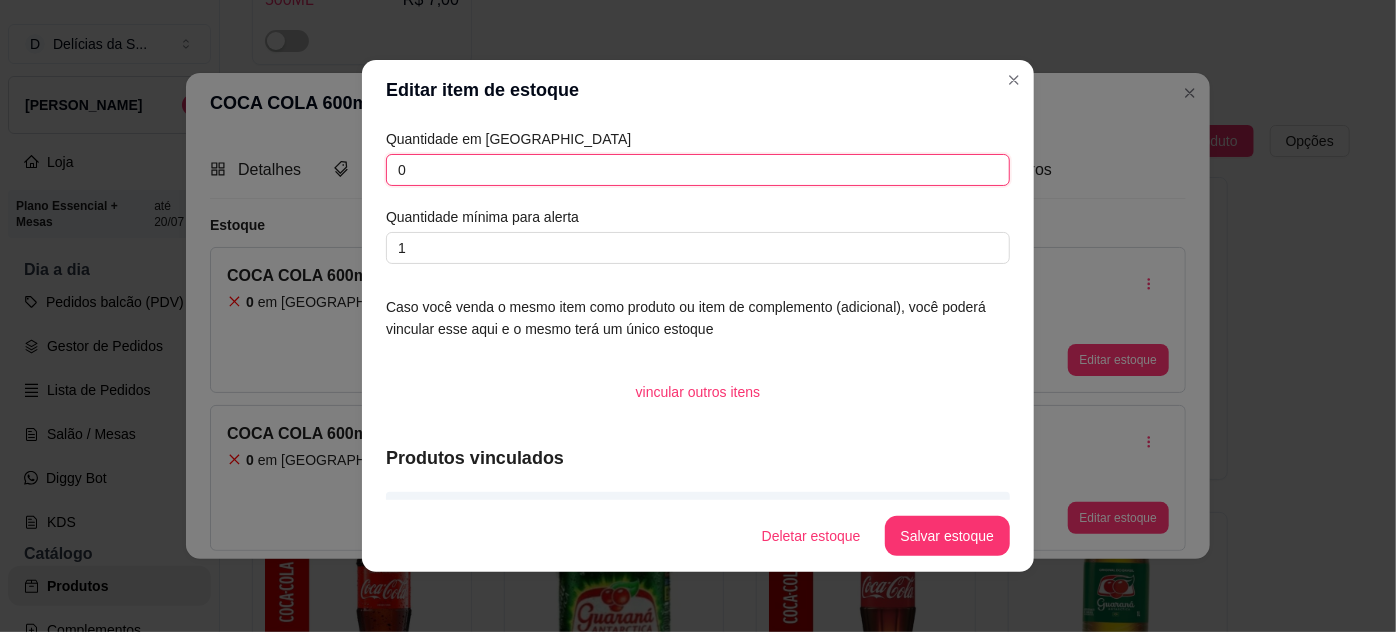 click on "0" at bounding box center (698, 170) 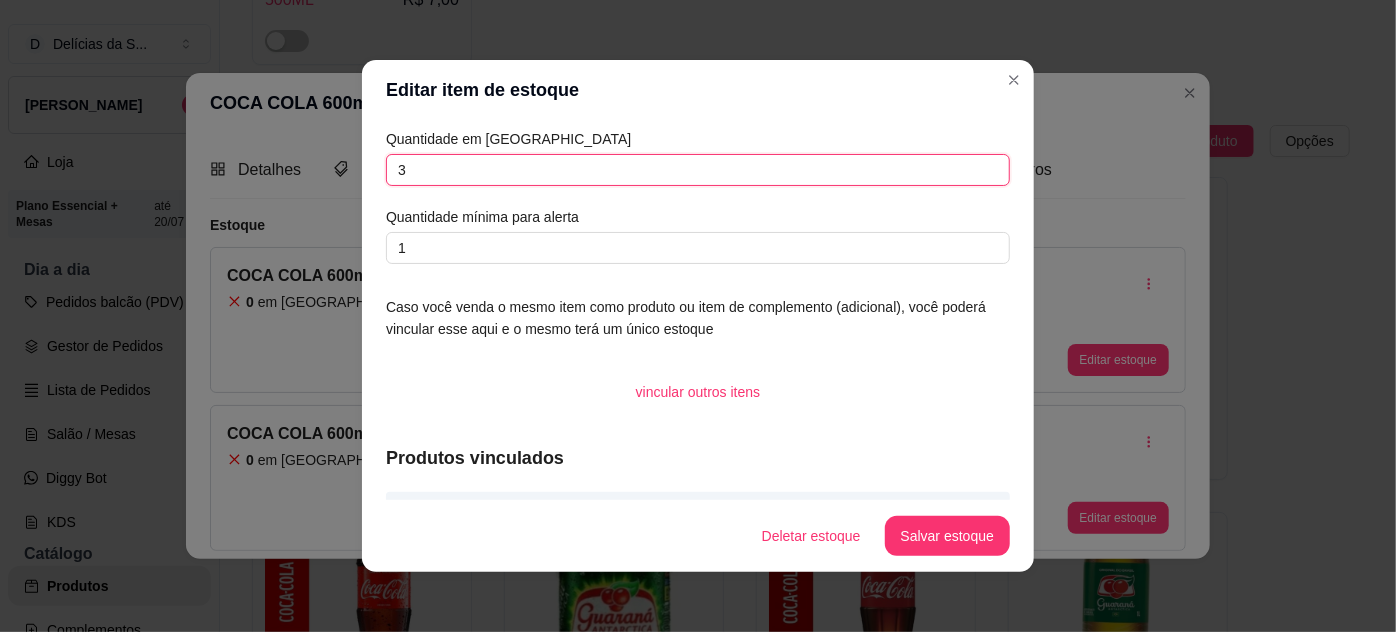 click on "3" at bounding box center [698, 170] 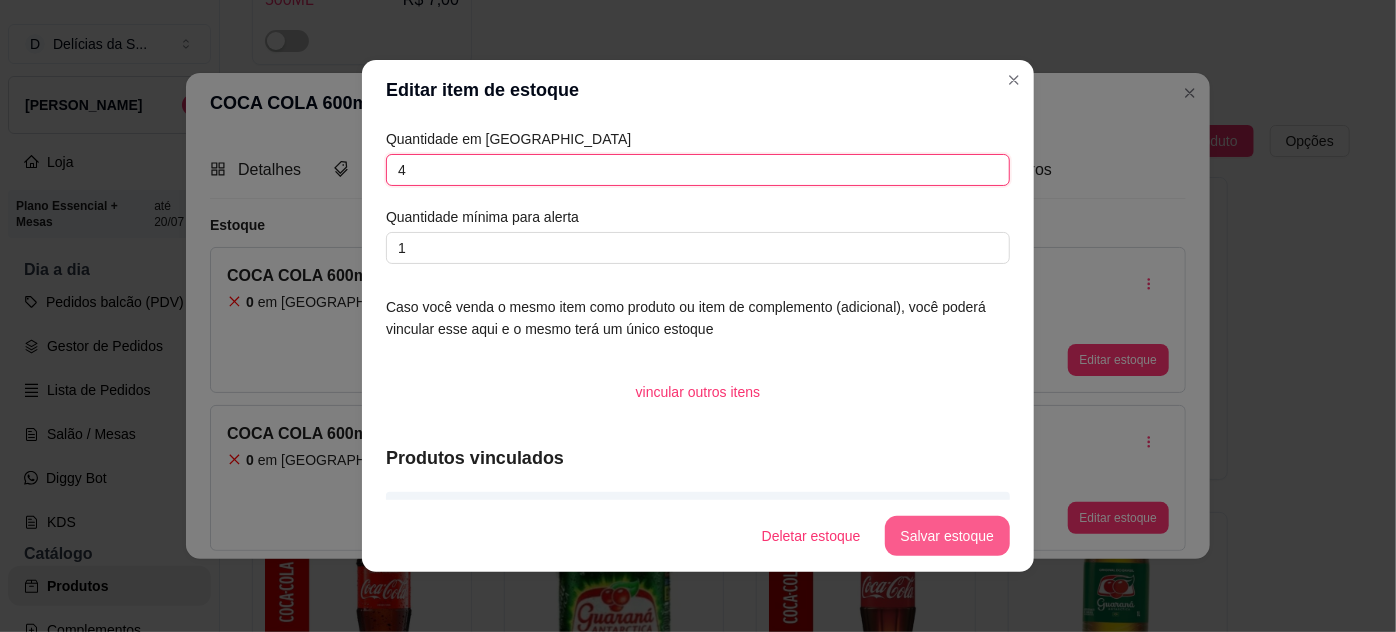 type on "4" 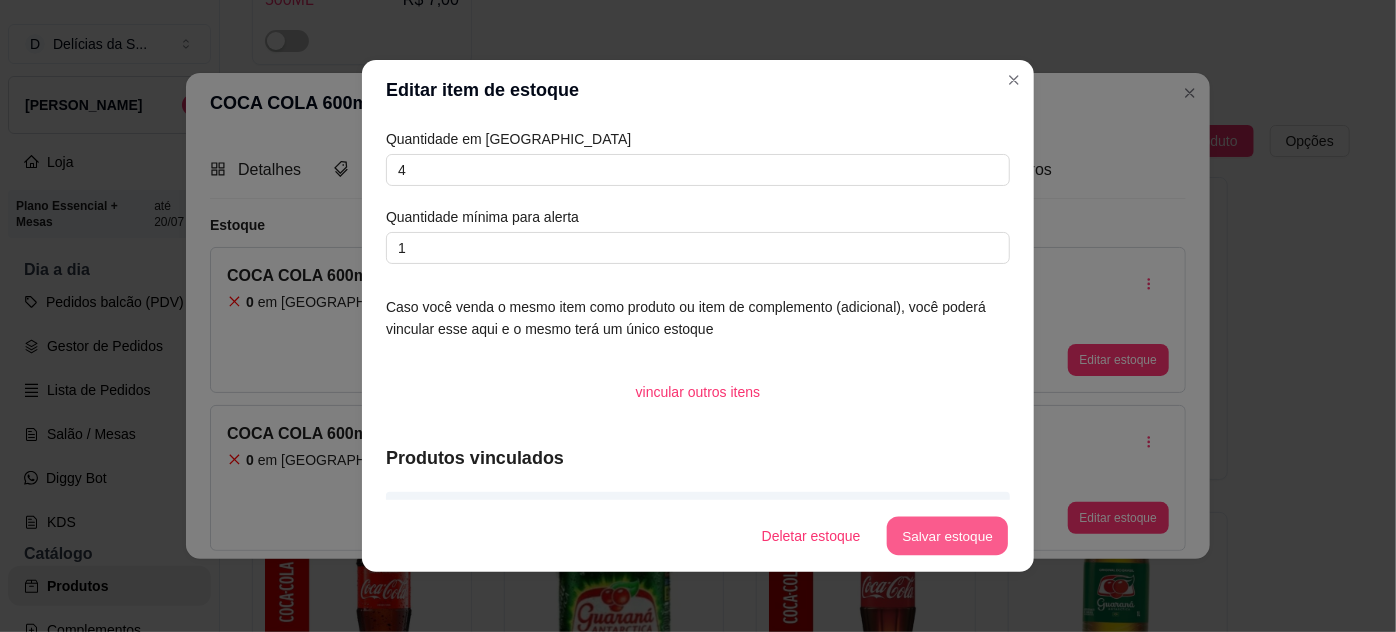 click on "Salvar estoque" at bounding box center (947, 536) 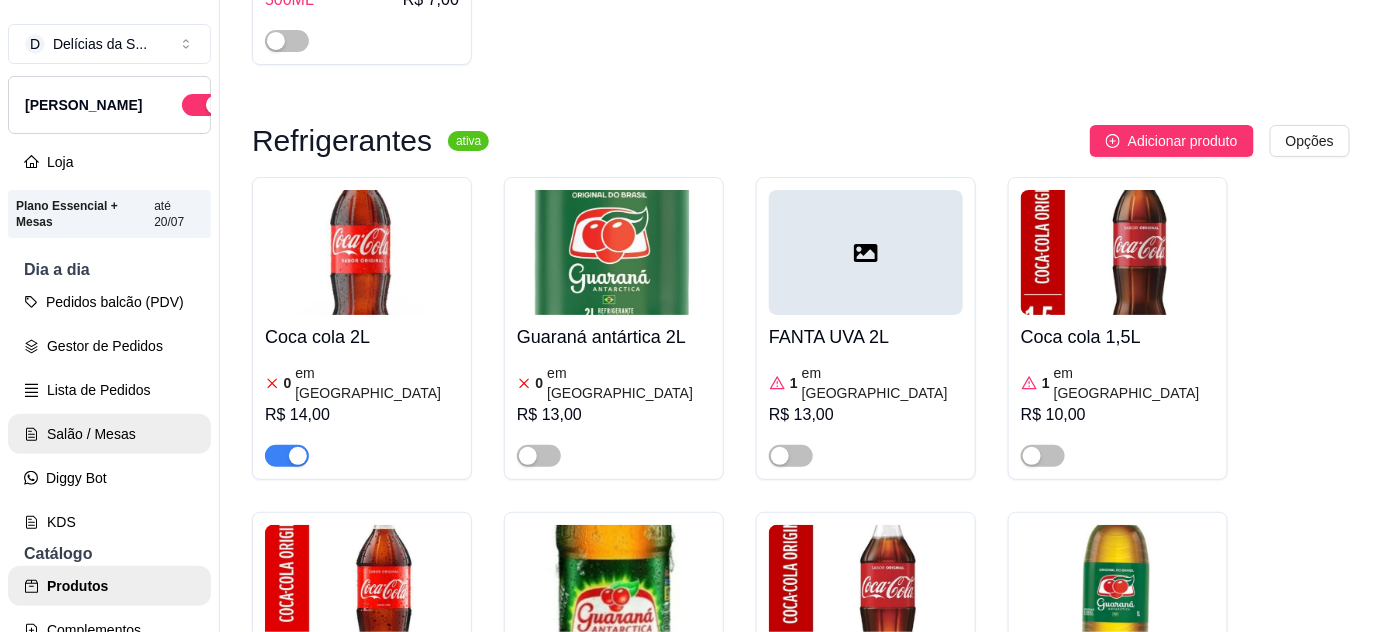 click on "Salão / Mesas" at bounding box center [109, 434] 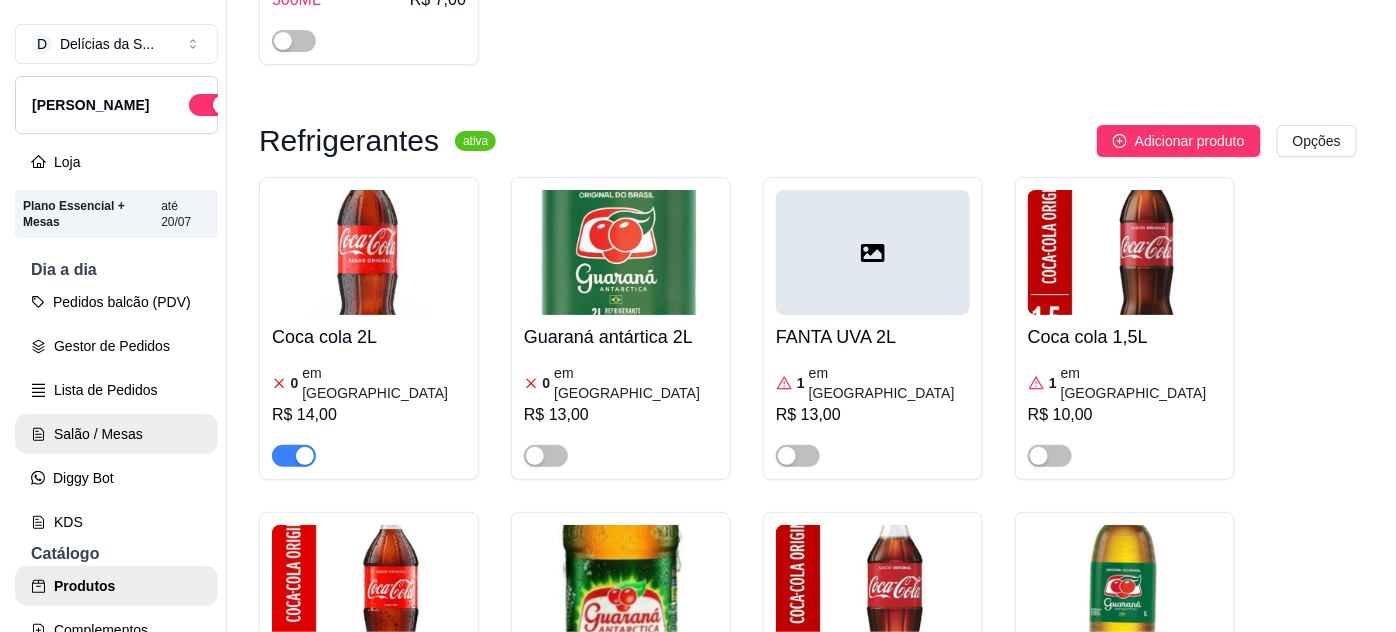 scroll, scrollTop: 0, scrollLeft: 0, axis: both 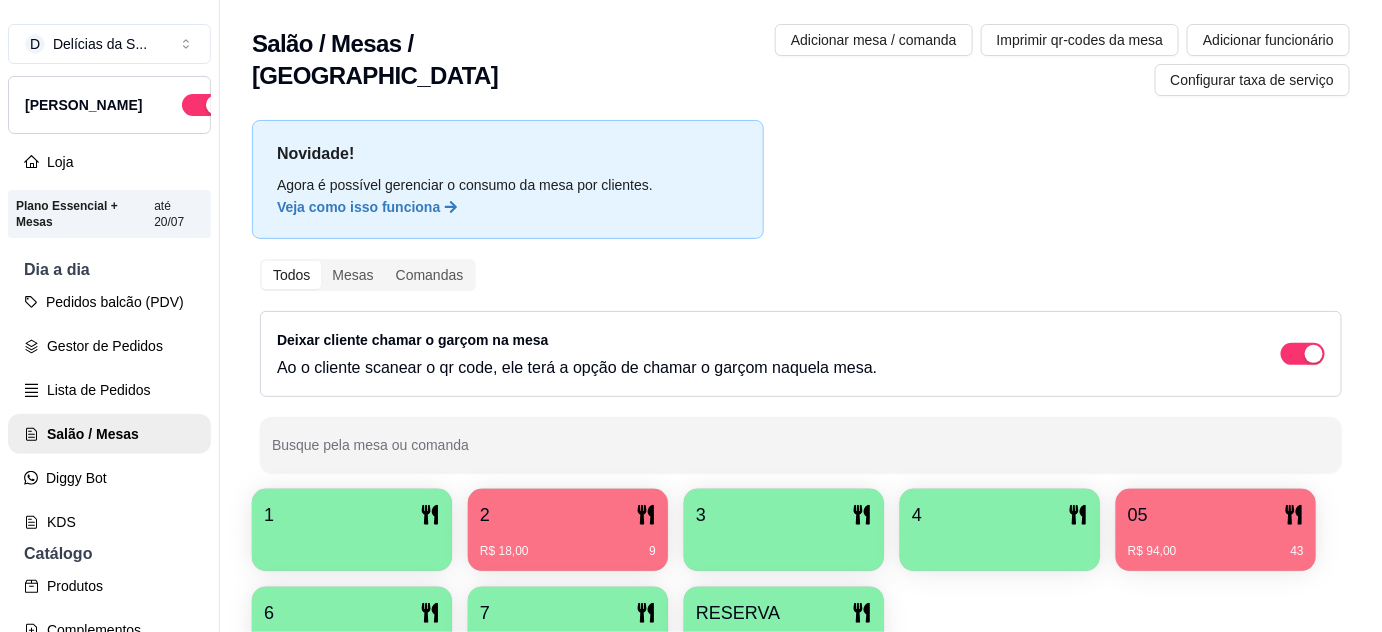 click on "2" at bounding box center [568, 515] 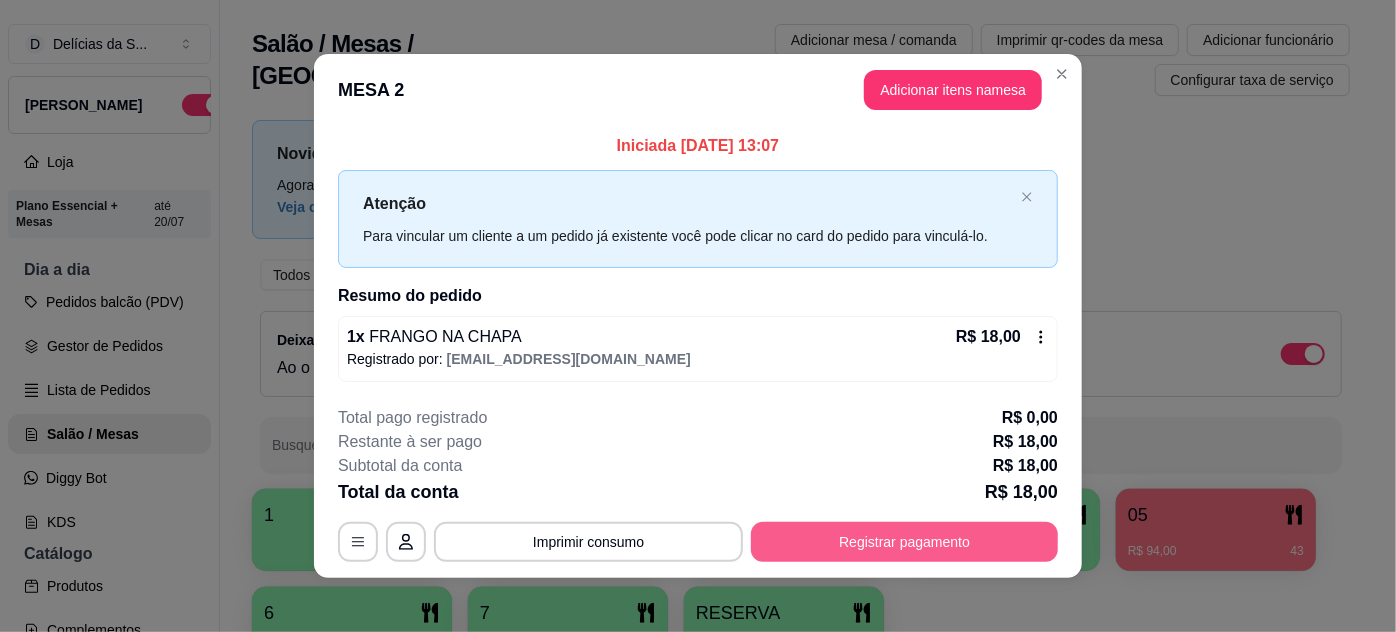 click on "Registrar pagamento" at bounding box center (904, 542) 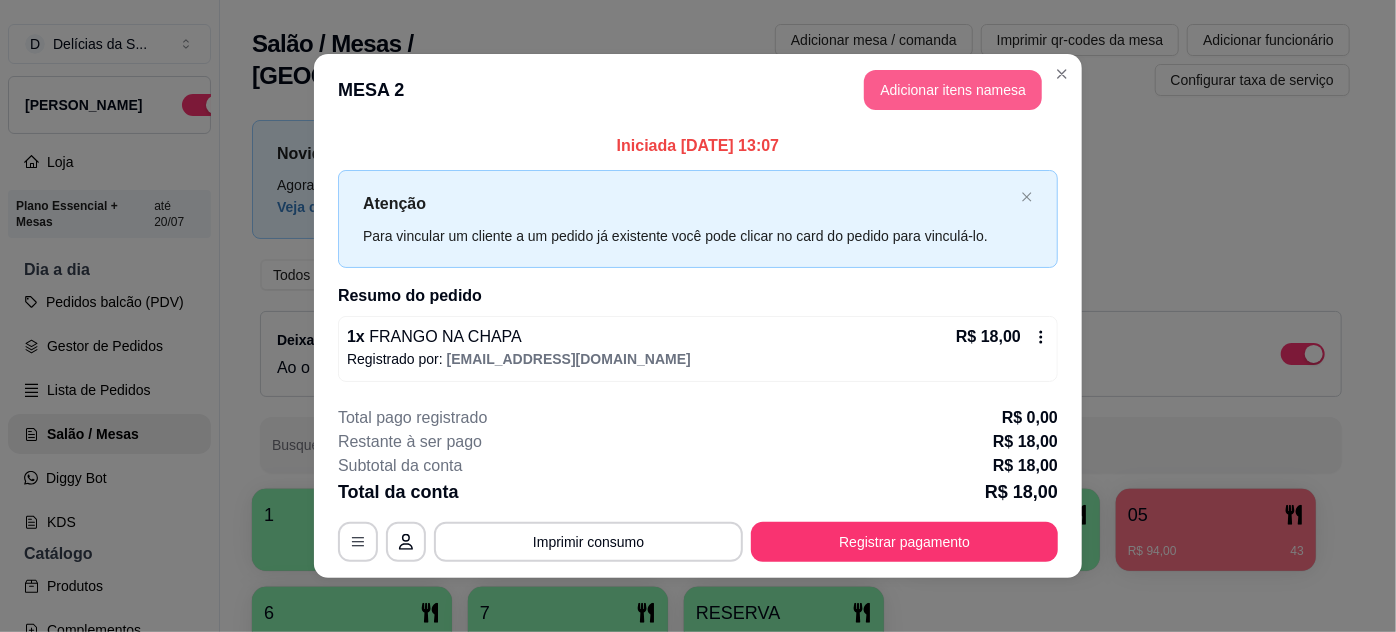 click on "Adicionar itens na  mesa" at bounding box center [953, 90] 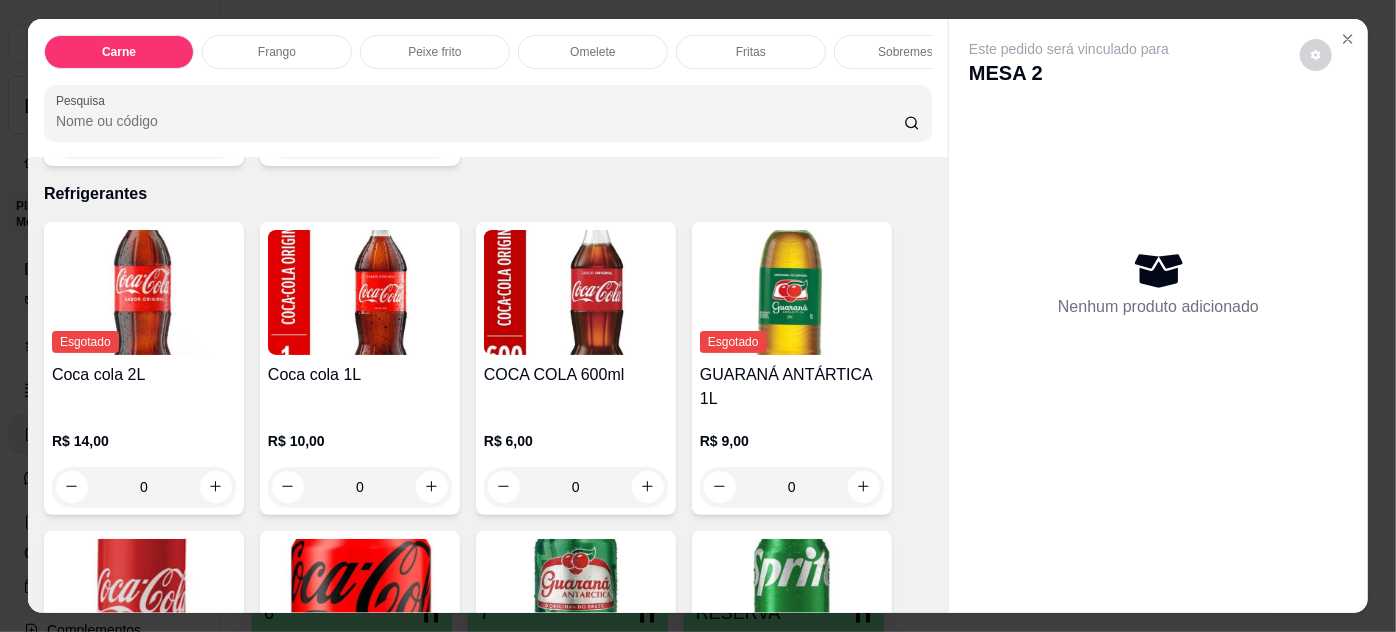scroll, scrollTop: 3272, scrollLeft: 0, axis: vertical 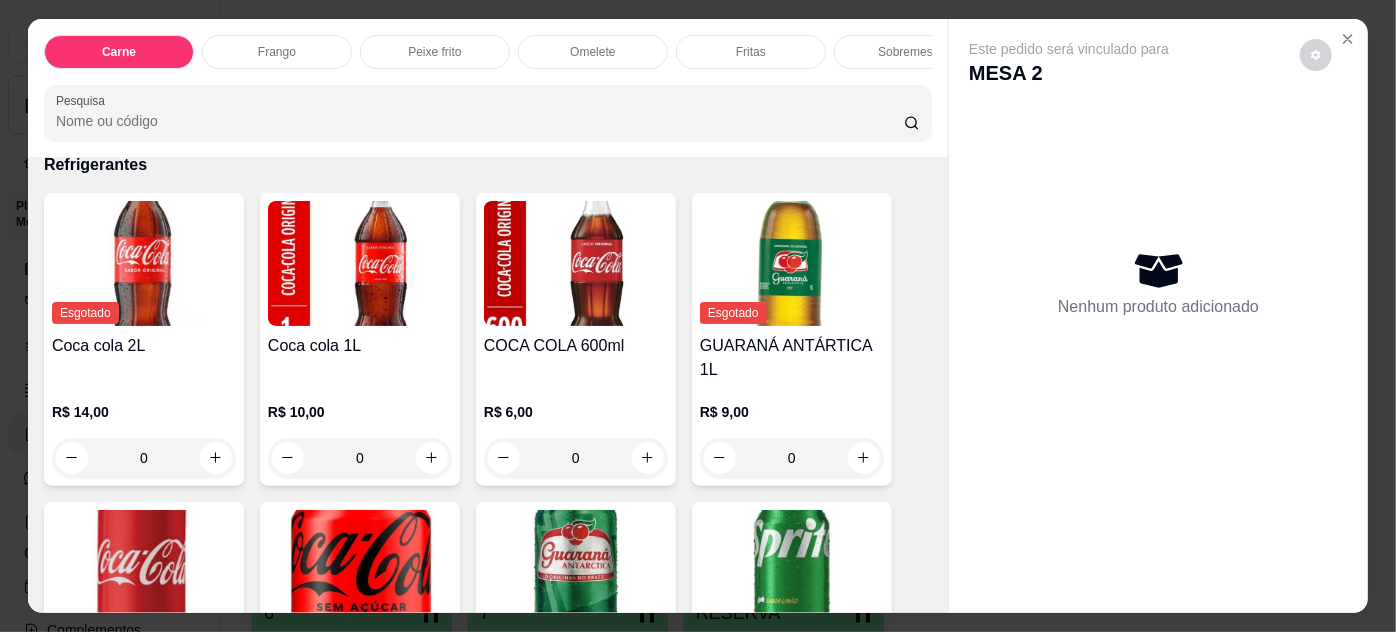 click on "0" at bounding box center (576, 458) 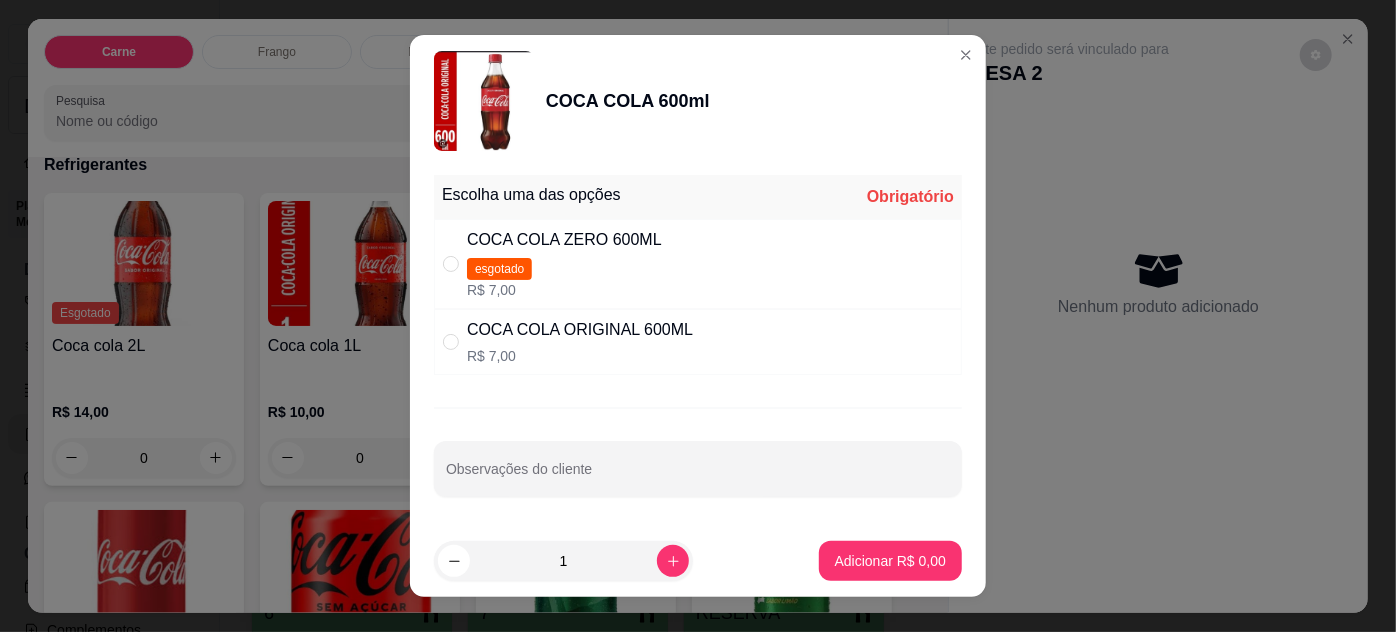 click on "COCA COLA ORIGINAL 600ML R$ 7,00" at bounding box center (698, 342) 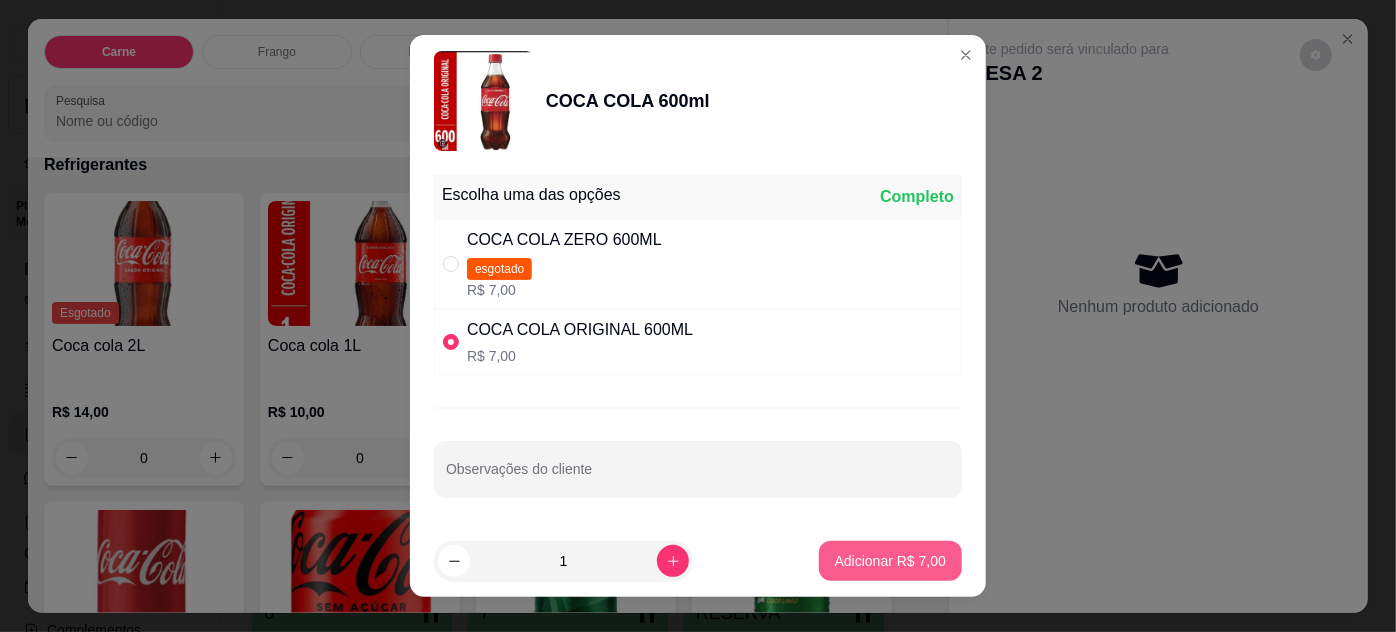 click on "Adicionar   R$ 7,00" at bounding box center [890, 561] 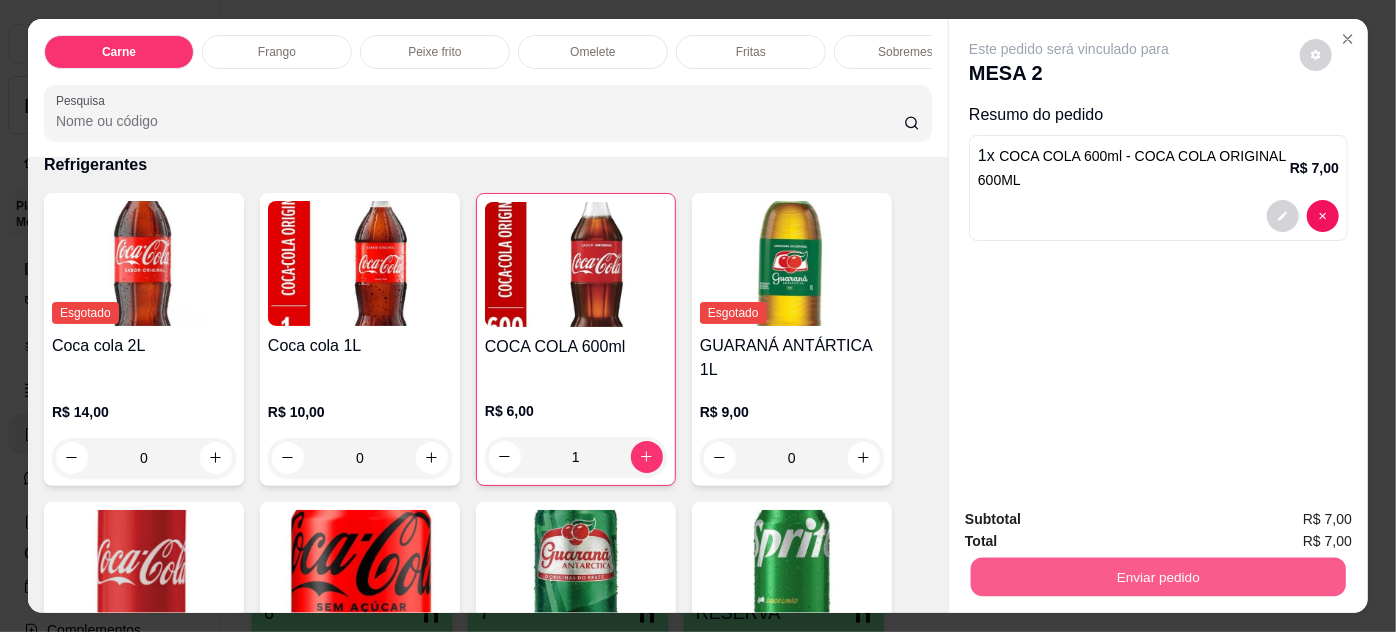 click on "Enviar pedido" at bounding box center [1158, 577] 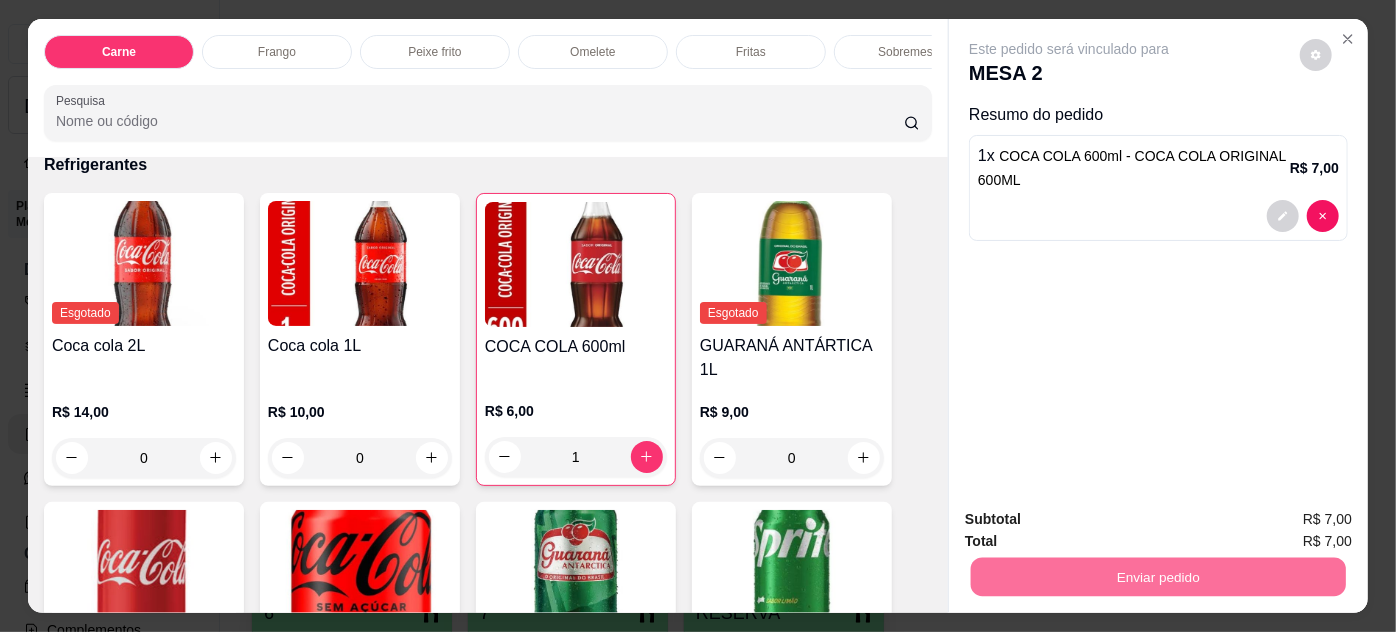 click on "Não registrar e enviar pedido" at bounding box center [1093, 521] 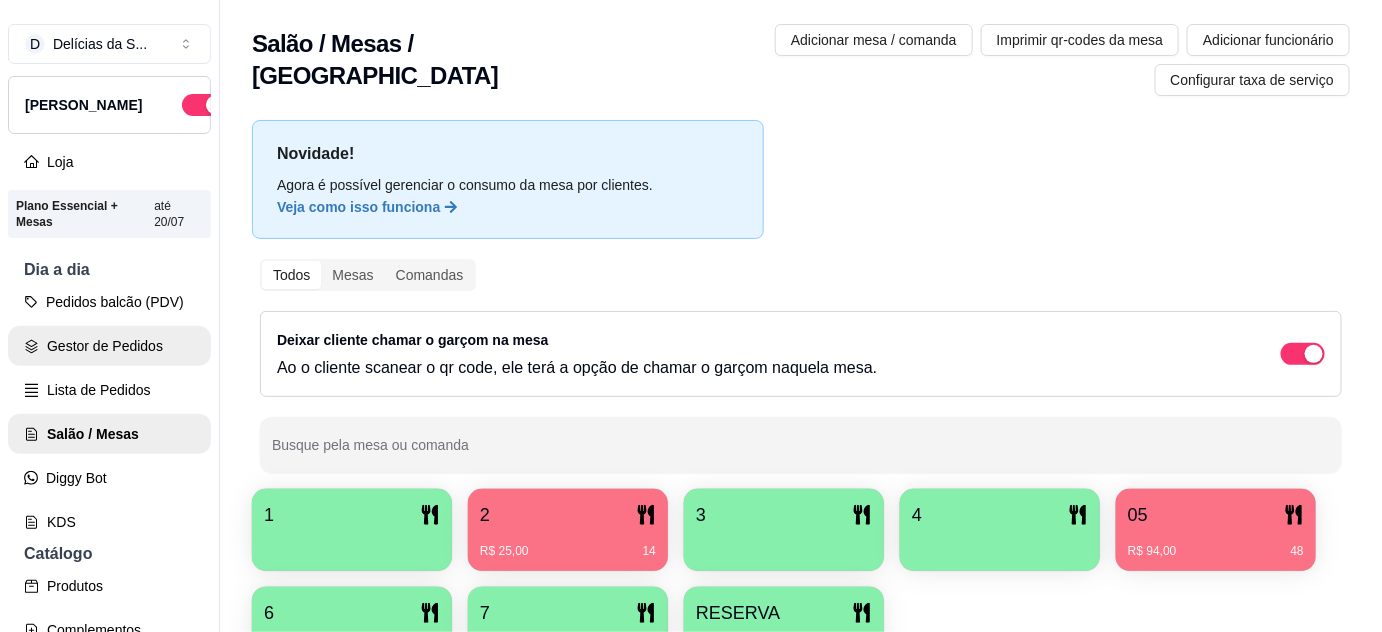 click on "Gestor de Pedidos" at bounding box center (109, 346) 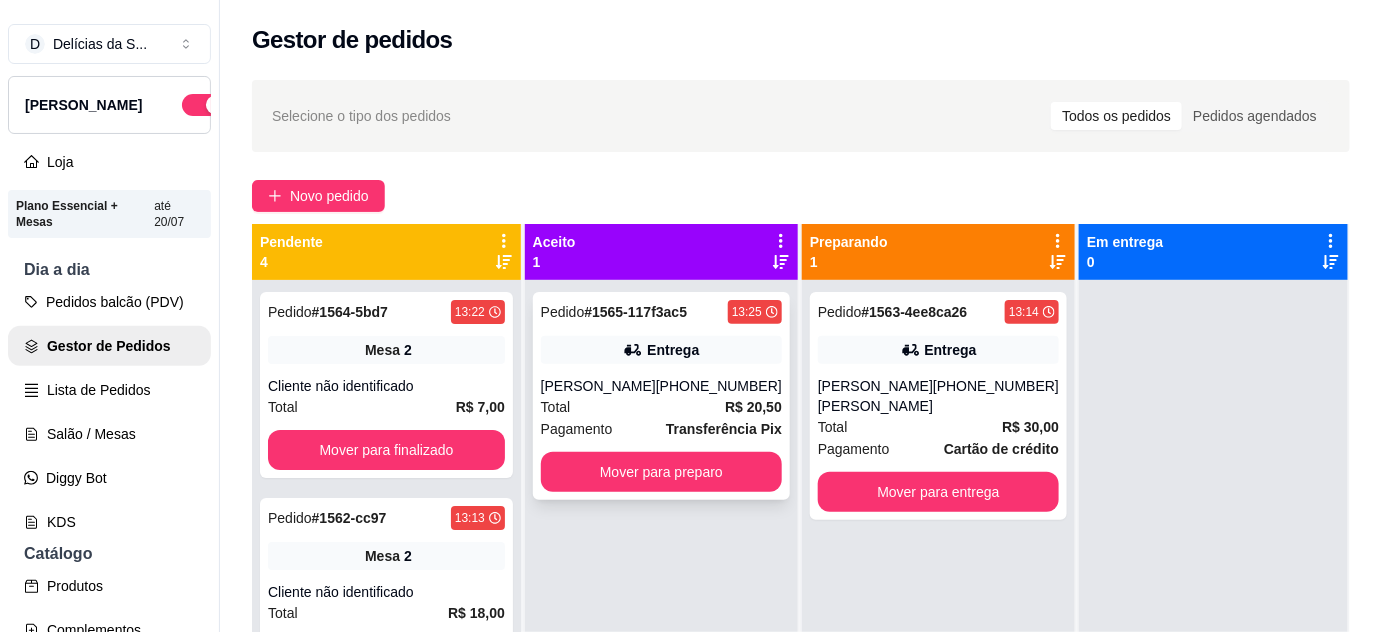 click on "Total R$ 20,50" at bounding box center (661, 407) 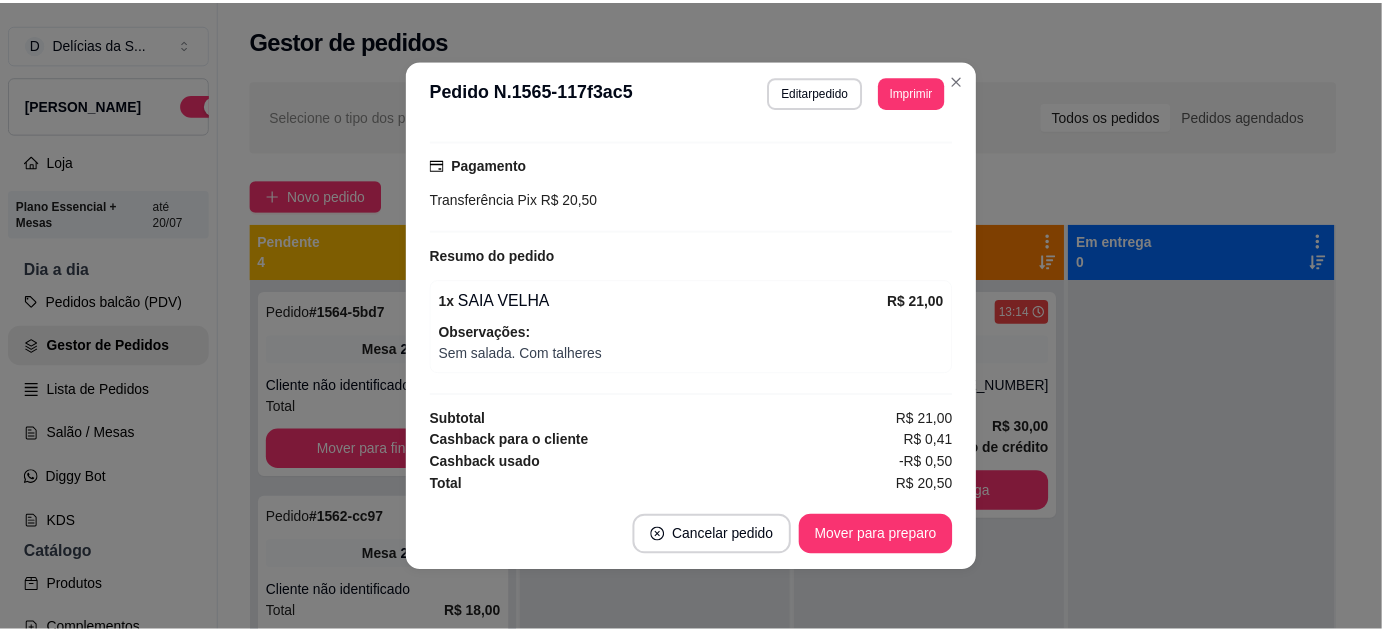 scroll, scrollTop: 327, scrollLeft: 0, axis: vertical 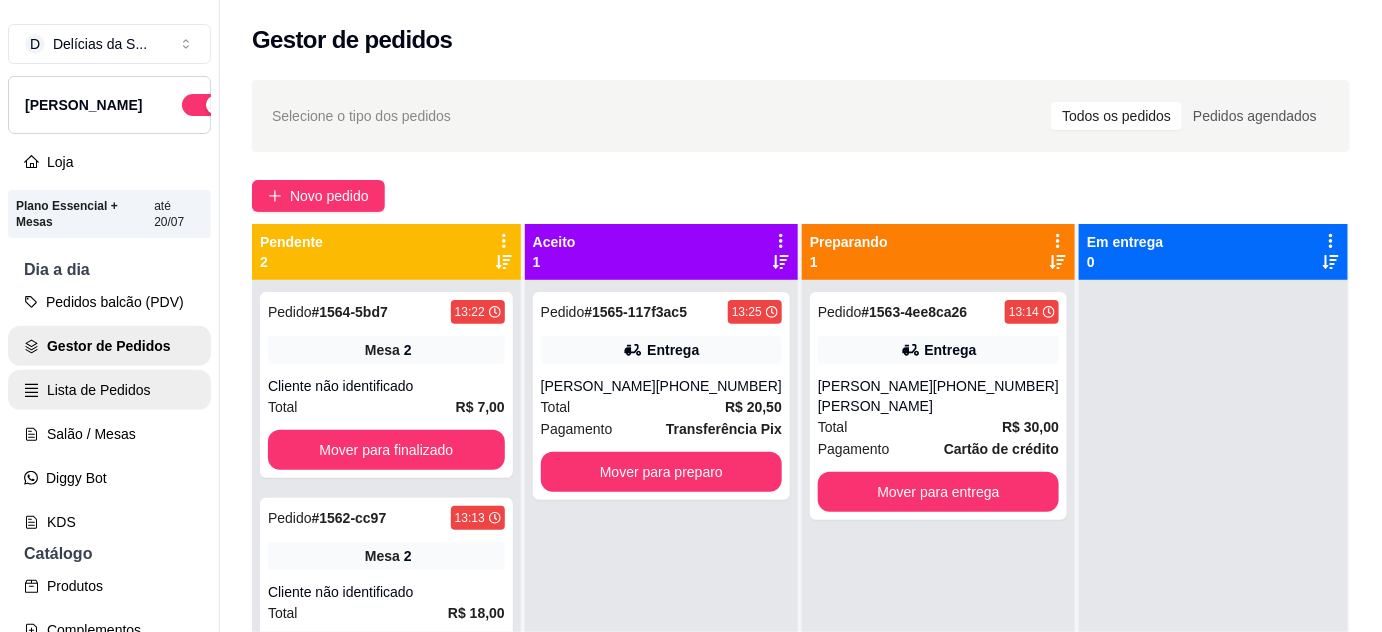 click on "Lista de Pedidos" at bounding box center [109, 390] 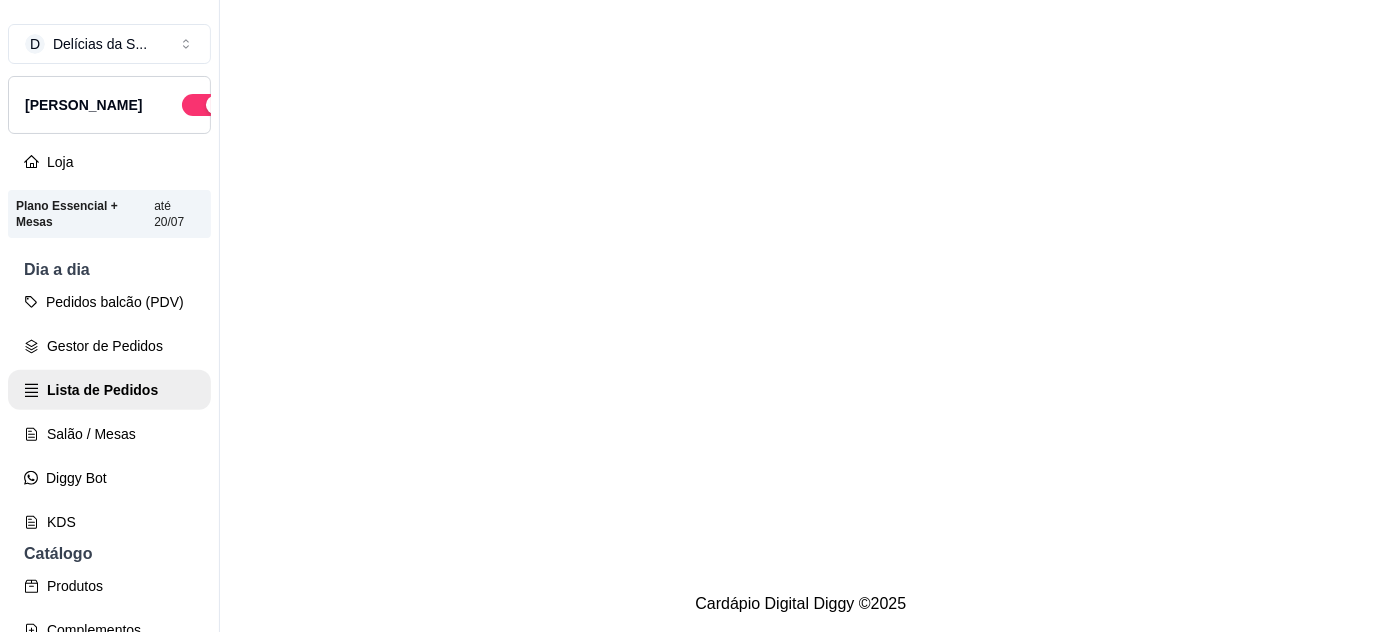 click on "Salão / Mesas" at bounding box center [109, 434] 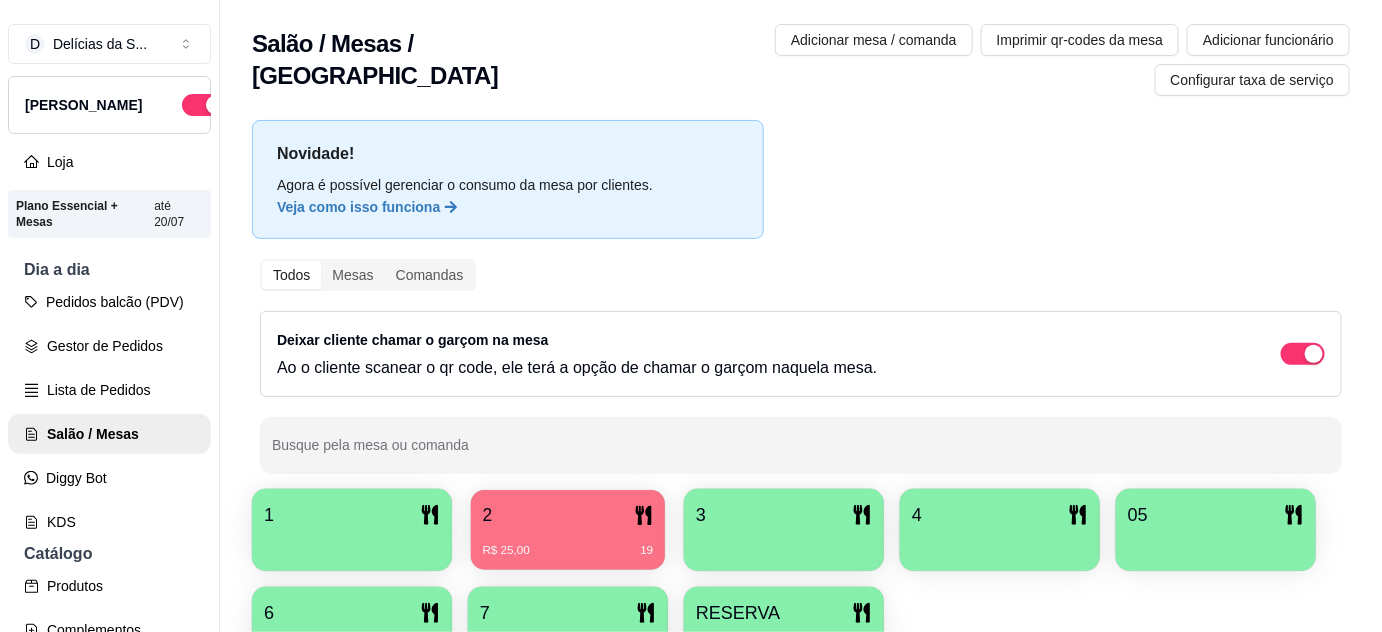 click on "R$ 25,00 19" at bounding box center (568, 551) 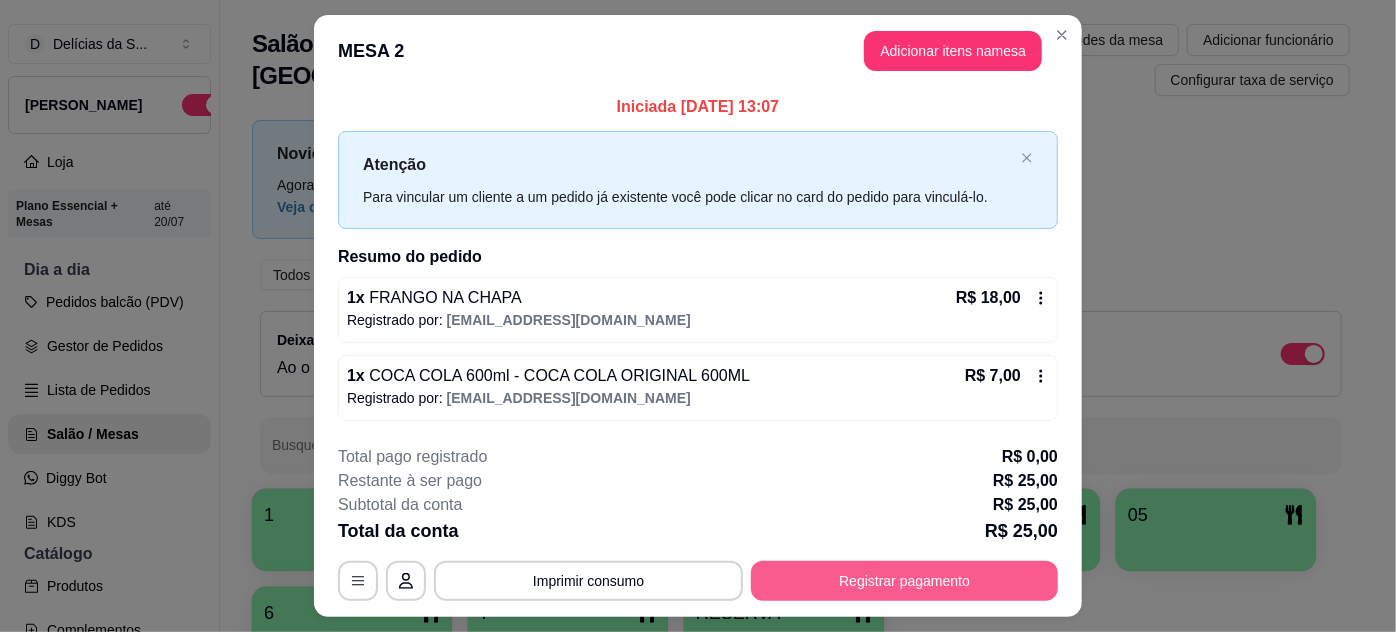click on "Registrar pagamento" at bounding box center (904, 581) 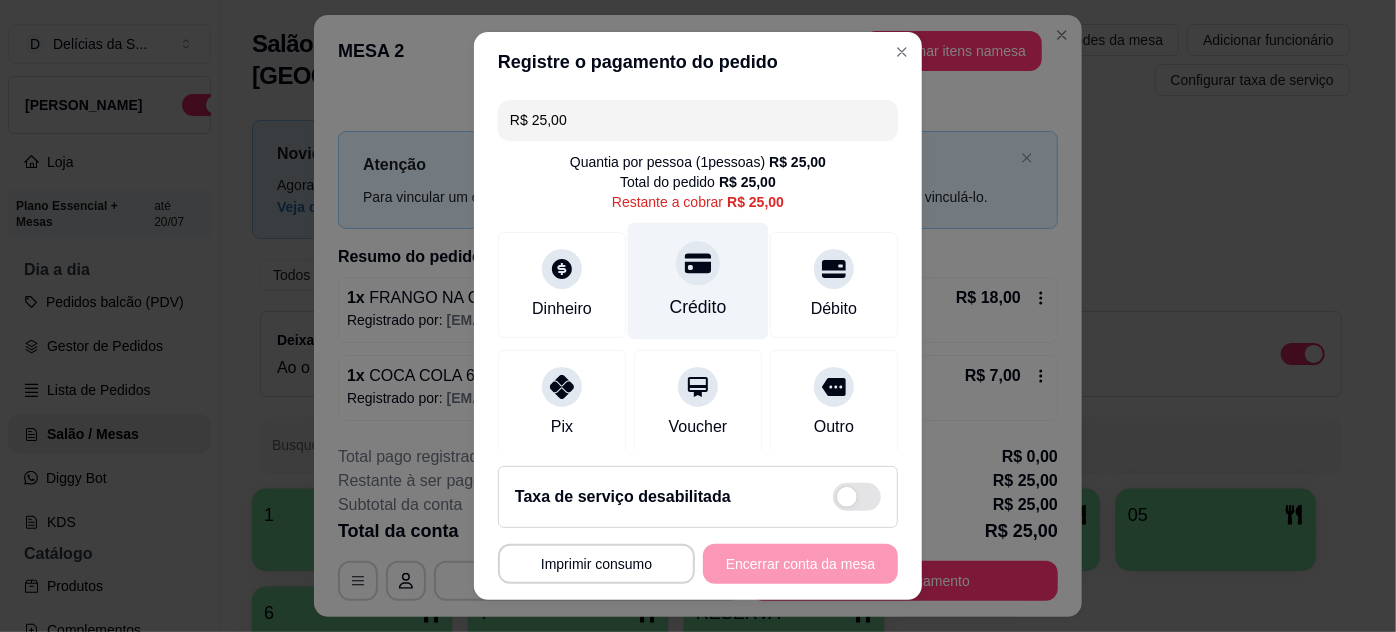 click on "Crédito" at bounding box center [698, 280] 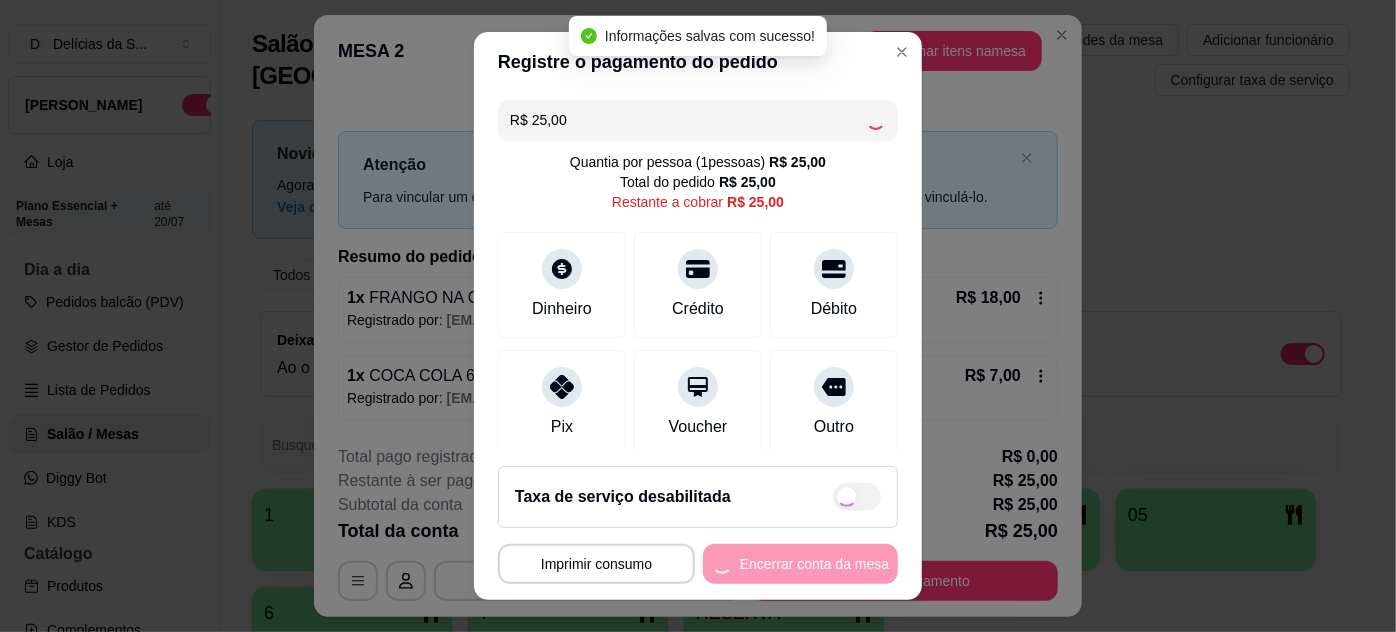 type on "R$ 0,00" 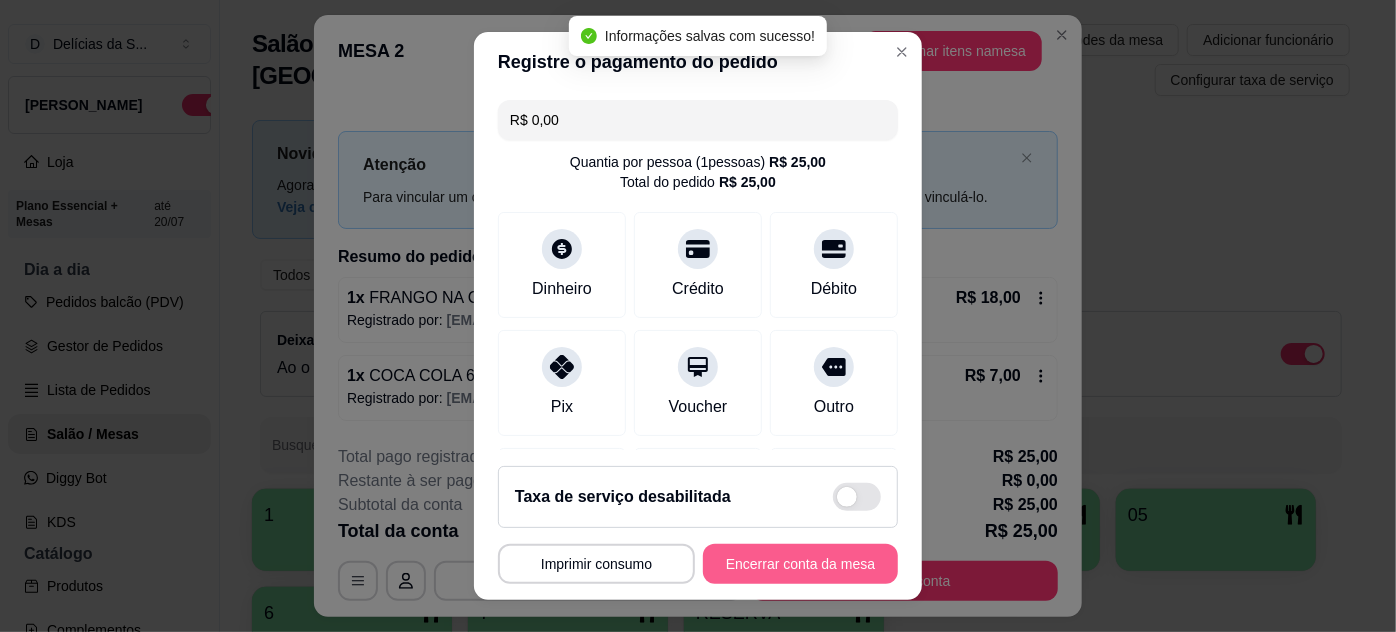 click on "Encerrar conta da mesa" at bounding box center [800, 564] 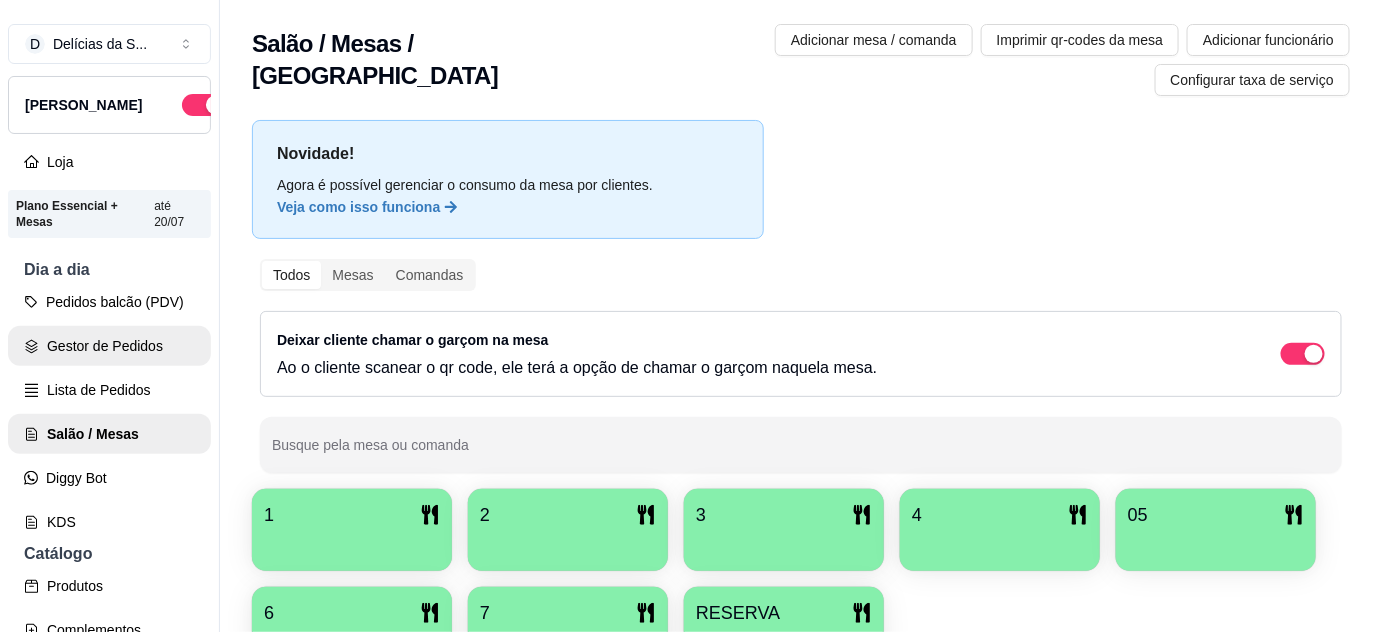 click on "Gestor de Pedidos" at bounding box center (109, 346) 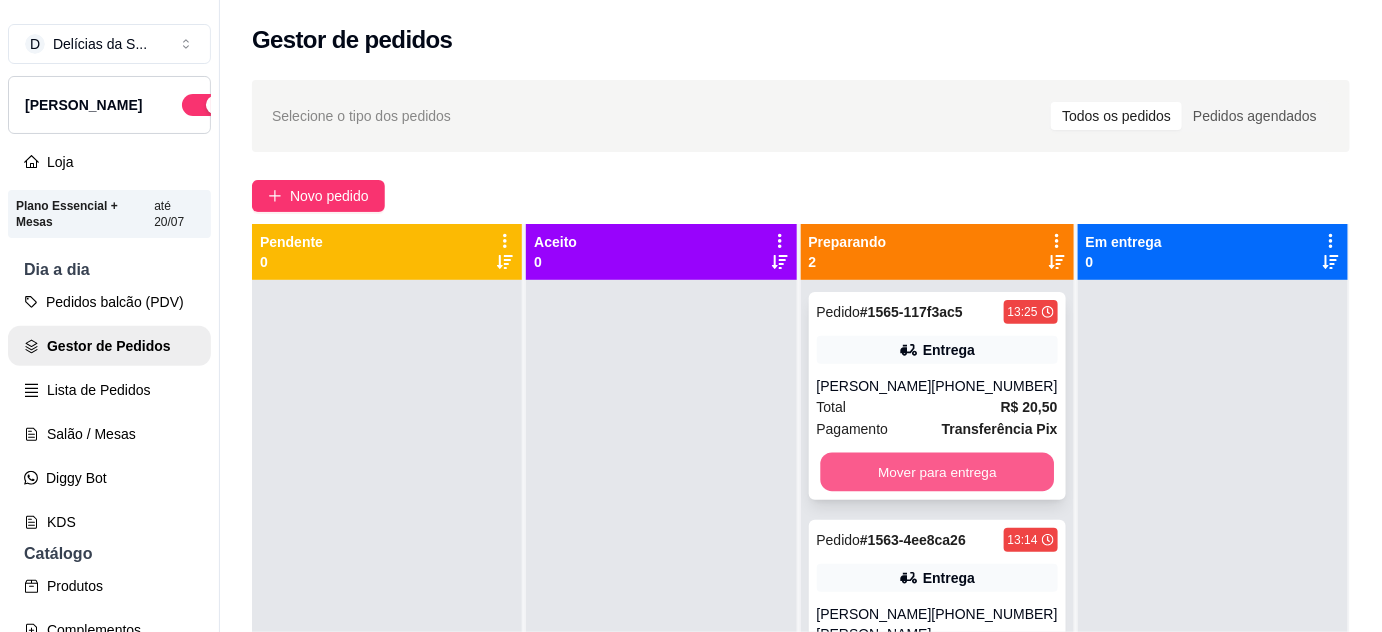 click on "Mover para entrega" at bounding box center [937, 472] 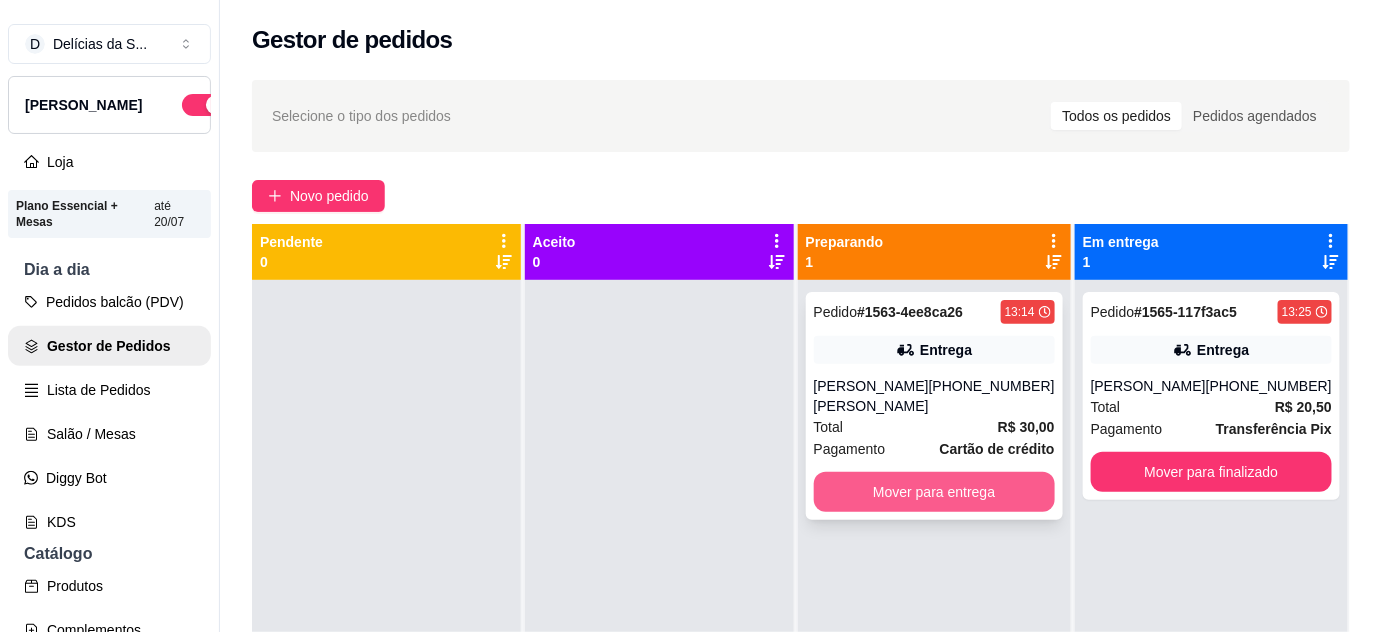 click on "Mover para entrega" at bounding box center [934, 492] 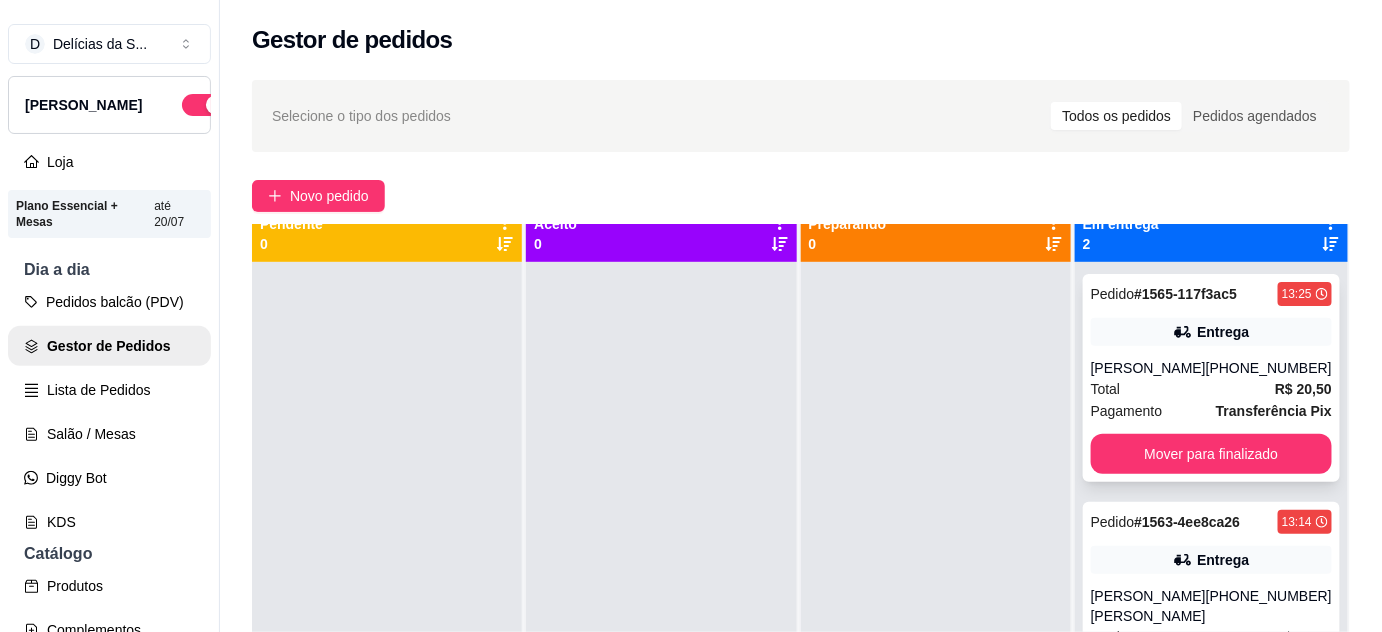 scroll, scrollTop: 0, scrollLeft: 0, axis: both 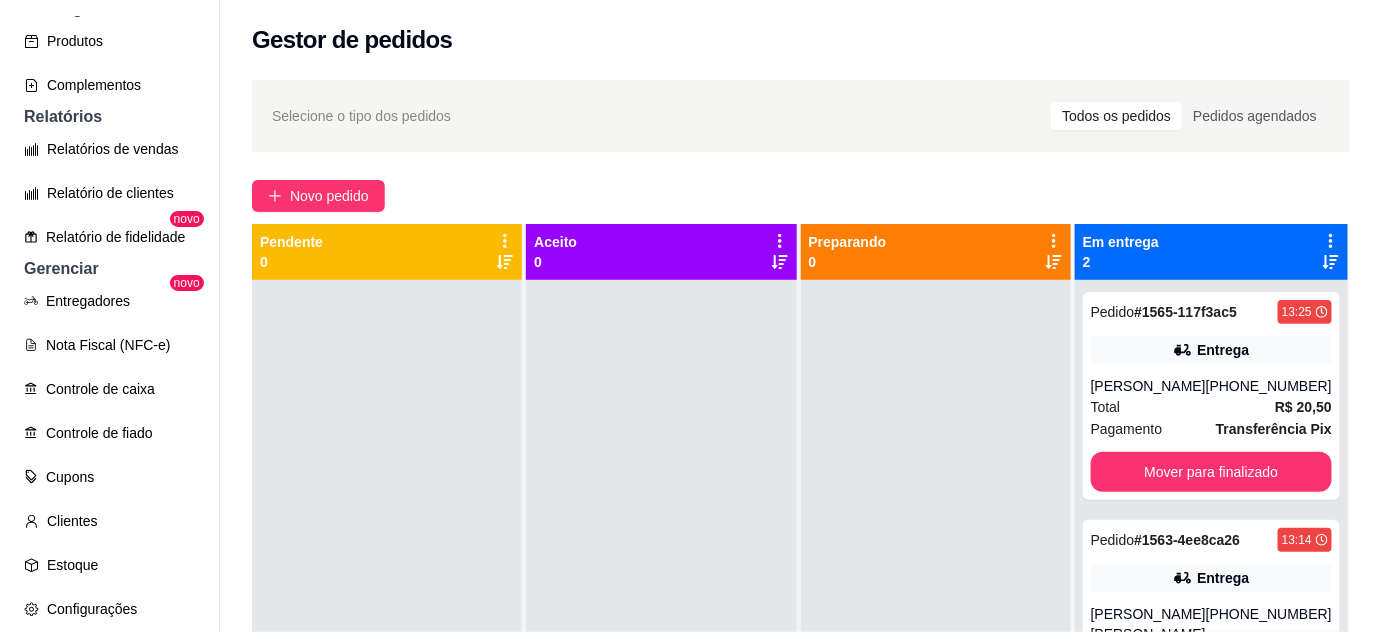 click on "Entregadores novo Nota Fiscal (NFC-e) Controle de caixa Controle de fiado Cupons Clientes Estoque Configurações" at bounding box center (109, 455) 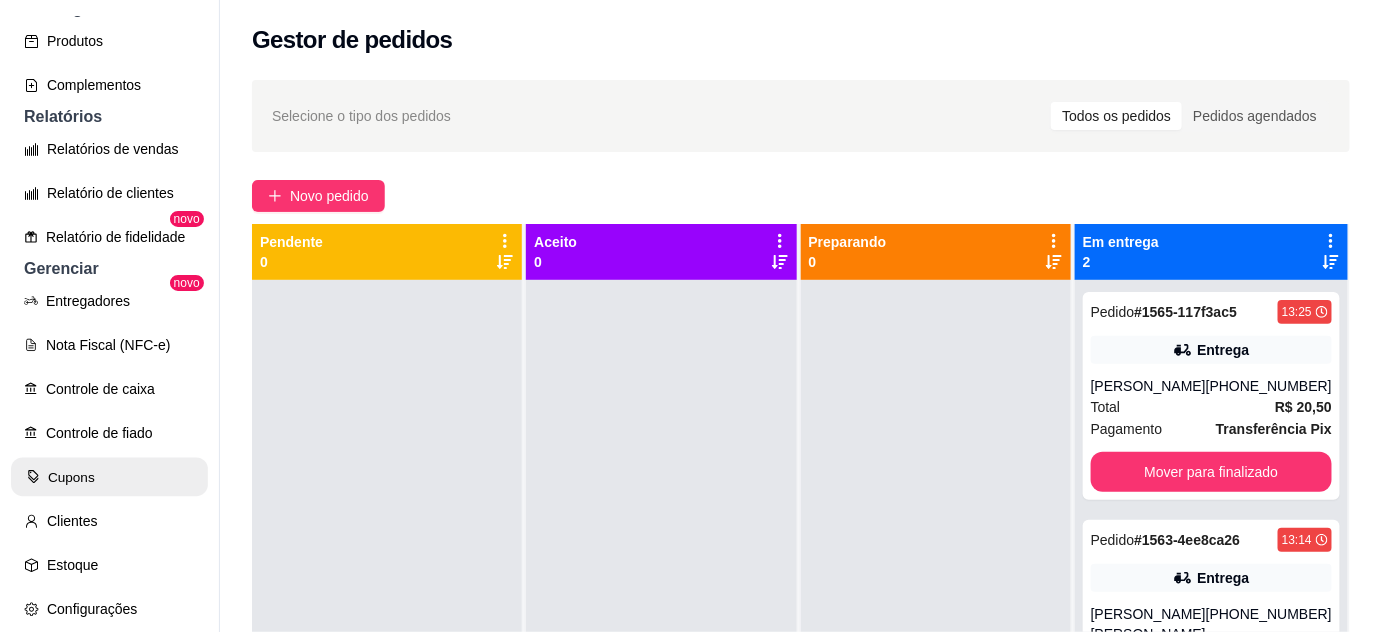 click on "Cupons" at bounding box center [109, 477] 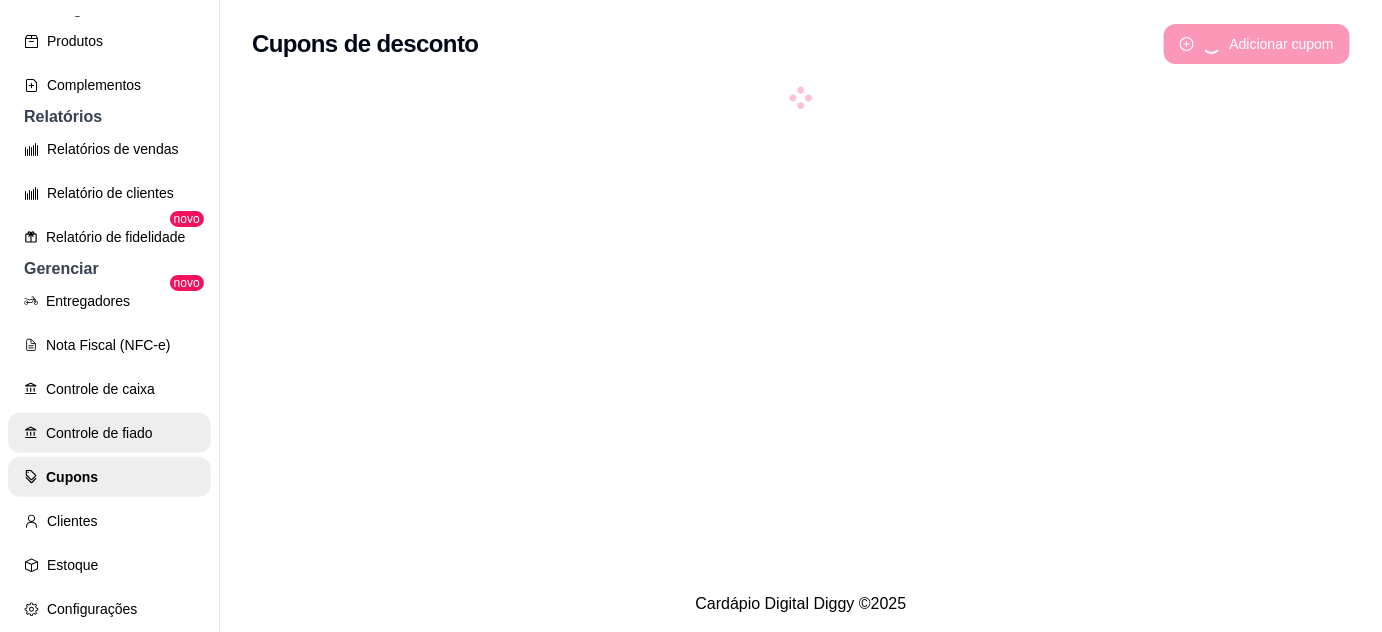 click on "Controle de fiado" at bounding box center (109, 433) 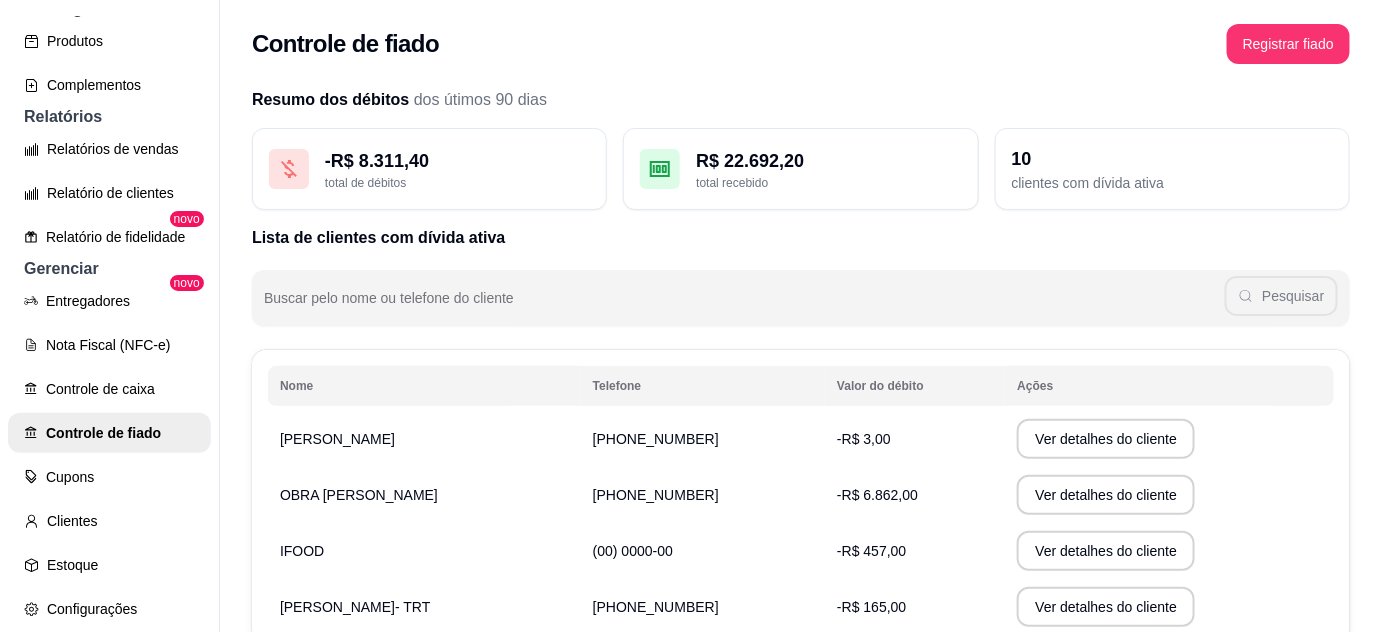 scroll, scrollTop: 181, scrollLeft: 0, axis: vertical 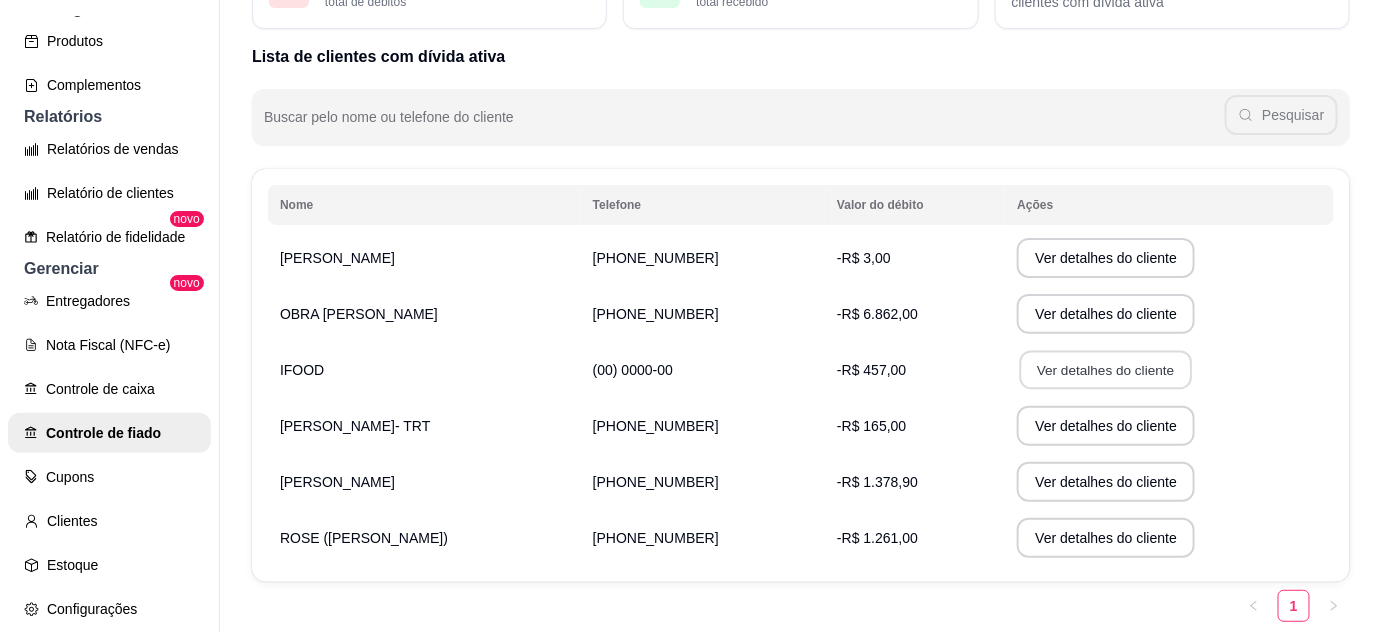 click on "Ver detalhes do cliente" at bounding box center [1106, 370] 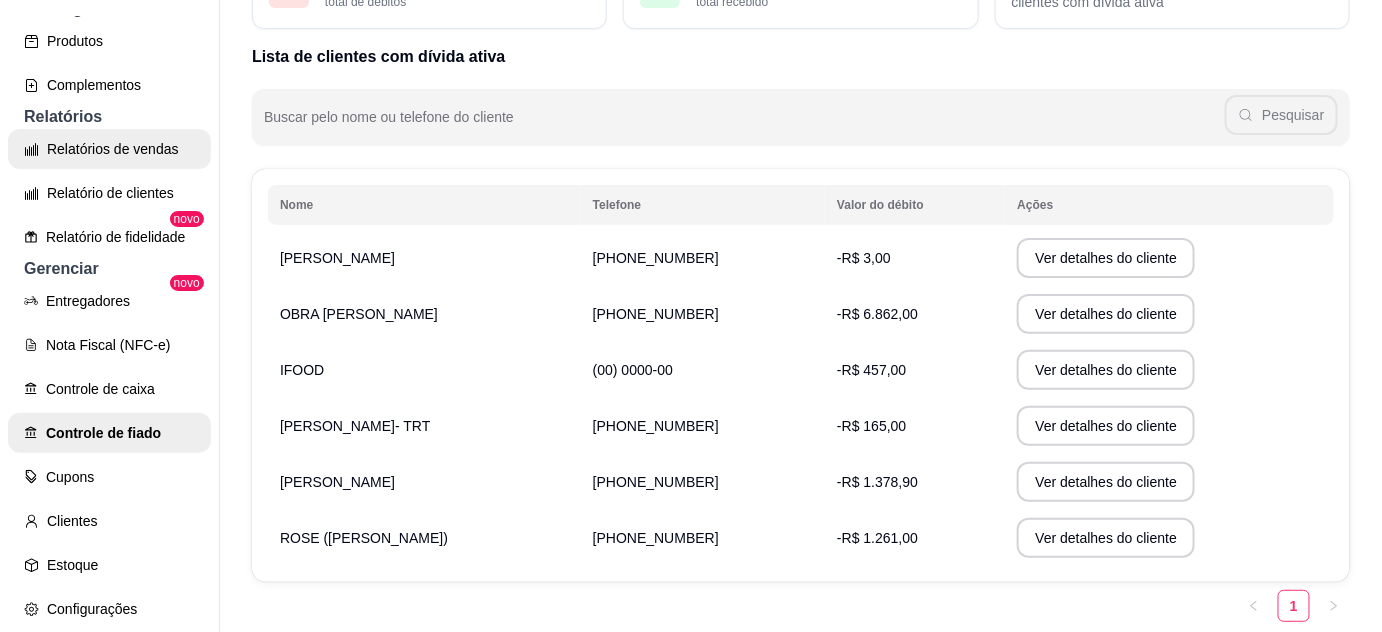 click on "Relatórios de vendas" at bounding box center [109, 149] 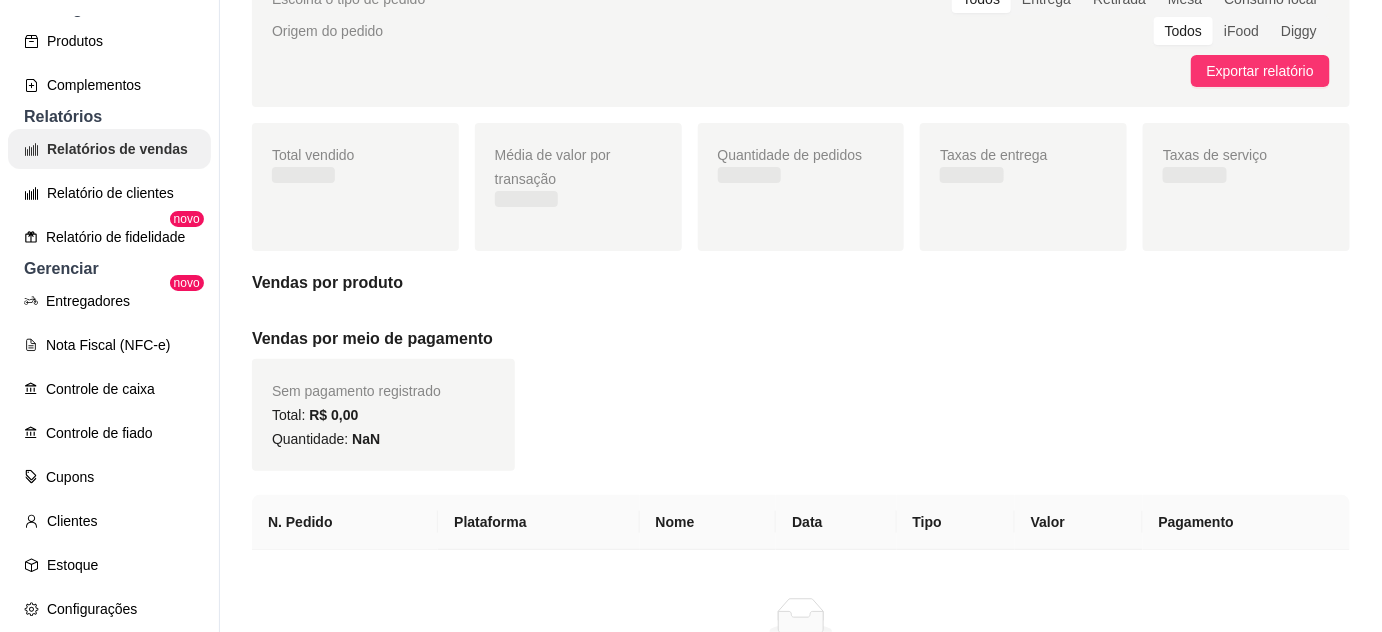 scroll, scrollTop: 0, scrollLeft: 0, axis: both 